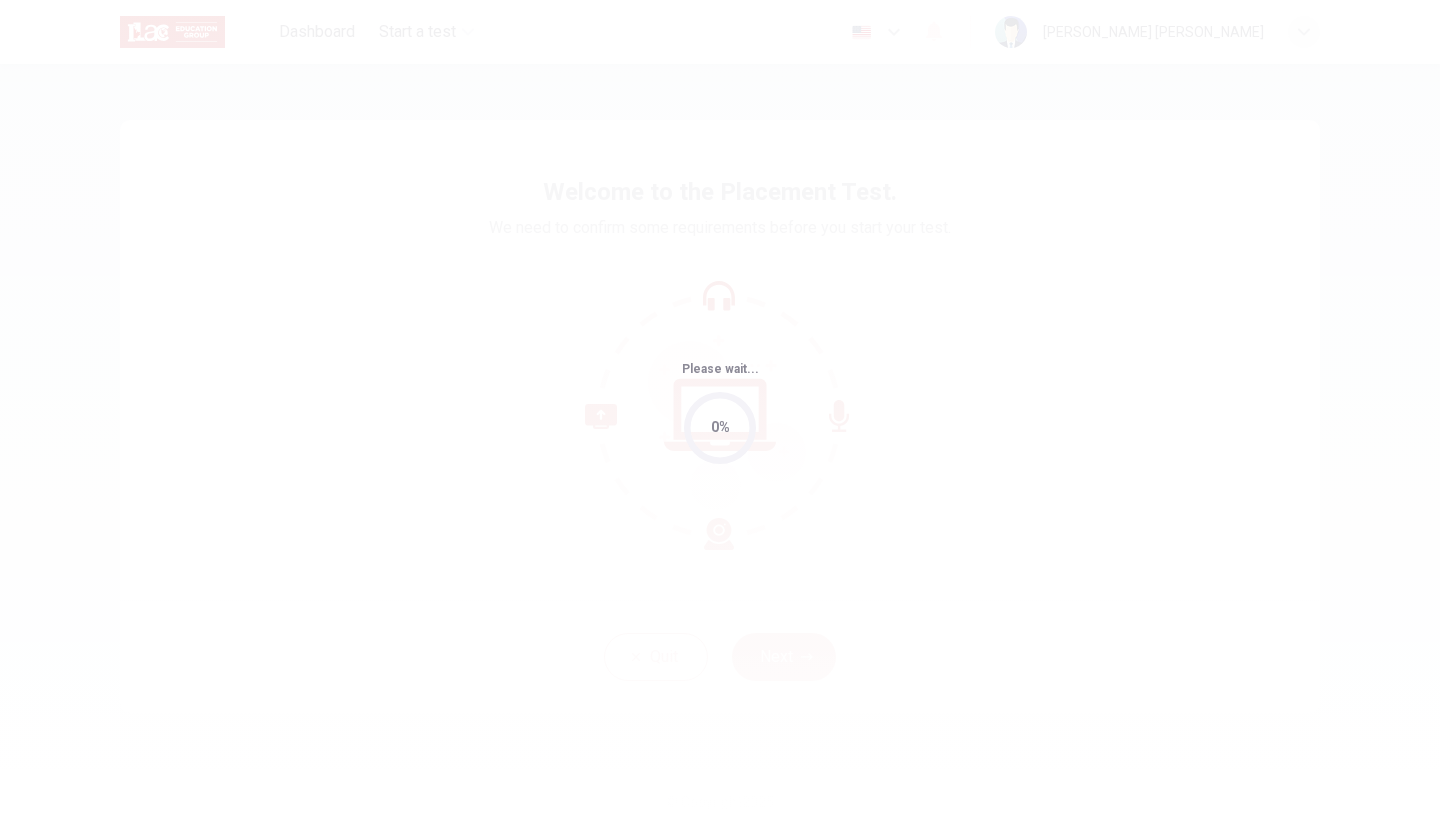 scroll, scrollTop: 0, scrollLeft: 0, axis: both 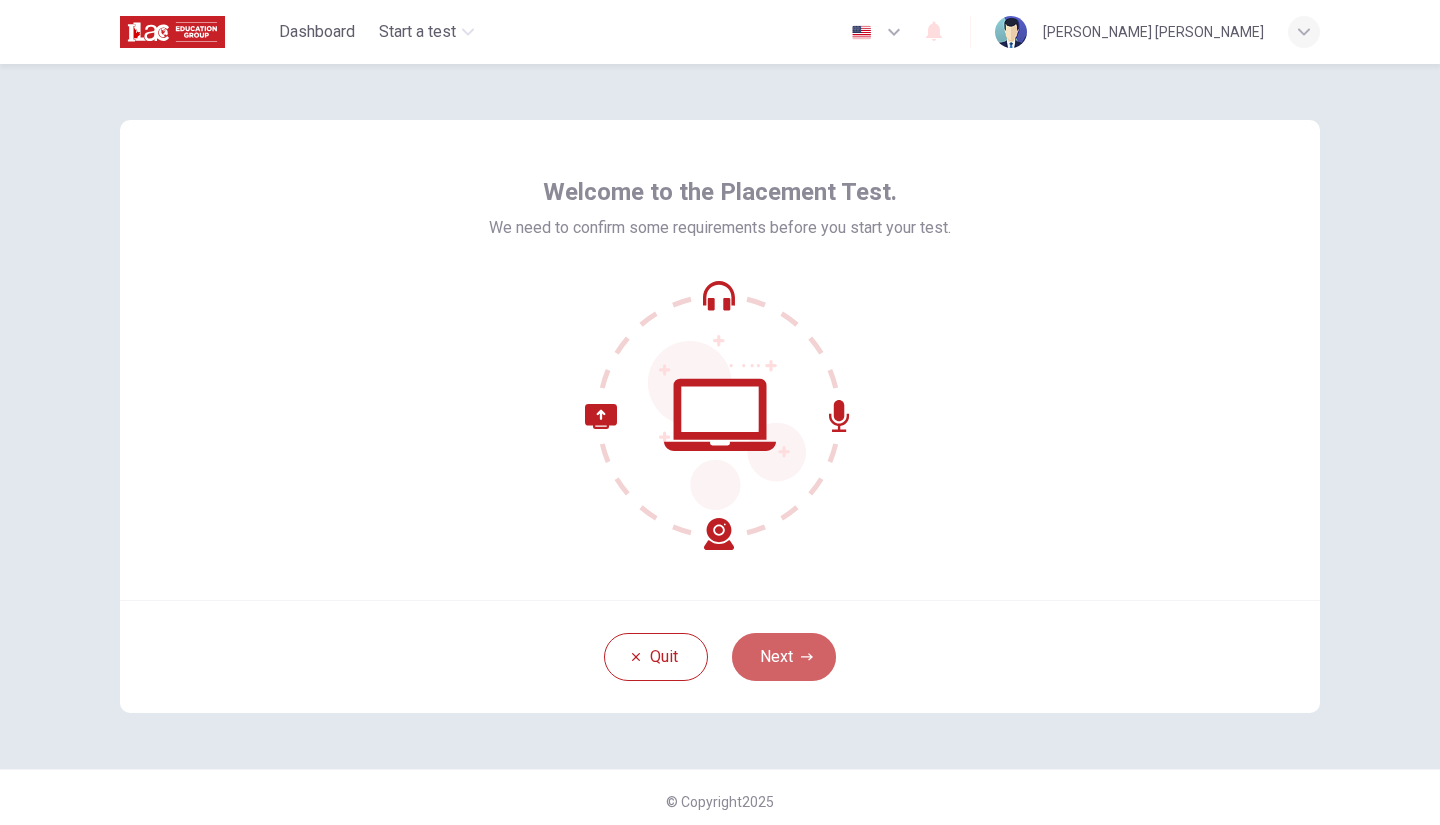 click on "Next" at bounding box center [784, 657] 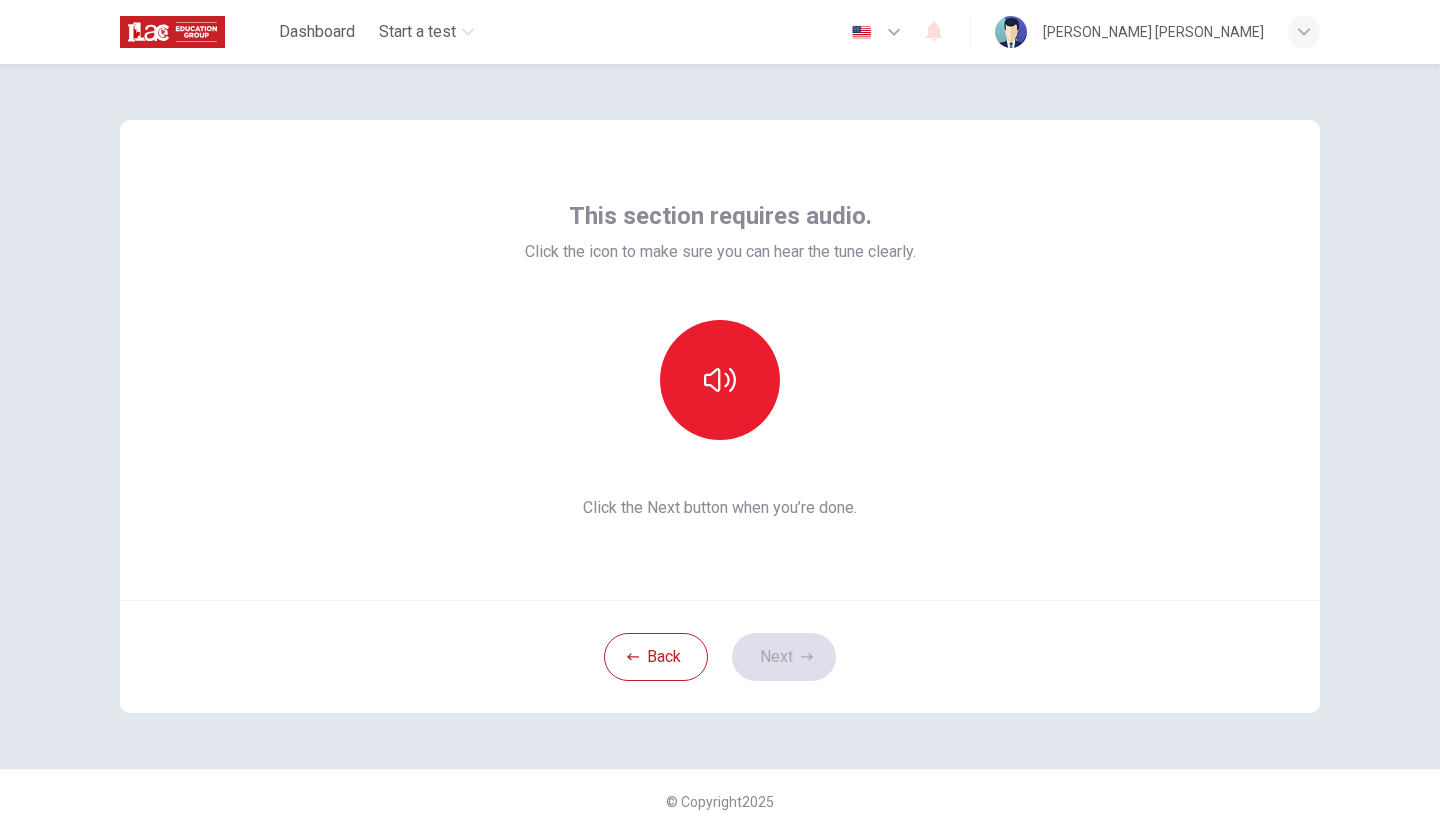 click at bounding box center (720, 380) 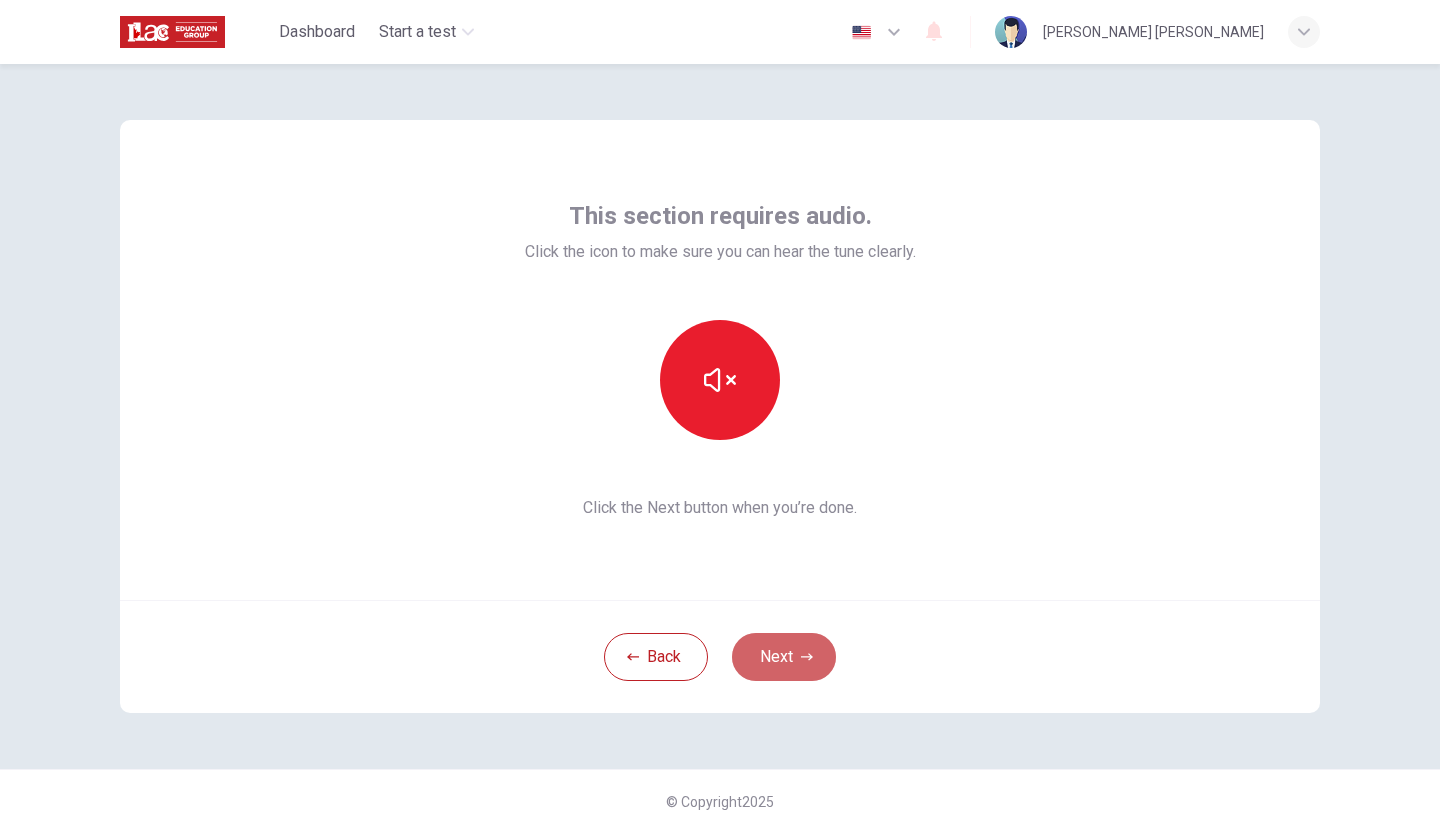 click on "Next" at bounding box center (784, 657) 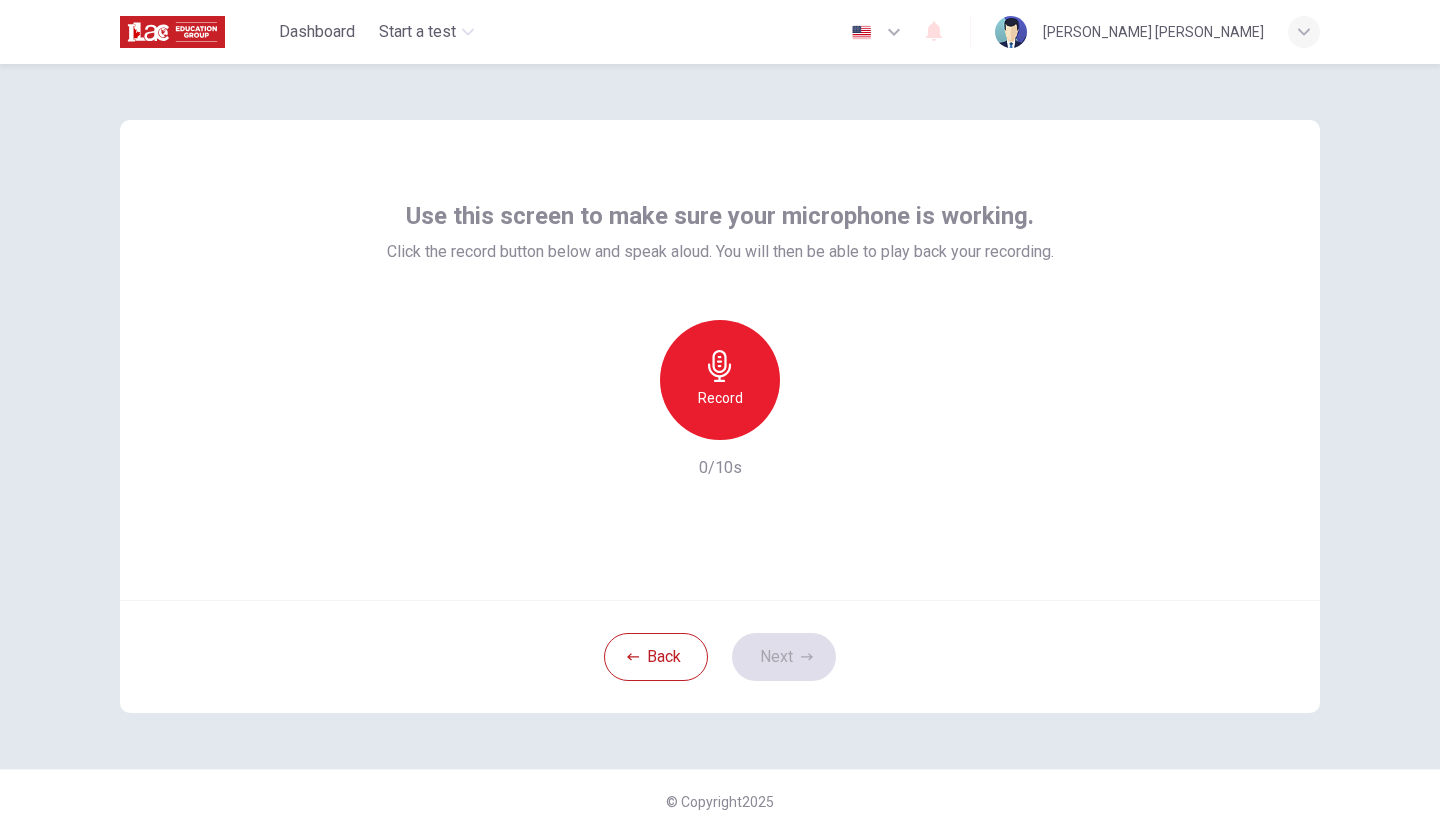 click on "Record" at bounding box center (720, 398) 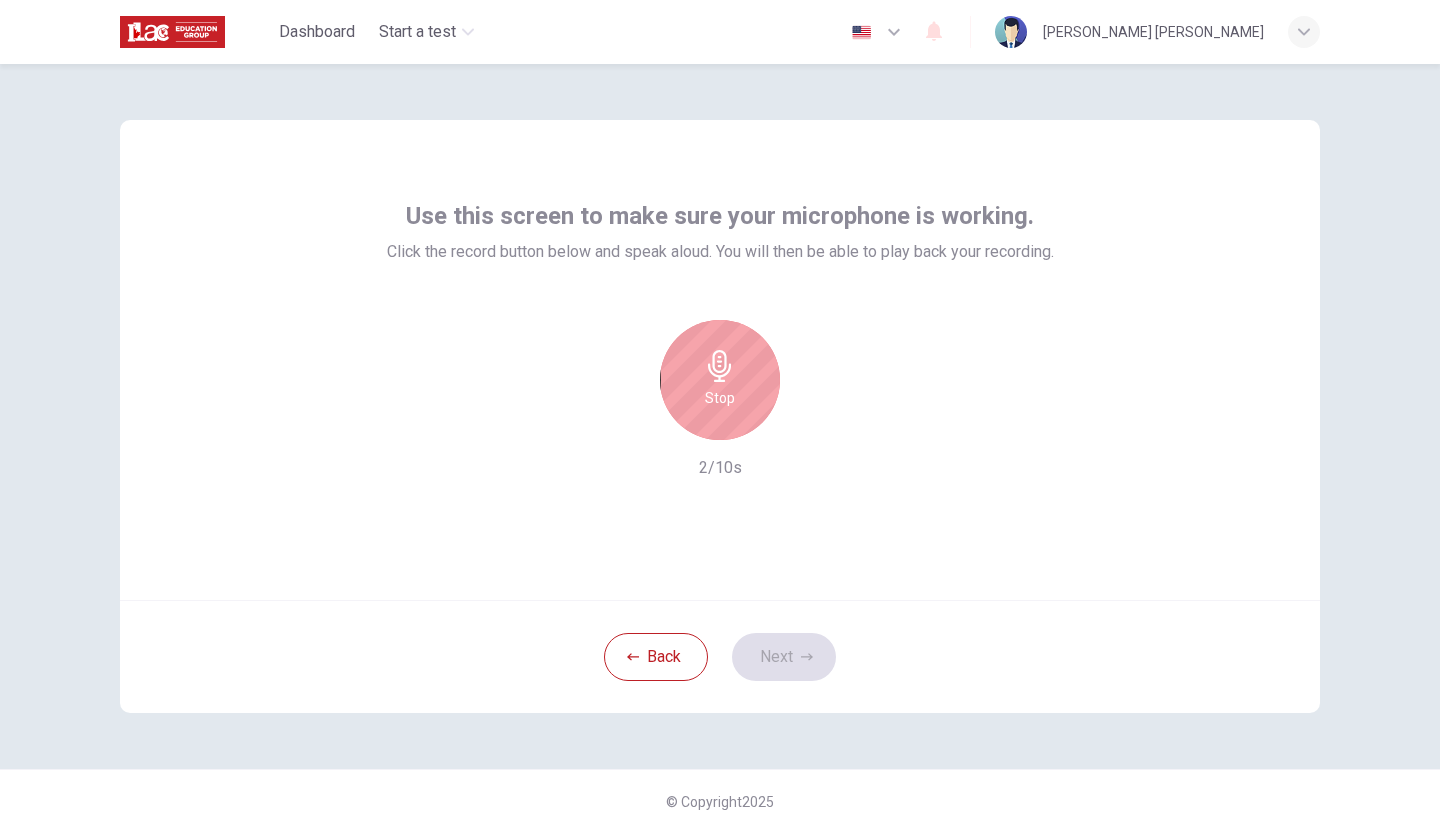 click on "Stop" at bounding box center (720, 398) 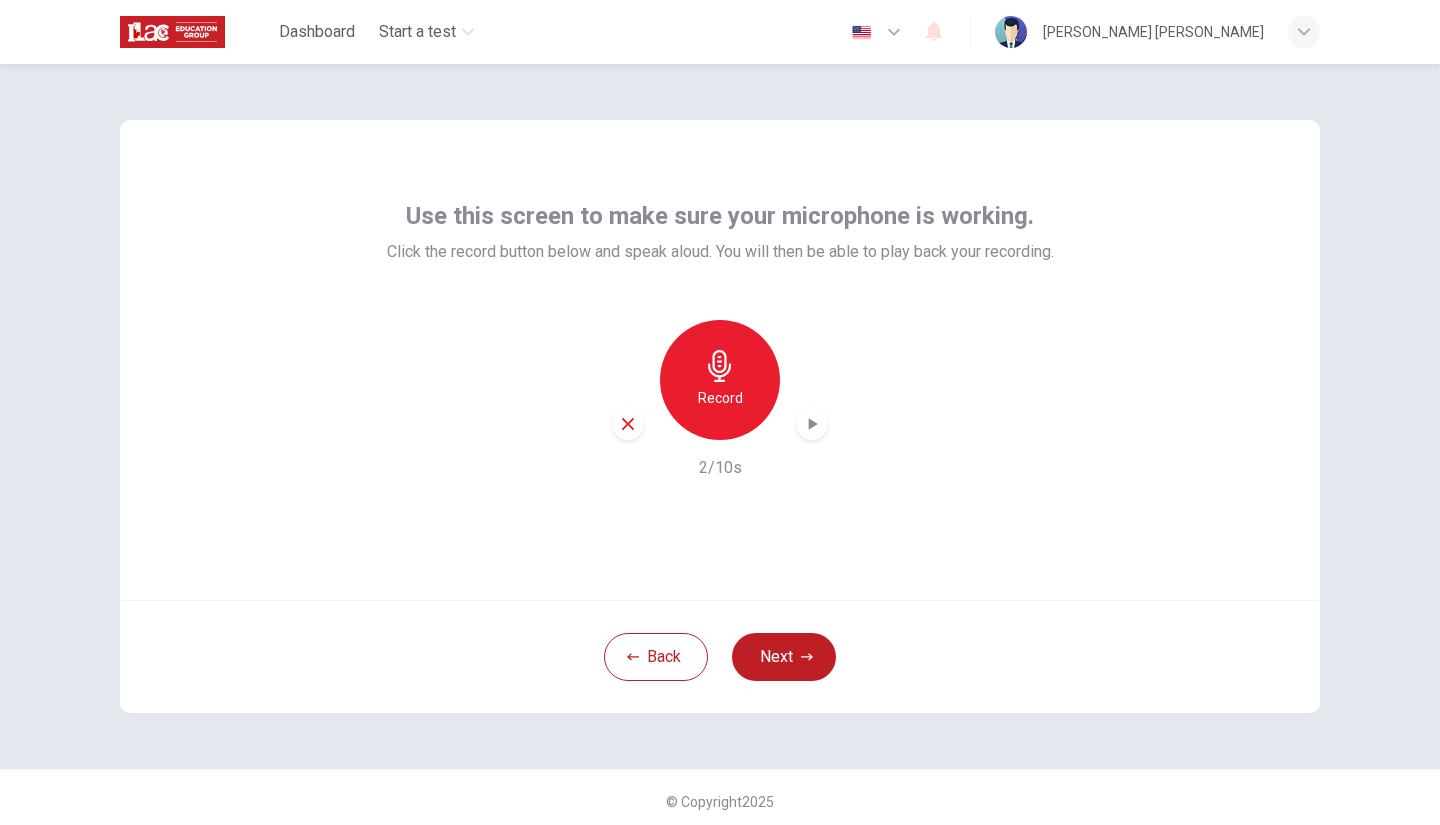 click at bounding box center [812, 424] 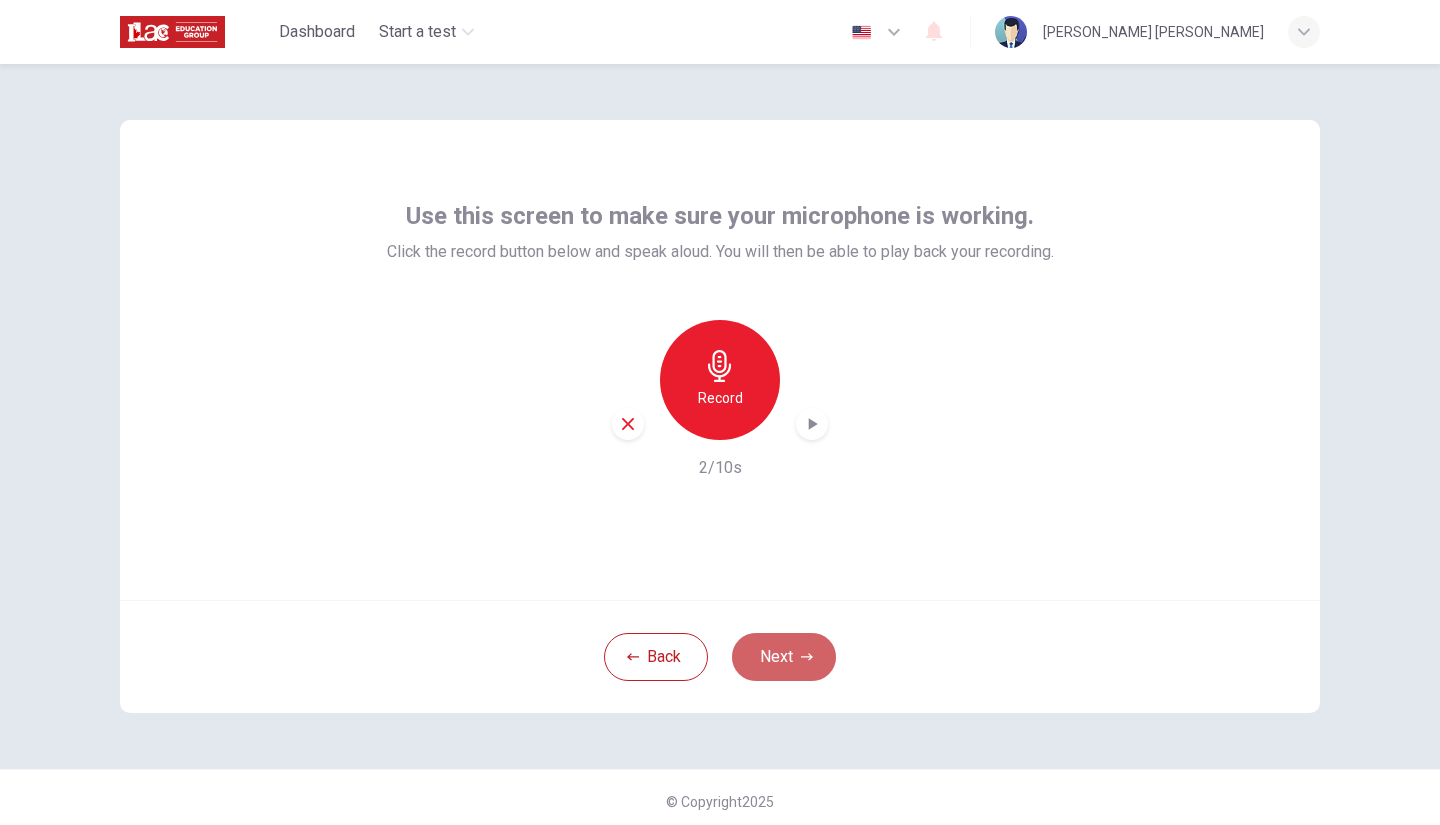 click on "Next" at bounding box center (784, 657) 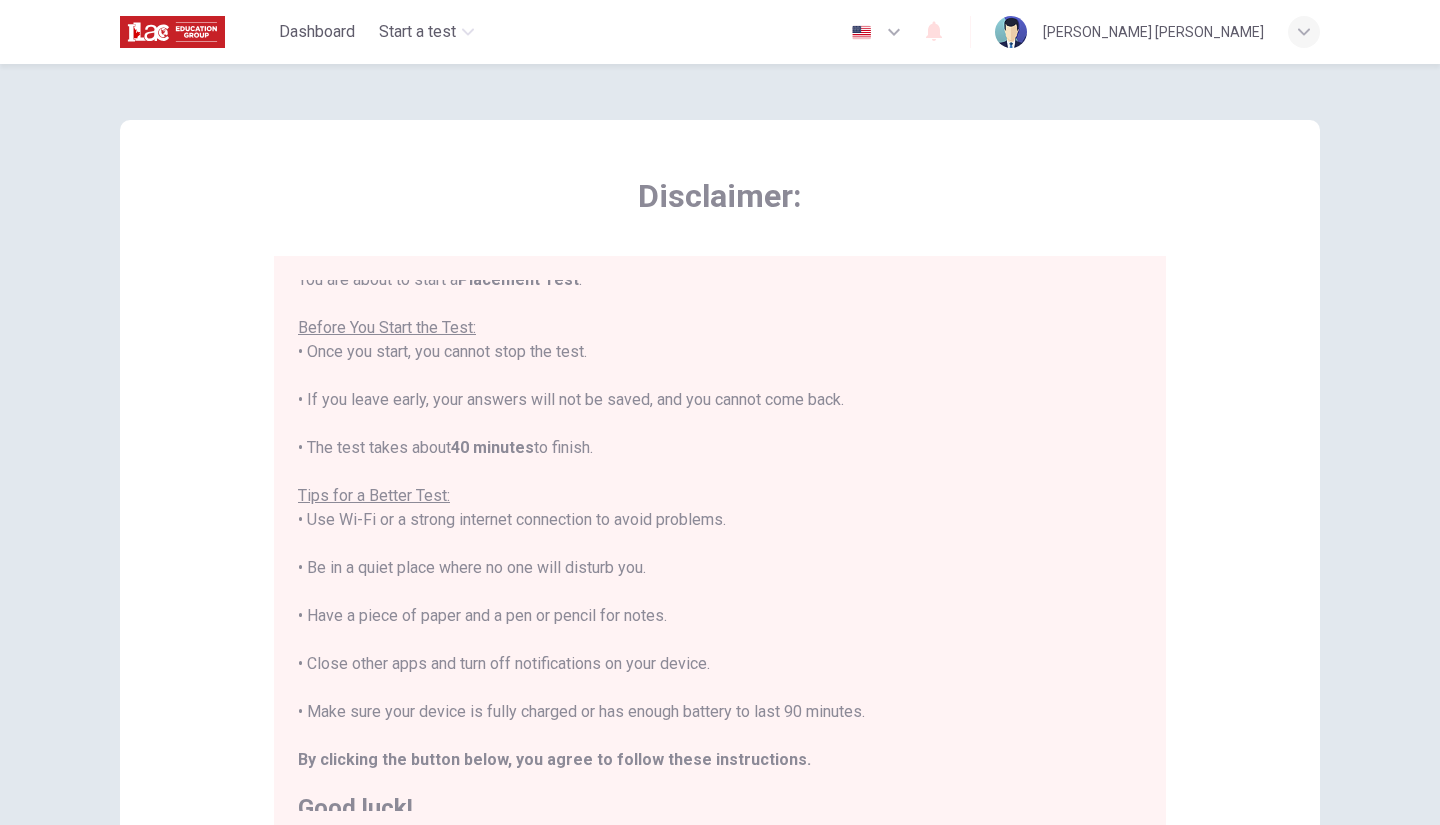 scroll, scrollTop: 23, scrollLeft: 0, axis: vertical 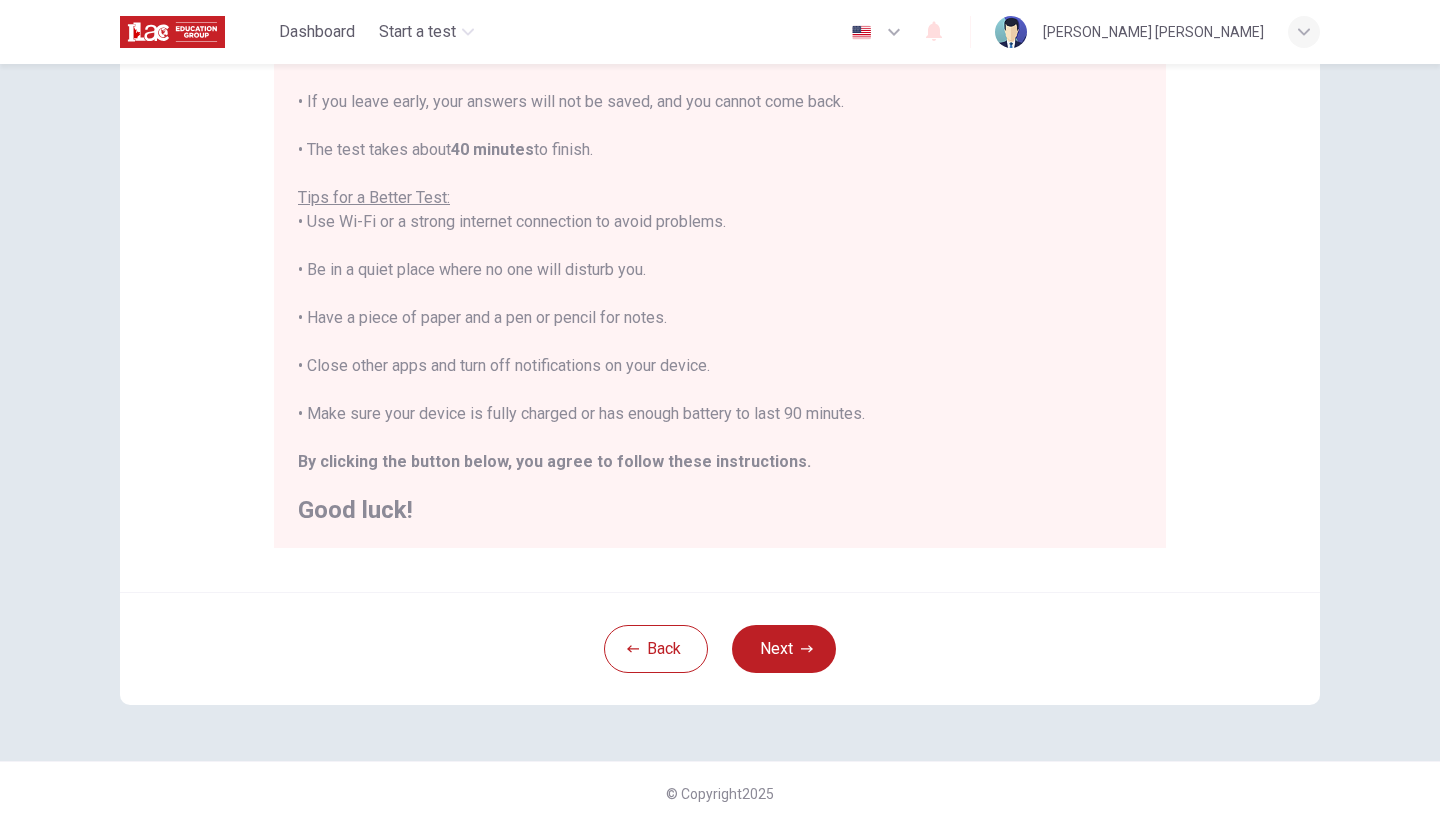 click on "Next" at bounding box center (784, 649) 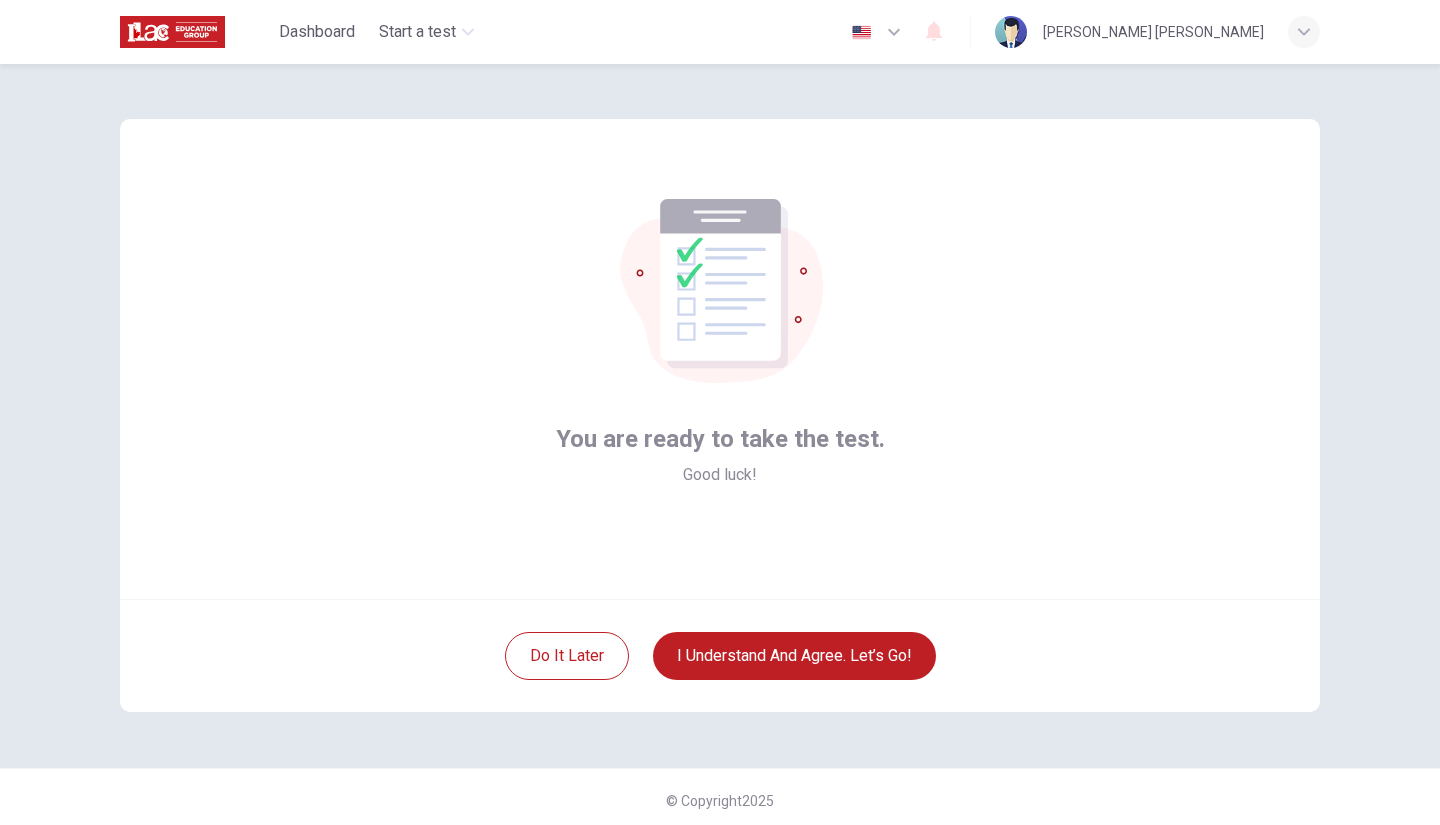 scroll, scrollTop: 0, scrollLeft: 0, axis: both 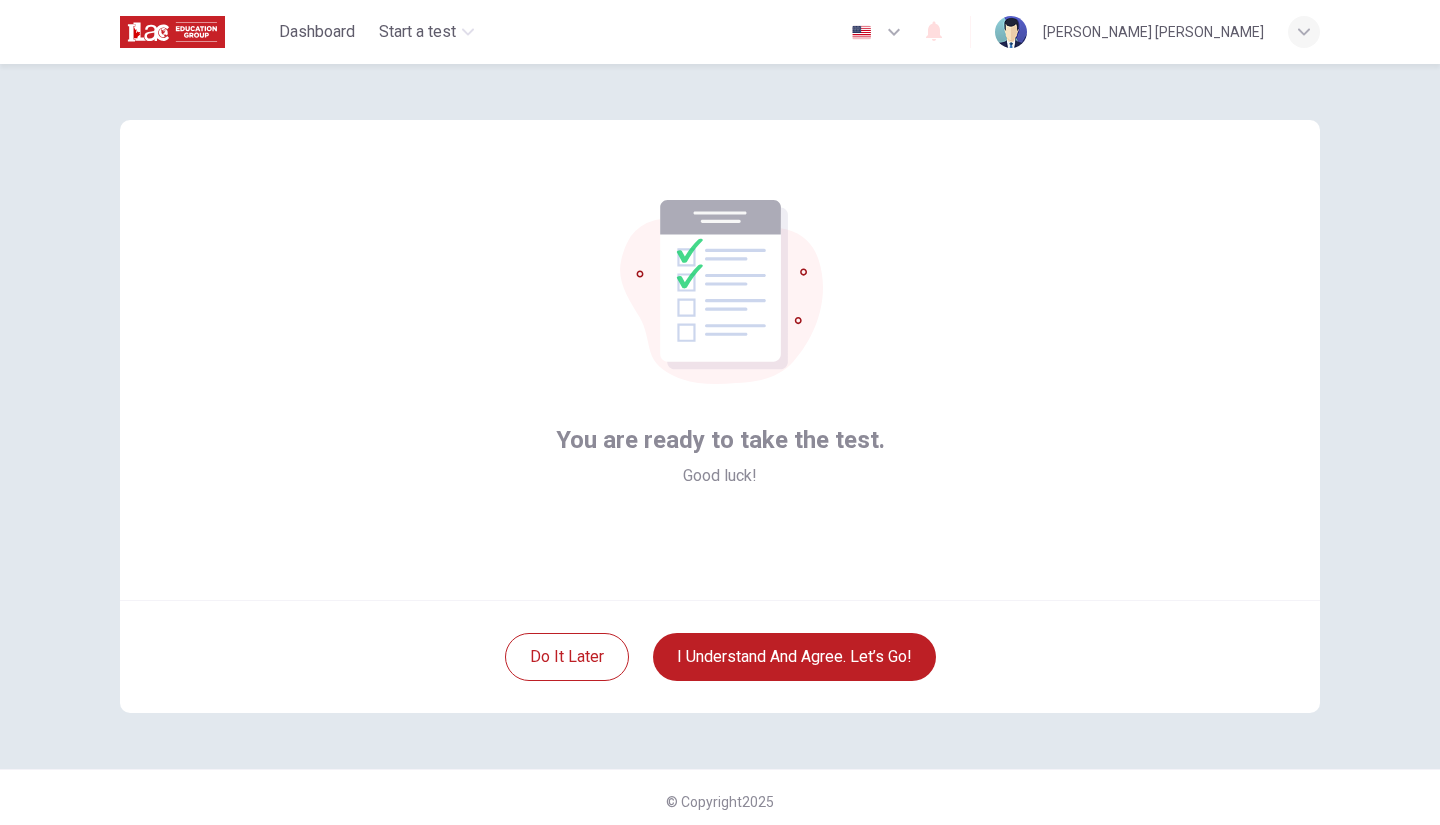 click on "I understand and agree. Let’s go!" at bounding box center (794, 657) 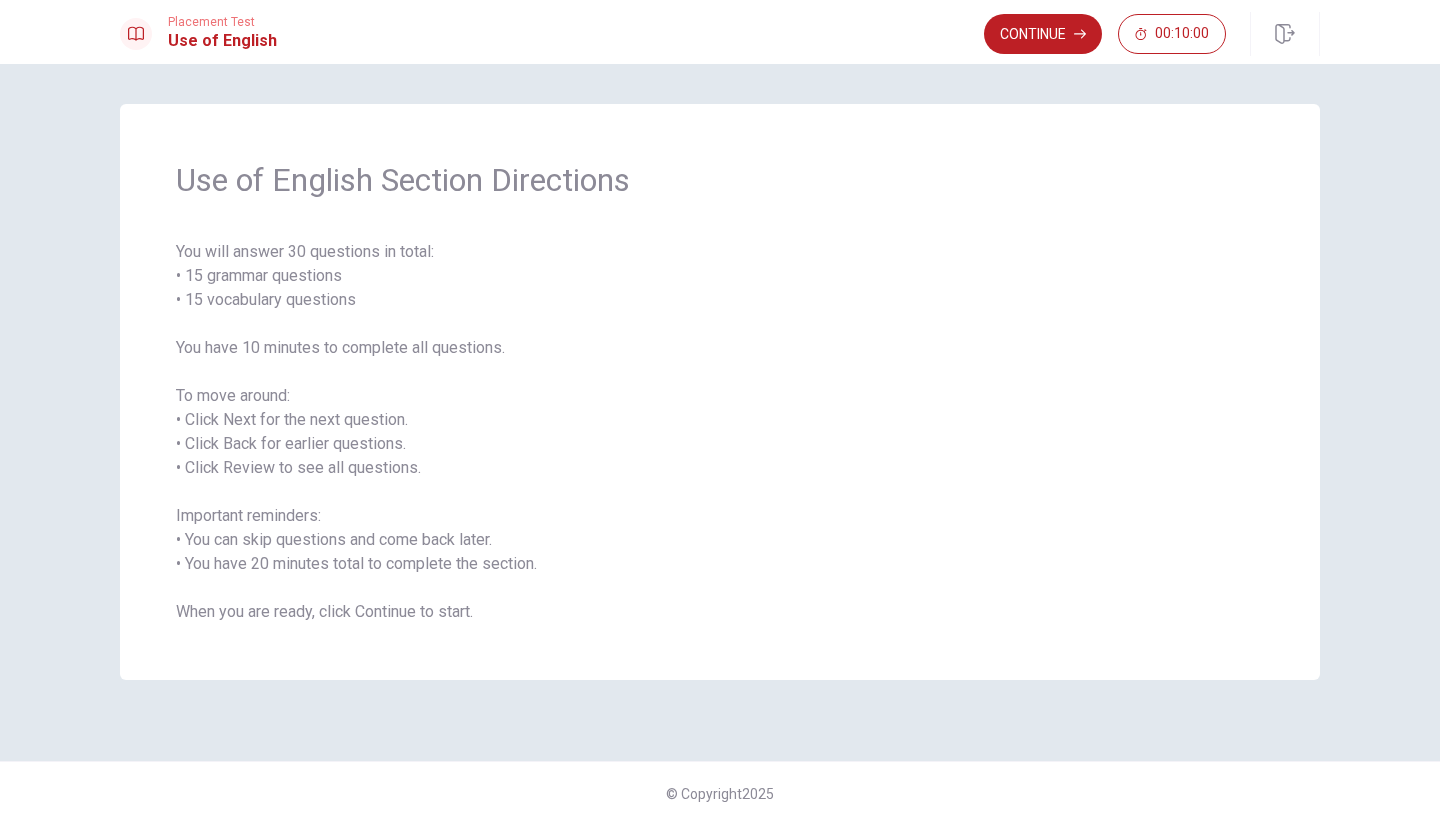click on "Continue" at bounding box center (1043, 34) 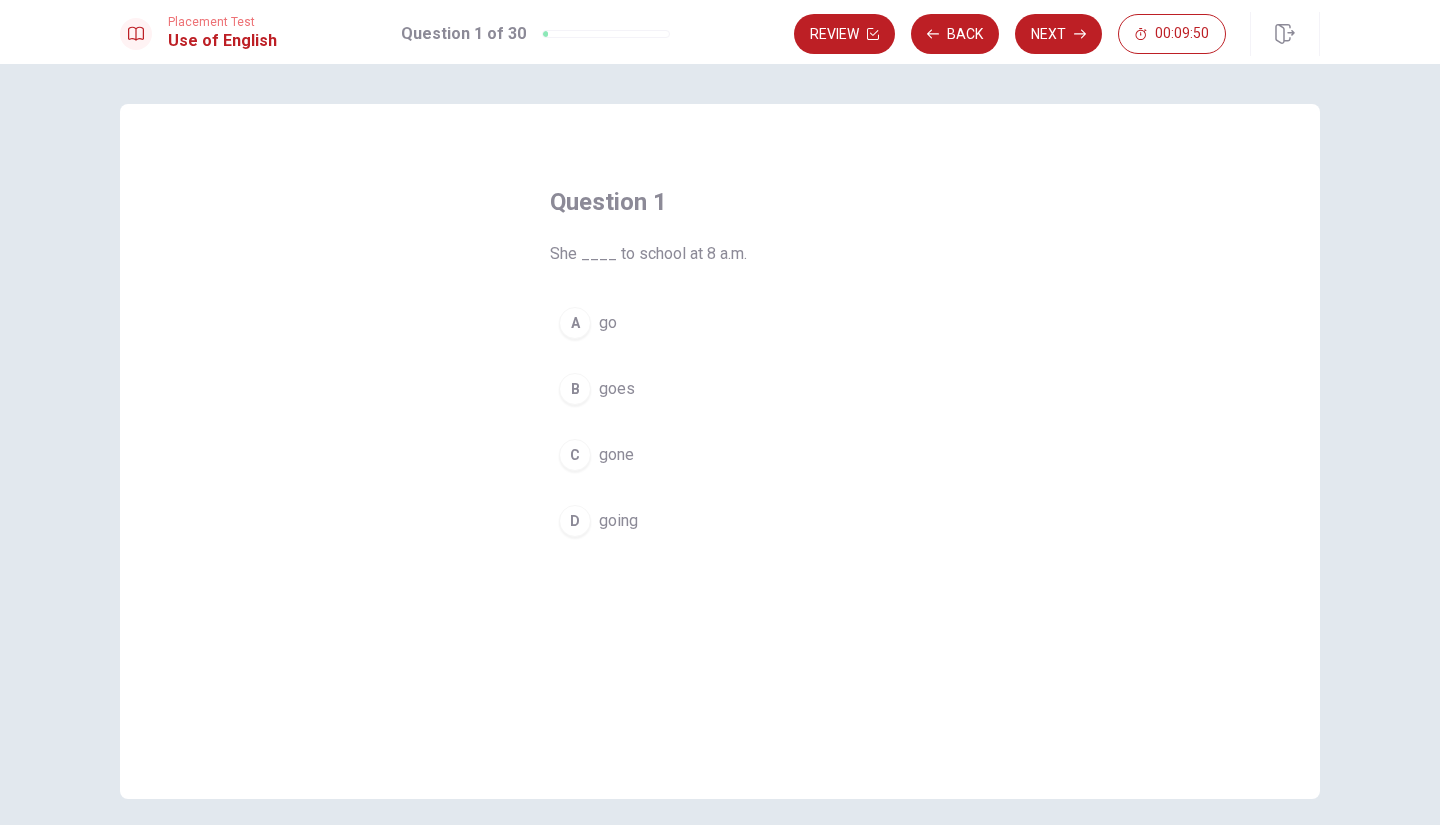click on "B" at bounding box center [575, 389] 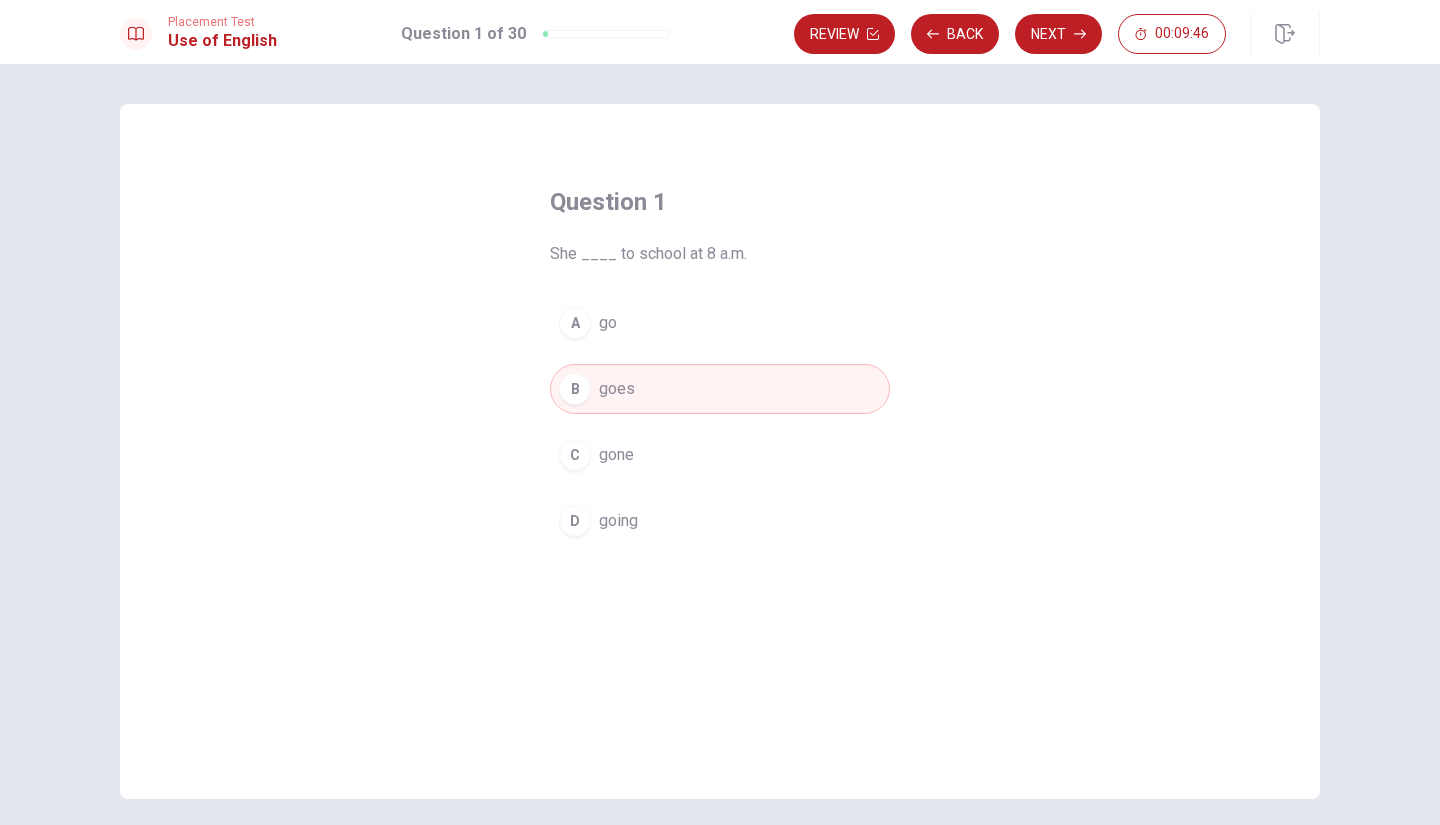 click on "She ____ to school at 8 a.m." at bounding box center (720, 254) 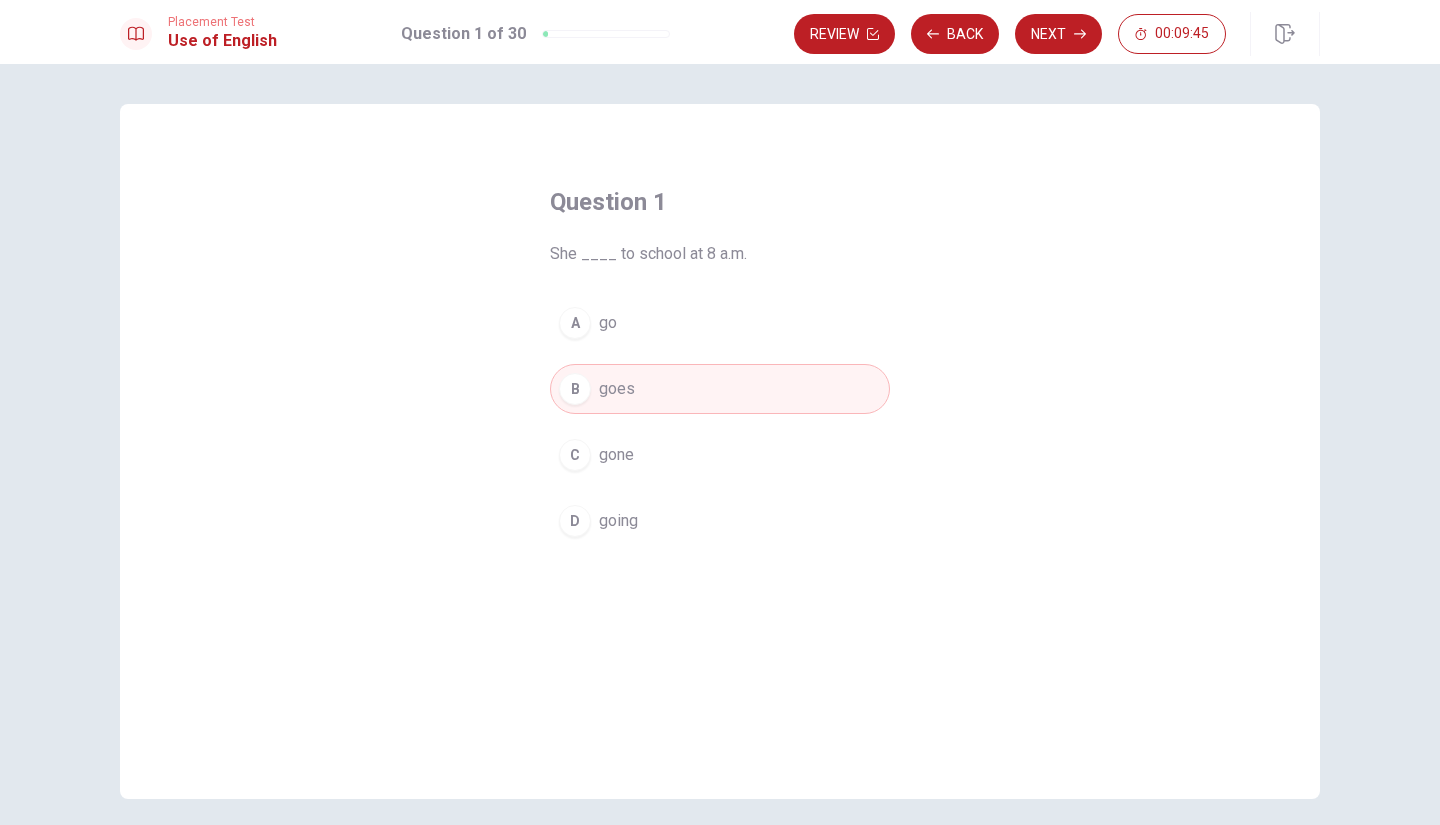 click on "Next" at bounding box center [1058, 34] 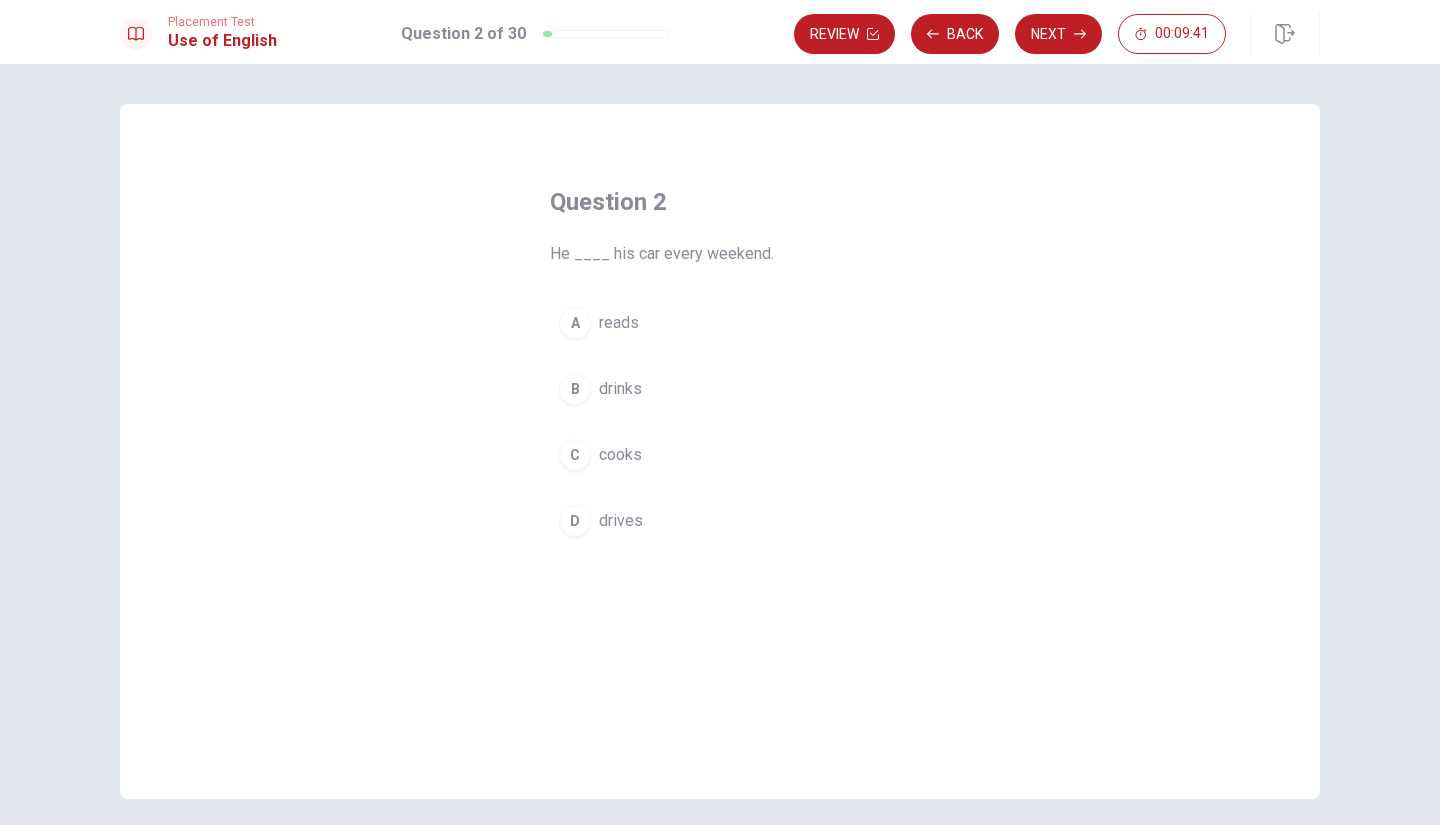 click on "A" at bounding box center [575, 323] 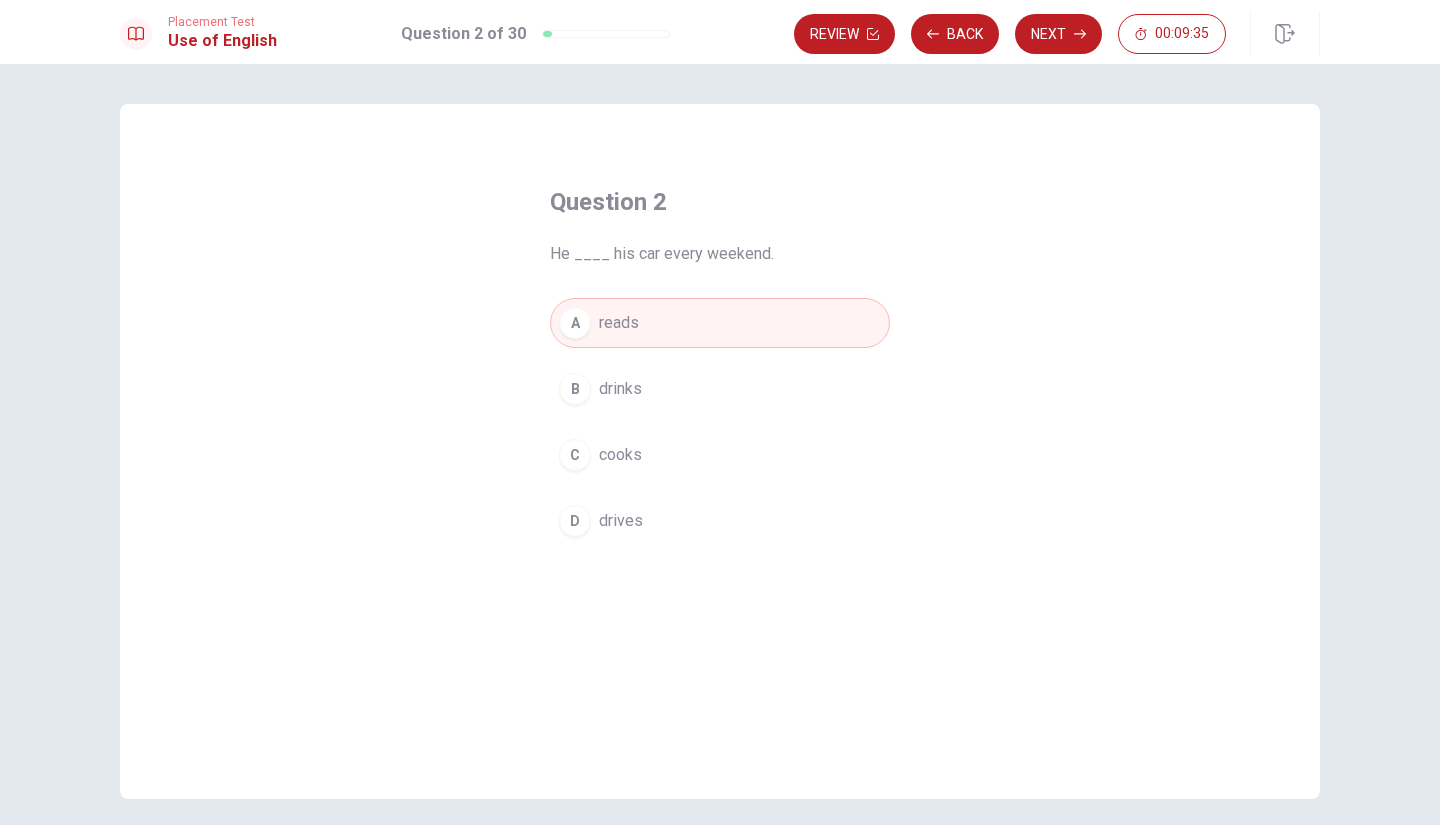 click on "D" at bounding box center (575, 521) 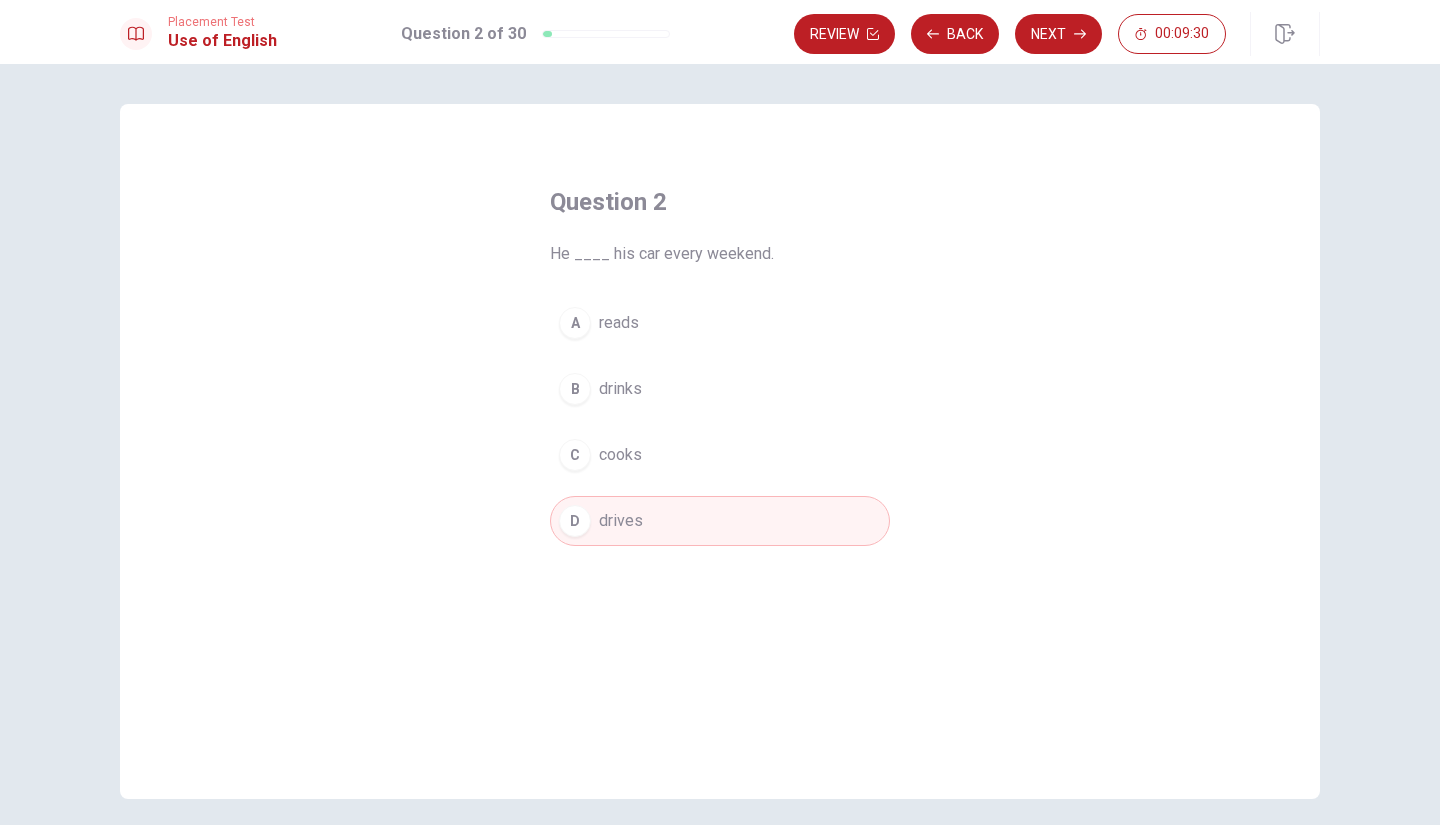 click on "Next" at bounding box center (1058, 34) 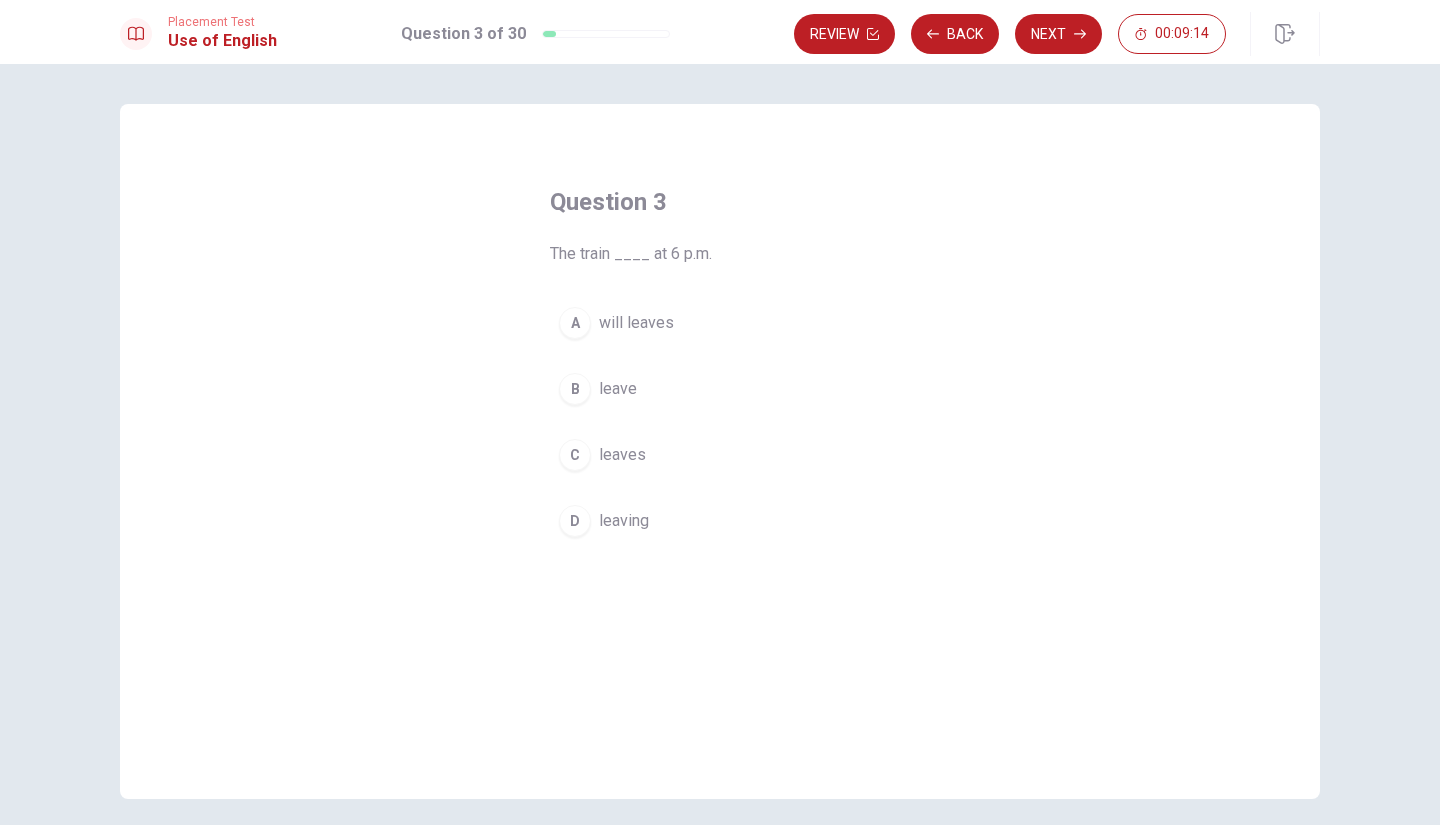 click on "B" at bounding box center (575, 389) 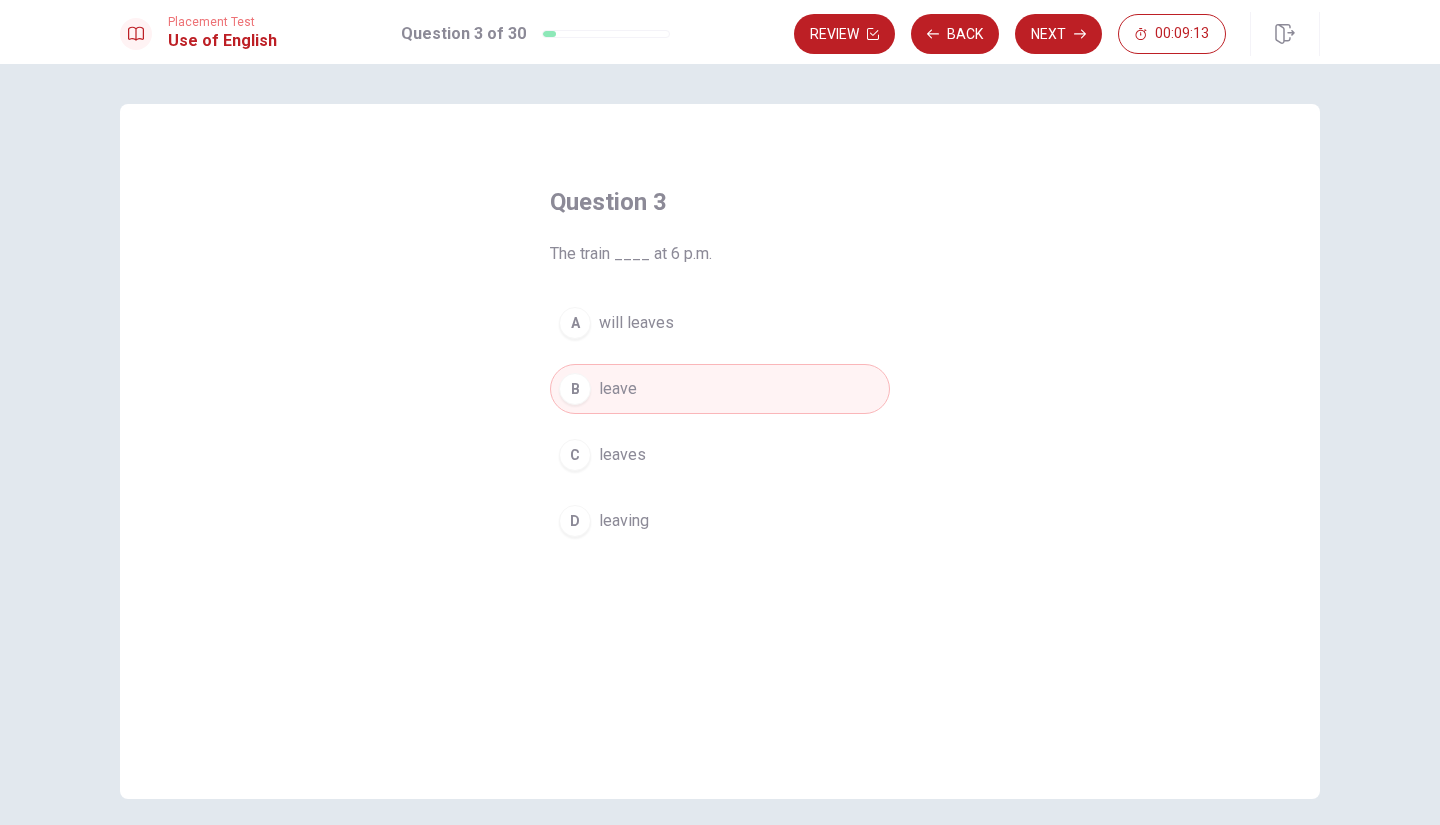 click on "Next" at bounding box center [1058, 34] 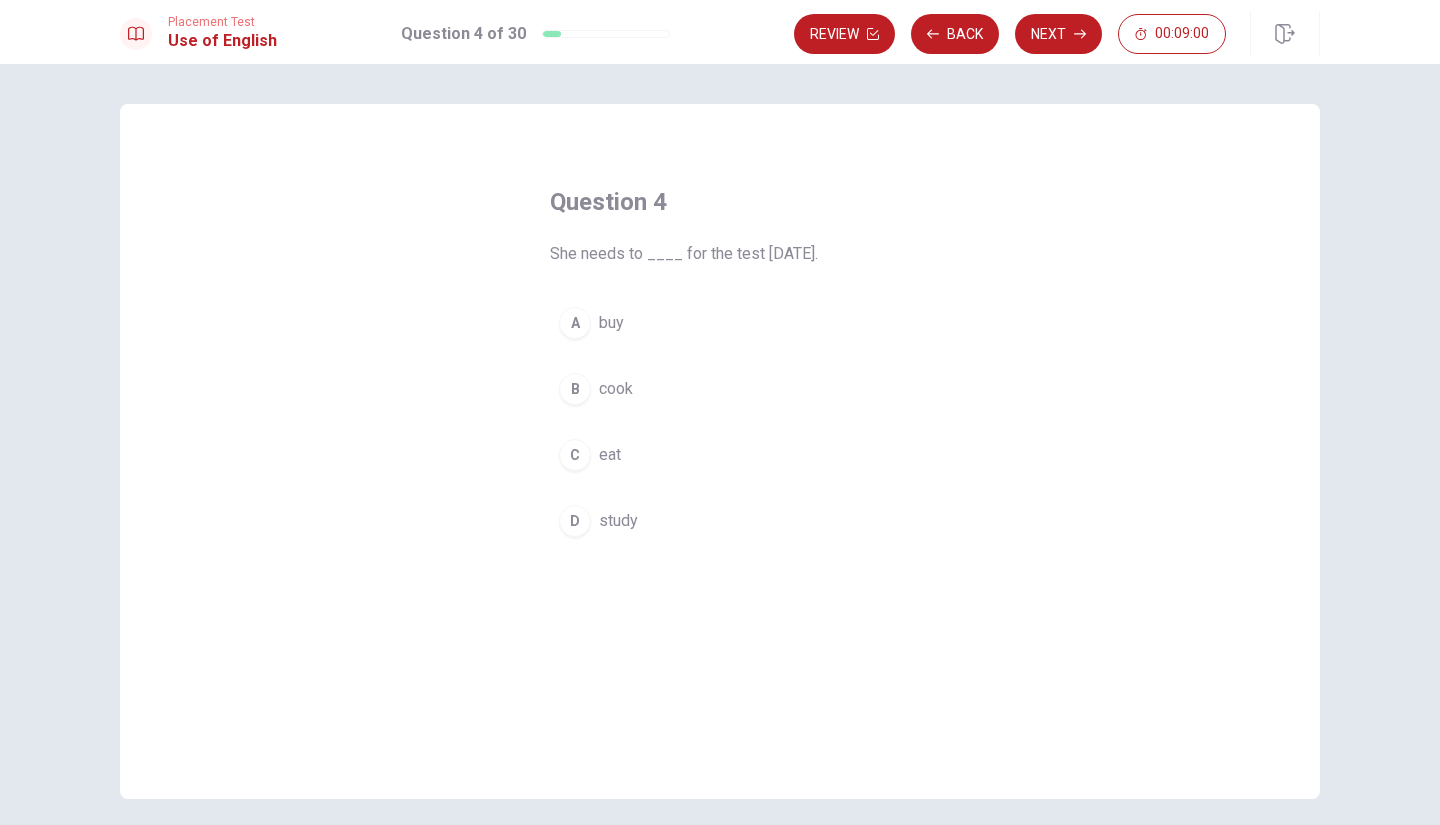 click on "D" at bounding box center [575, 521] 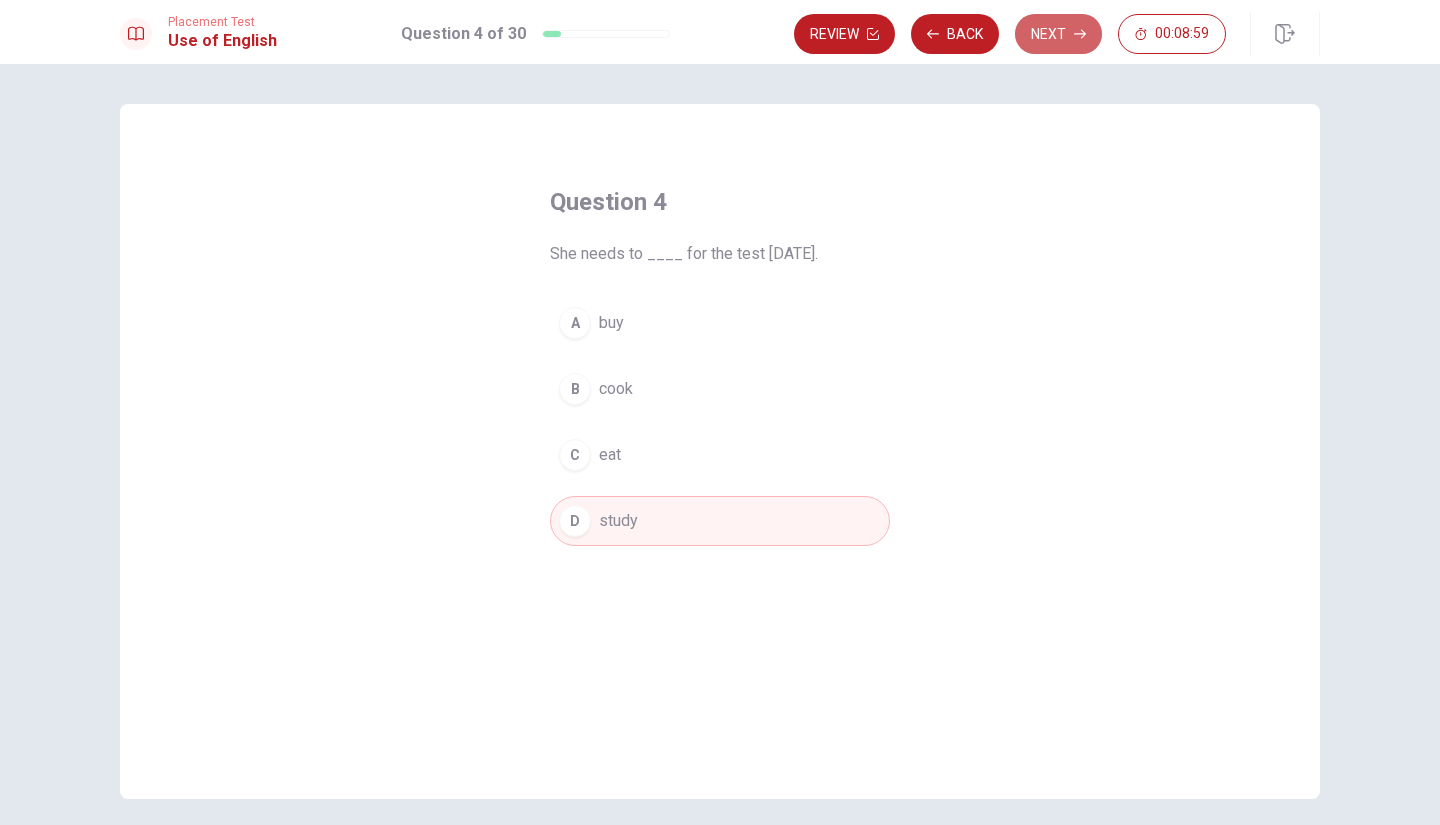 click 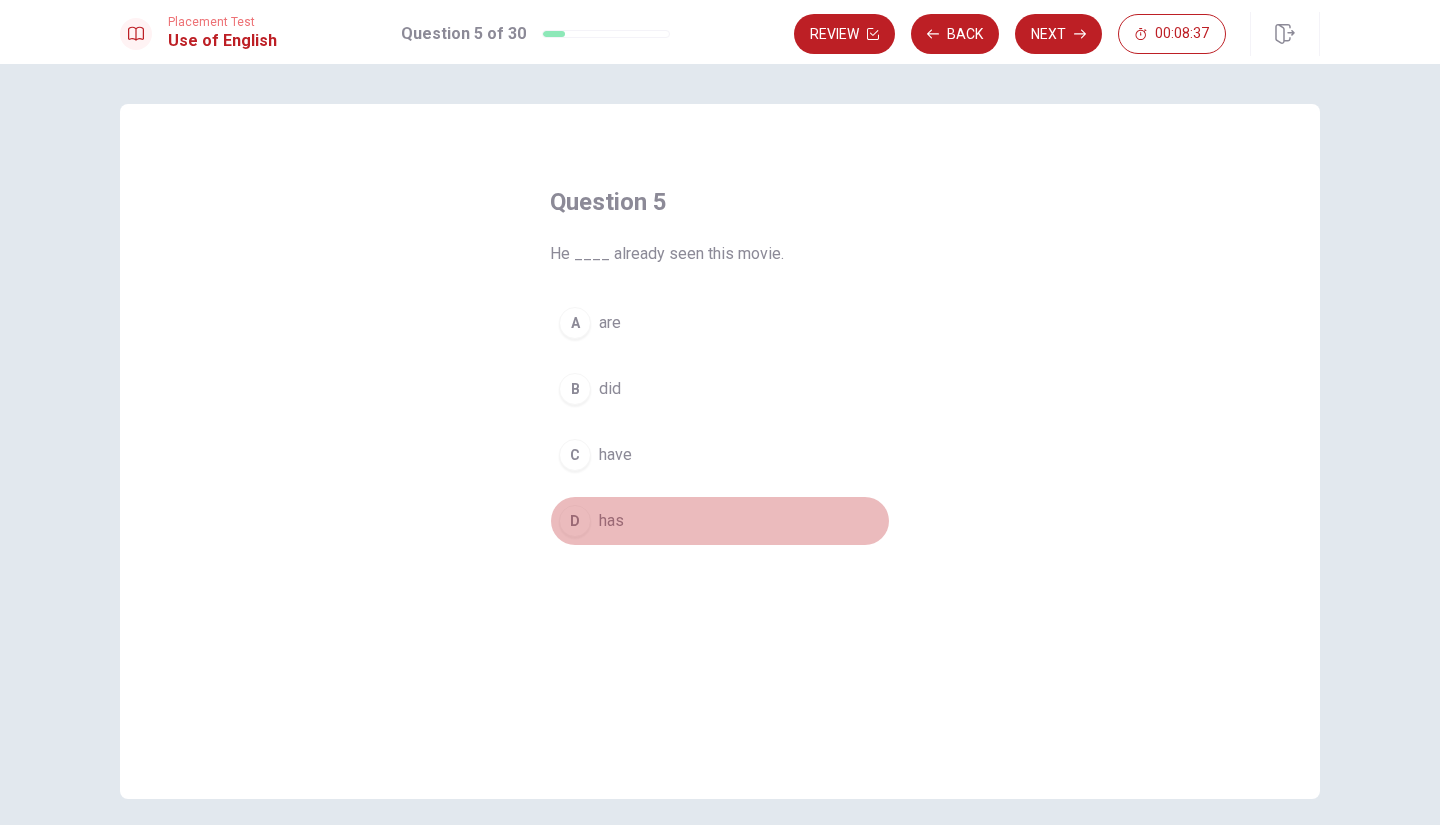 click on "D" at bounding box center (575, 521) 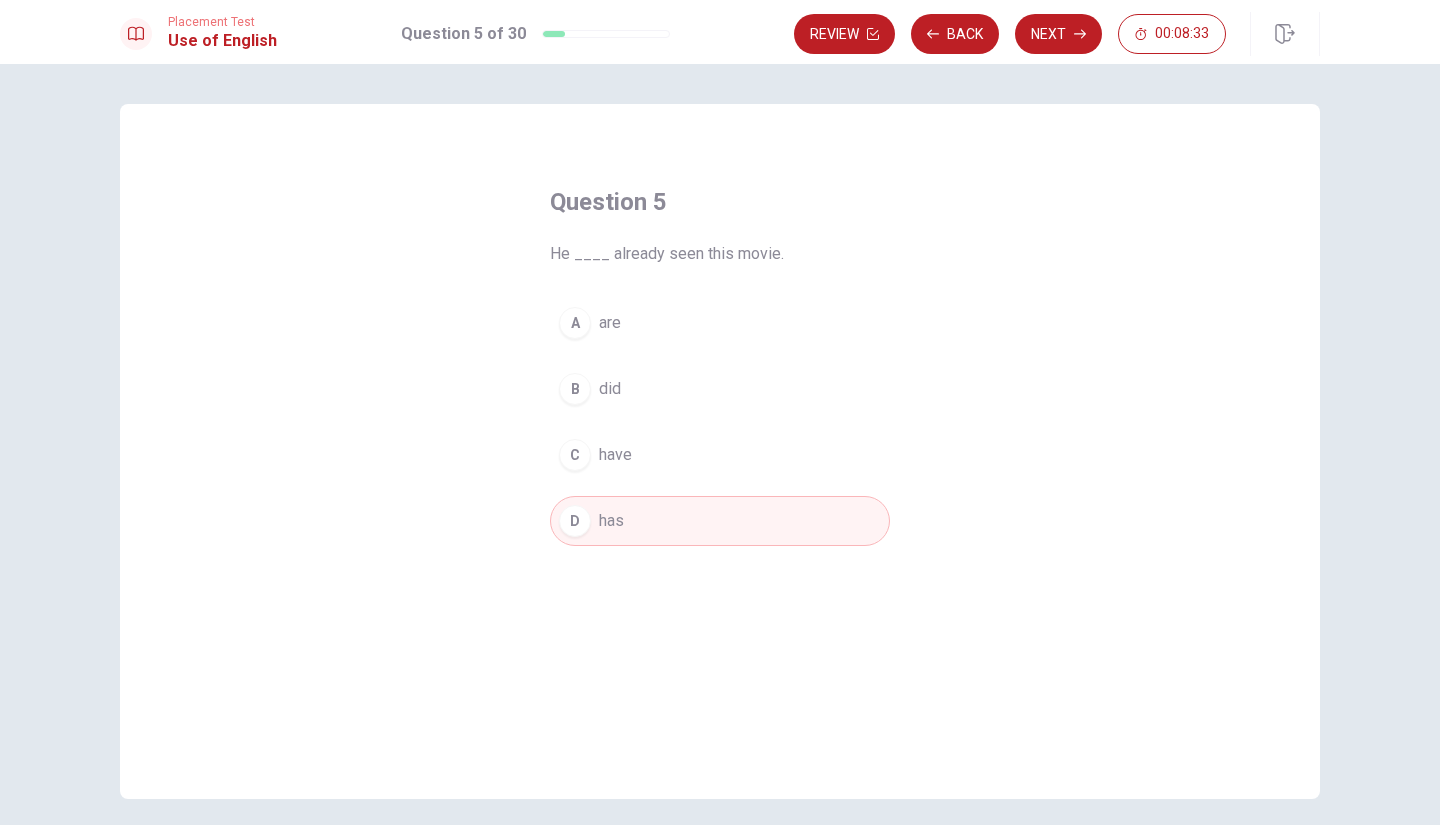 click on "Next" at bounding box center (1058, 34) 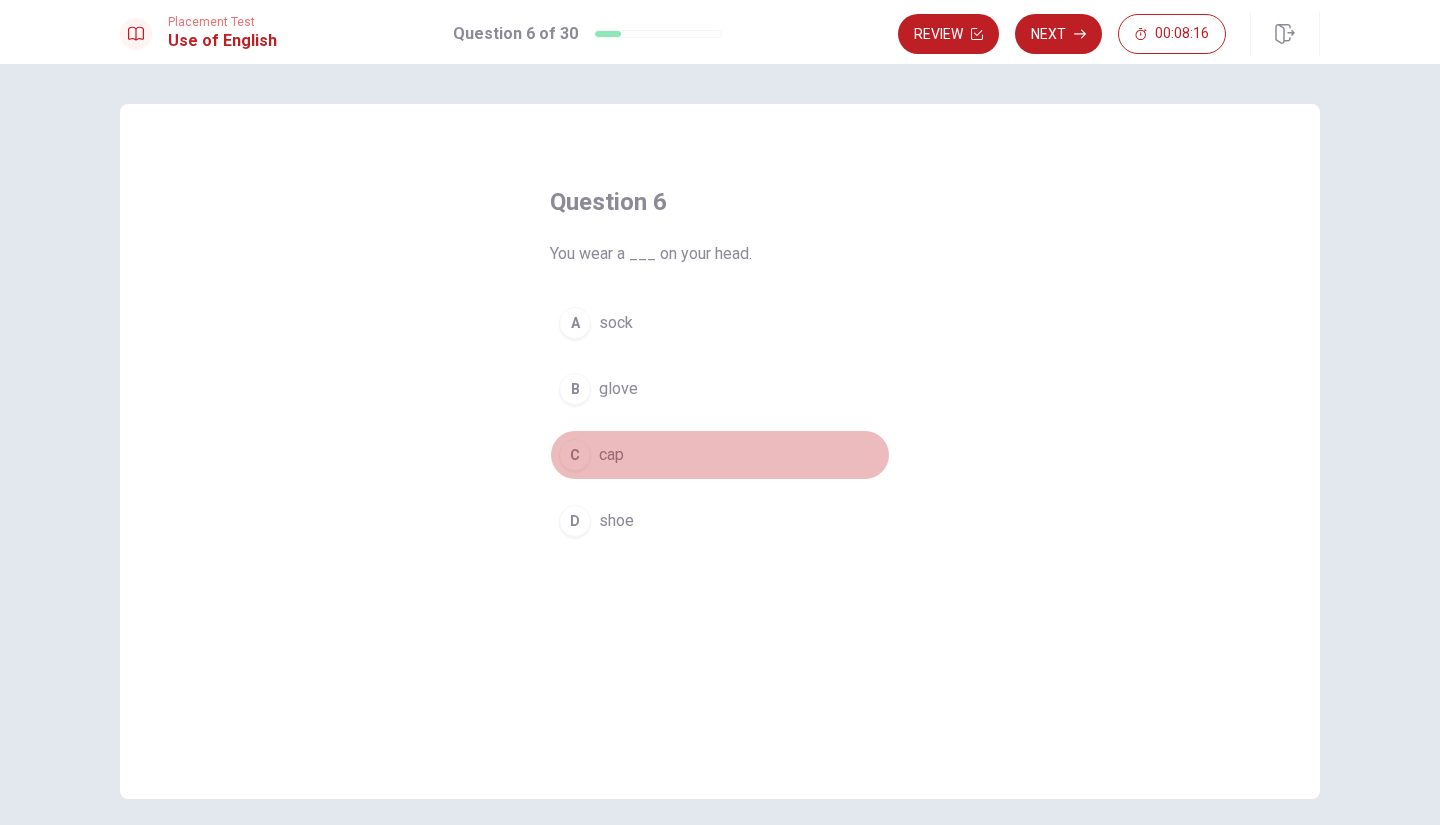click on "C" at bounding box center (575, 455) 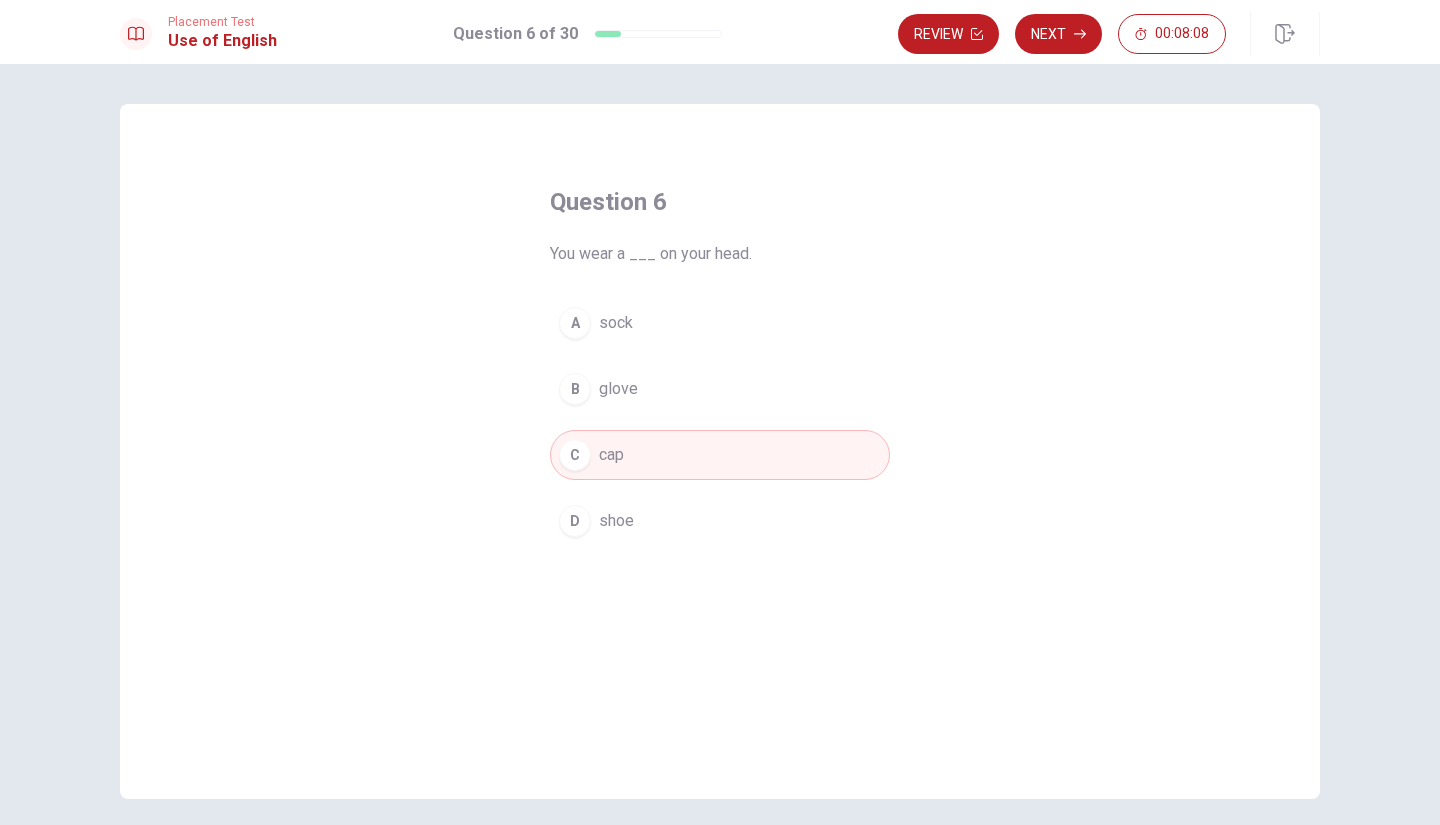 click on "Next" at bounding box center (1058, 34) 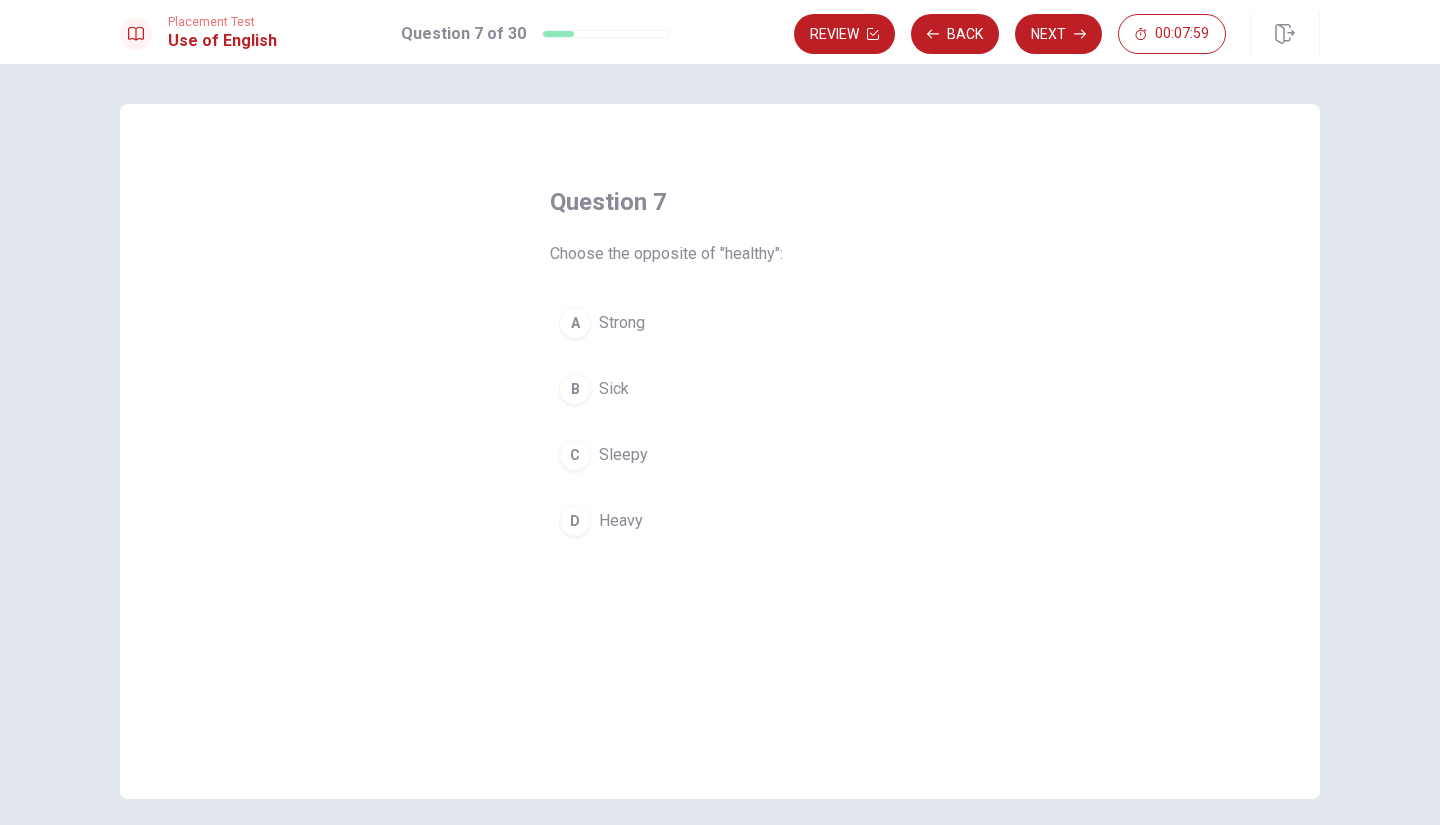 click on "B" at bounding box center (575, 389) 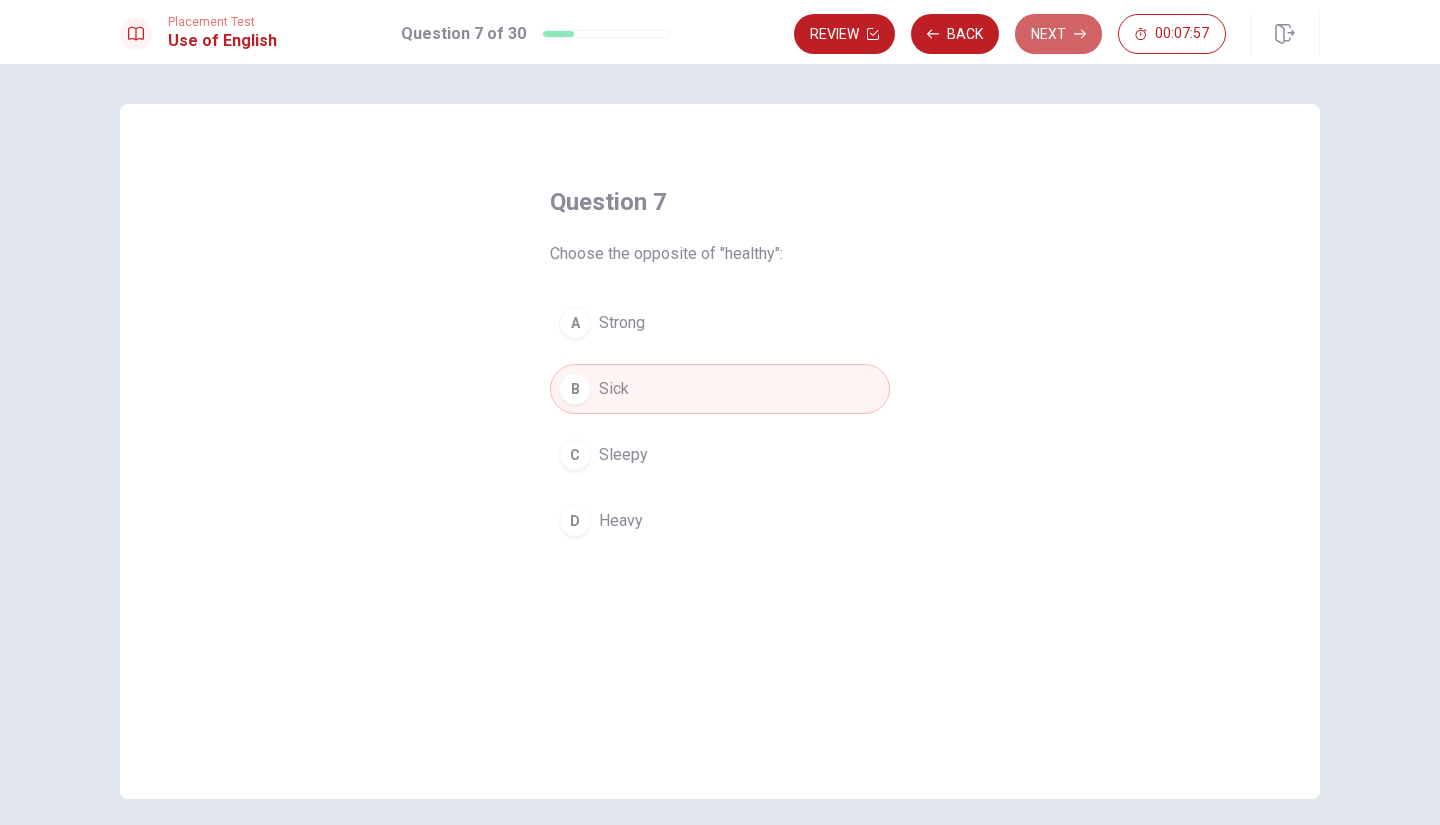 click on "Next" at bounding box center [1058, 34] 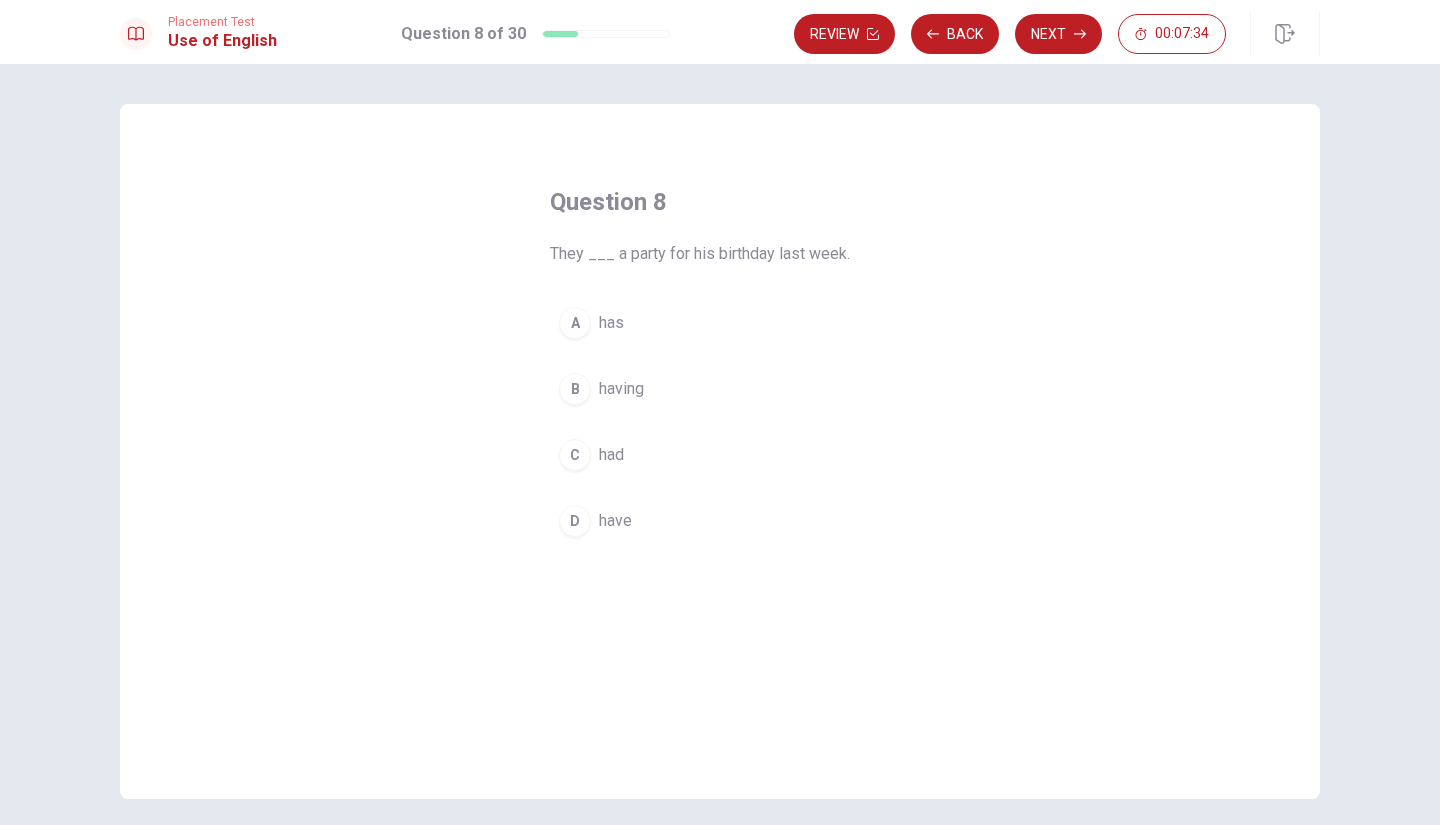 click on "D" at bounding box center (575, 521) 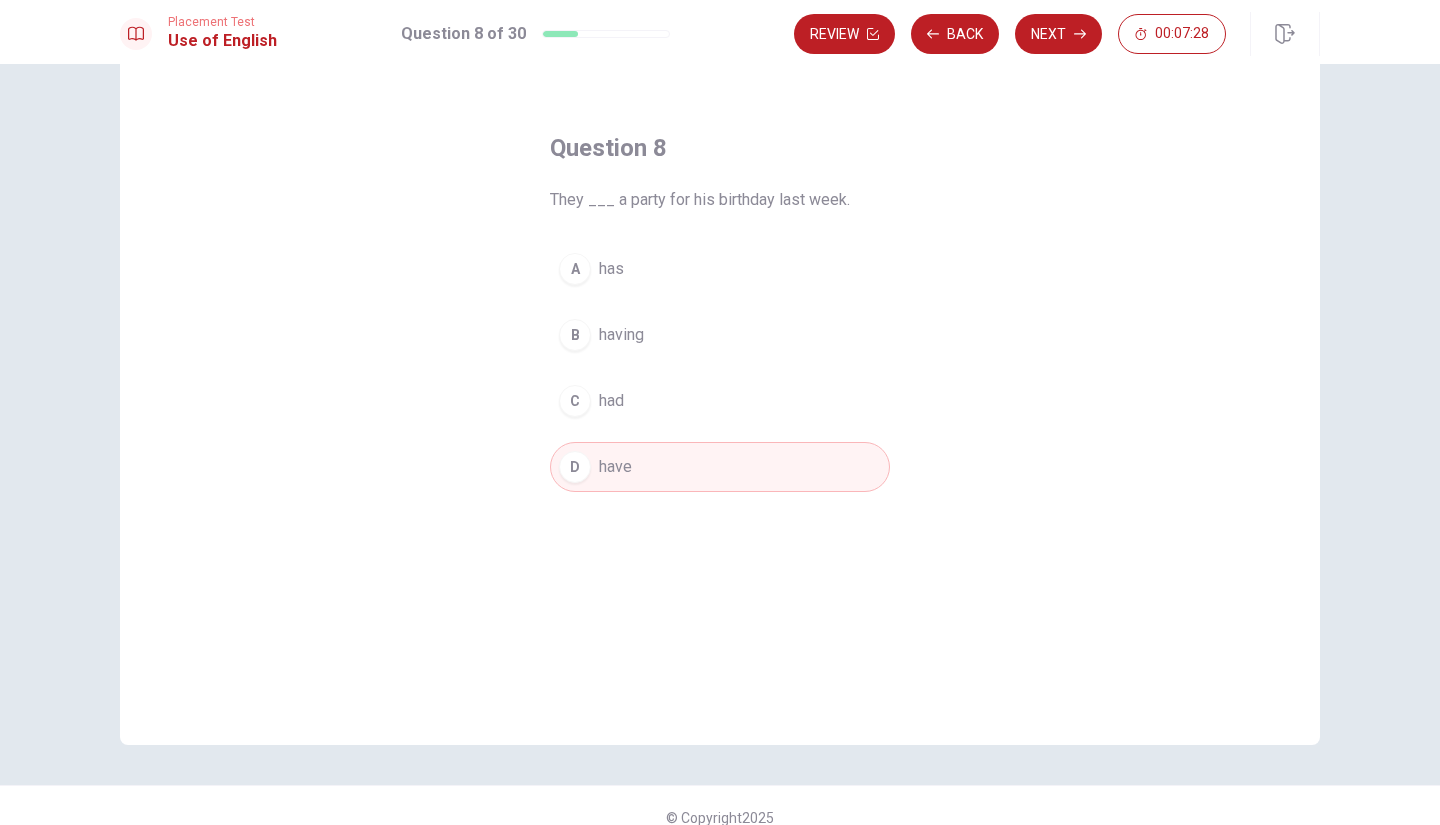 scroll, scrollTop: 78, scrollLeft: 0, axis: vertical 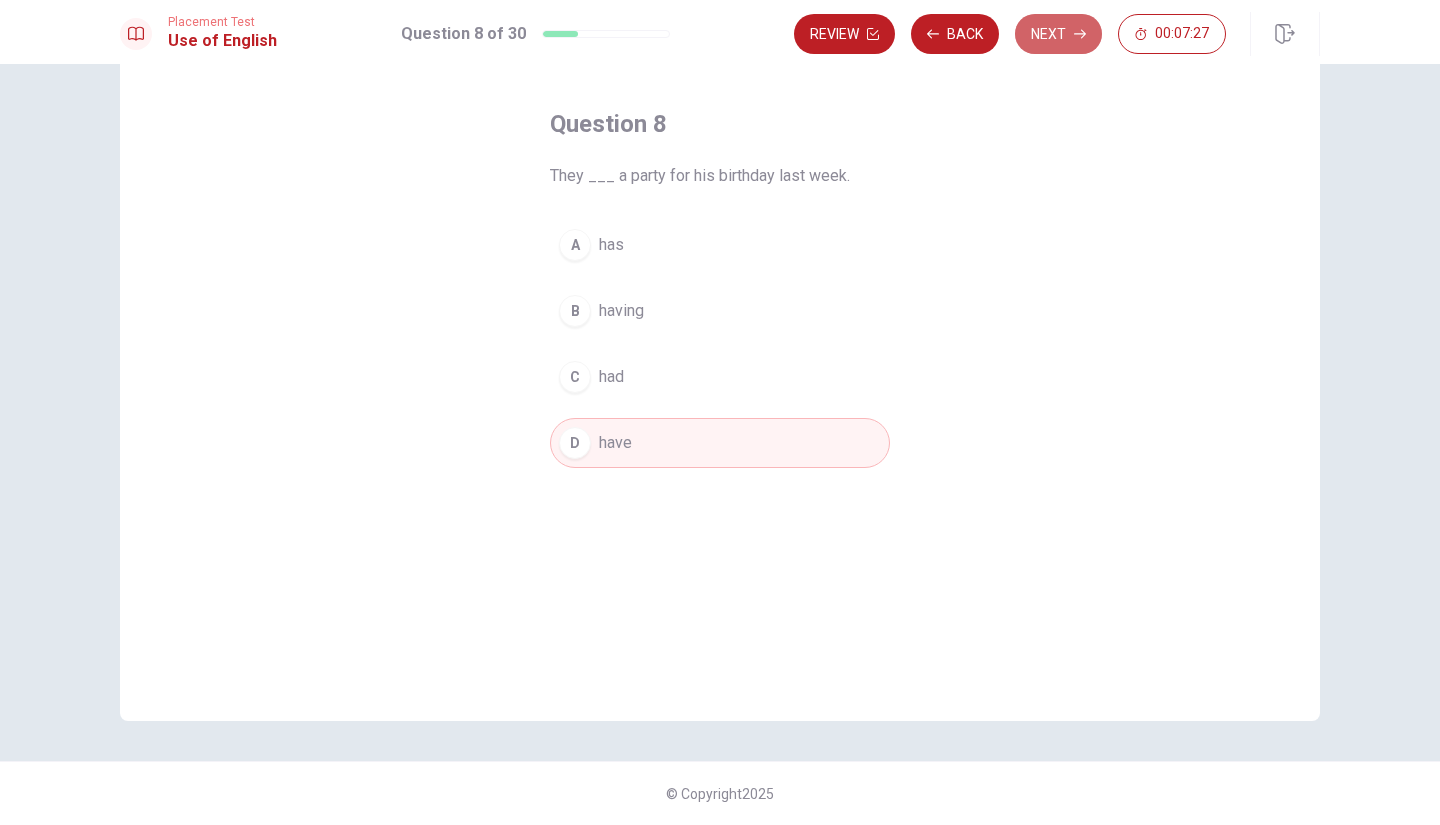 click on "Next" at bounding box center [1058, 34] 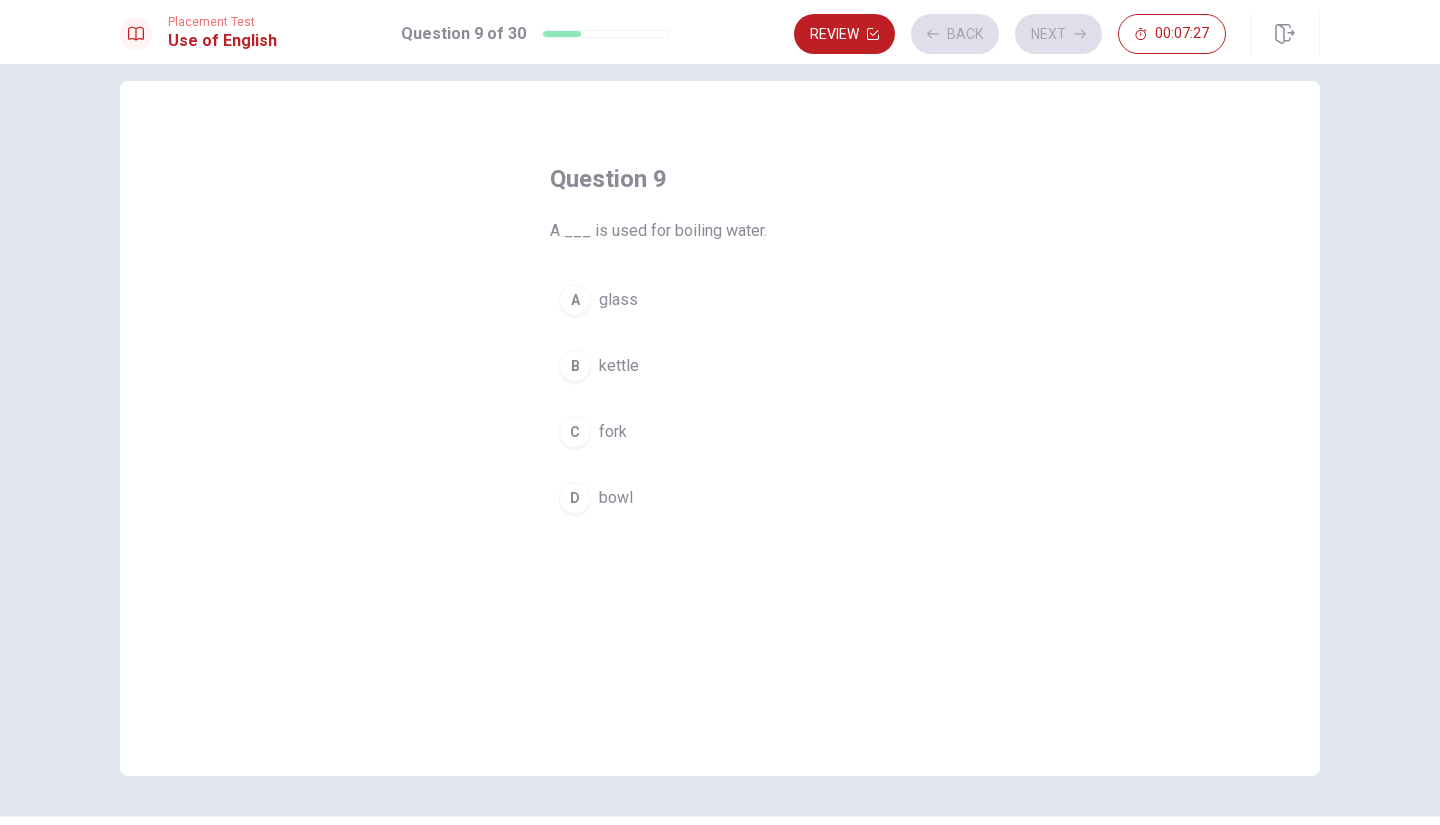 scroll, scrollTop: 0, scrollLeft: 0, axis: both 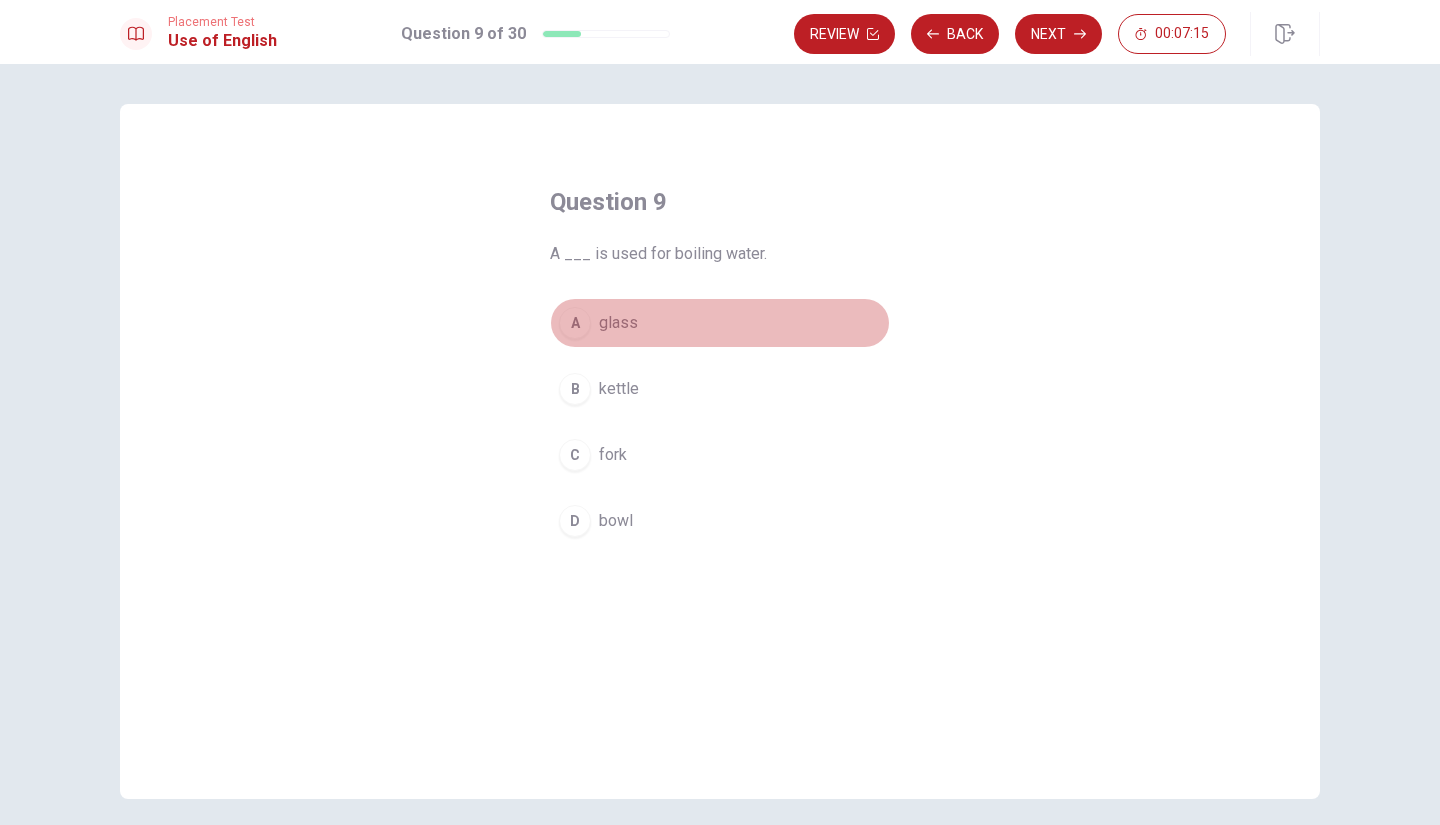 click on "A" at bounding box center [575, 323] 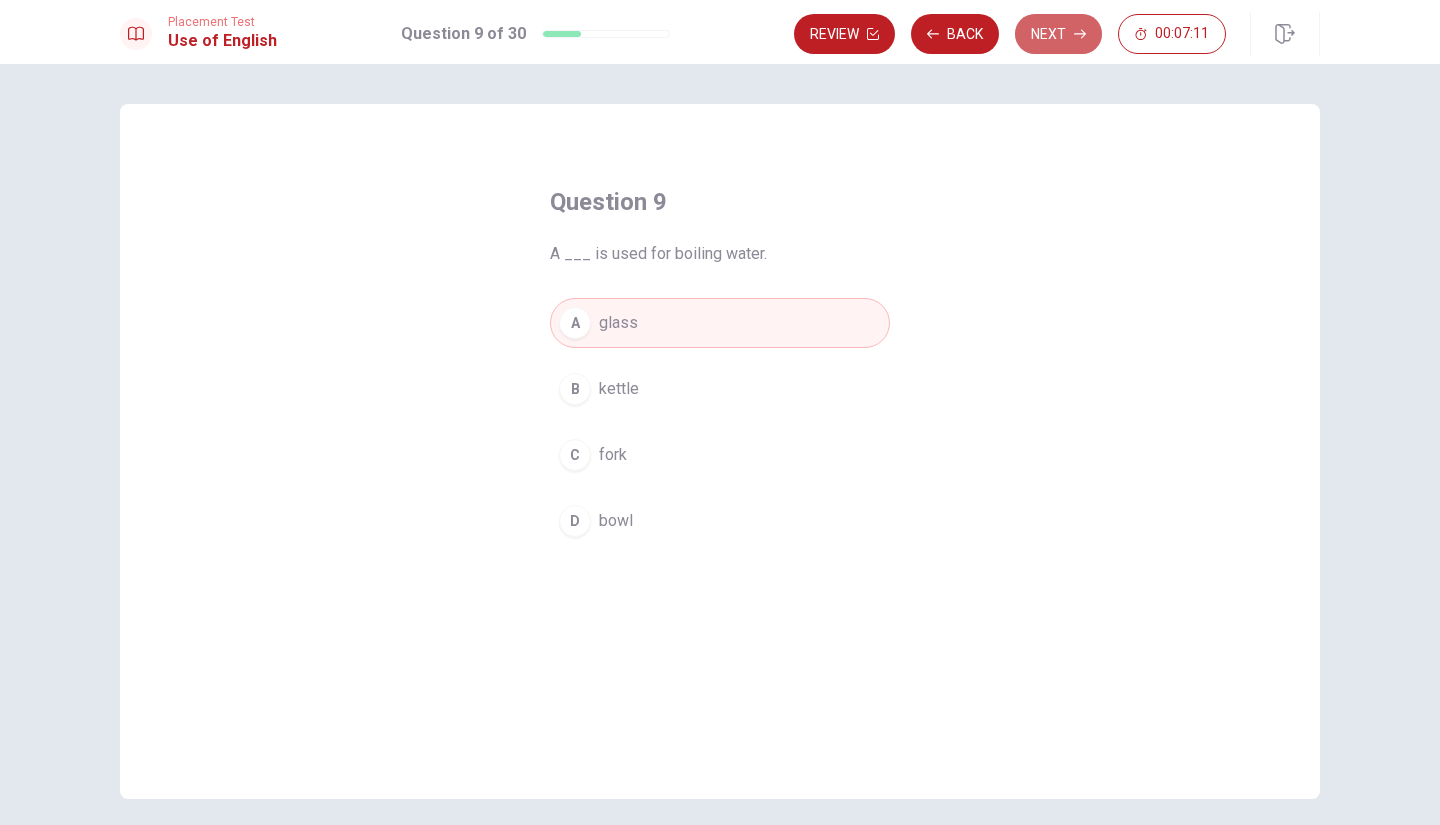 click on "Next" at bounding box center [1058, 34] 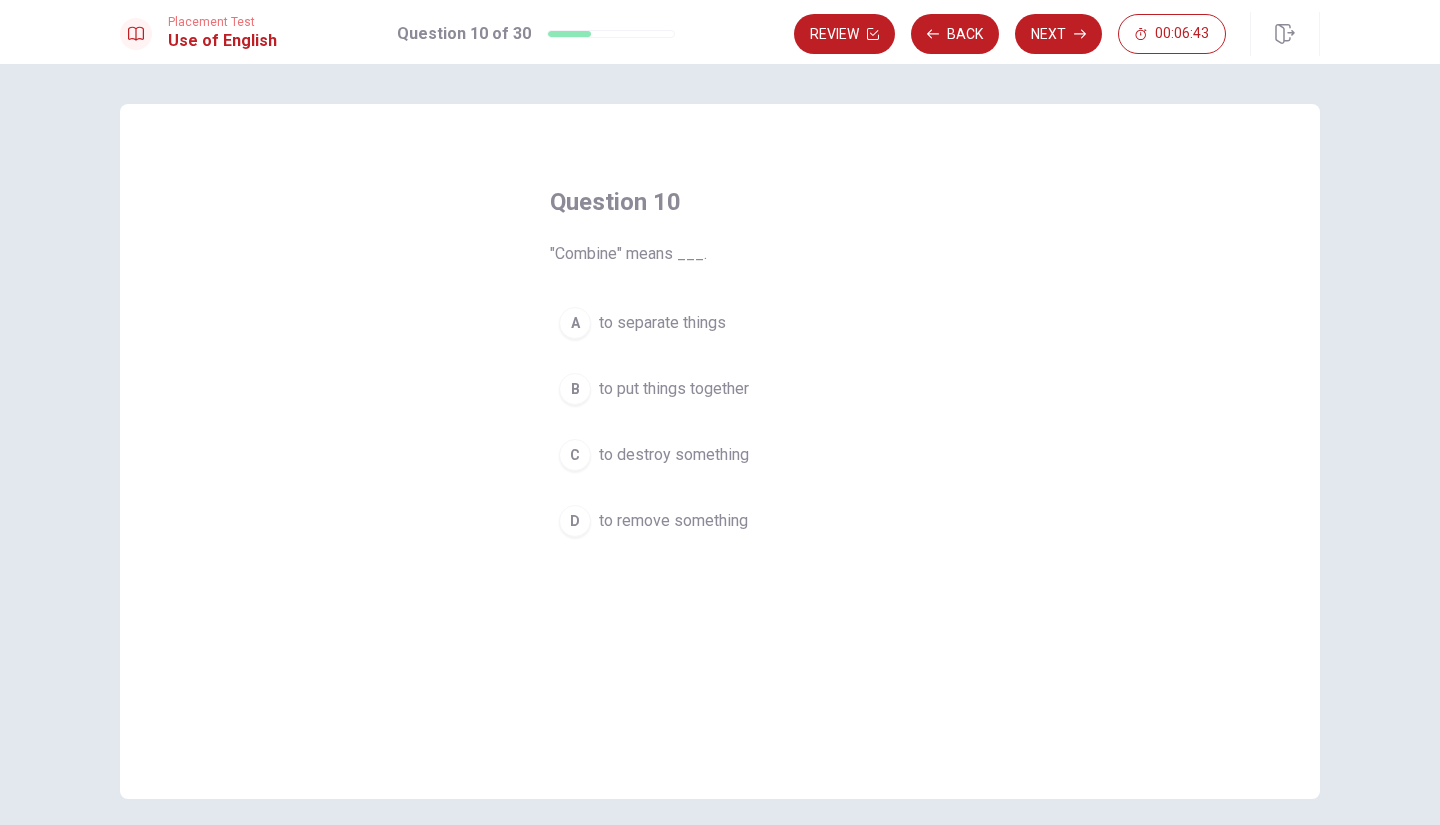 click on "B" at bounding box center [575, 389] 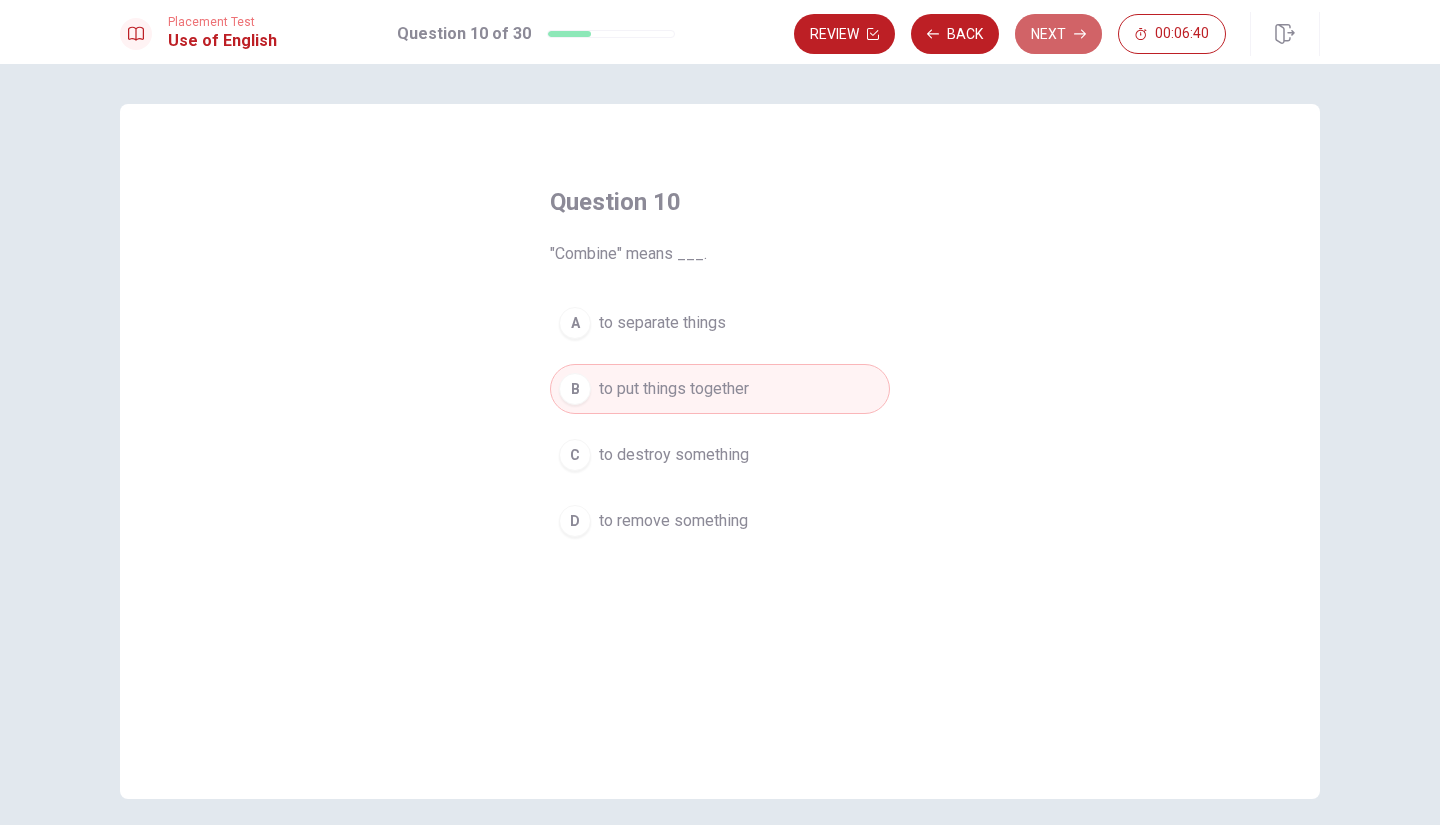 click on "Next" at bounding box center (1058, 34) 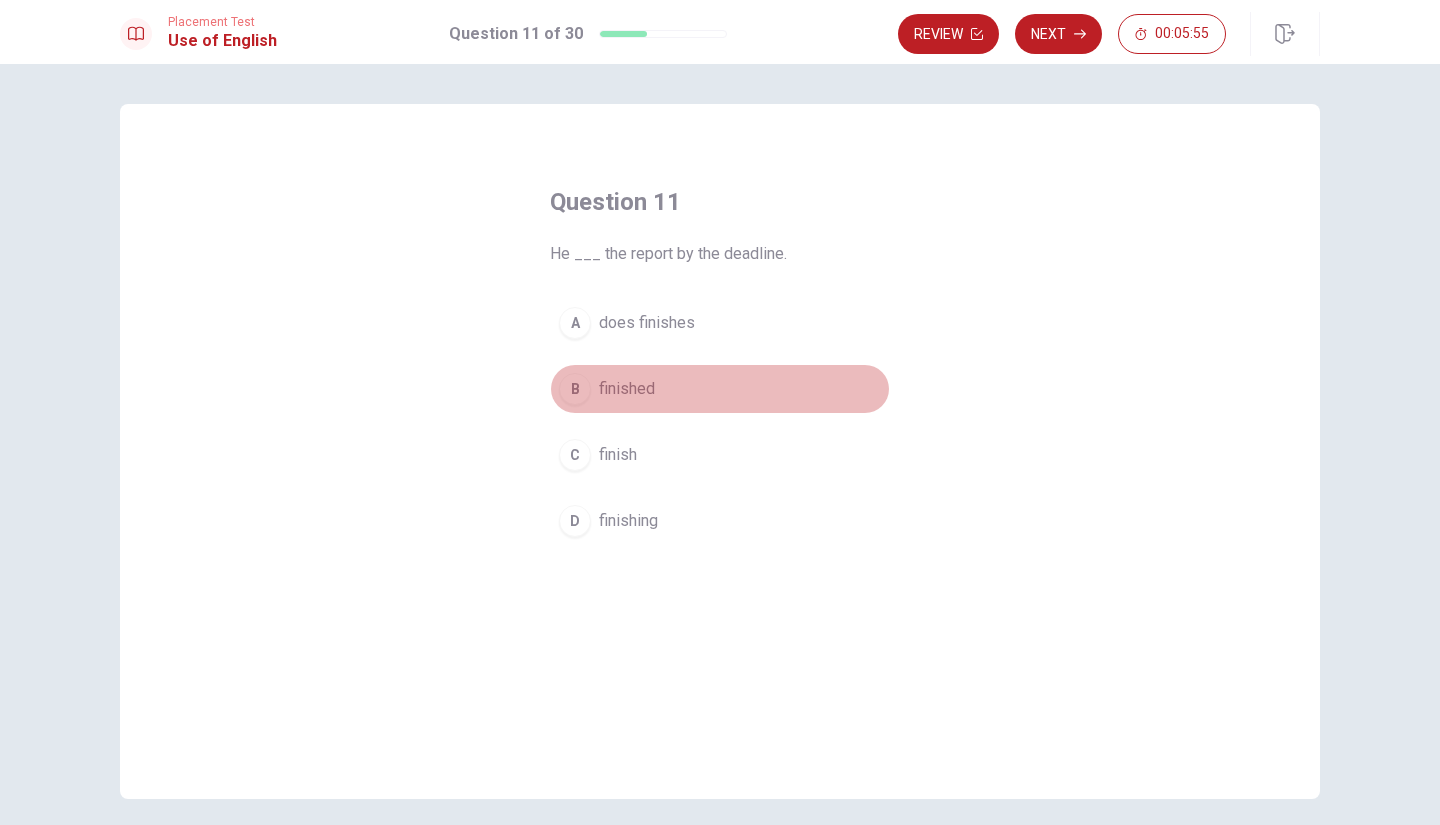 click on "B finished" at bounding box center (720, 389) 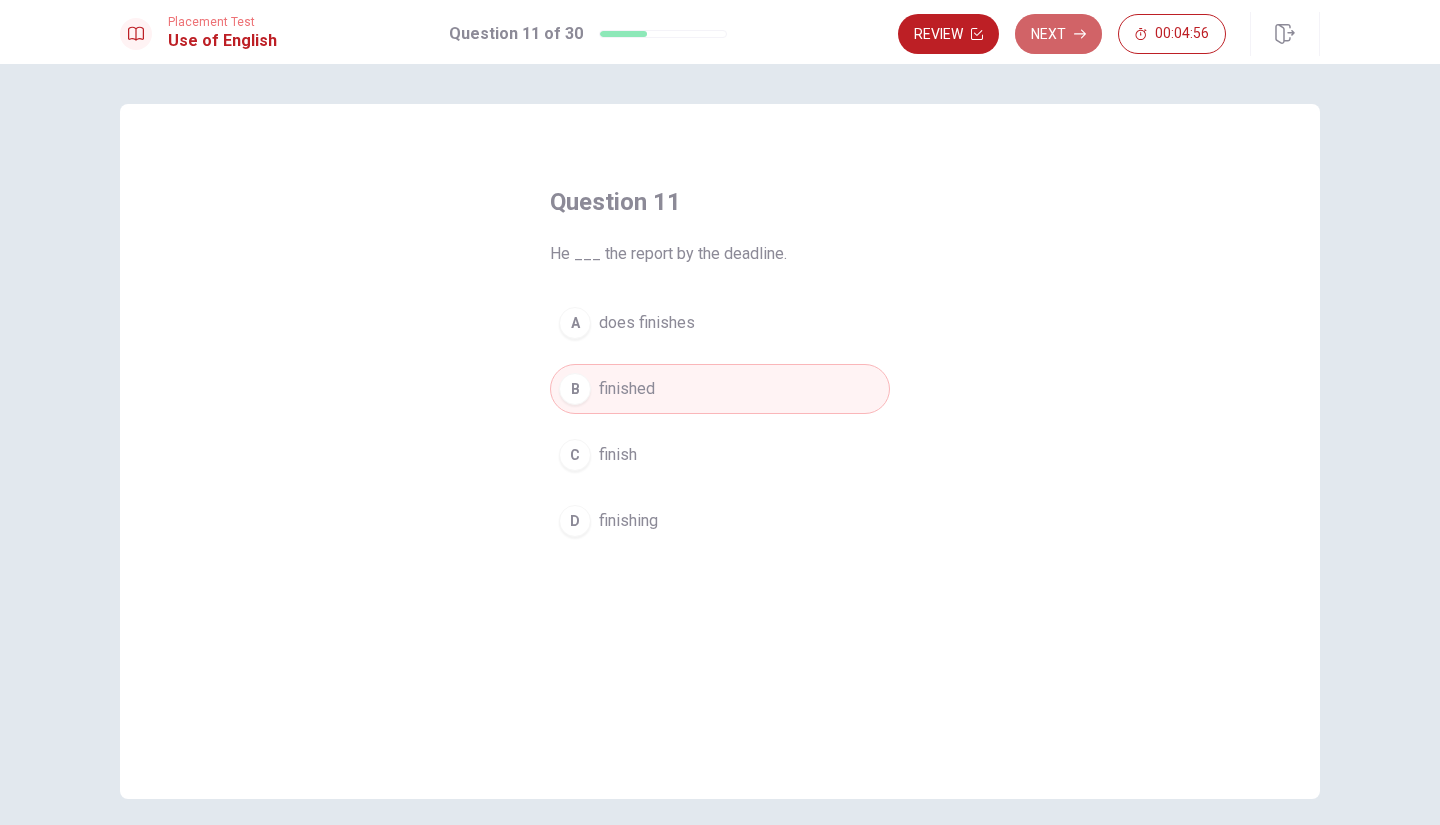 click on "Next" at bounding box center (1058, 34) 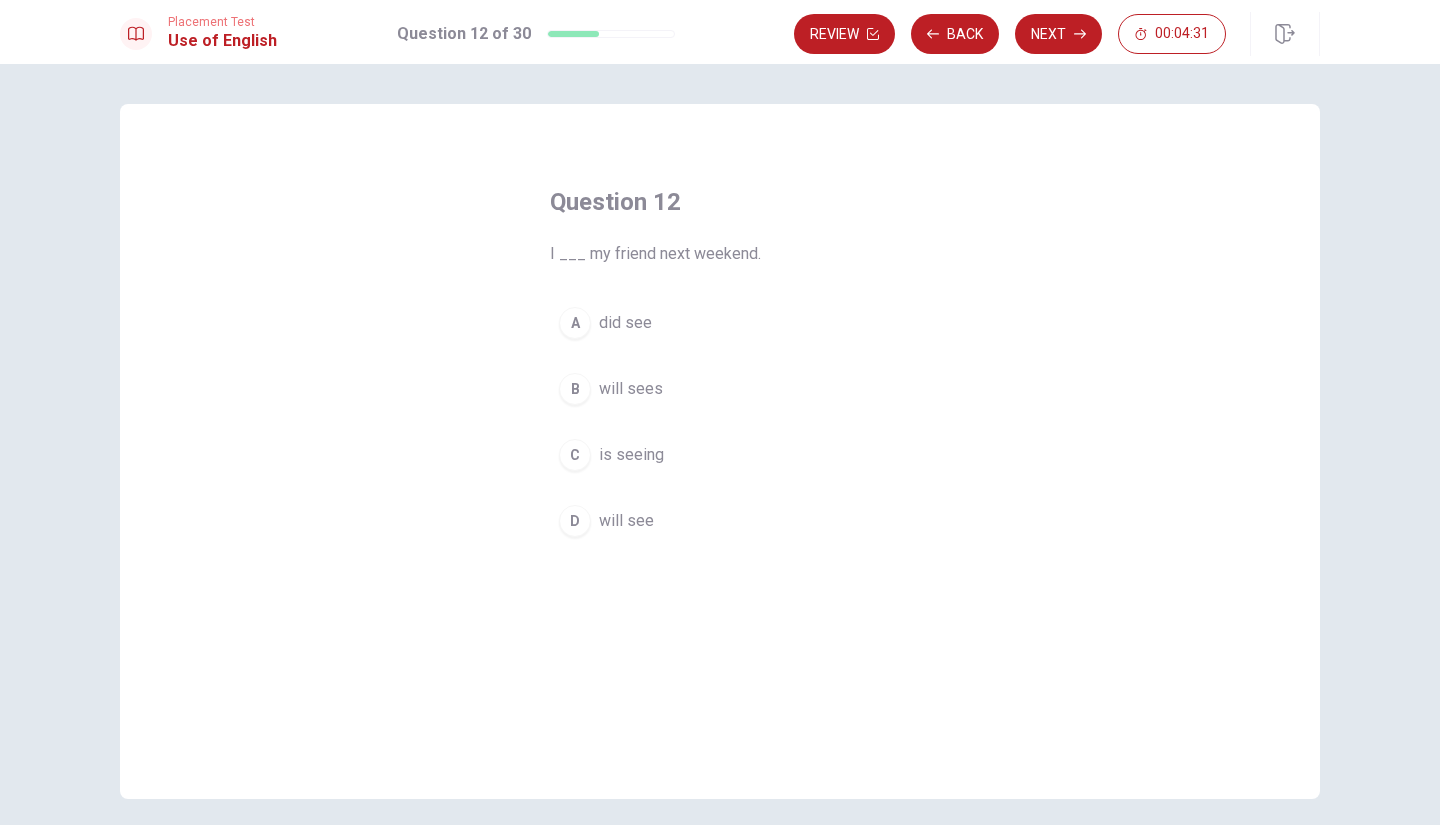 click on "D" at bounding box center [575, 521] 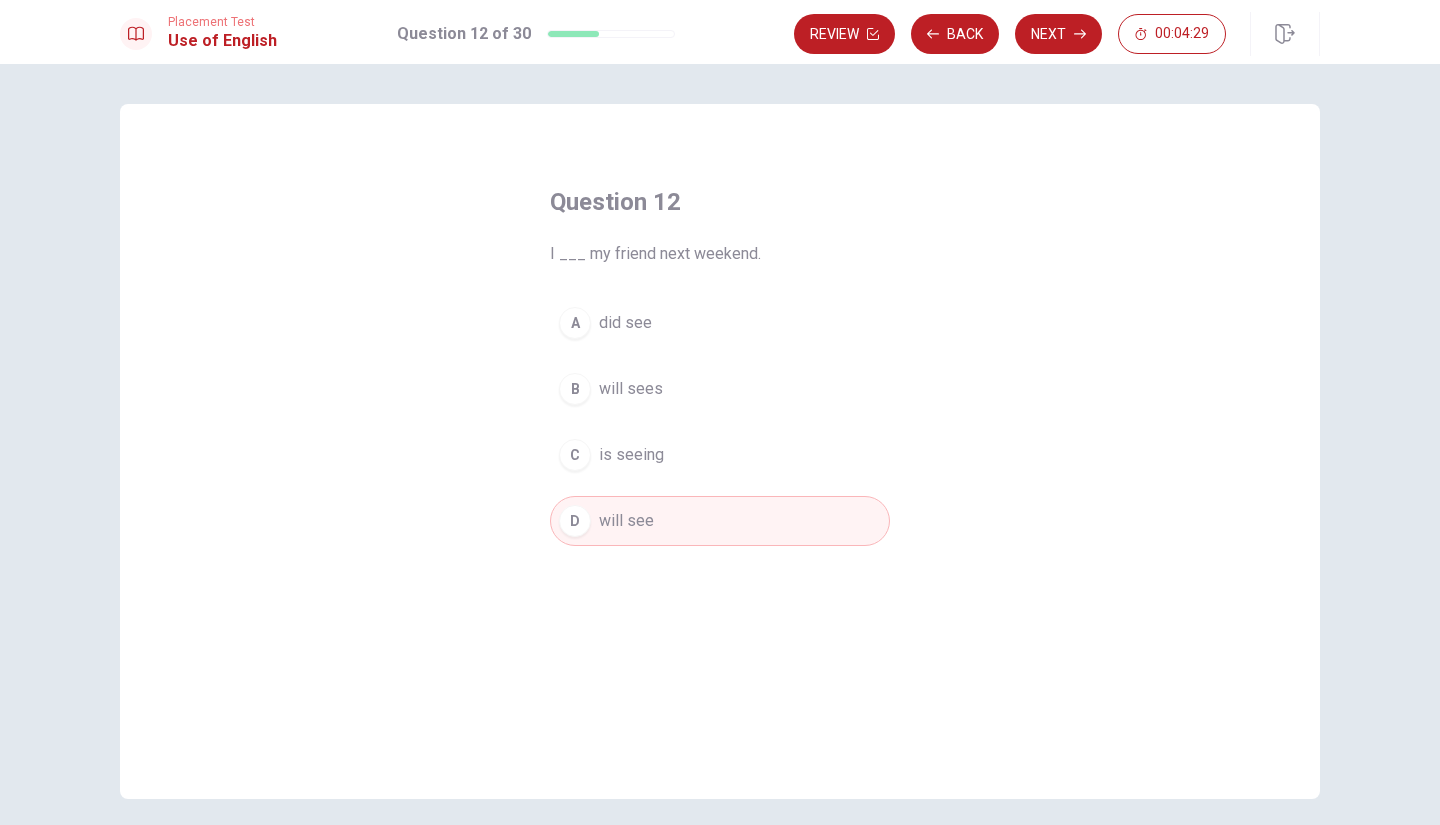 click 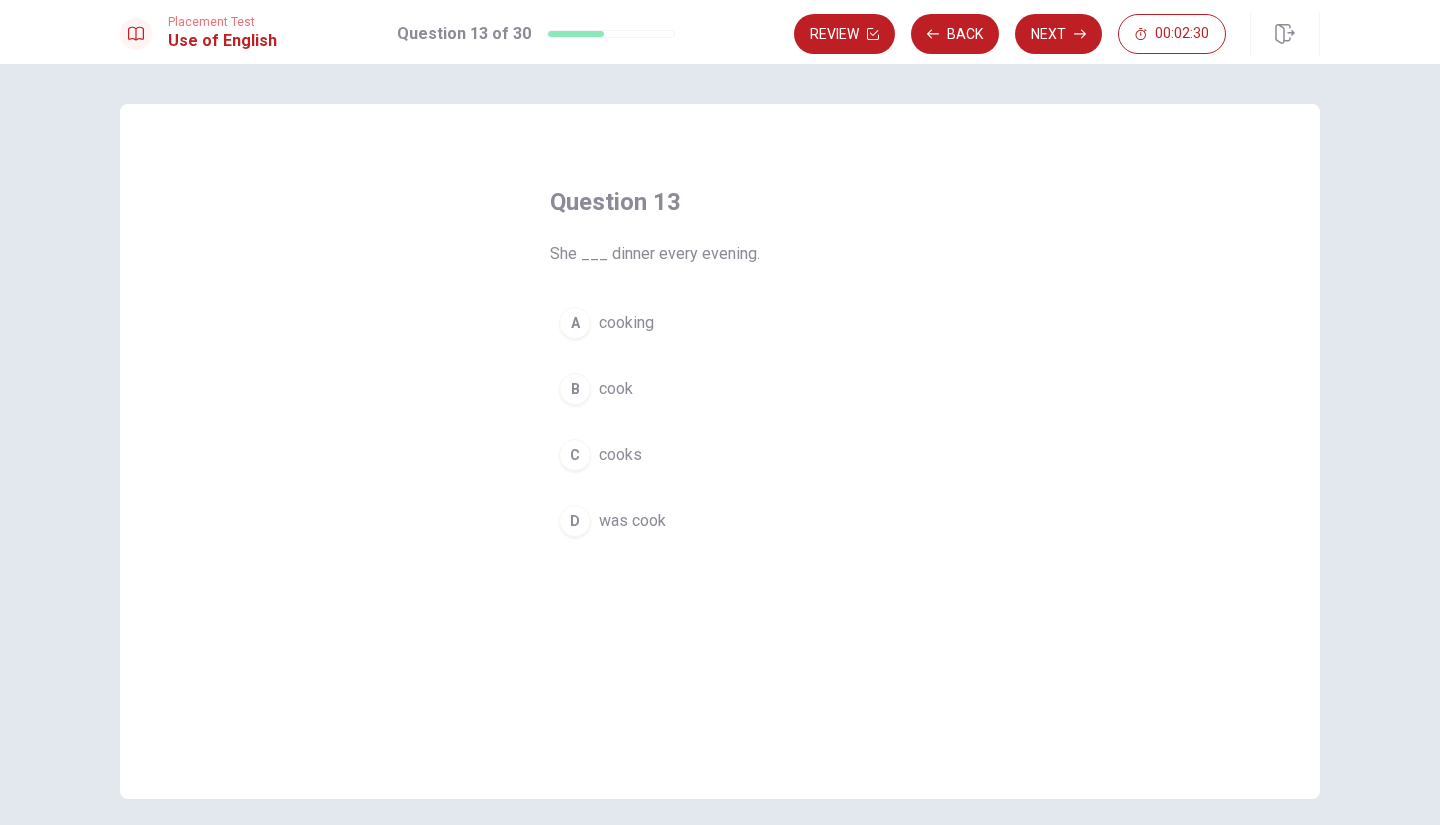 click on "D" at bounding box center [575, 521] 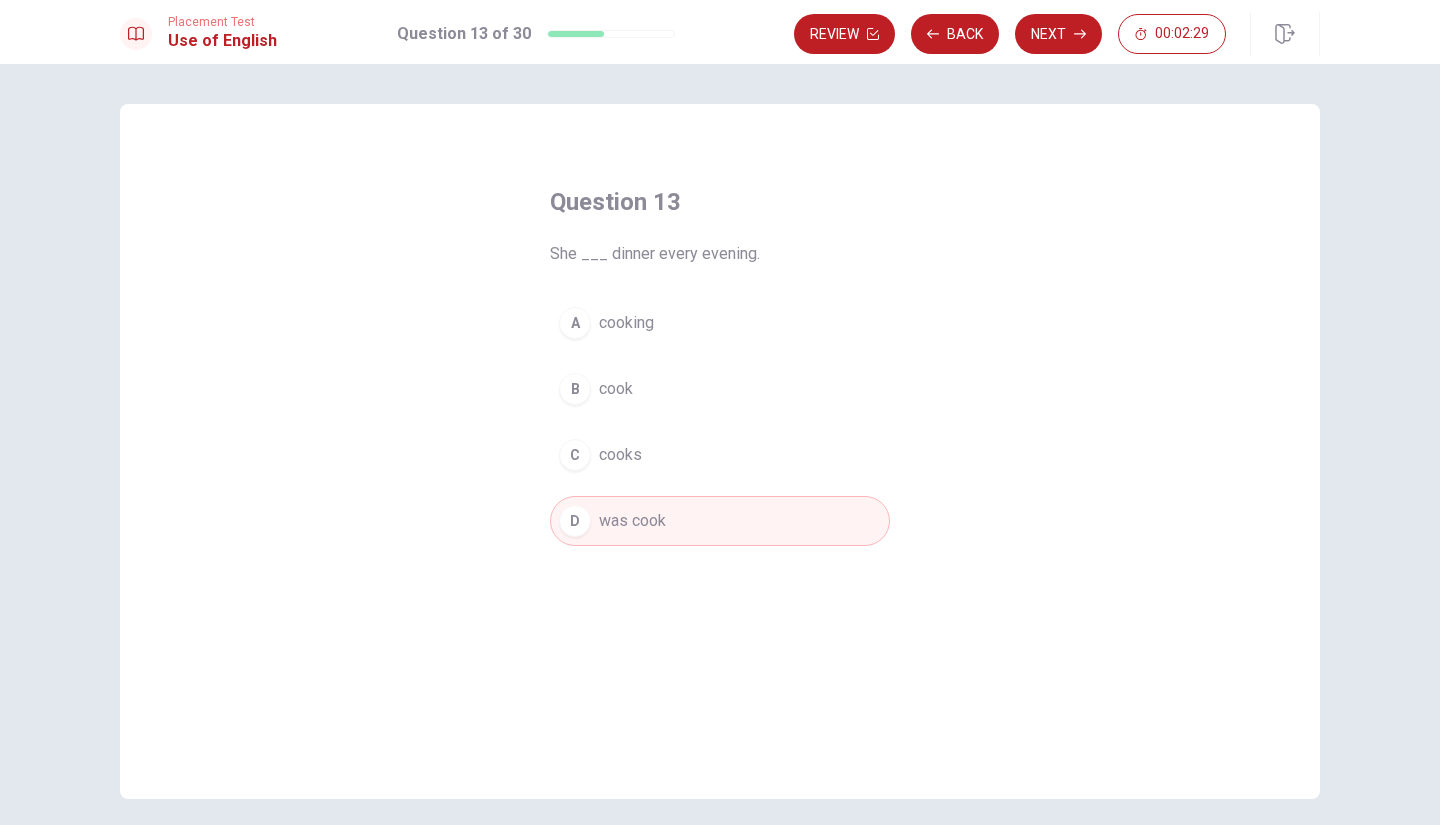 click on "Next" at bounding box center (1058, 34) 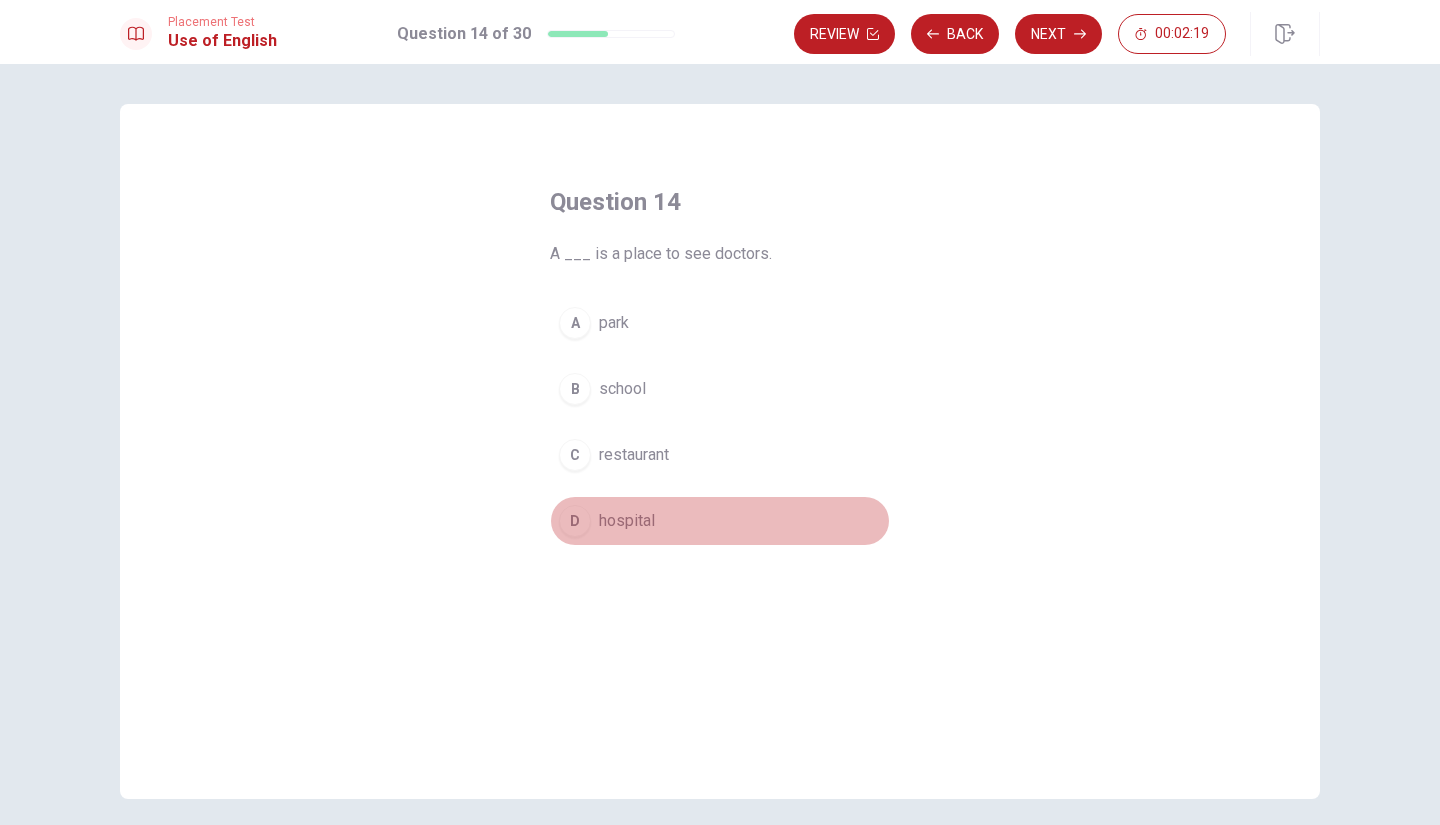 click on "hospital" at bounding box center (627, 521) 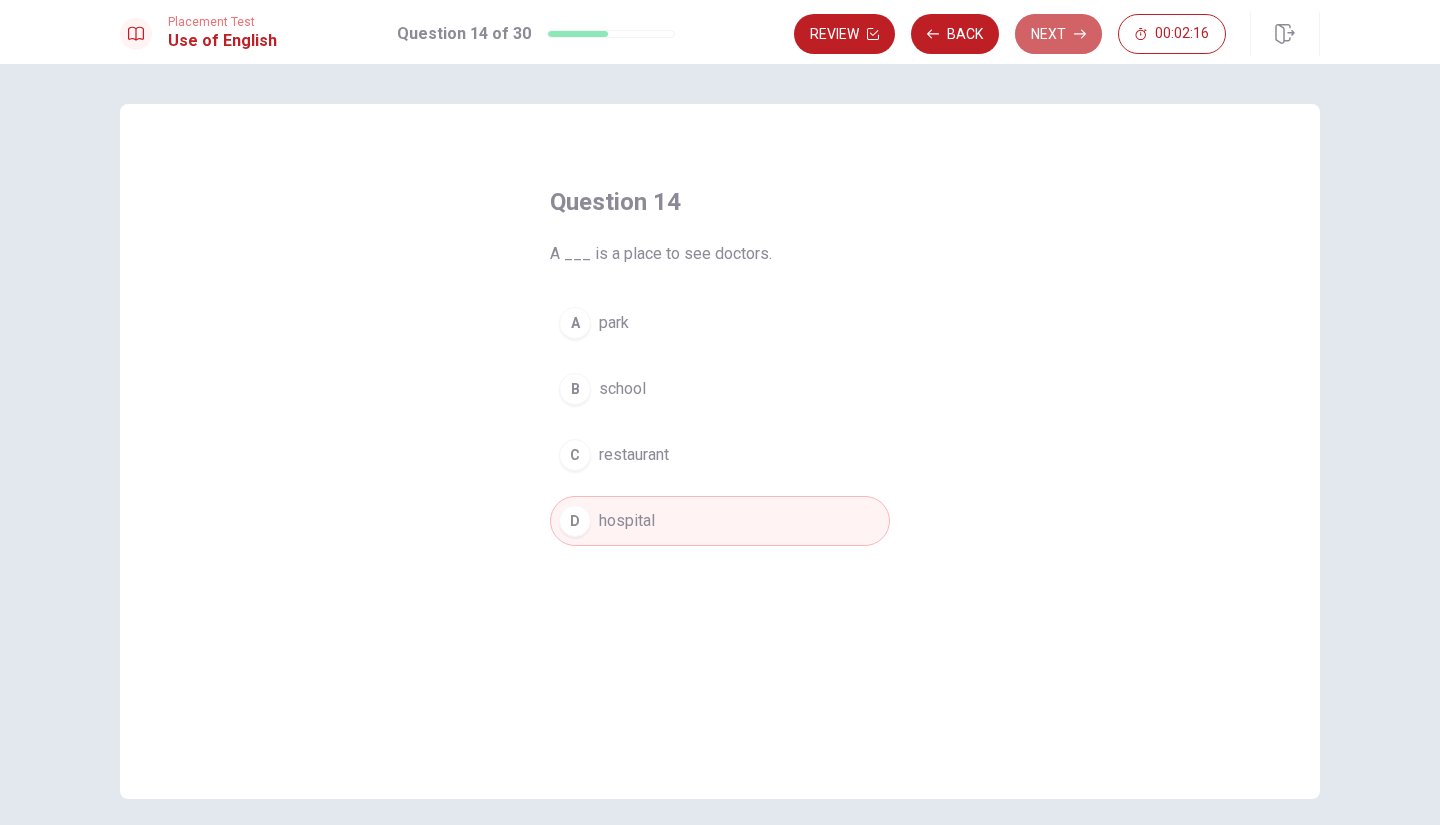 click on "Next" at bounding box center (1058, 34) 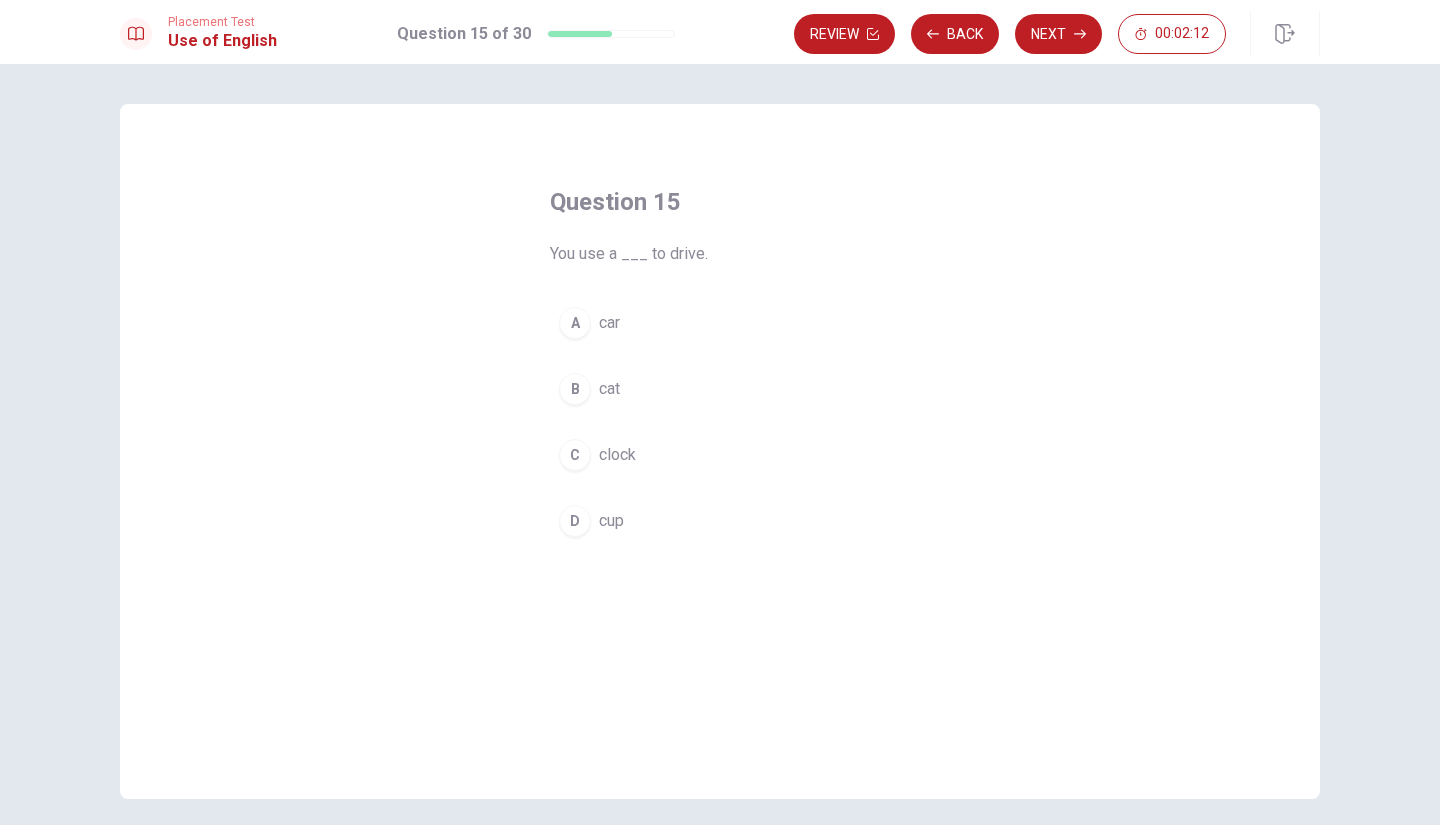 click on "A car" at bounding box center (720, 323) 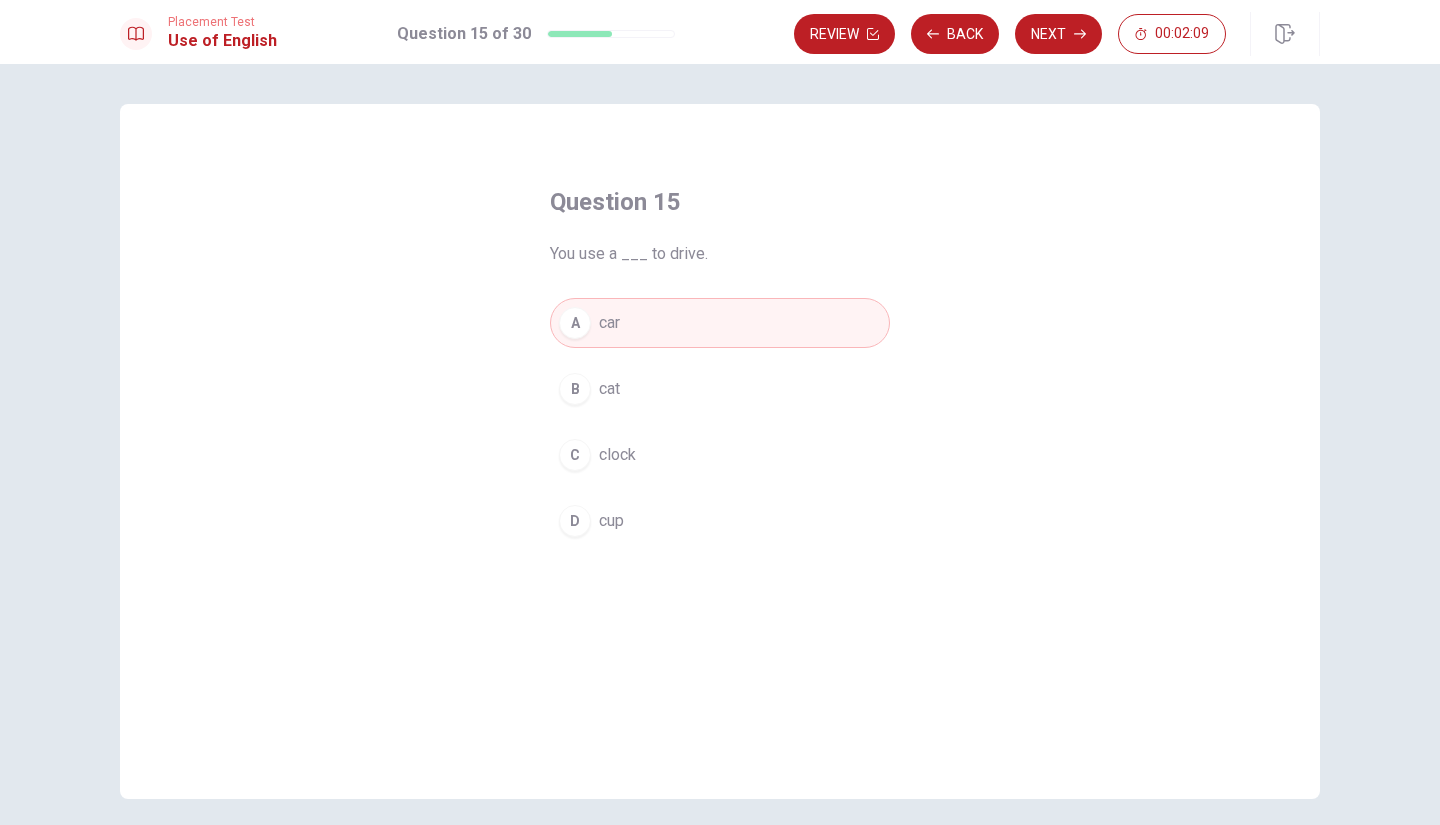 click on "Next" at bounding box center [1058, 34] 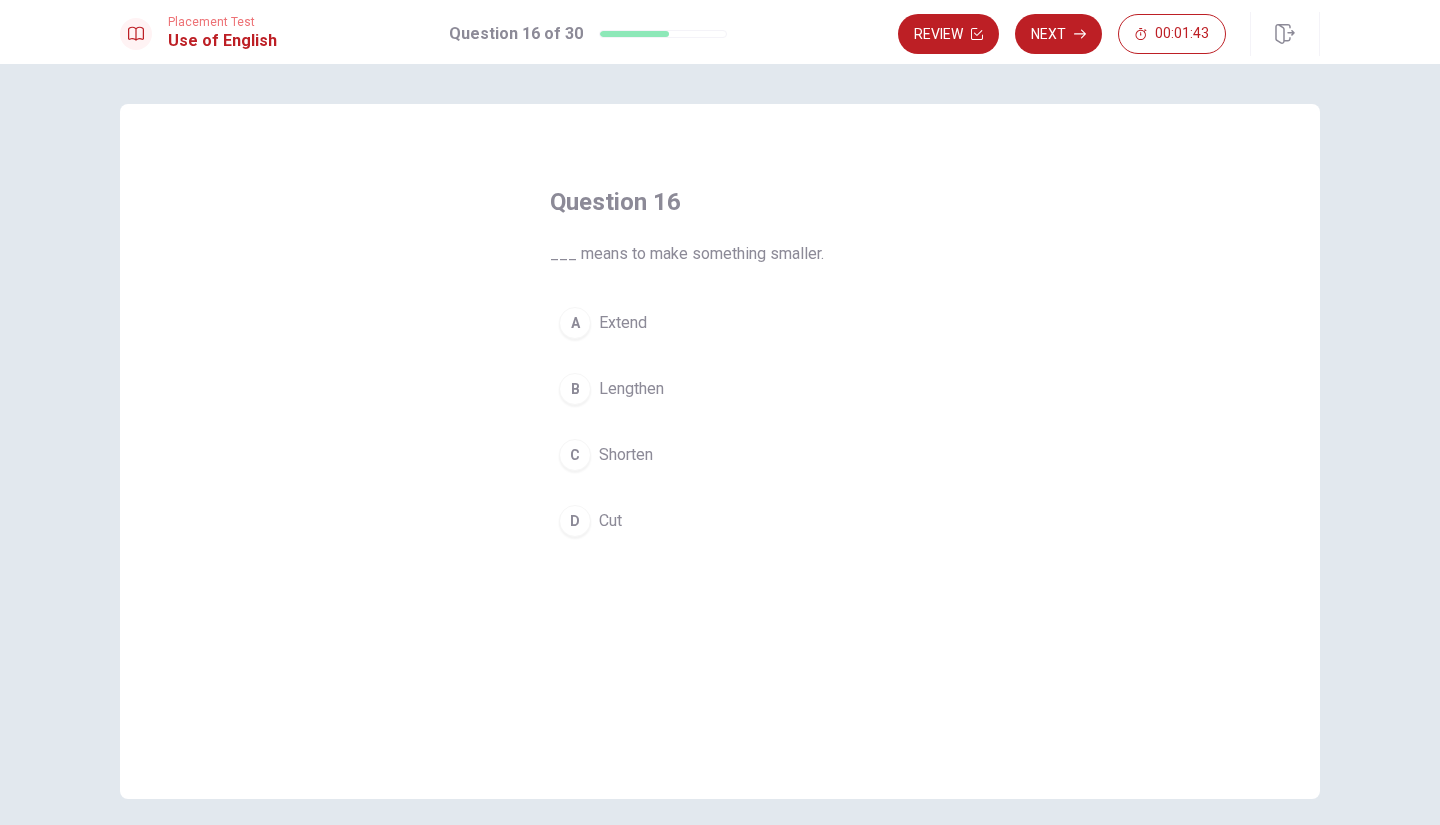 click on "D" at bounding box center (575, 521) 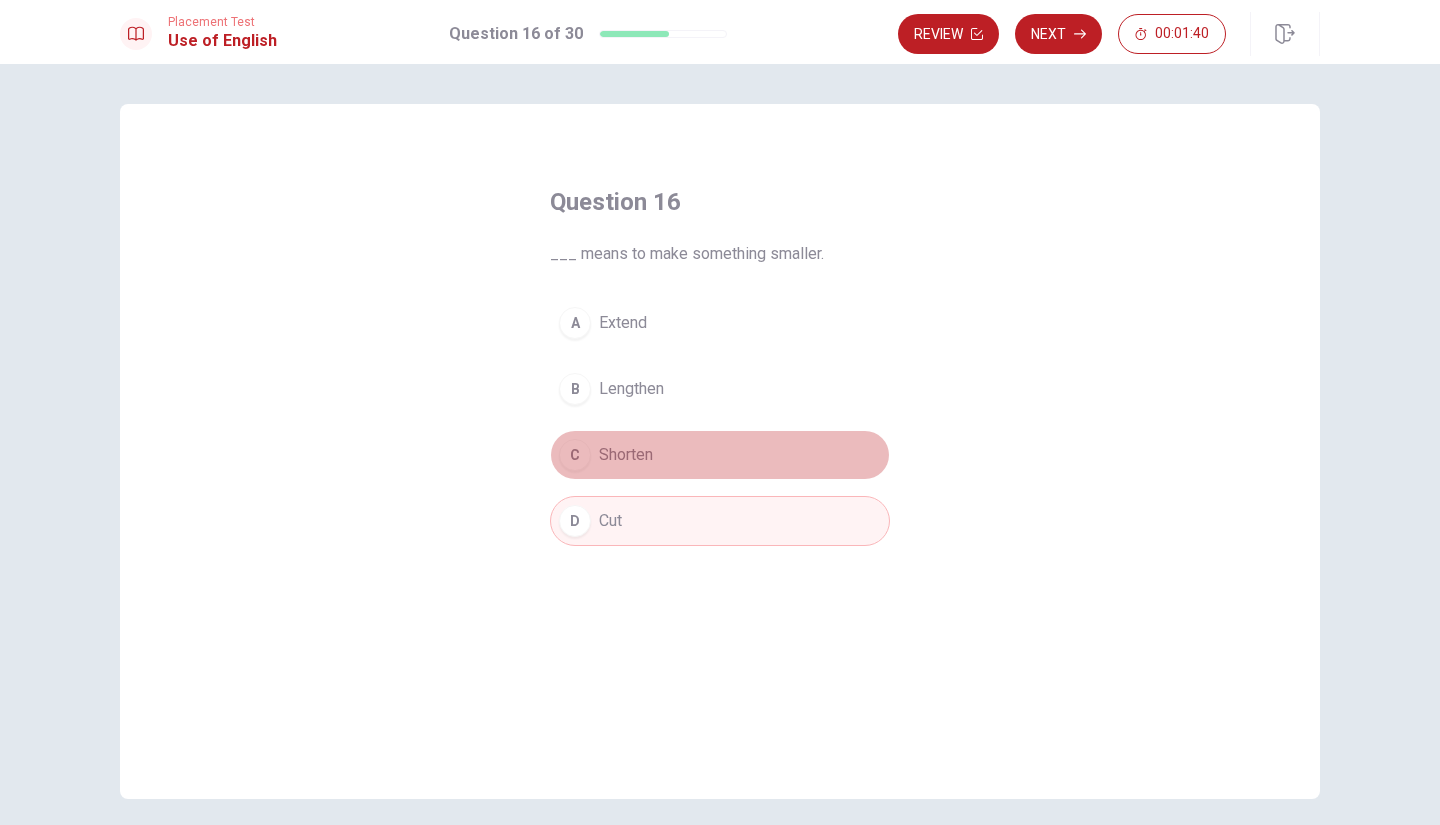 click on "C Shorten" at bounding box center [720, 455] 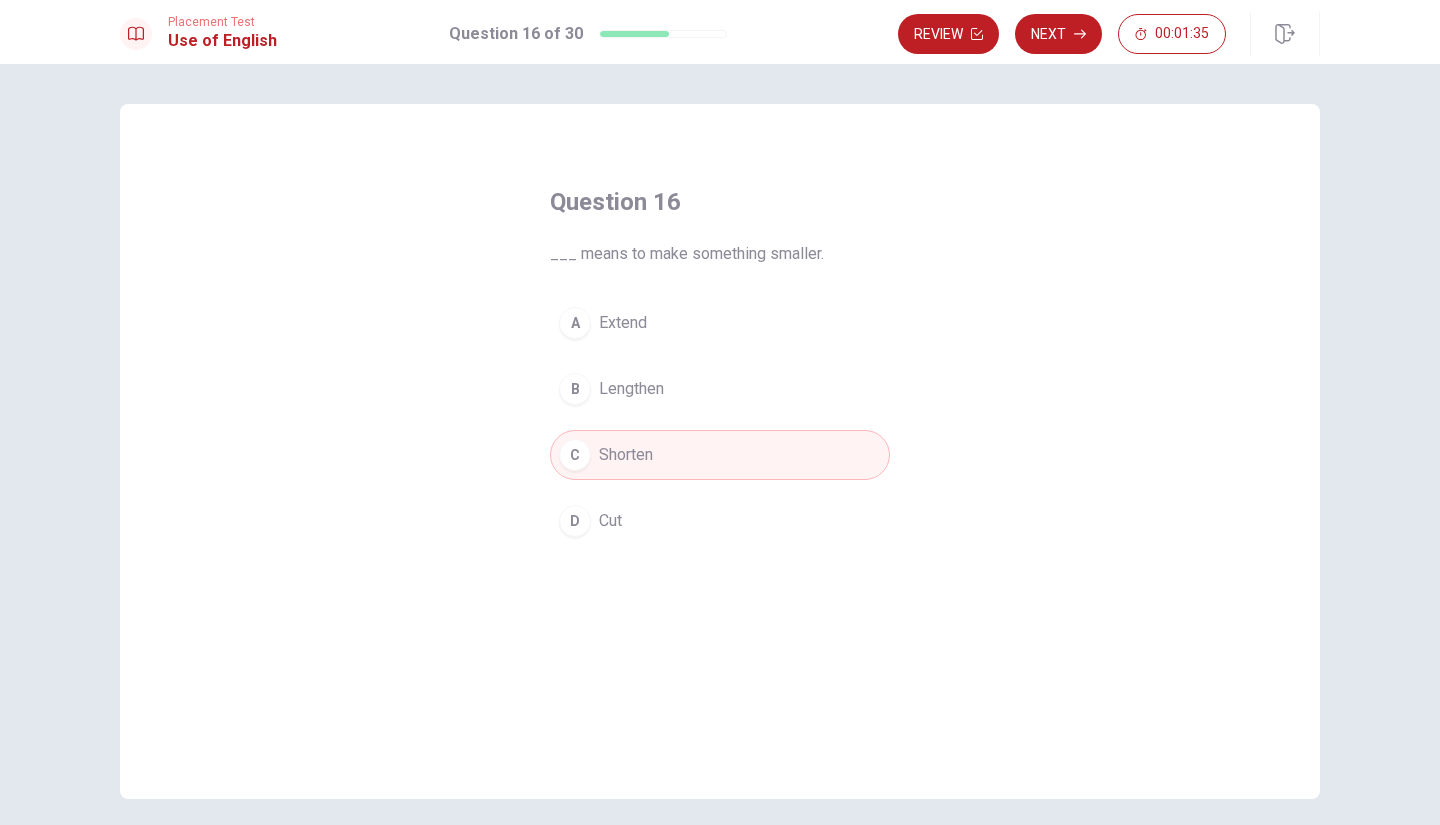 click 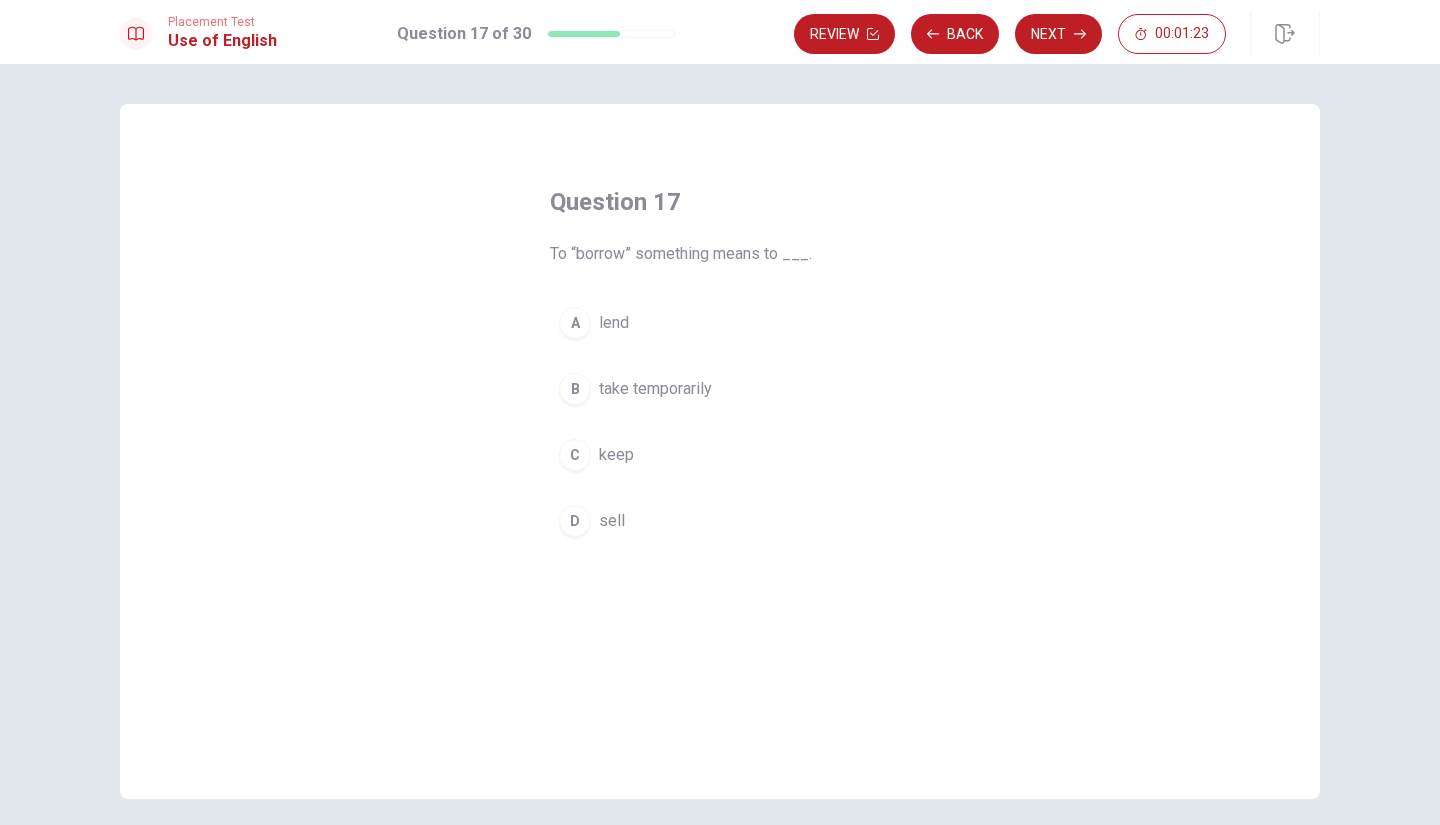 click on "C" at bounding box center [575, 455] 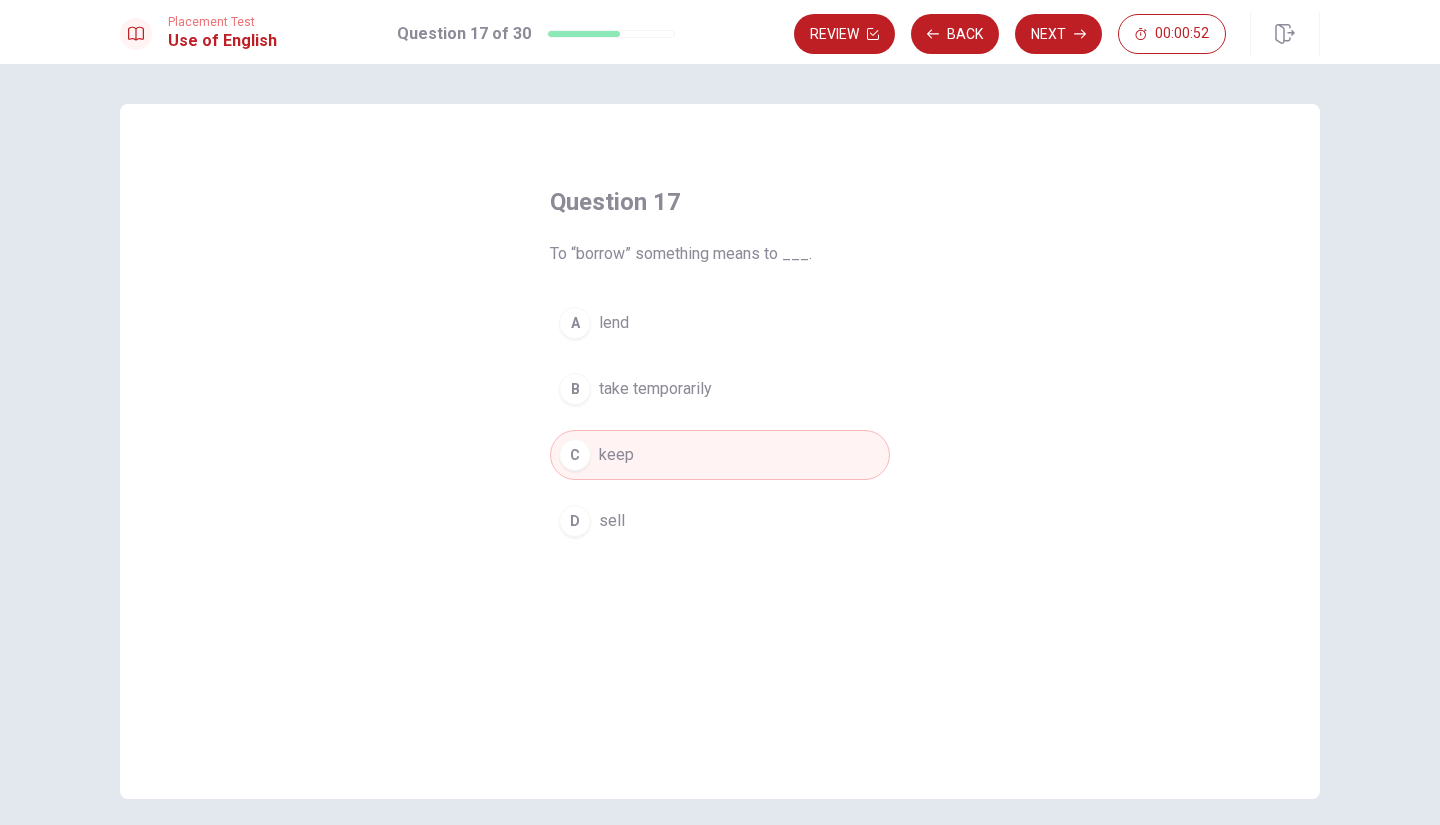 click on "take temporarily" at bounding box center [655, 389] 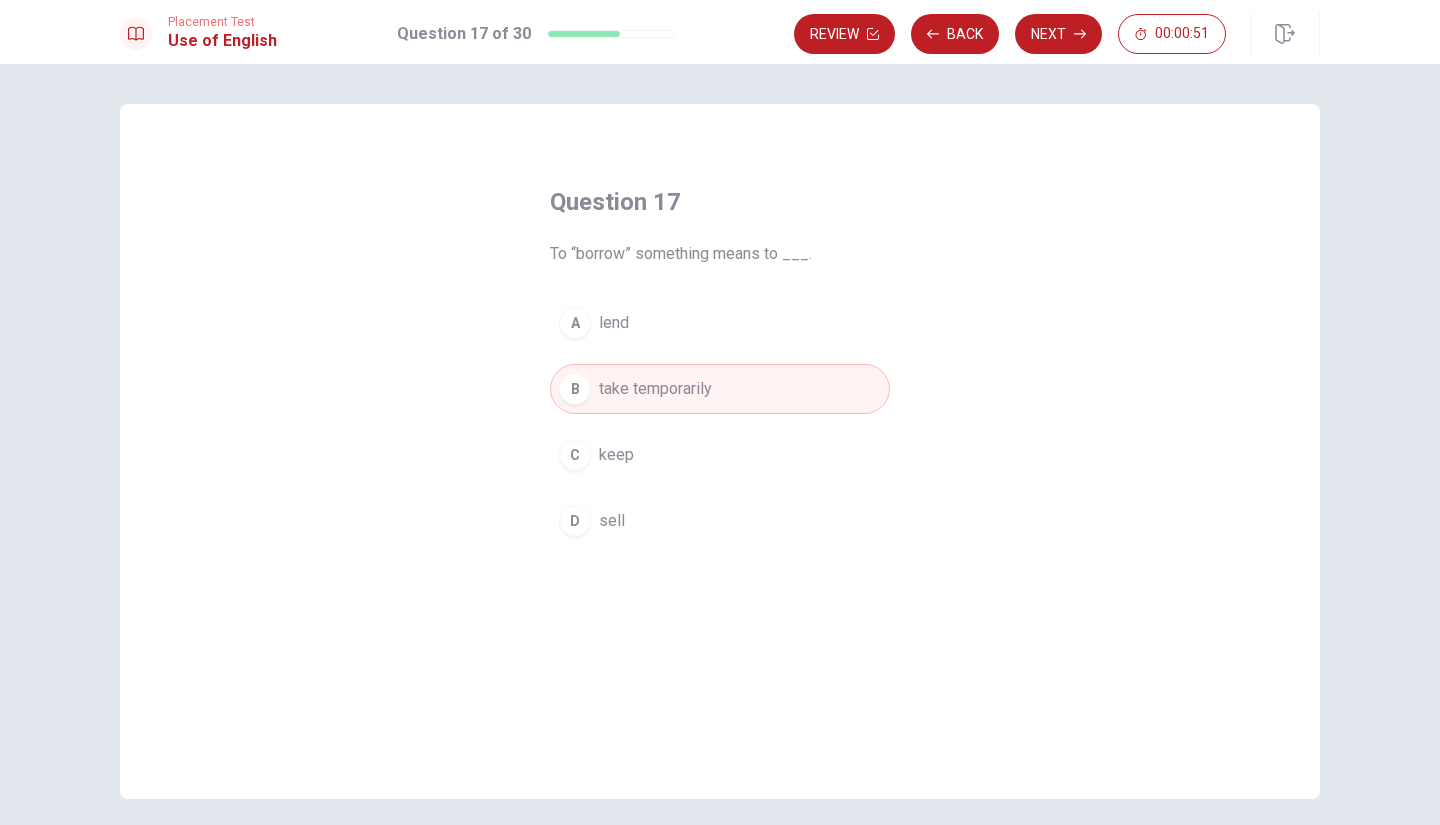 click on "Next" at bounding box center [1058, 34] 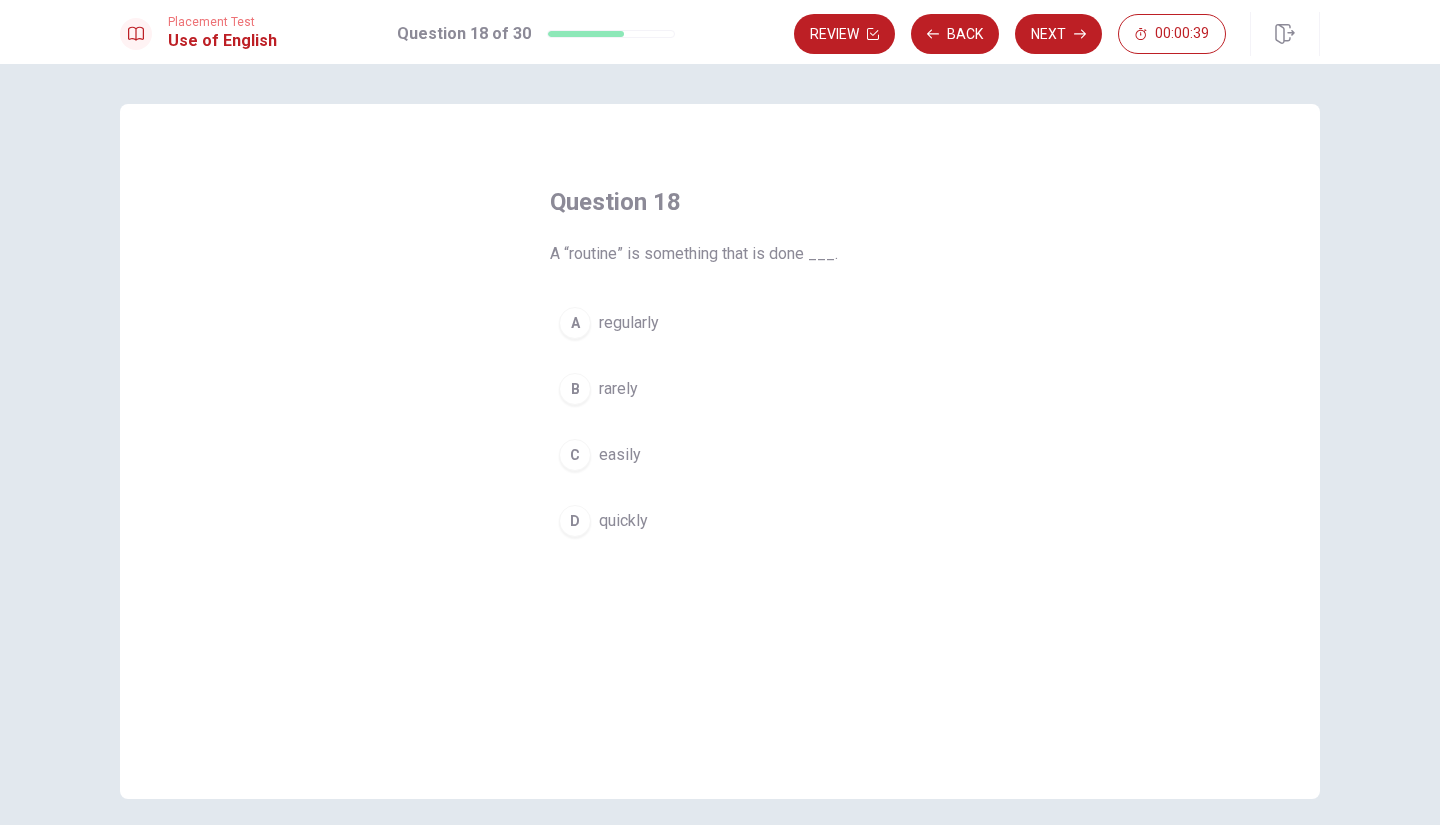 click on "A regularly" at bounding box center [720, 323] 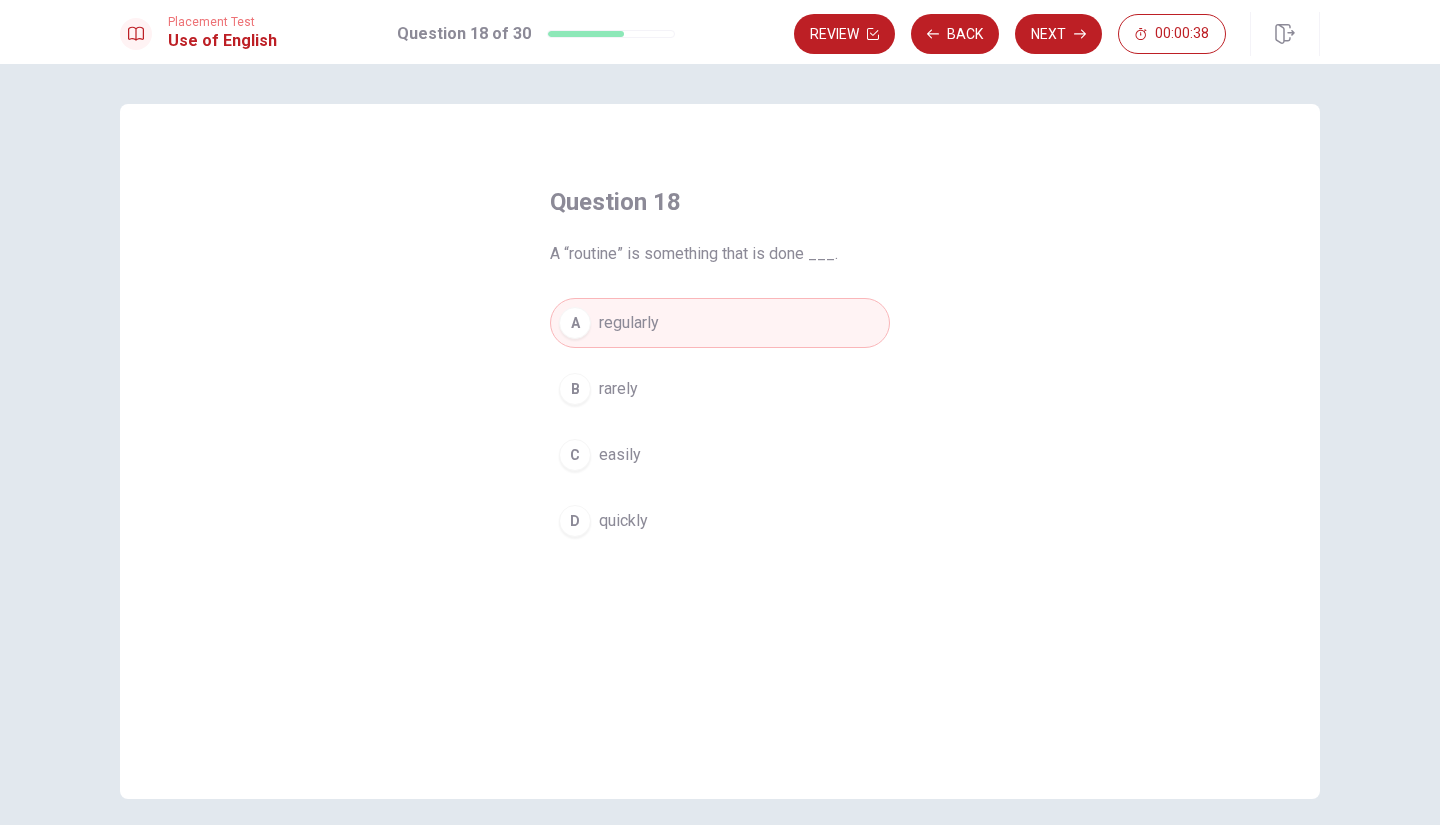 click on "Next" at bounding box center [1058, 34] 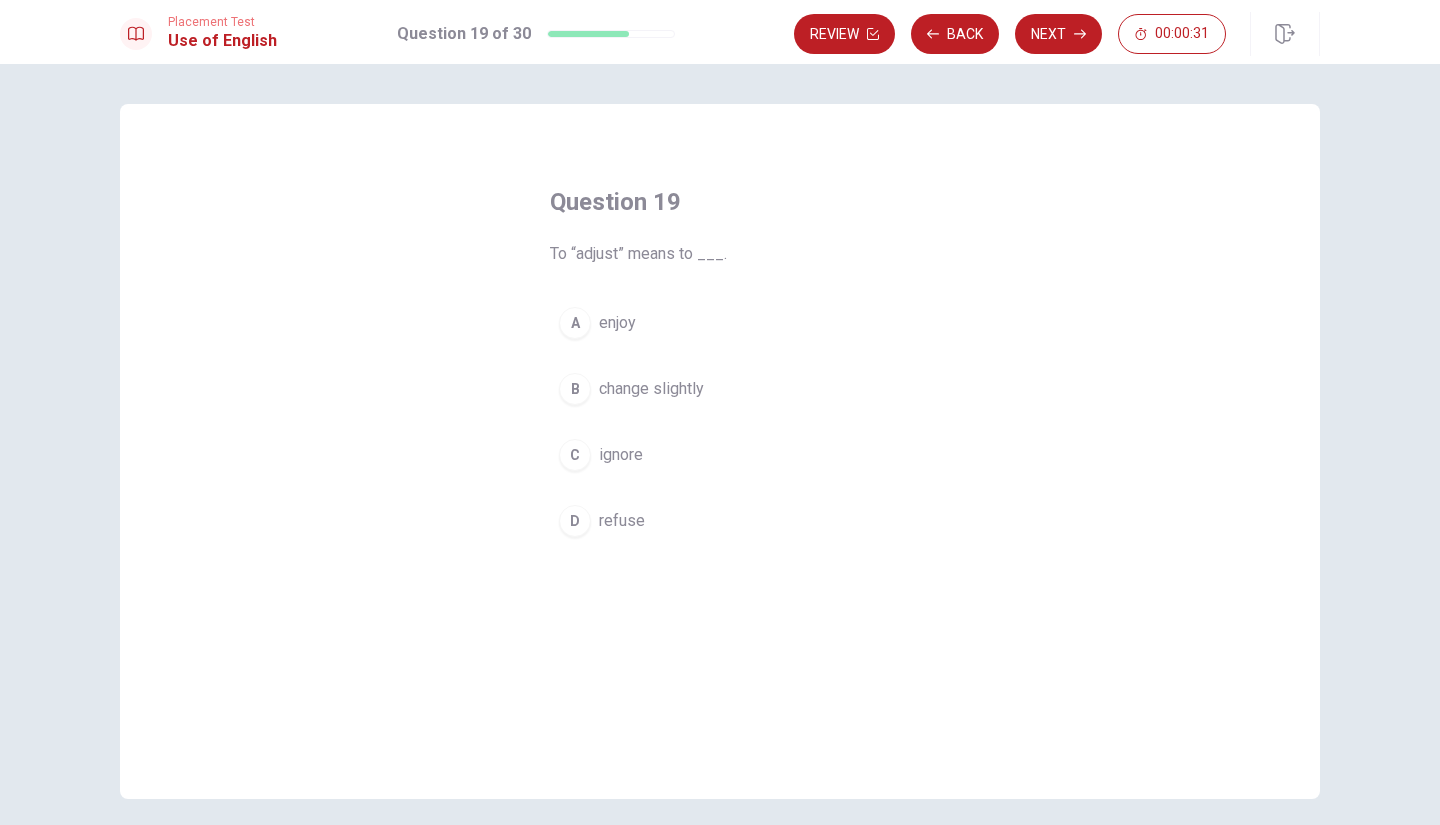click on "A" at bounding box center [575, 323] 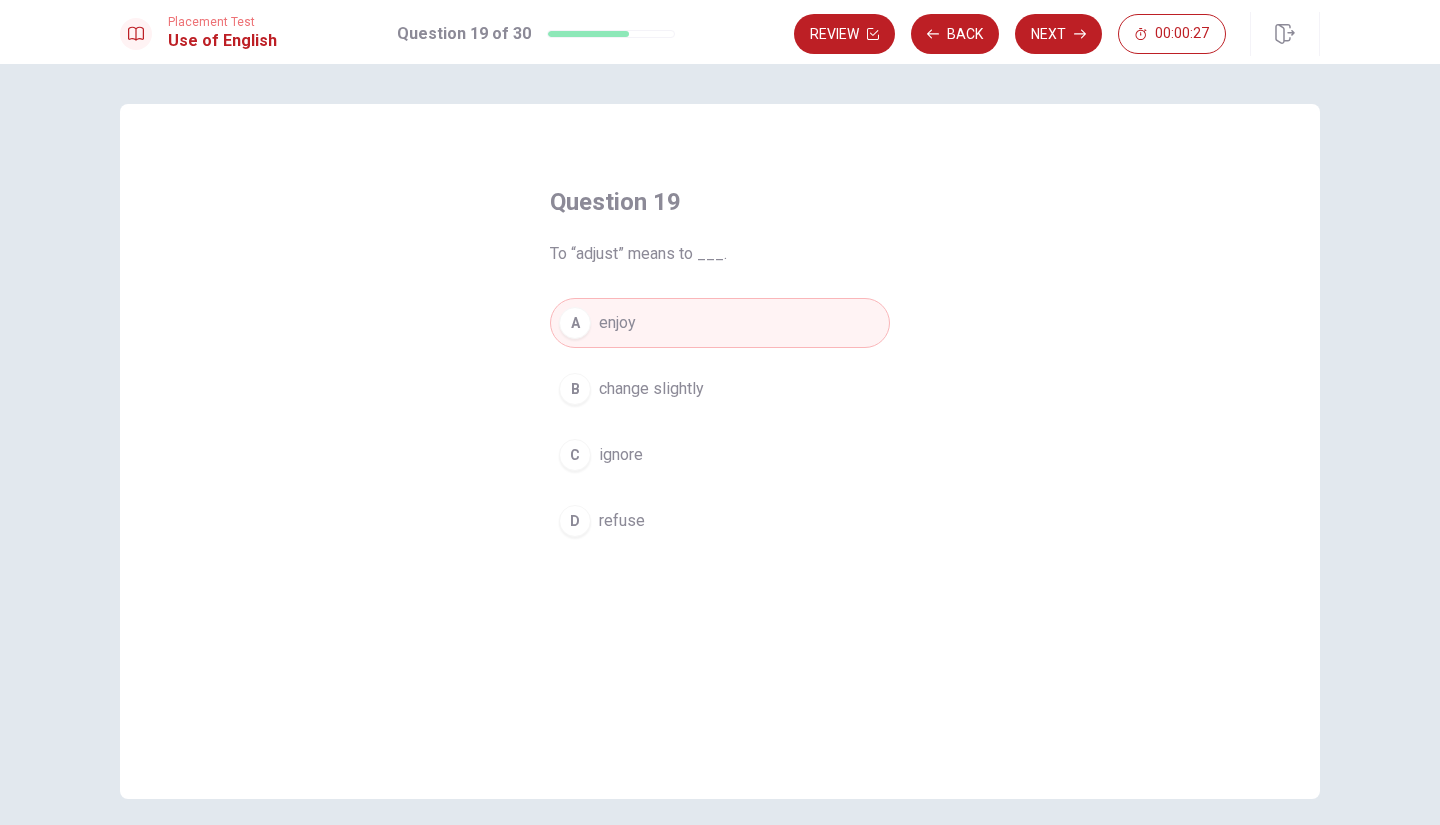 click on "change slightly" at bounding box center (651, 389) 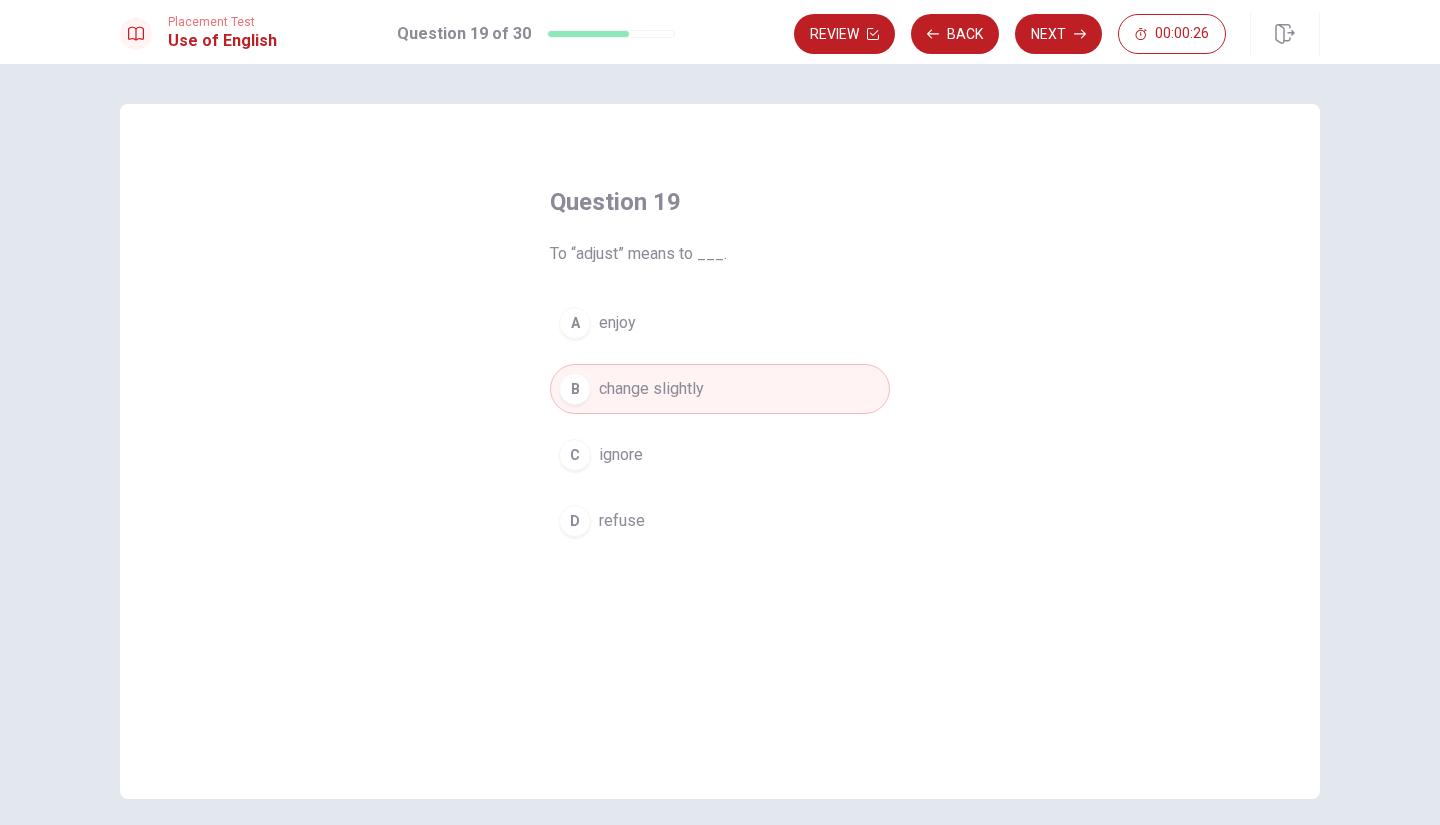 click 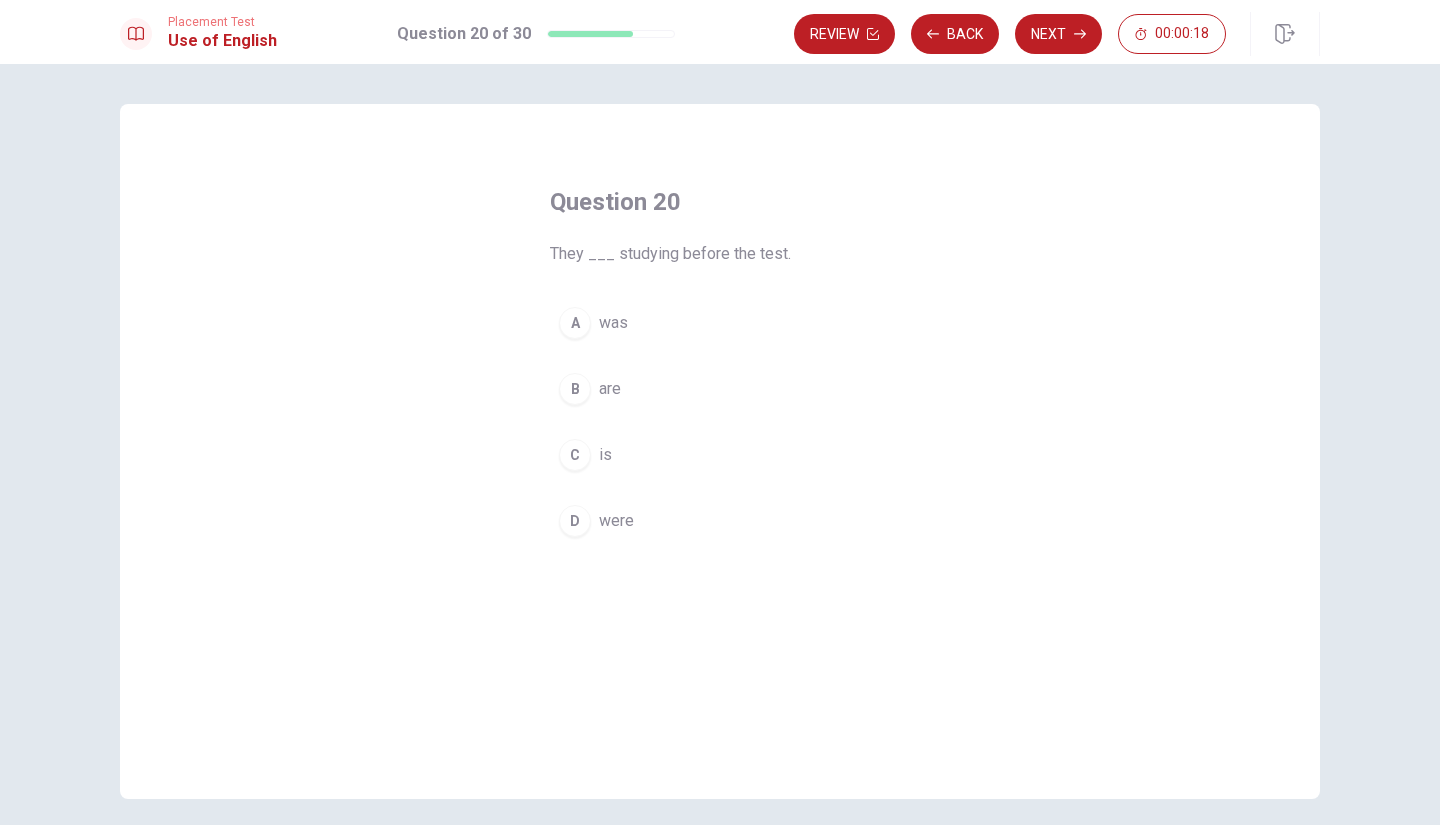 click on "D were" at bounding box center (720, 521) 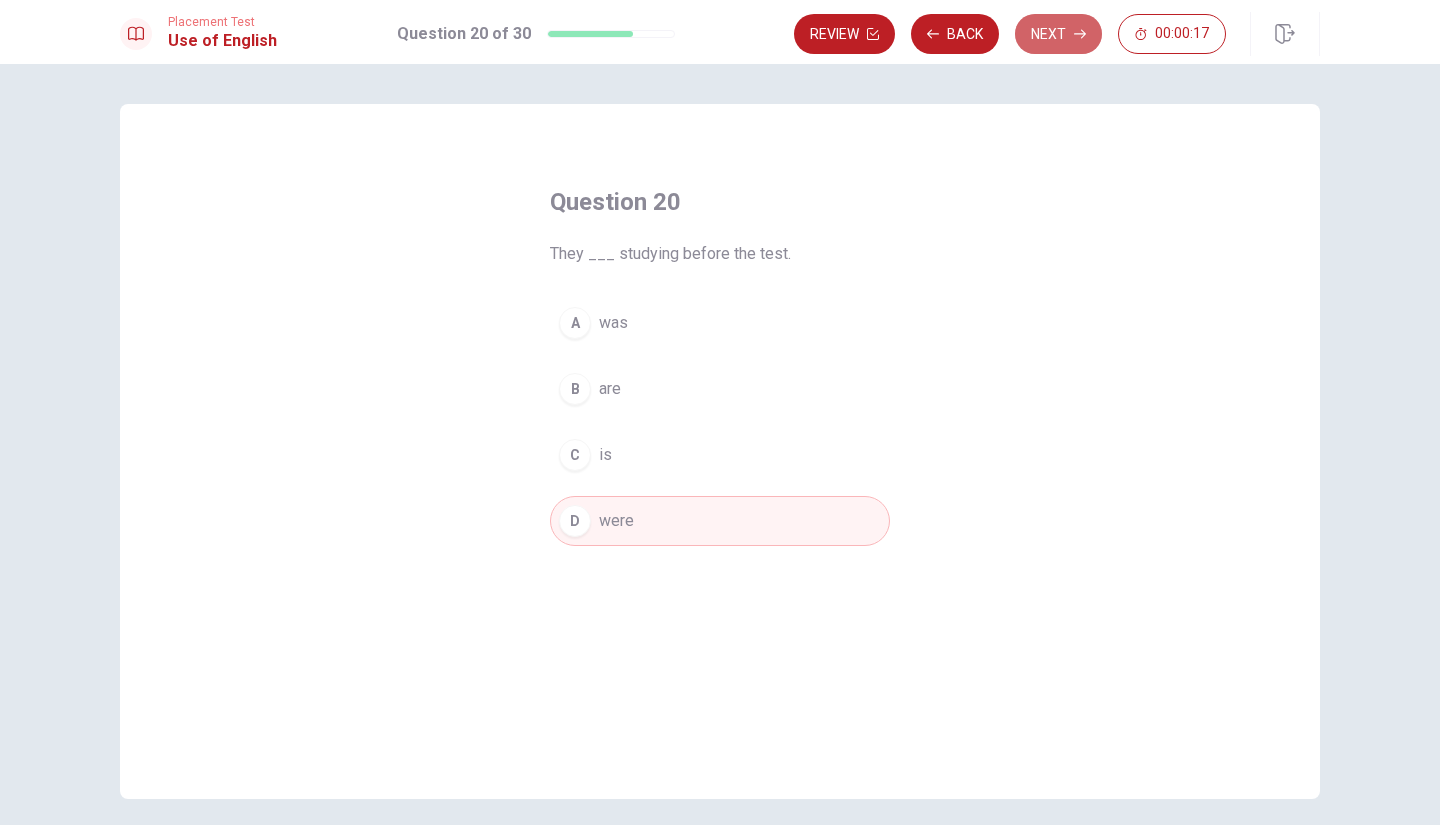 click on "Next" at bounding box center (1058, 34) 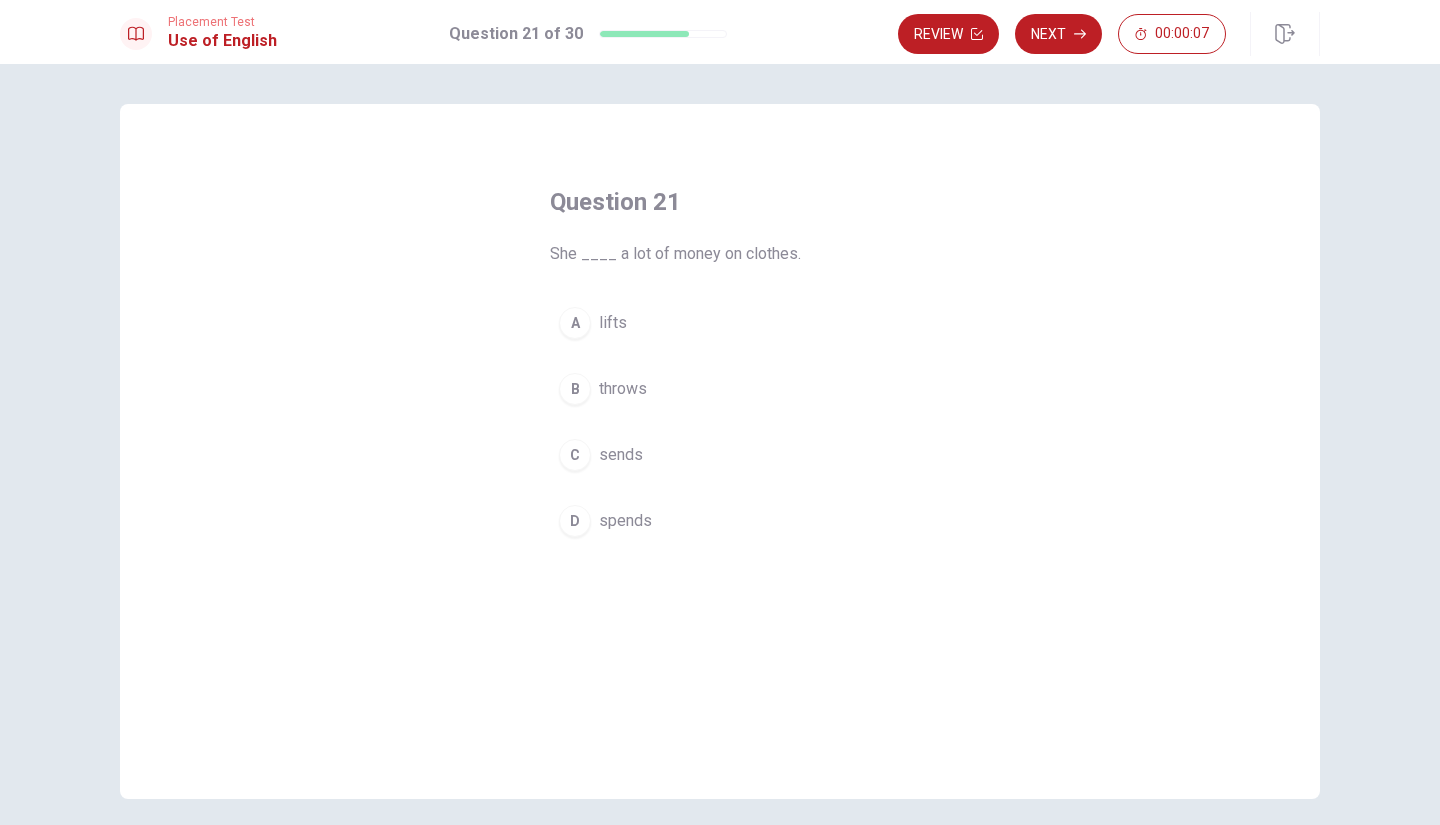 click on "A lifts" at bounding box center (720, 323) 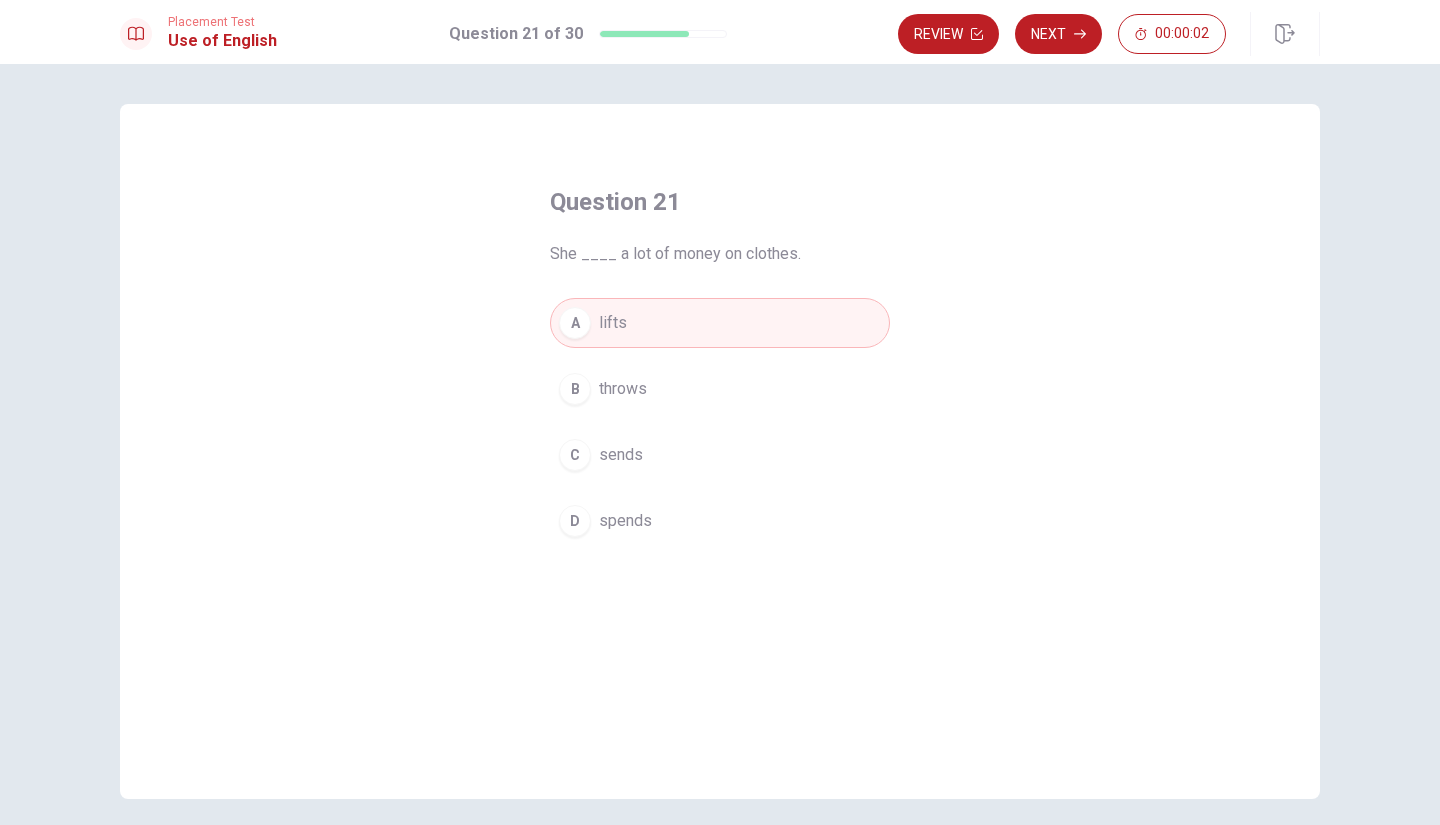 click on "spends" at bounding box center [625, 521] 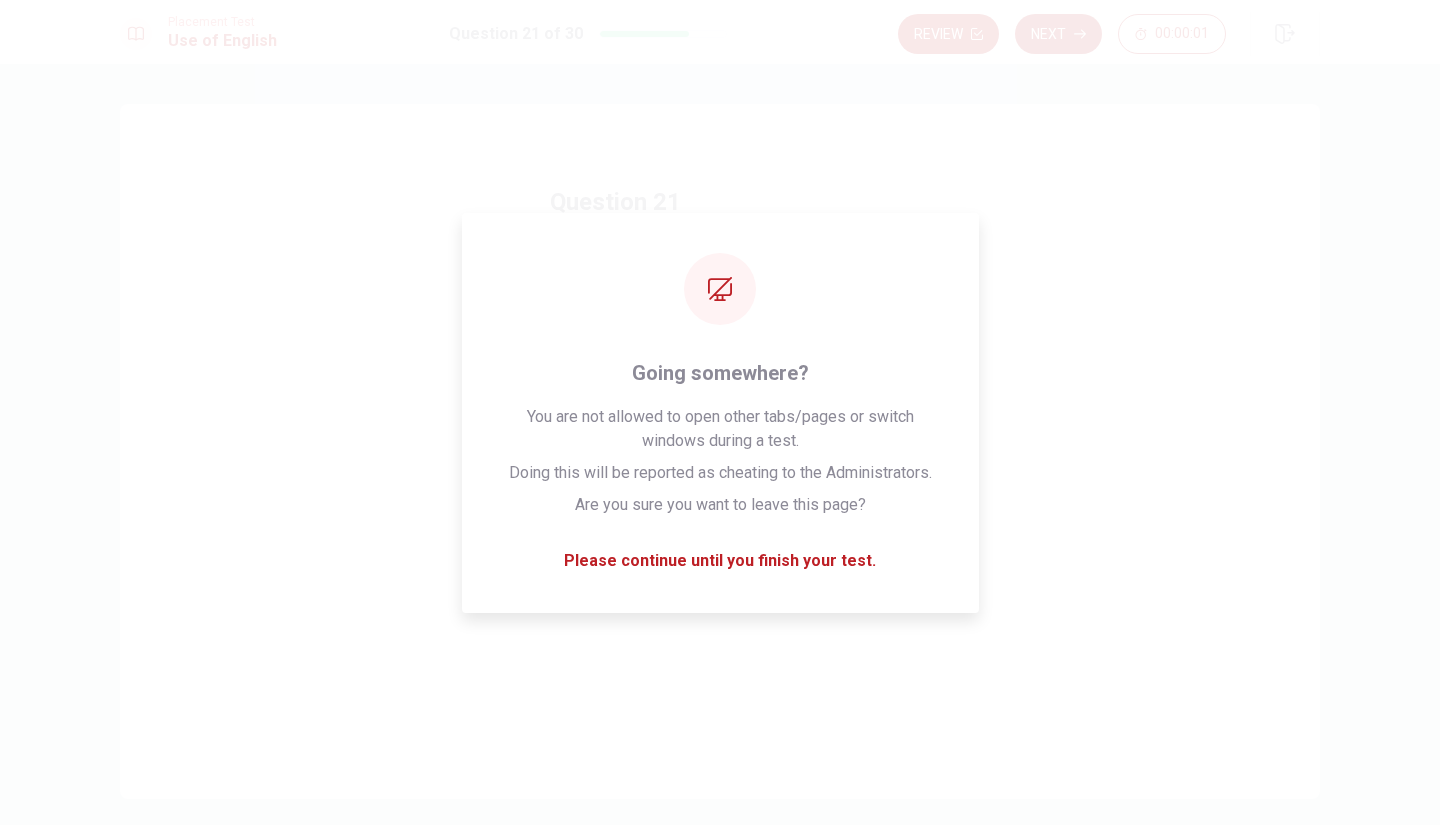 click on "Next" at bounding box center [1058, 34] 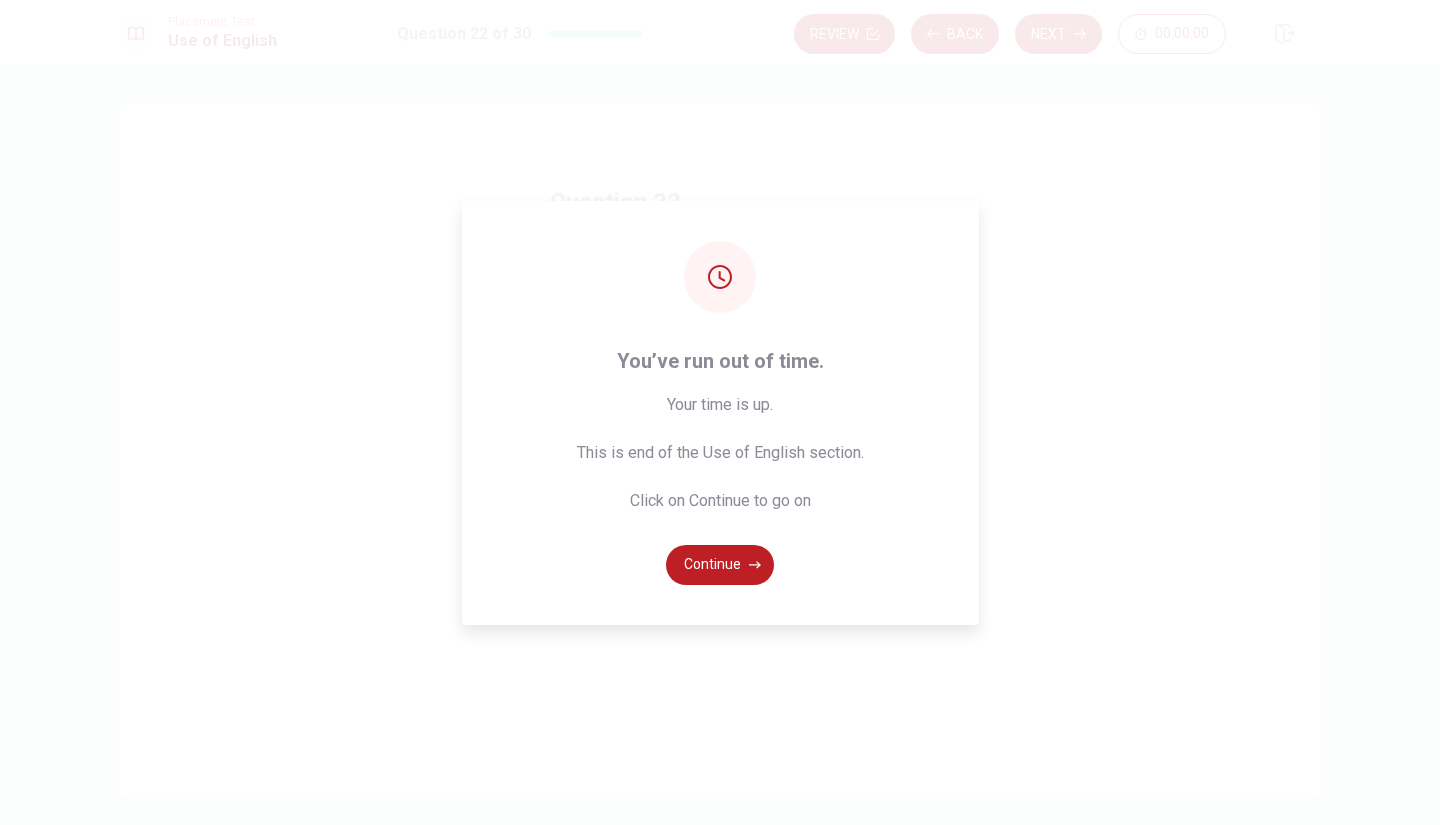click on "Continue" at bounding box center (720, 565) 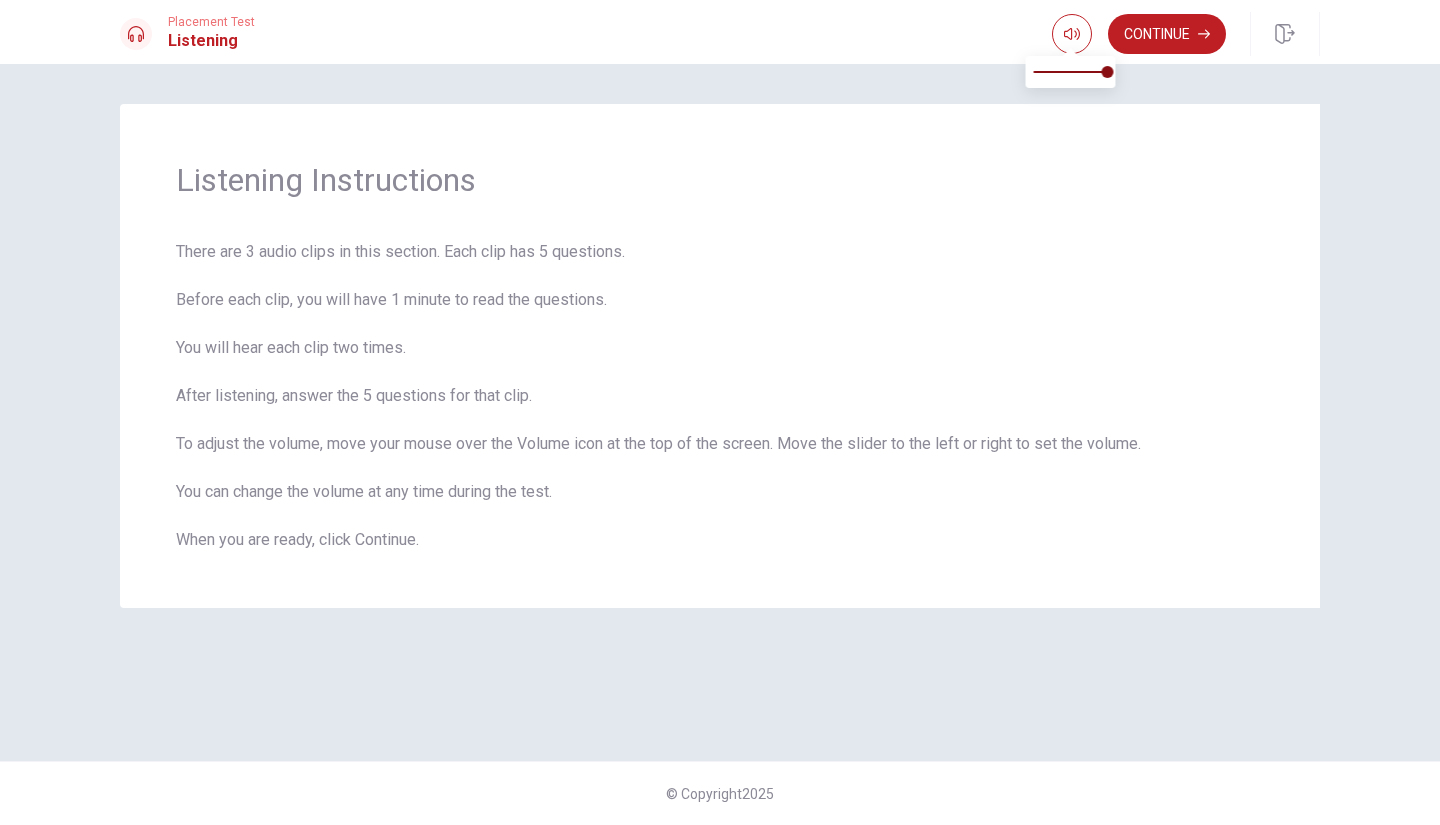 click 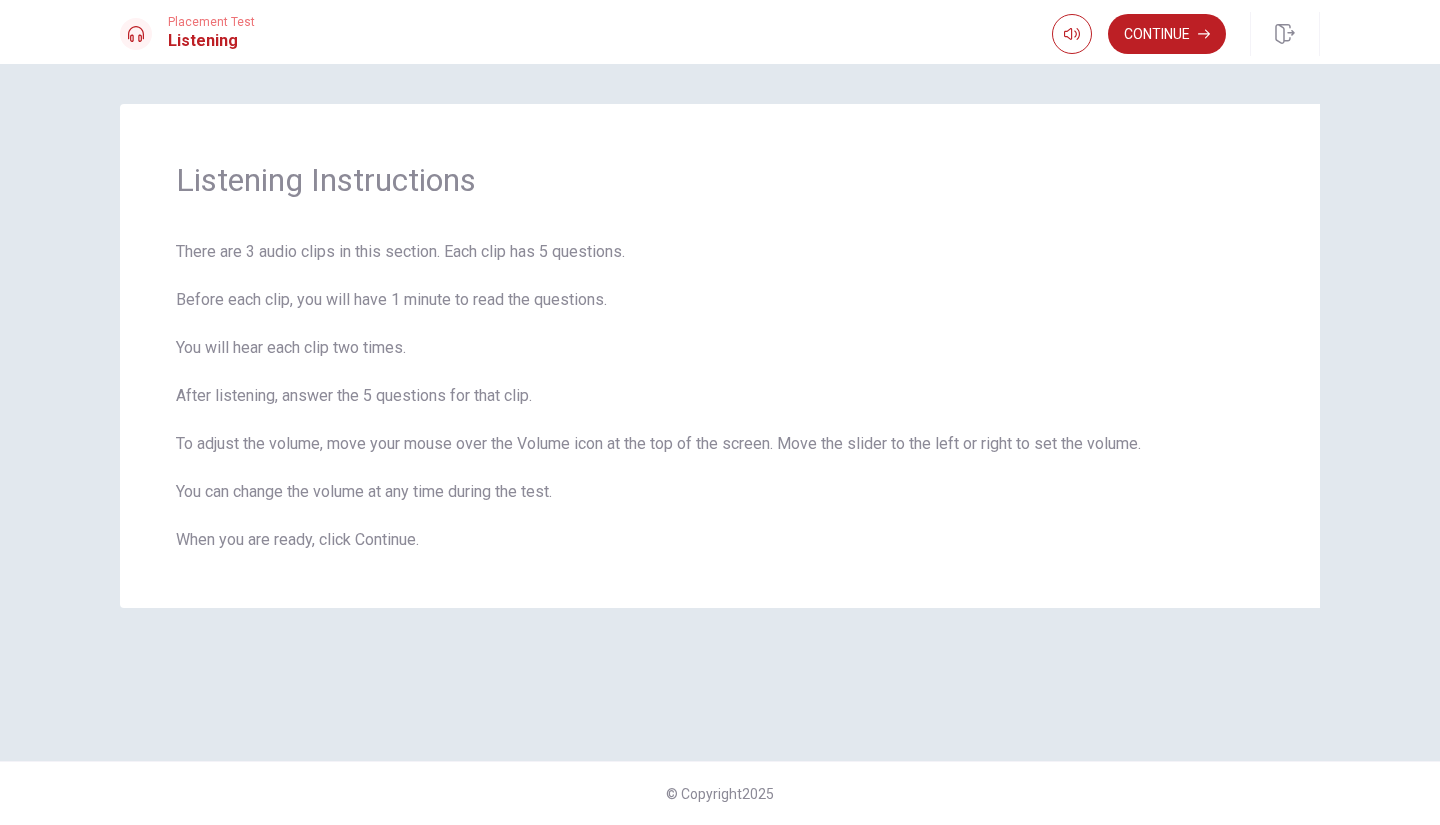 click on "There are 3 audio clips in this section. Each clip has 5 questions.
Before each clip, you will have 1 minute to read the questions.
You will hear each clip two times.
After listening, answer the 5 questions for that clip.
To adjust the volume, move your mouse over the Volume icon at the top of the screen. Move the slider to the left or right to set the volume.
You can change the volume at any time during the test.
When you are ready, click Continue." at bounding box center (720, 396) 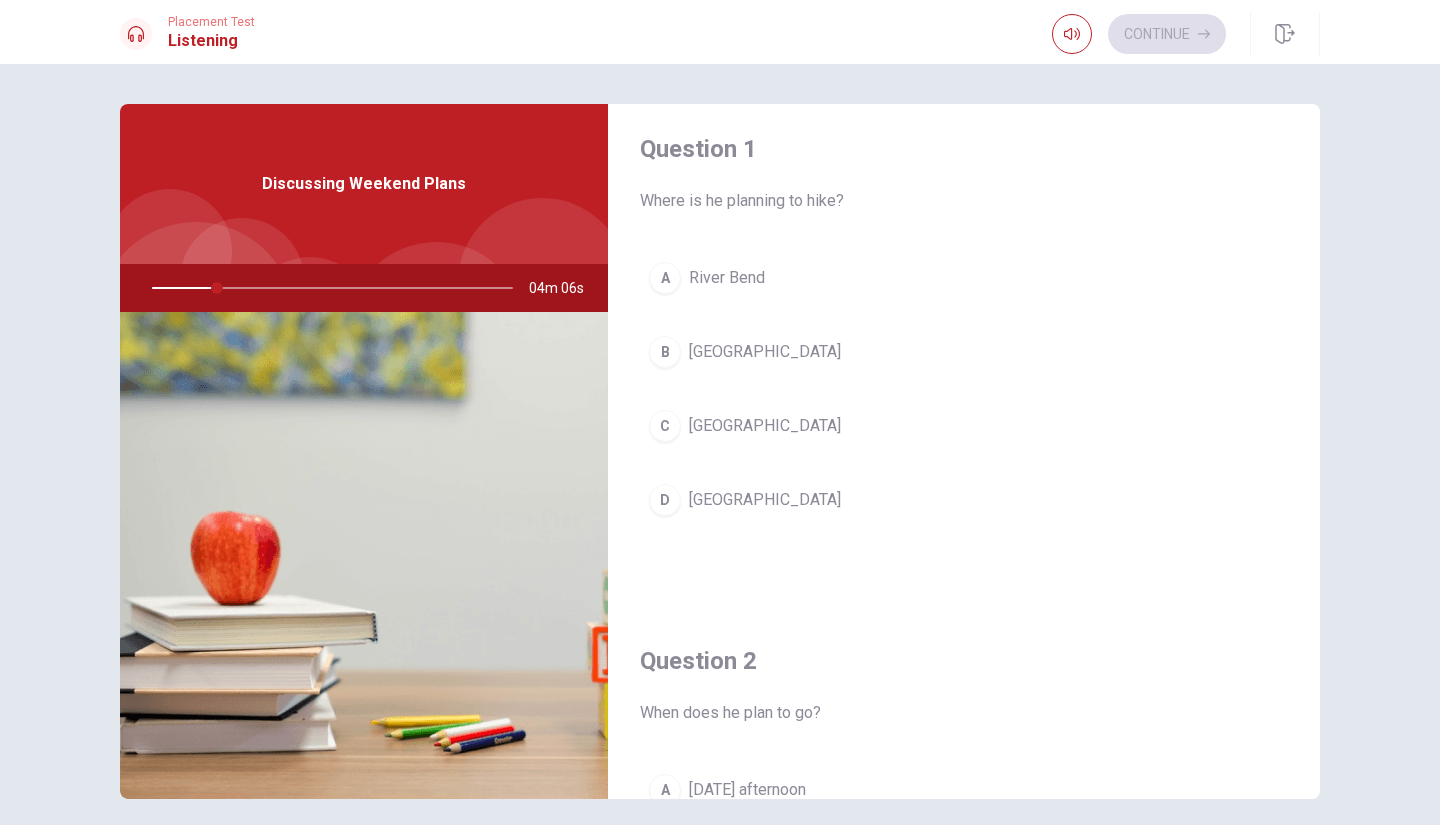 scroll, scrollTop: 0, scrollLeft: 0, axis: both 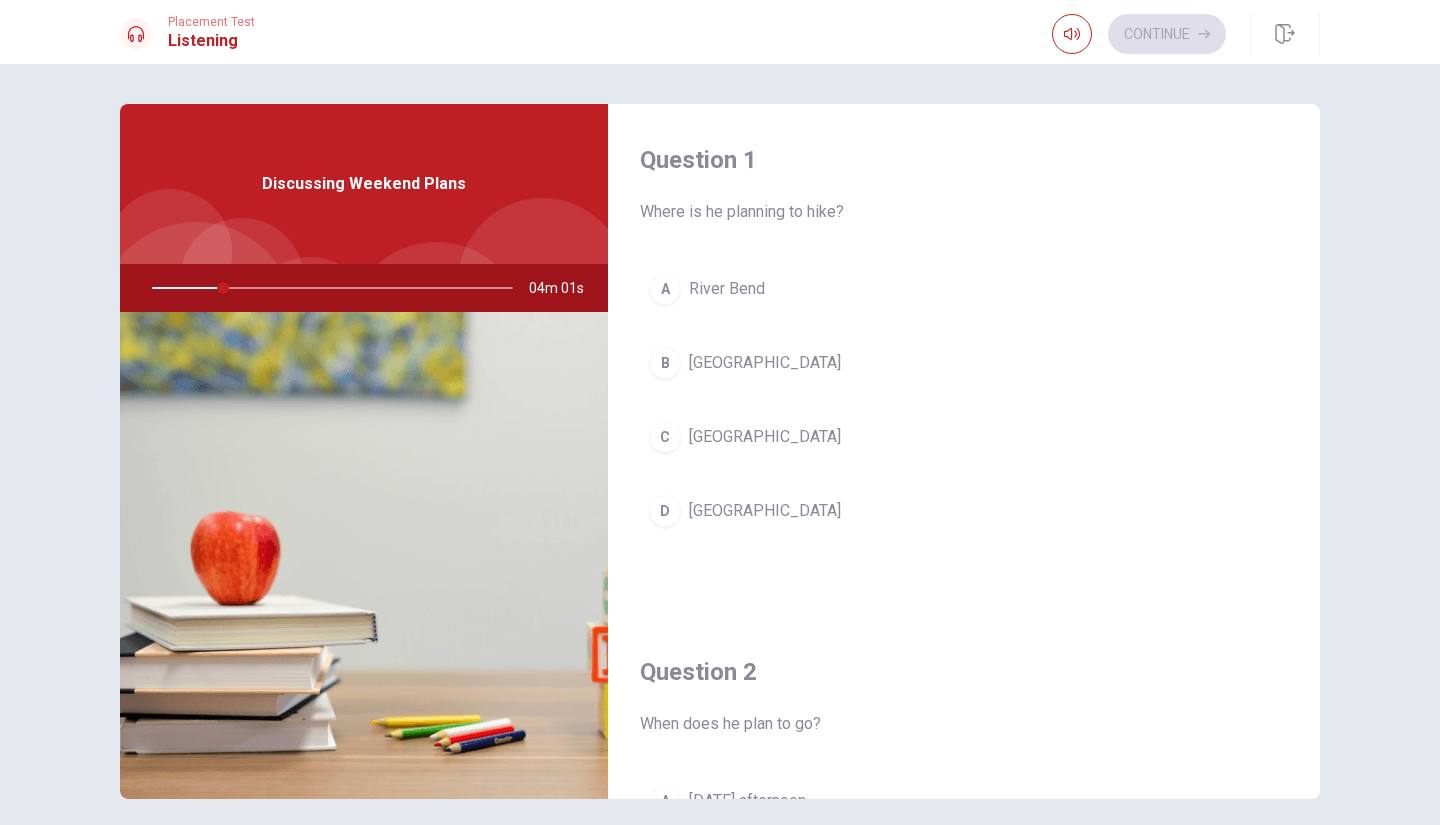 drag, startPoint x: 218, startPoint y: 288, endPoint x: 117, endPoint y: 278, distance: 101.49384 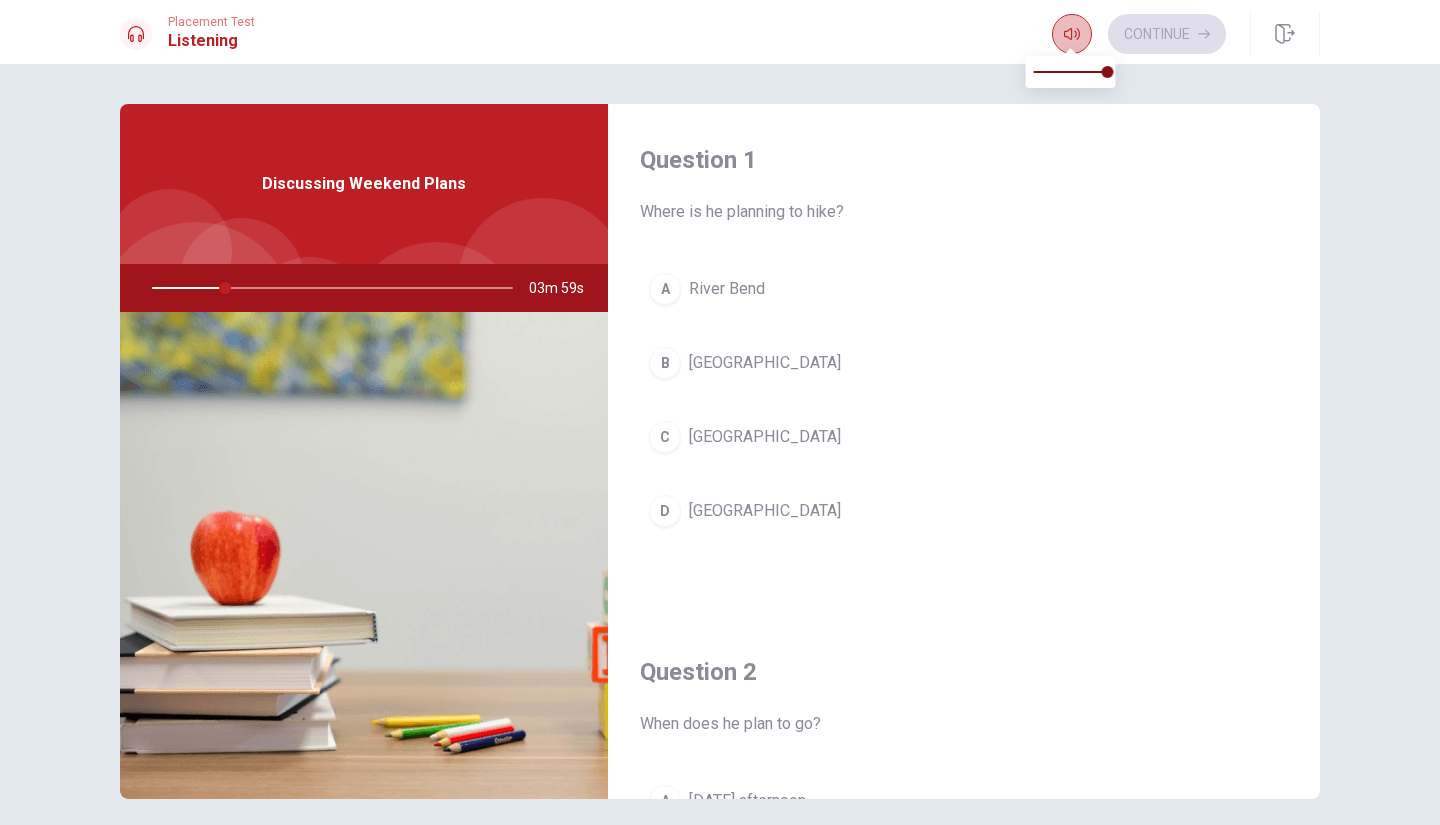 click 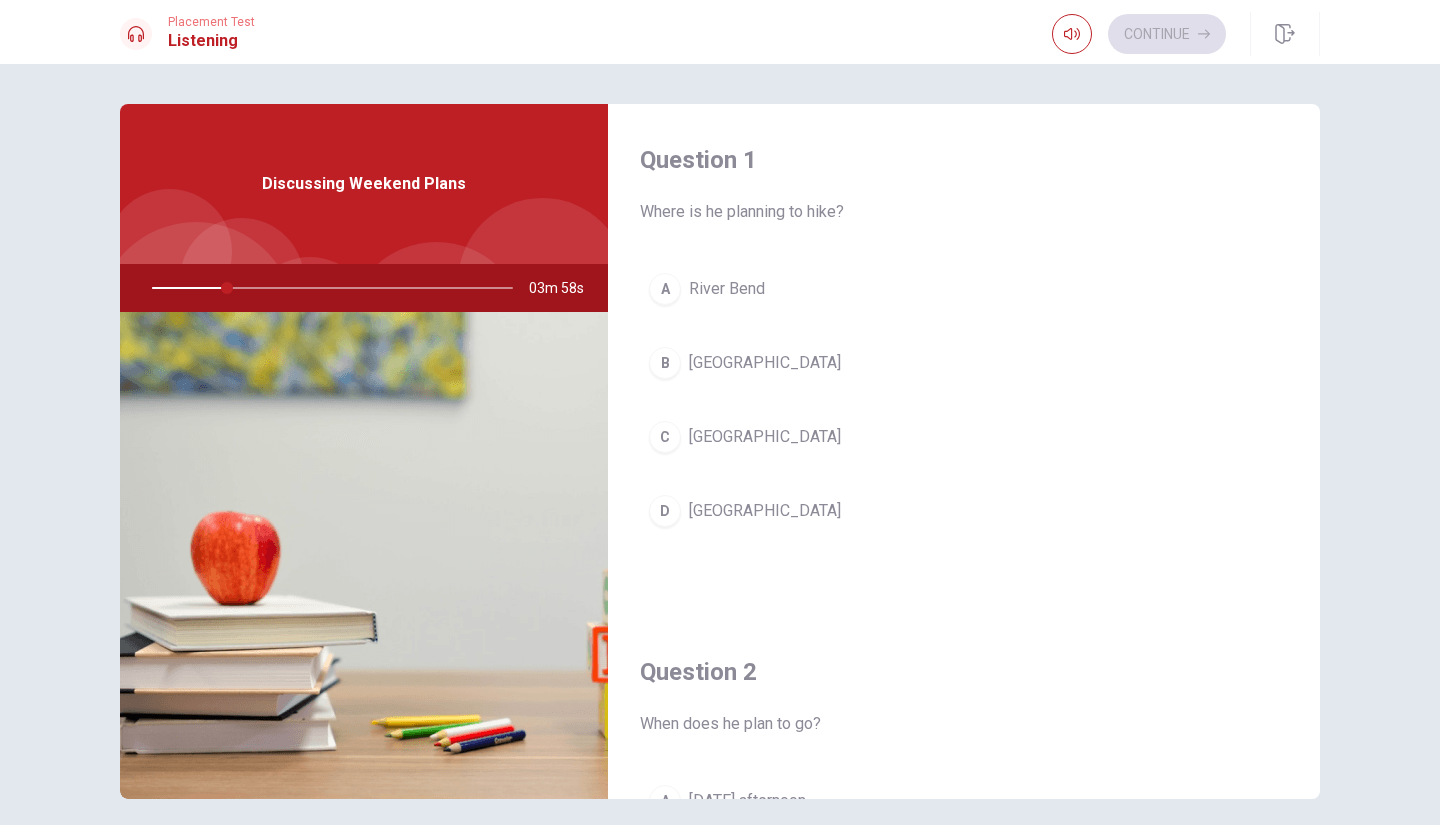click on "Question 1 Where is he planning to hike? A [GEOGRAPHIC_DATA] B [GEOGRAPHIC_DATA] C [GEOGRAPHIC_DATA]" at bounding box center (964, 360) 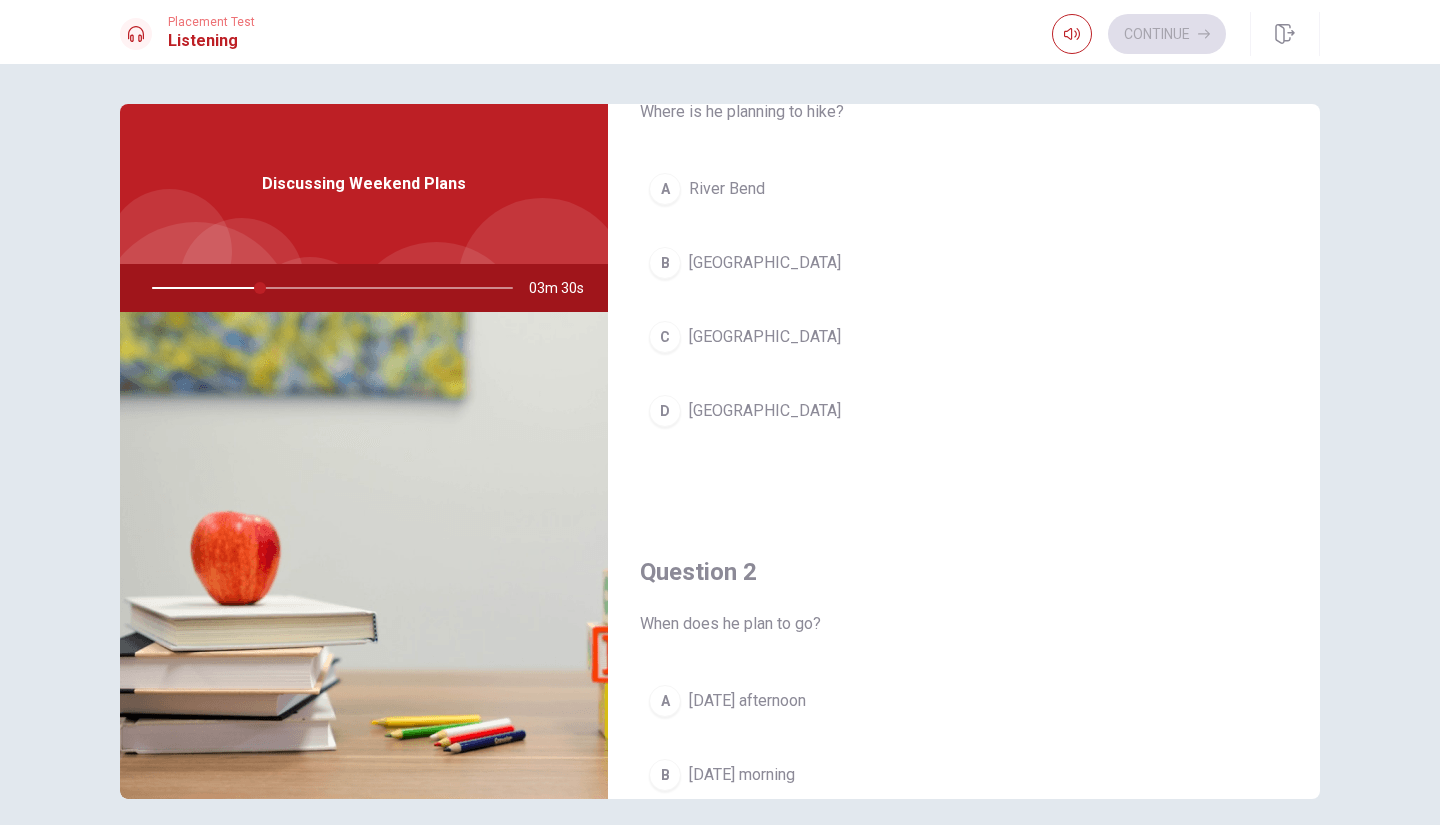 scroll, scrollTop: 0, scrollLeft: 0, axis: both 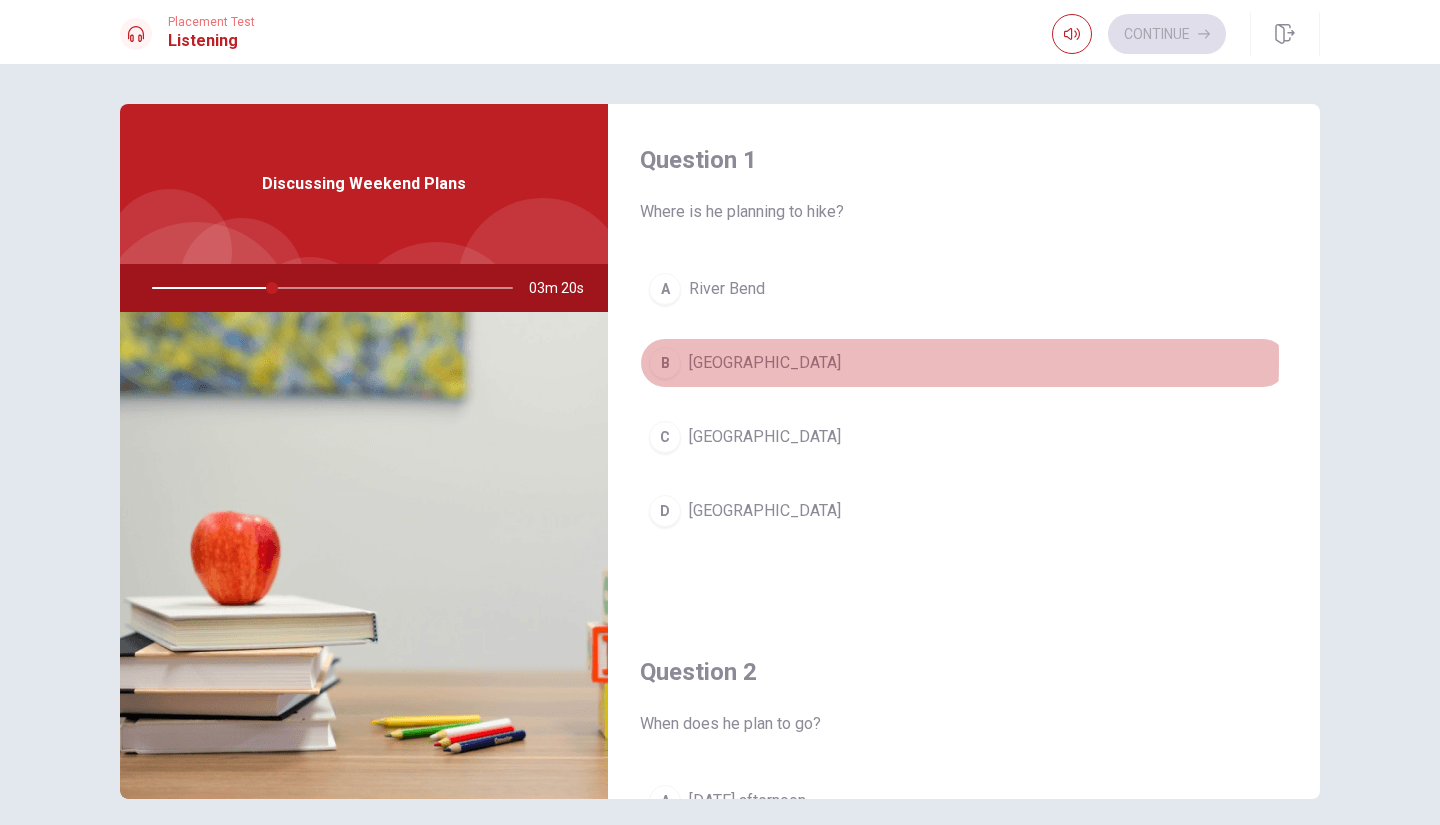 click on "B" at bounding box center [665, 363] 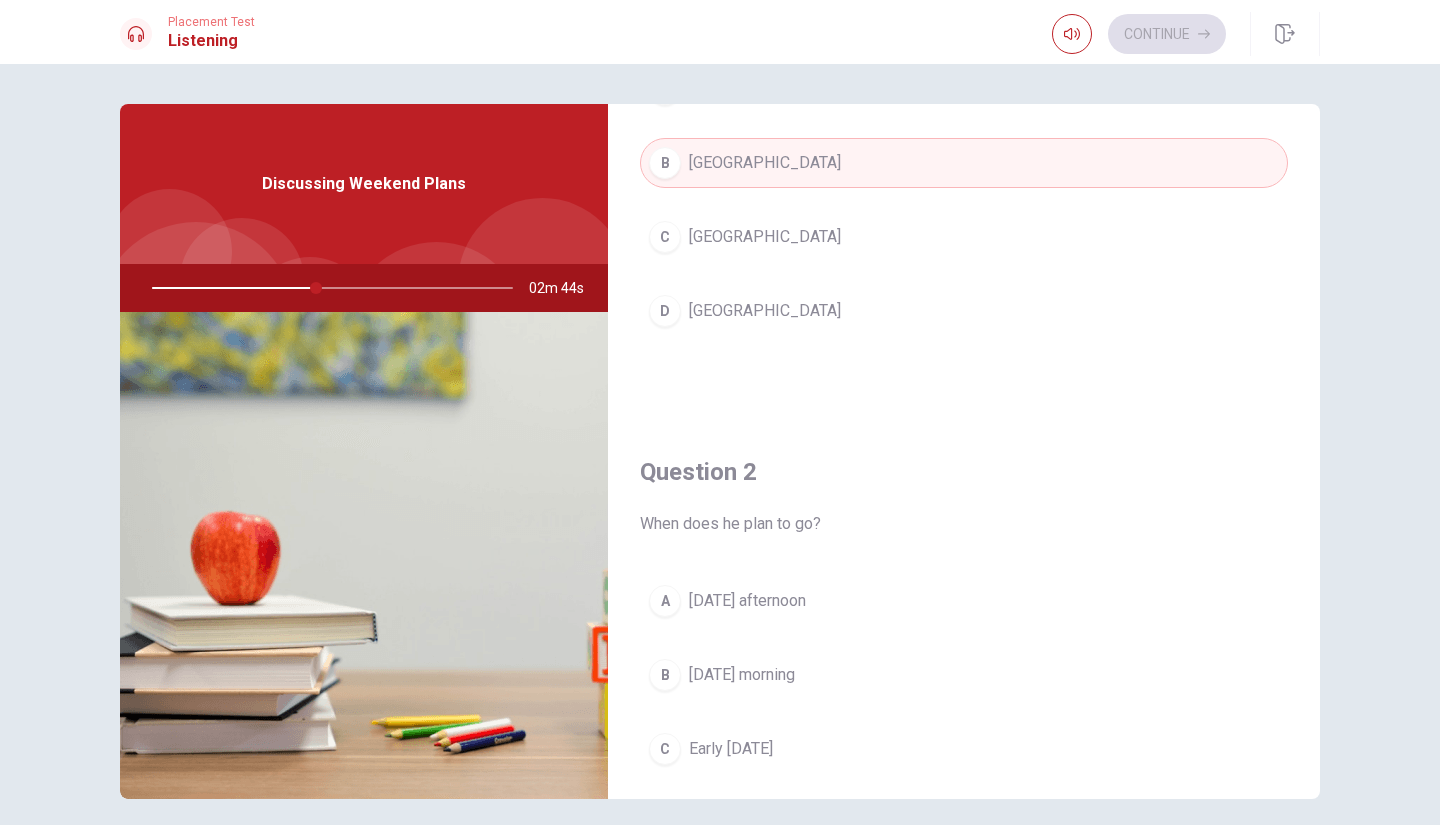 scroll, scrollTop: 400, scrollLeft: 0, axis: vertical 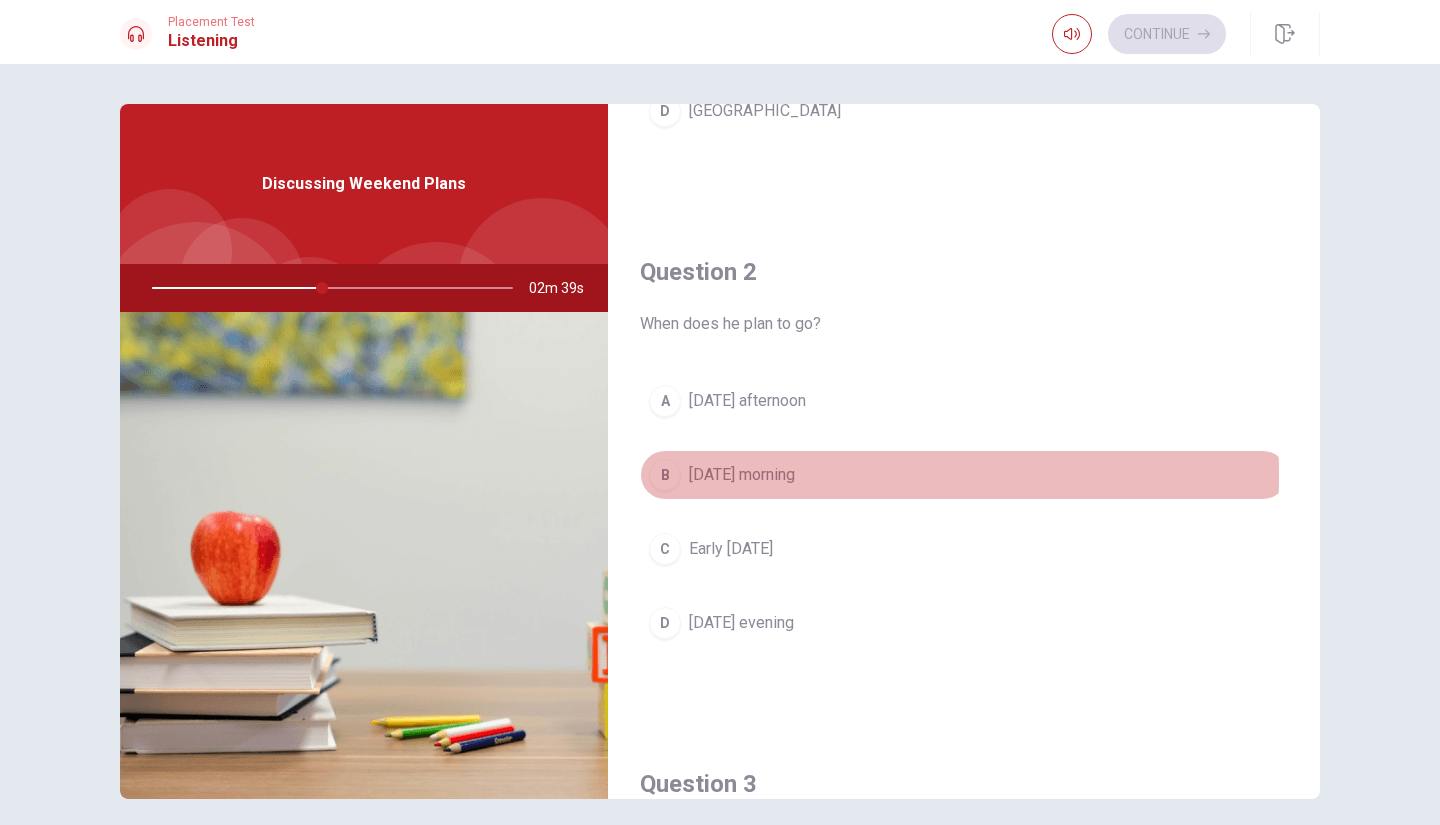 click on "B" at bounding box center (665, 475) 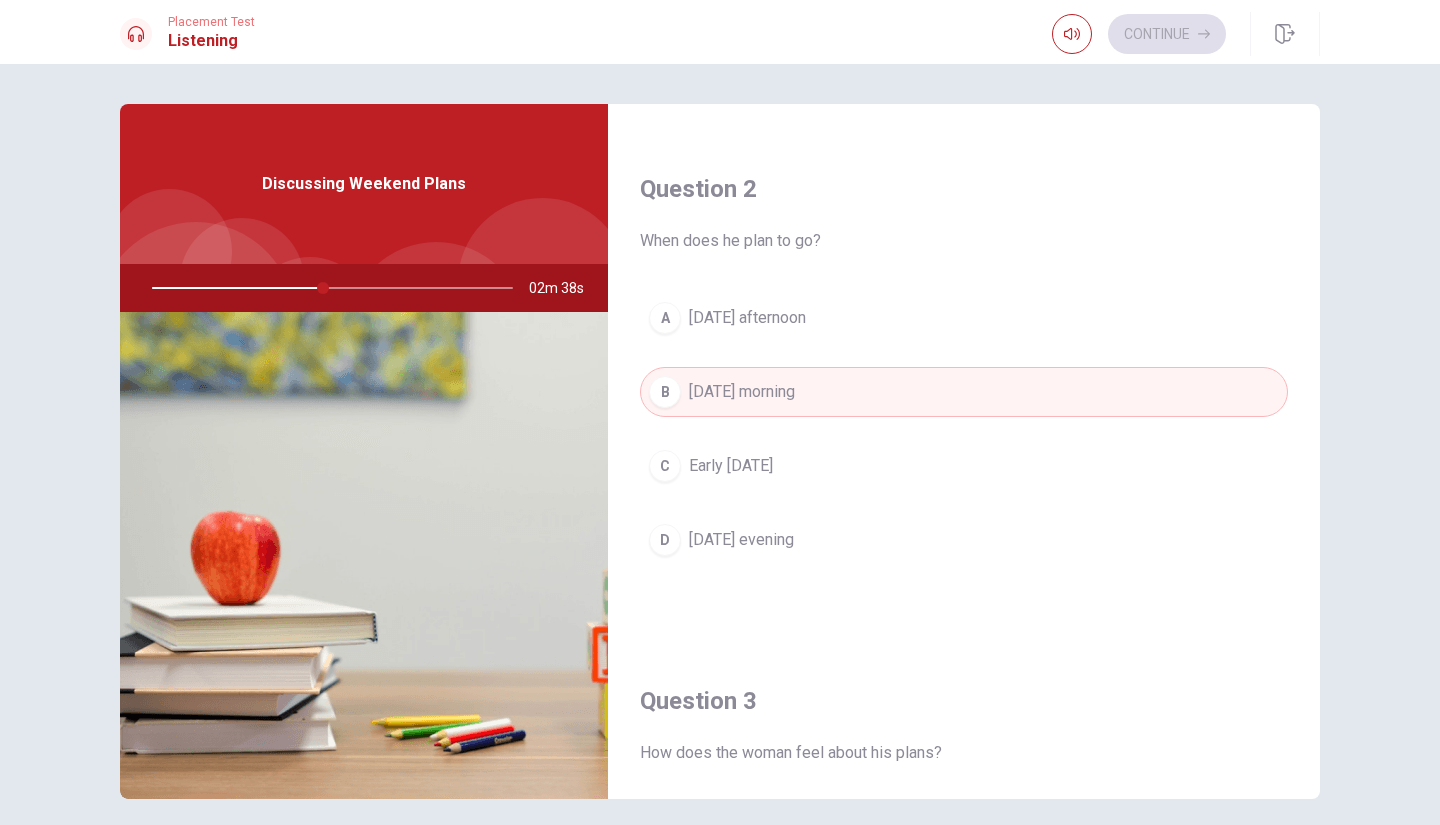 scroll, scrollTop: 500, scrollLeft: 0, axis: vertical 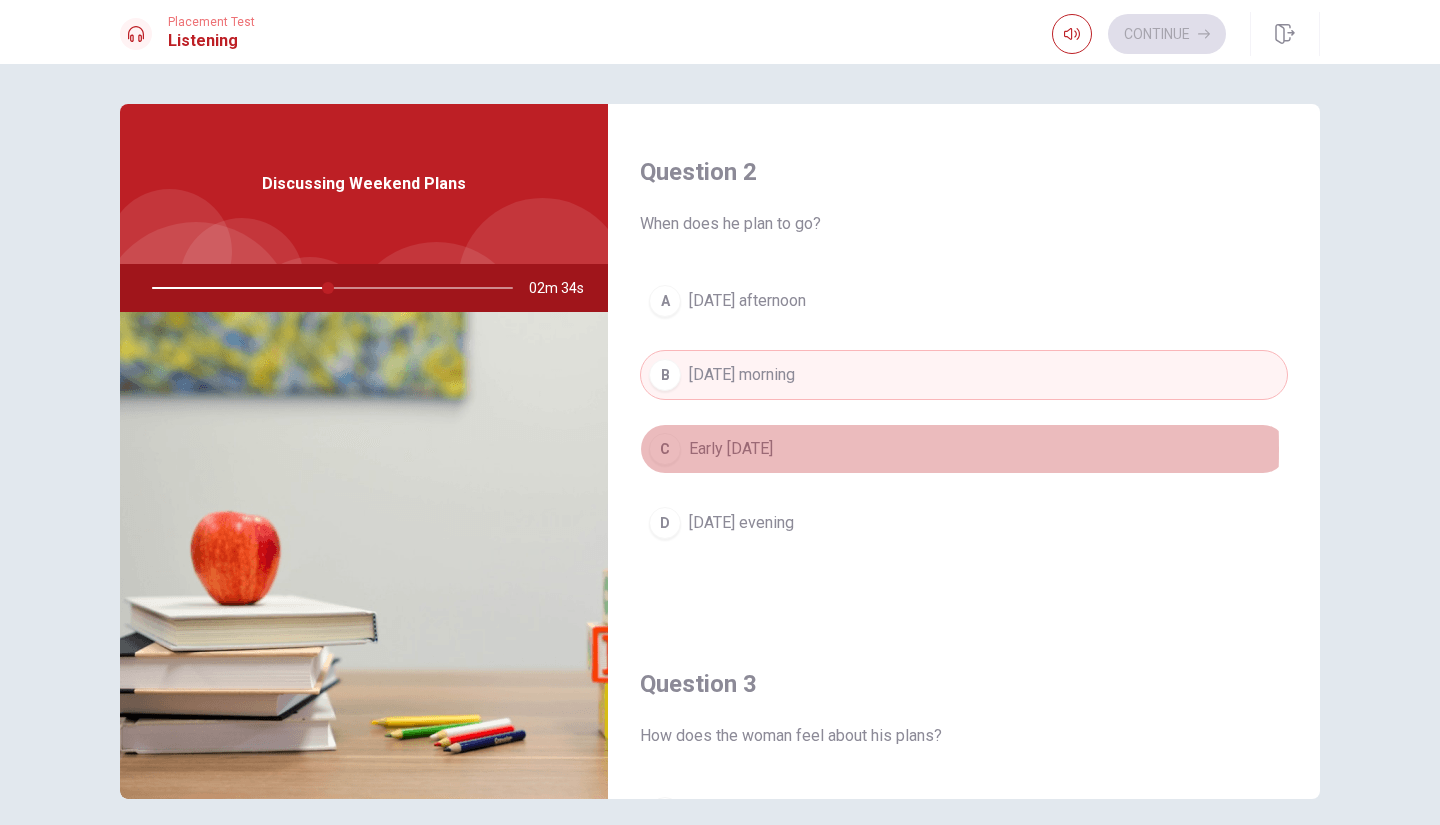 click on "Early [DATE]" at bounding box center [731, 449] 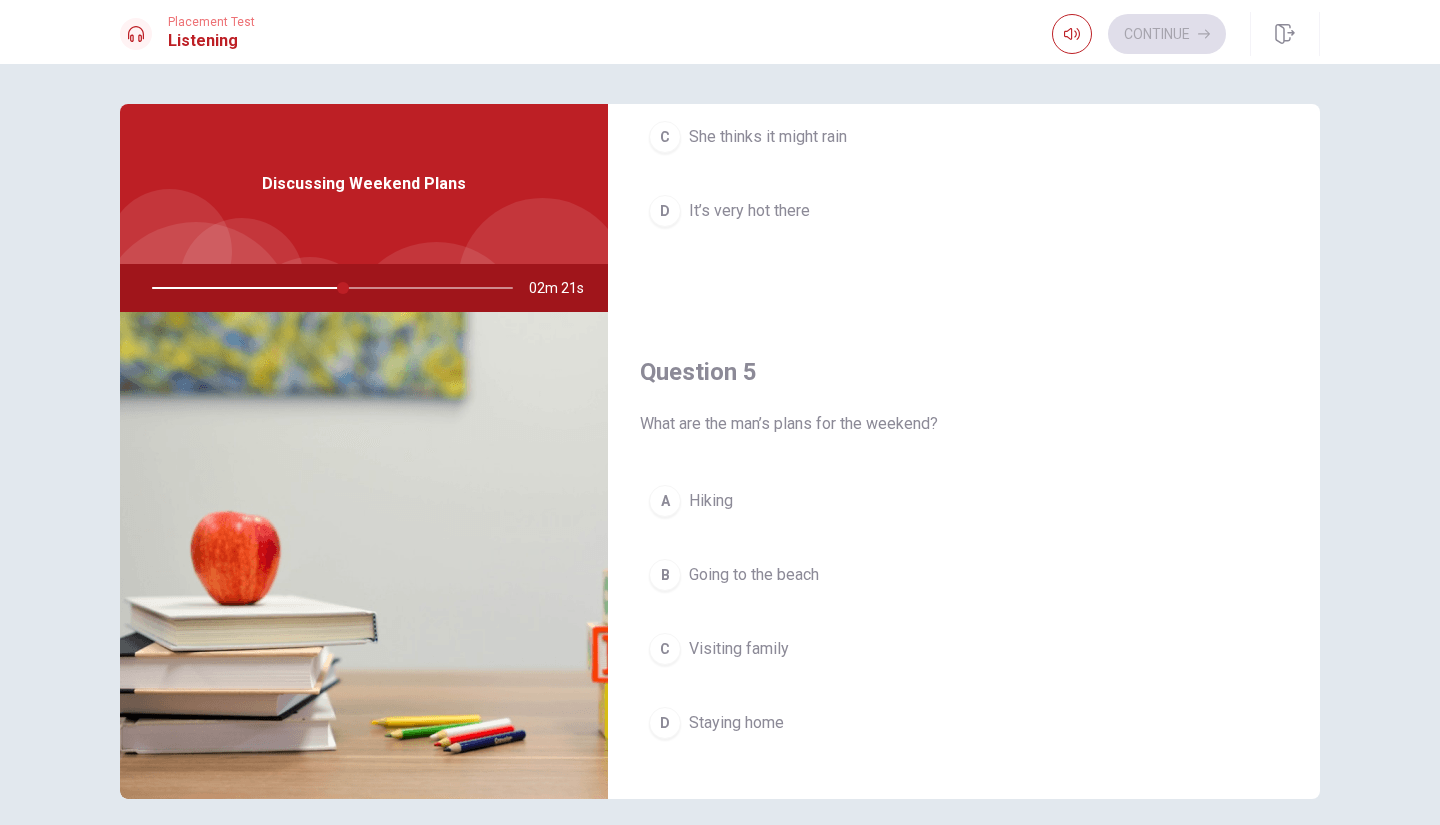 scroll, scrollTop: 1865, scrollLeft: 0, axis: vertical 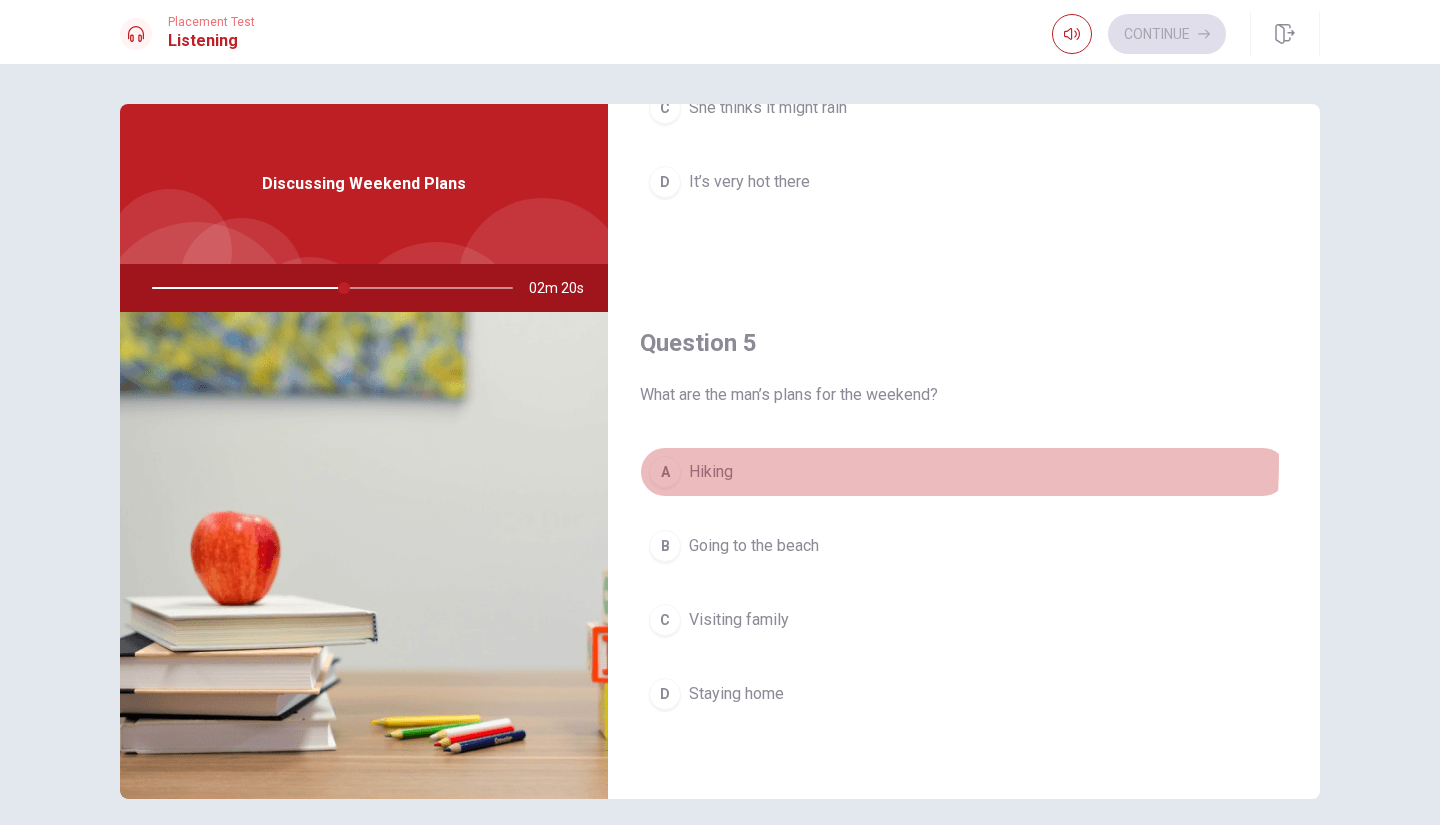 click on "A" at bounding box center [665, 472] 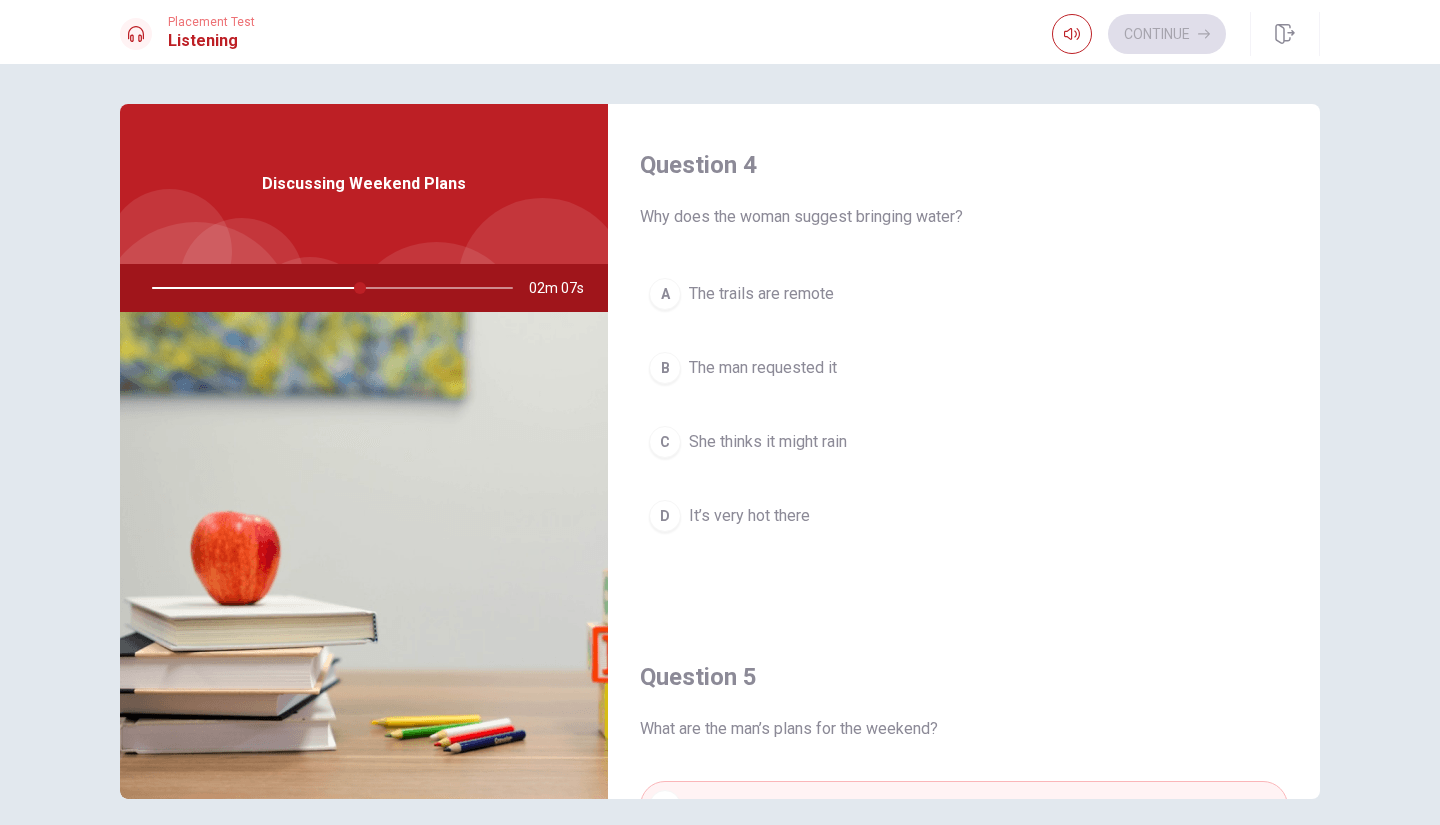 scroll, scrollTop: 1565, scrollLeft: 0, axis: vertical 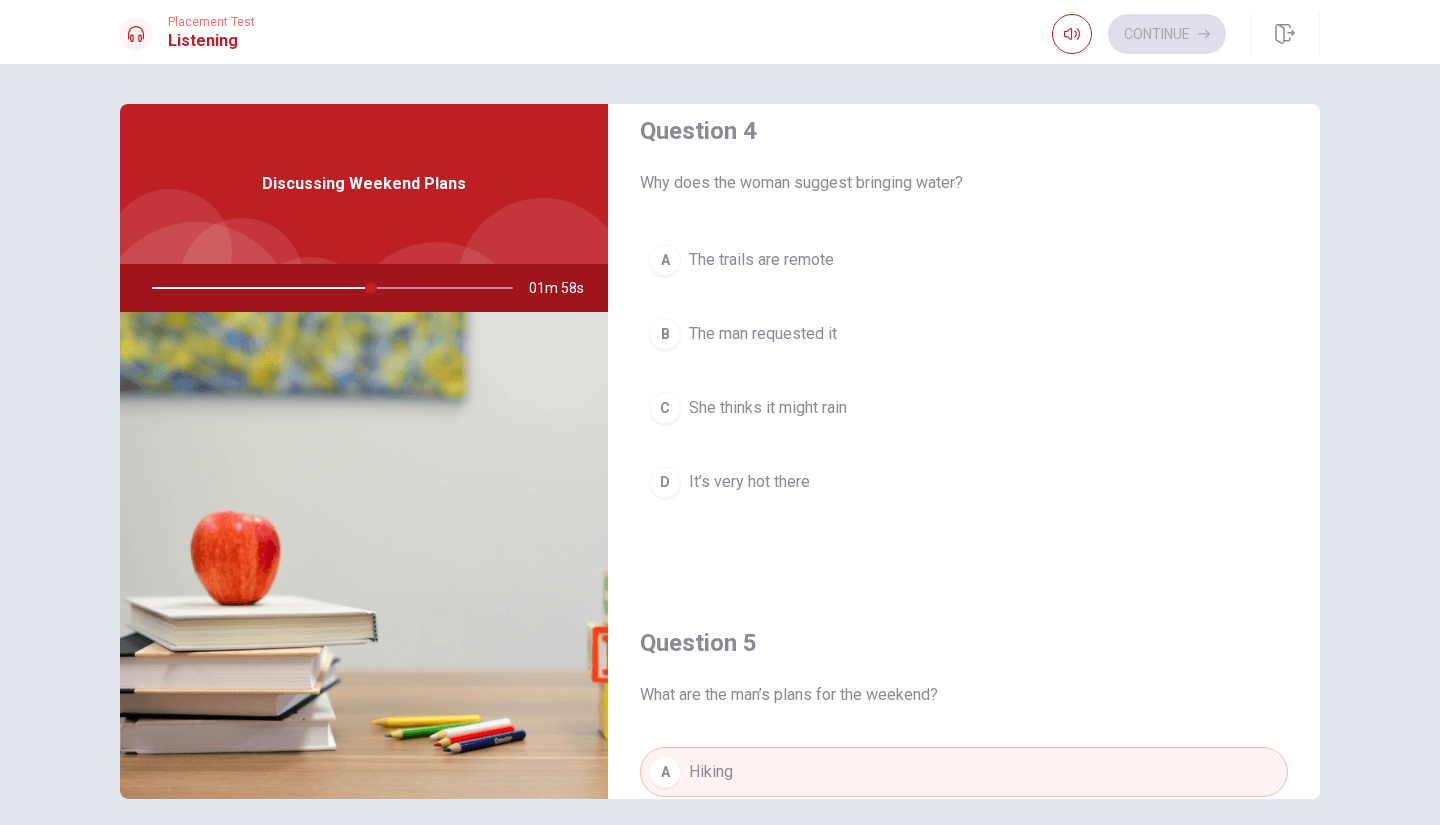 click on "A" at bounding box center [665, 260] 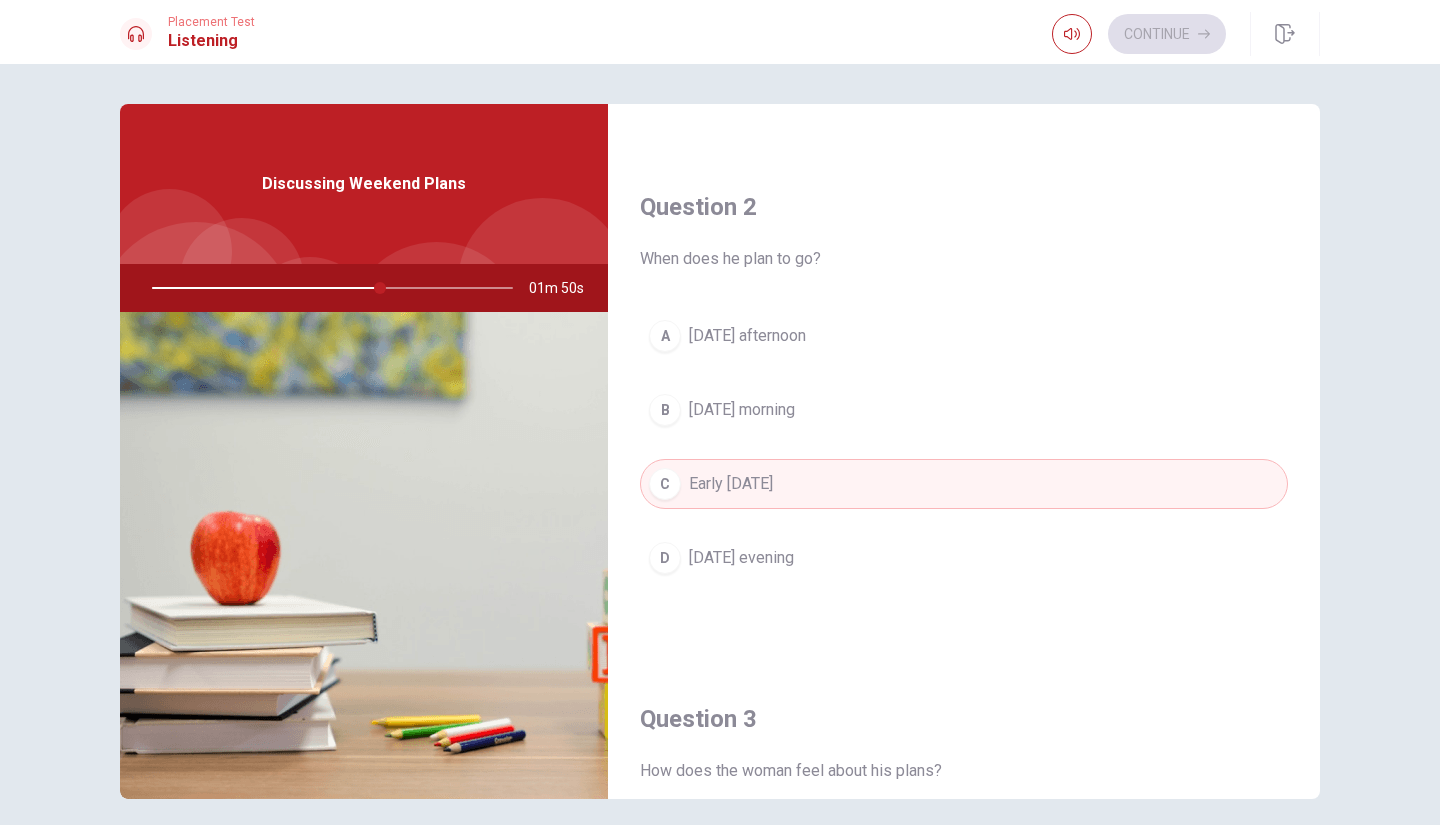 scroll, scrollTop: 865, scrollLeft: 0, axis: vertical 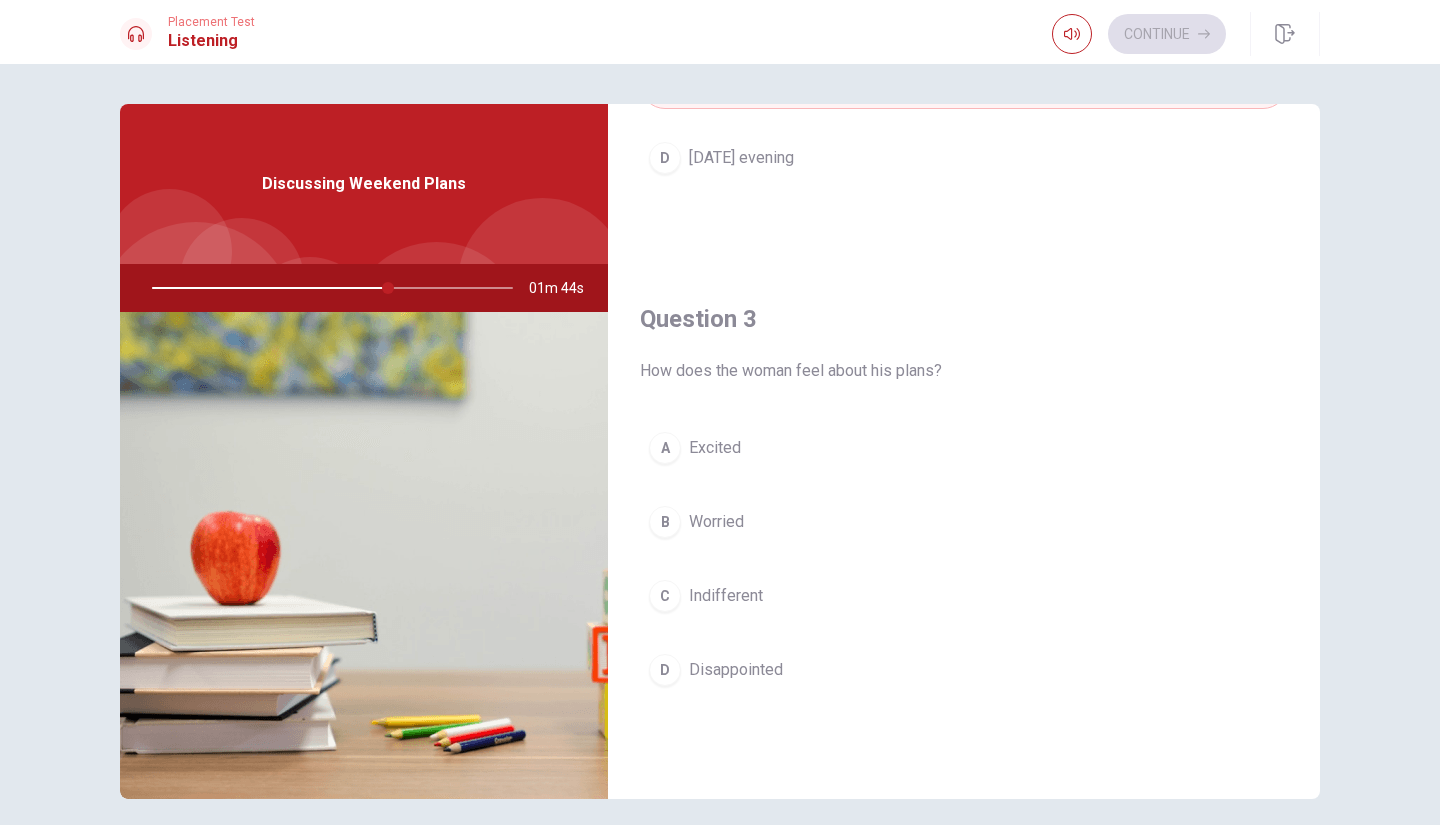 click on "A" at bounding box center [665, 448] 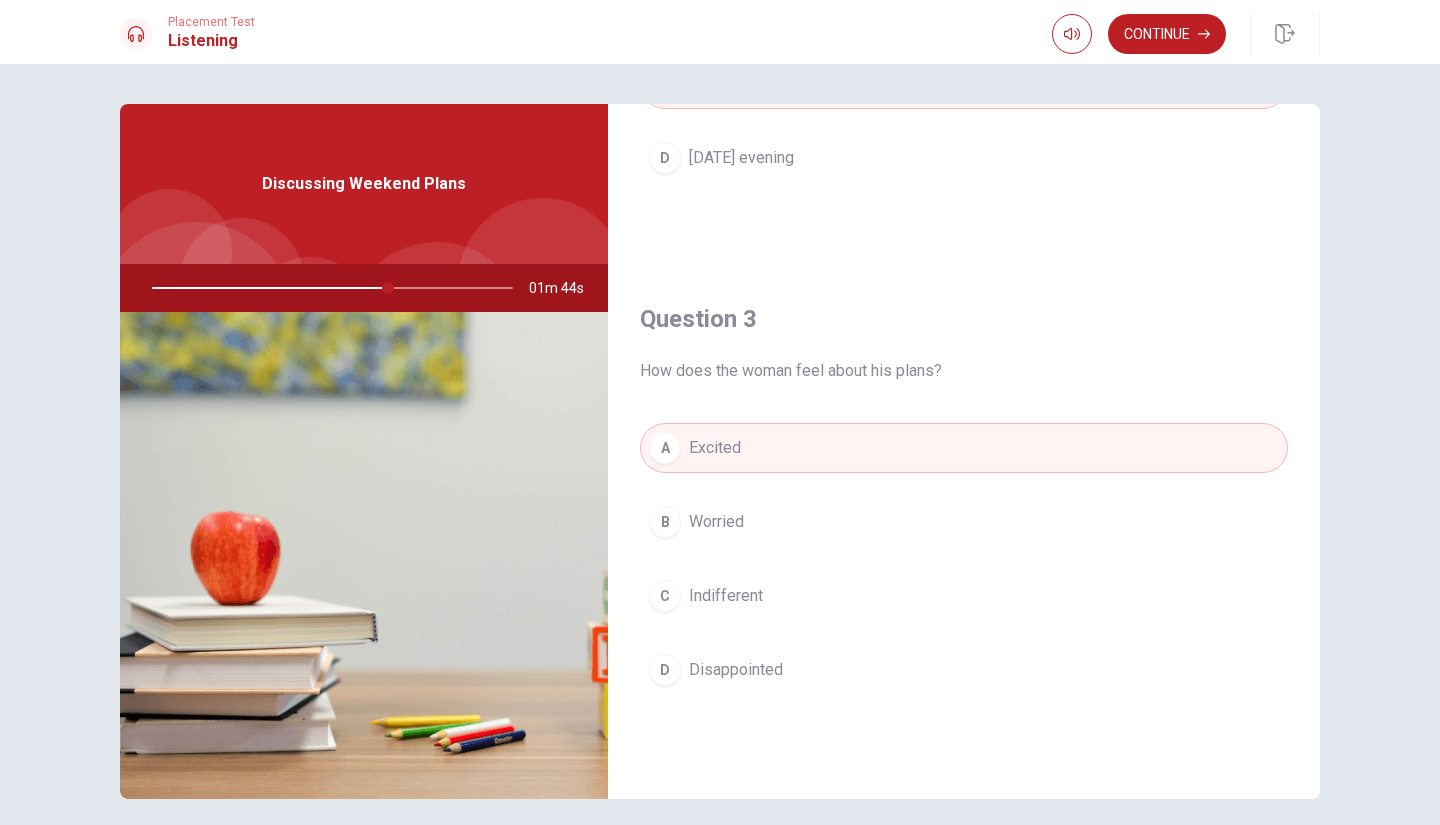 scroll, scrollTop: 1065, scrollLeft: 0, axis: vertical 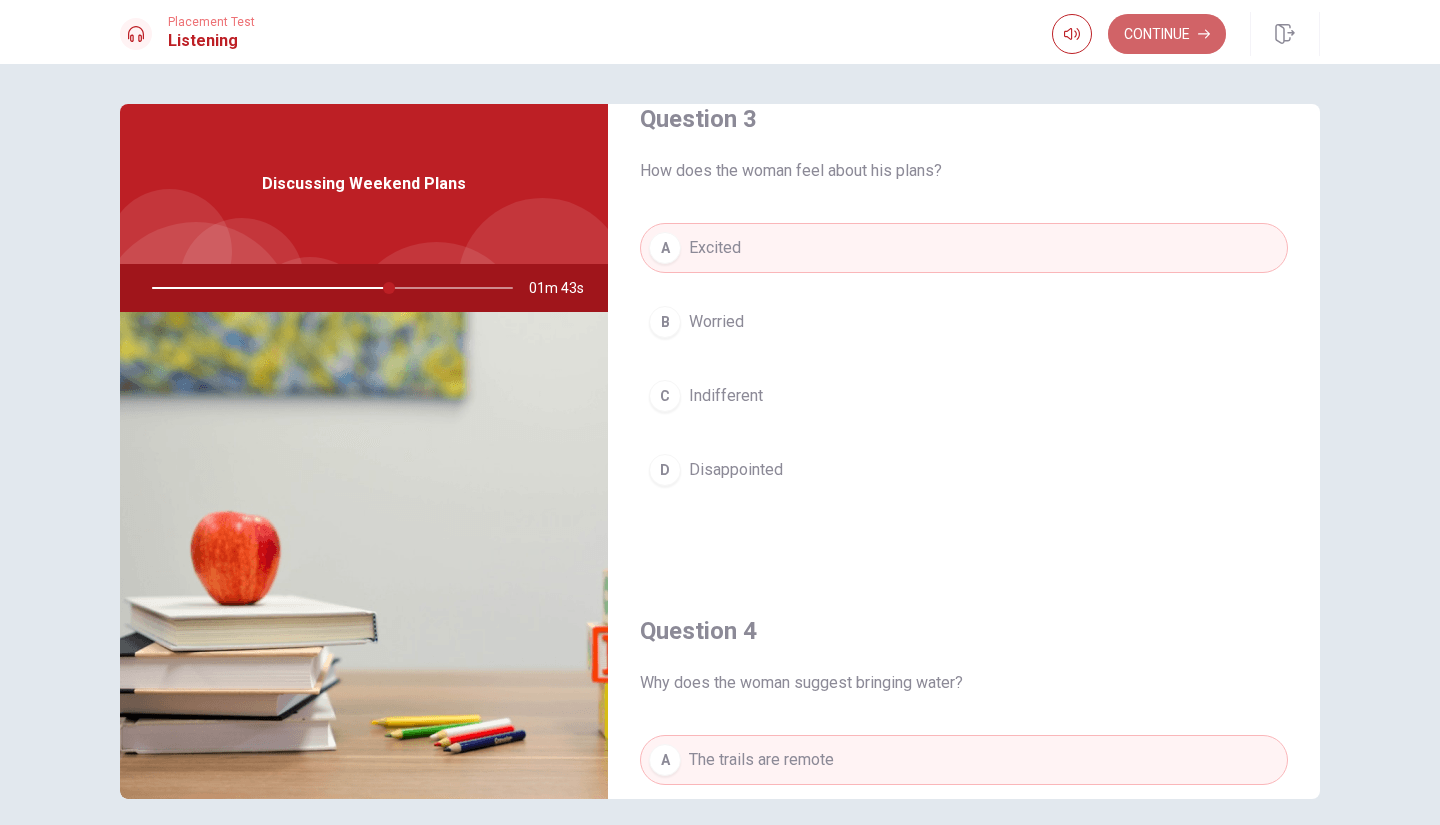 click on "Continue" at bounding box center (1167, 34) 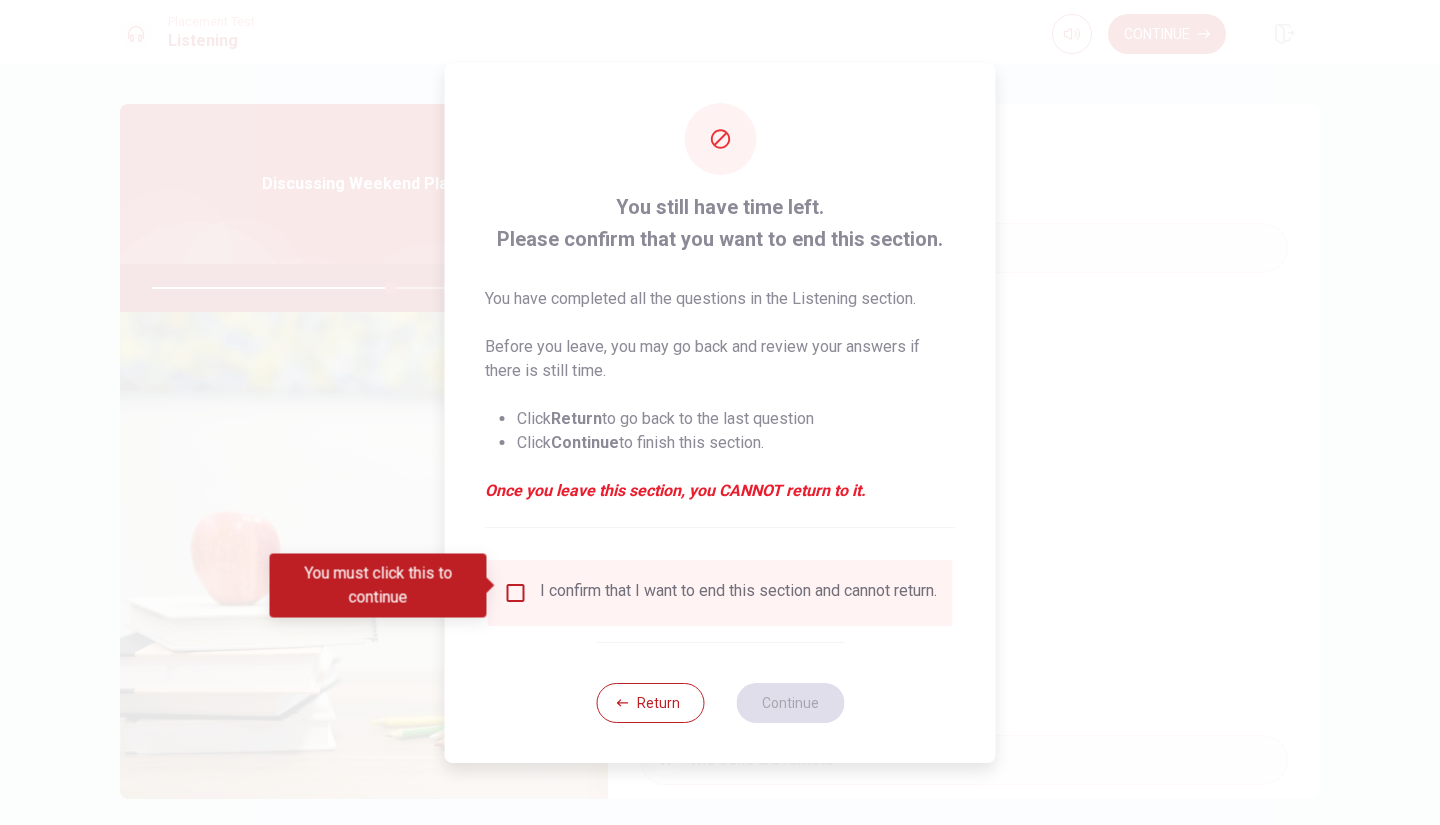 click at bounding box center [516, 593] 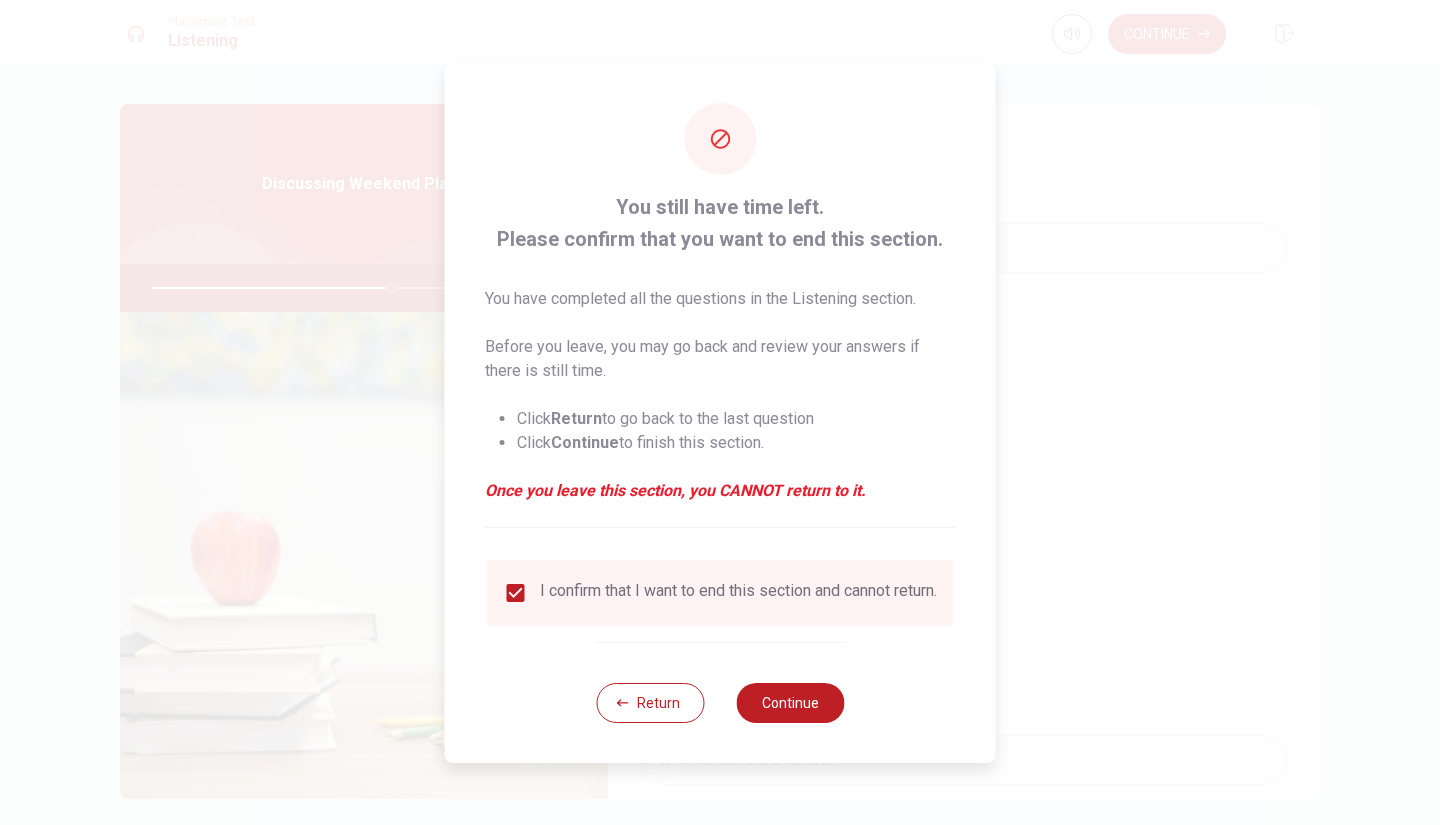 click on "Continue" at bounding box center (790, 703) 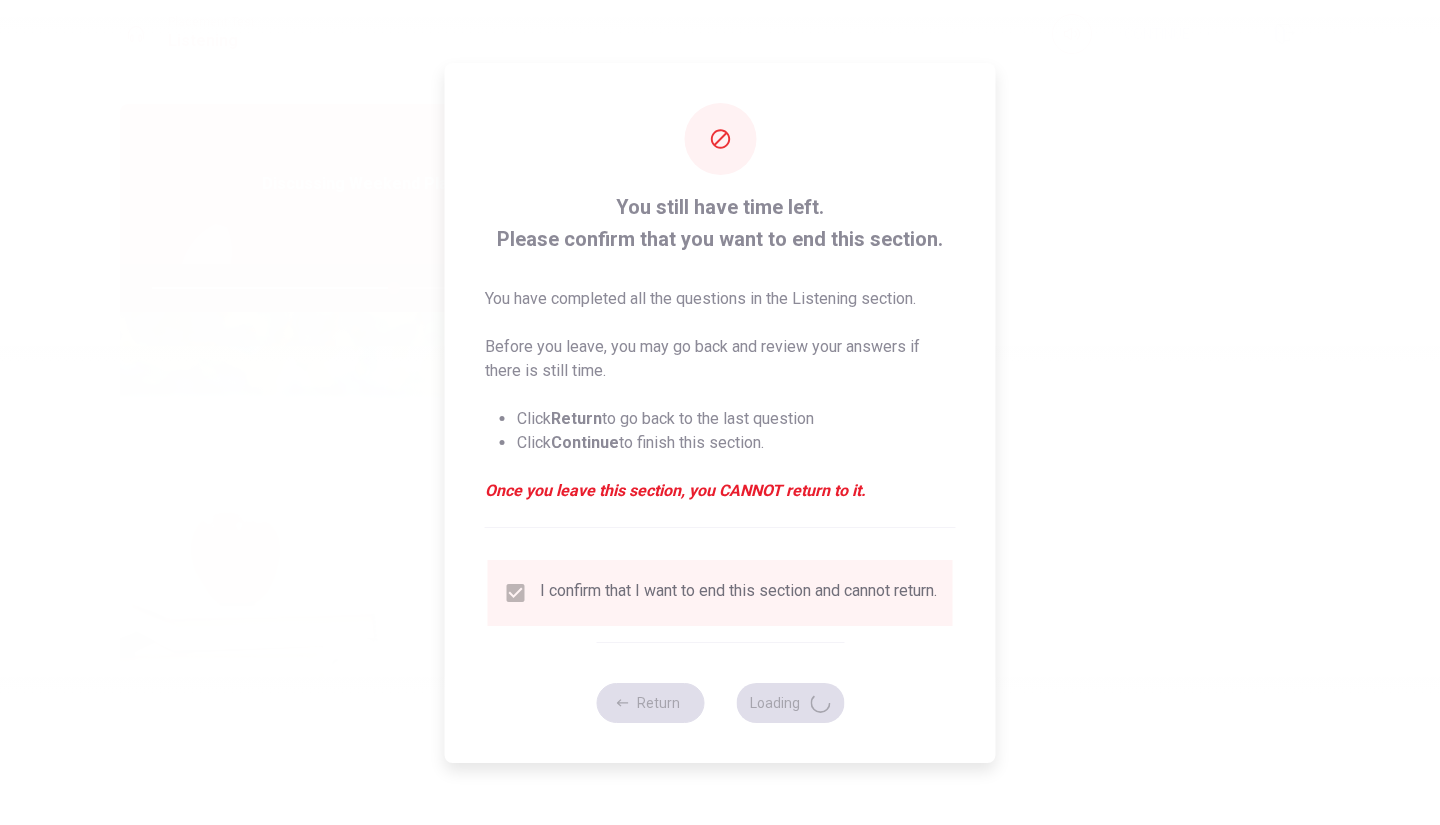 type on "67" 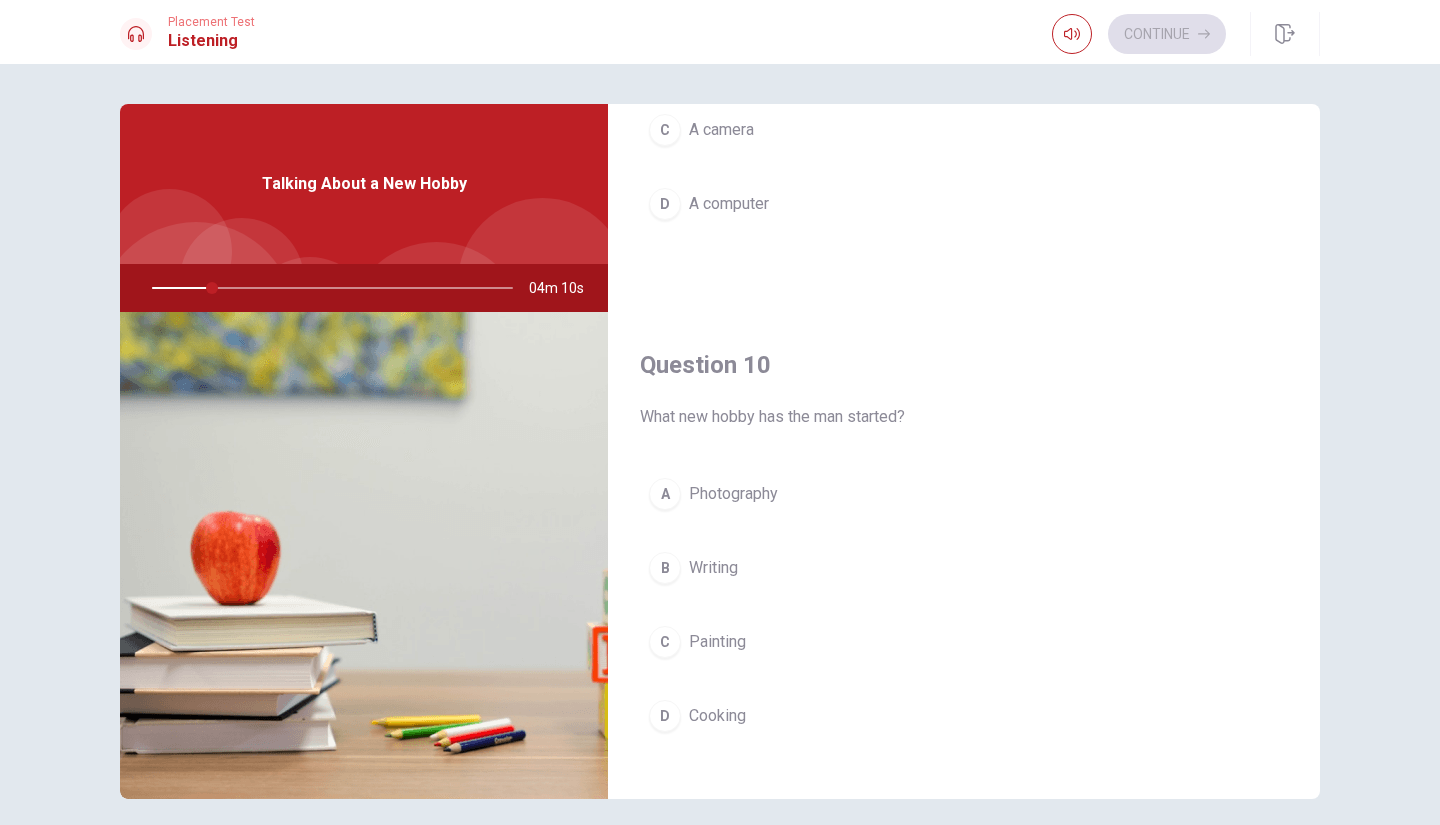 scroll, scrollTop: 1865, scrollLeft: 0, axis: vertical 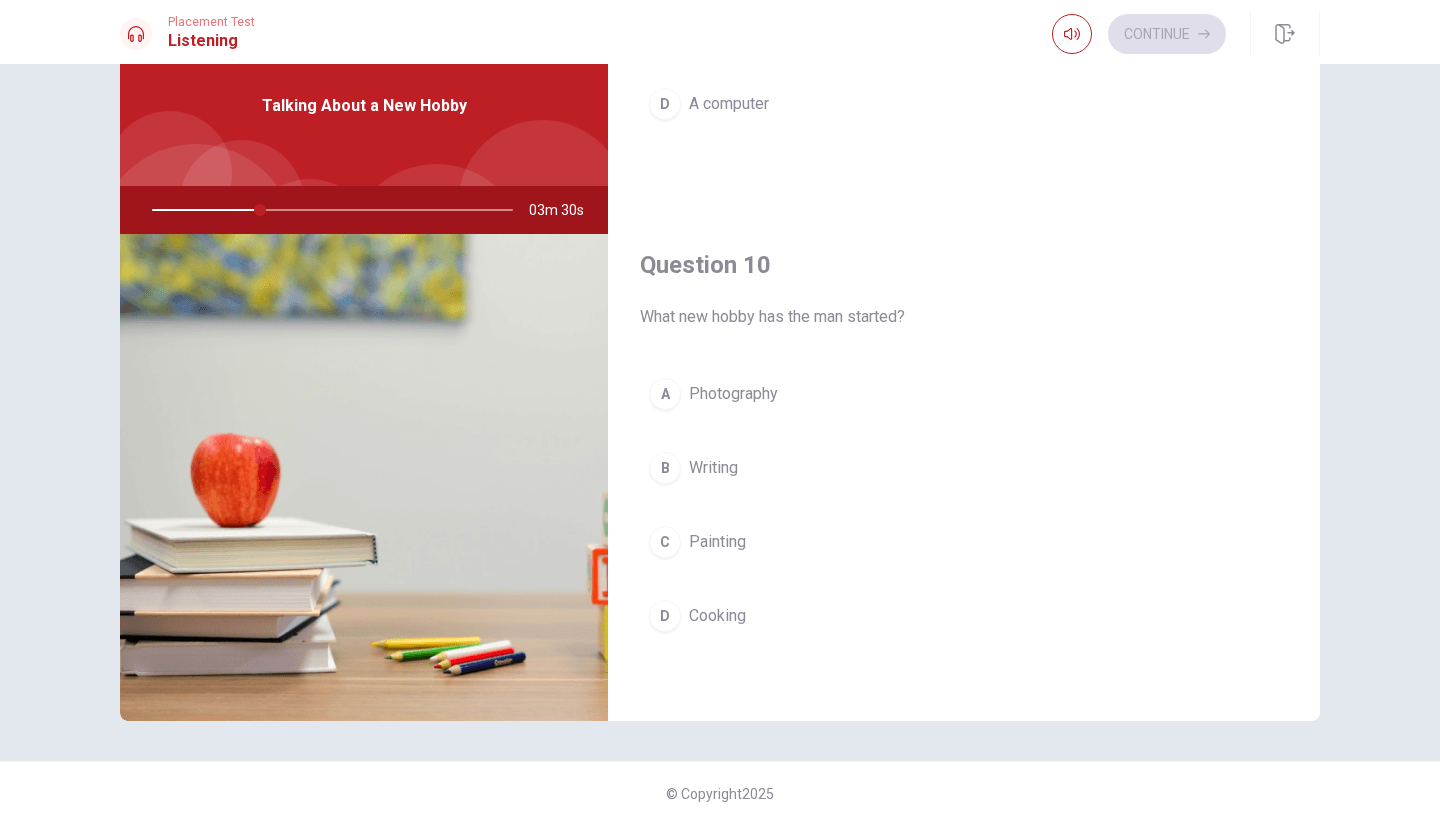 click on "Photography" at bounding box center (733, 394) 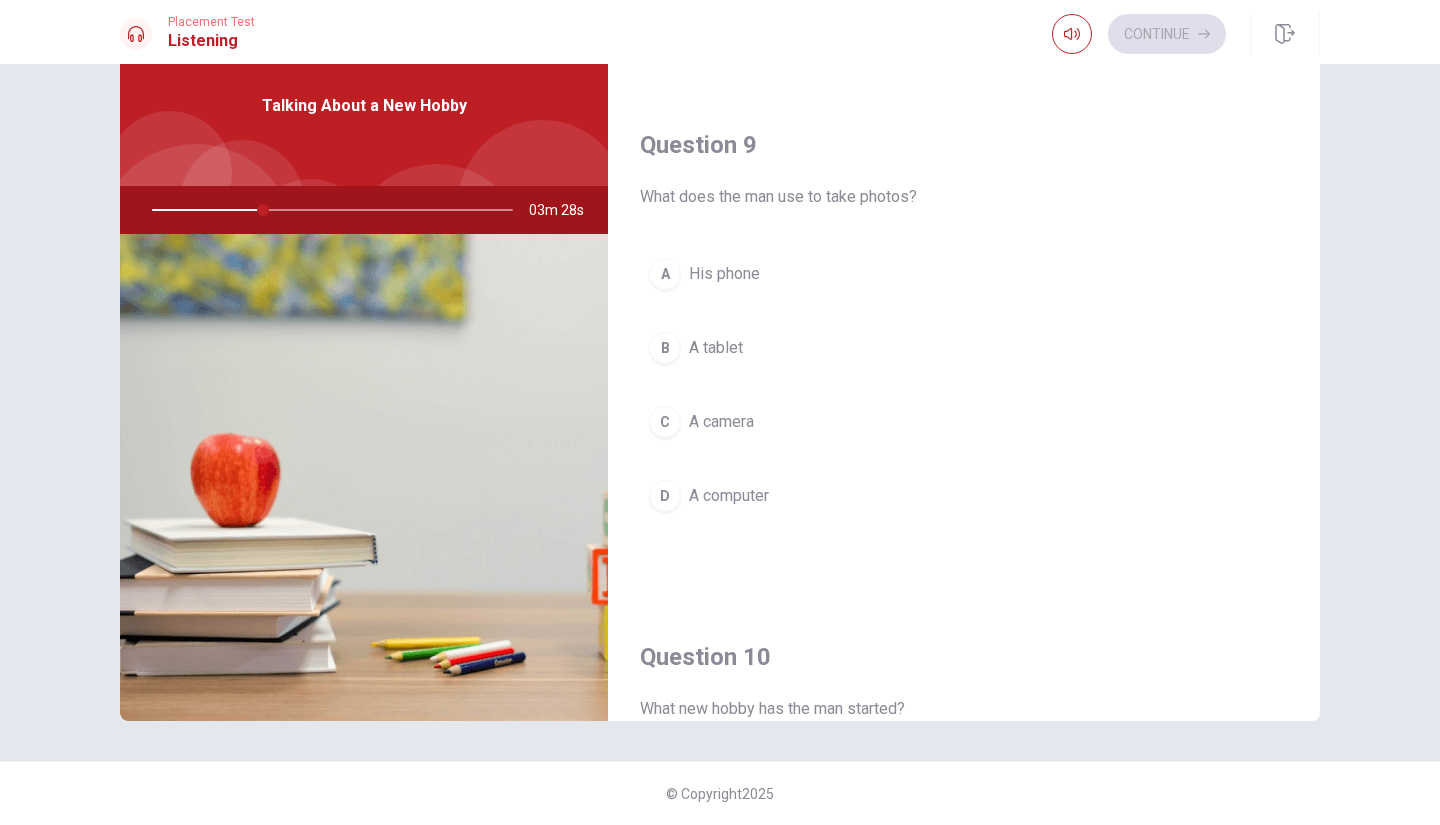 scroll, scrollTop: 1465, scrollLeft: 0, axis: vertical 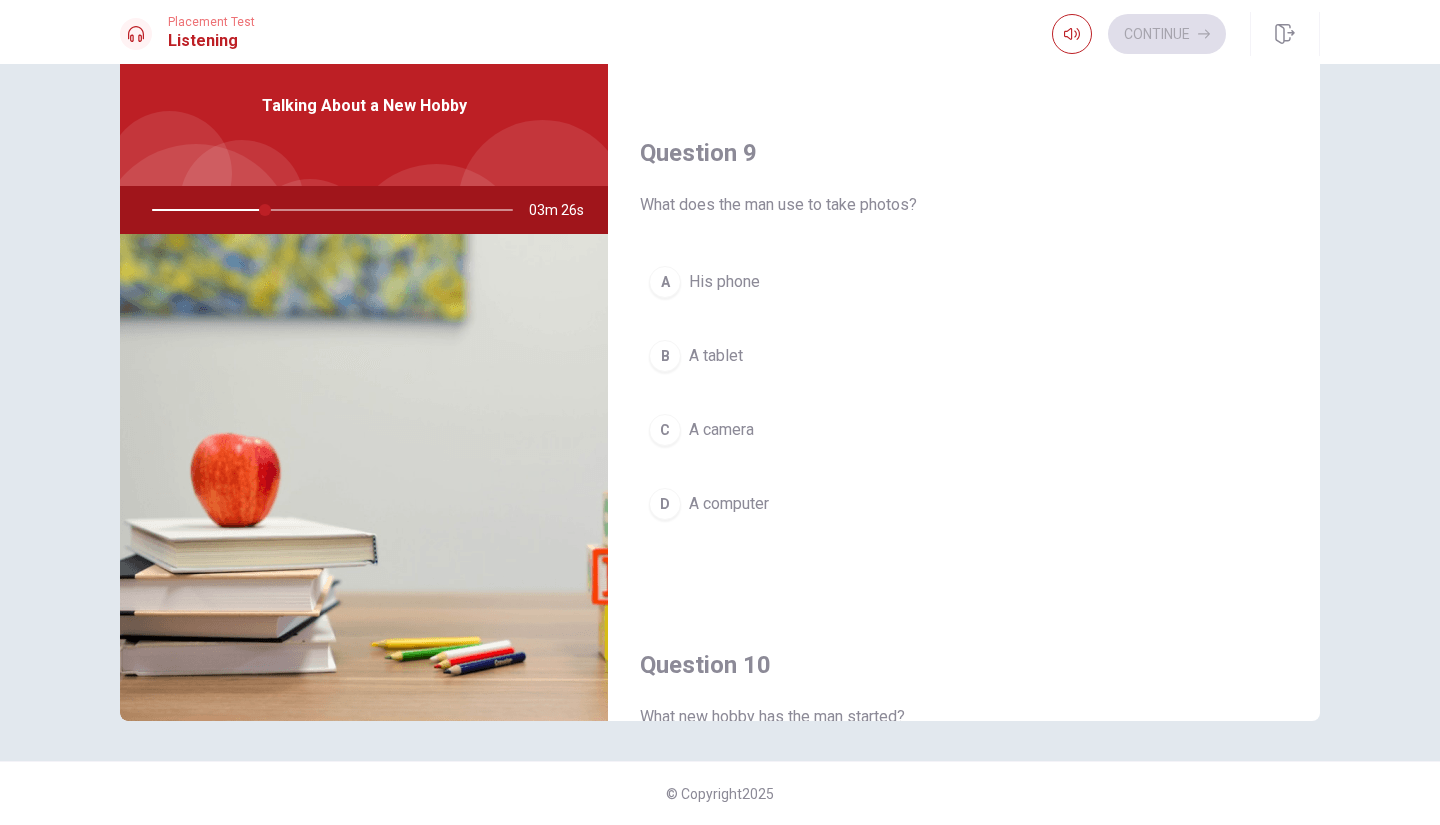 click on "His phone" at bounding box center [724, 282] 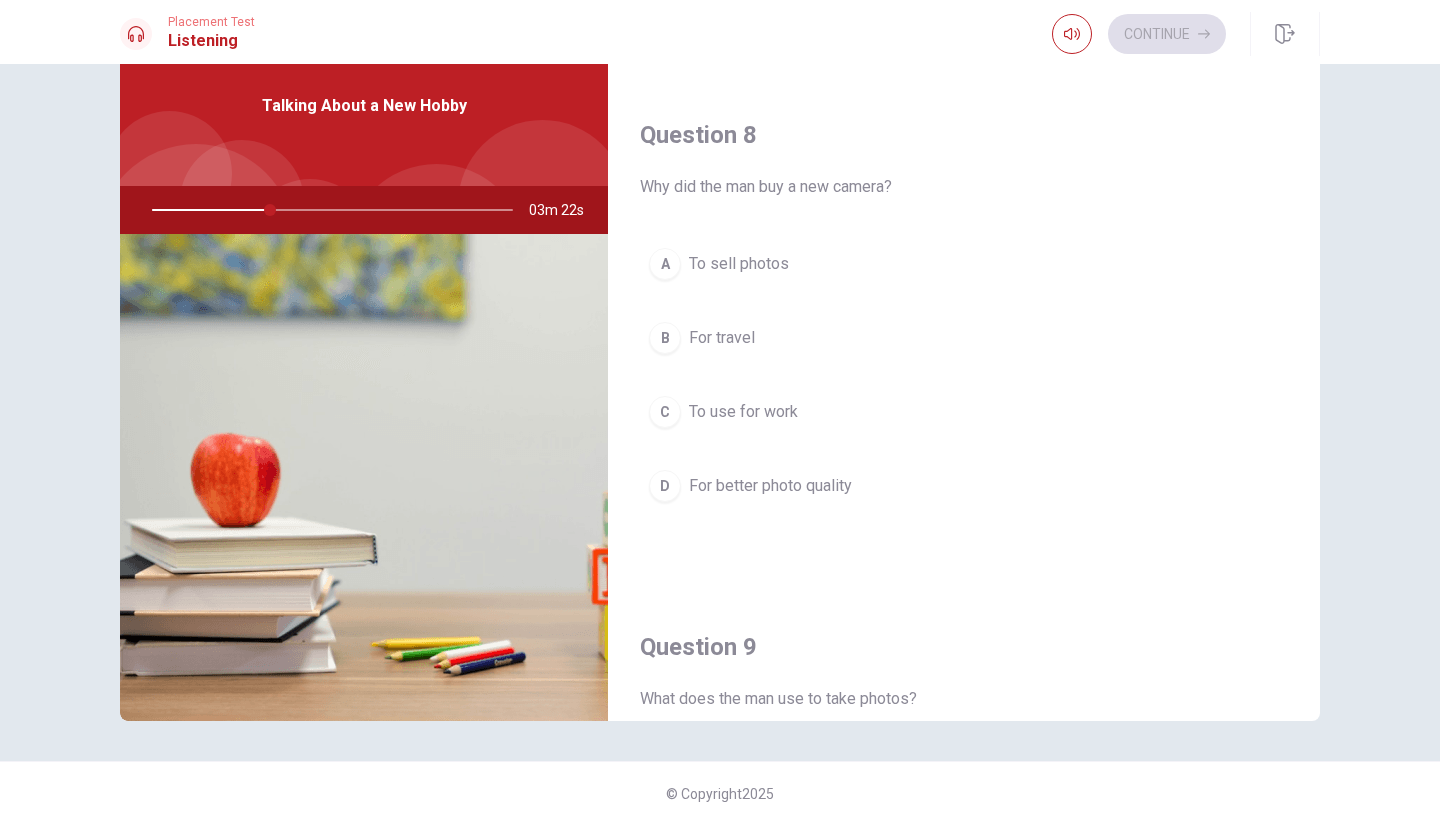 scroll, scrollTop: 965, scrollLeft: 0, axis: vertical 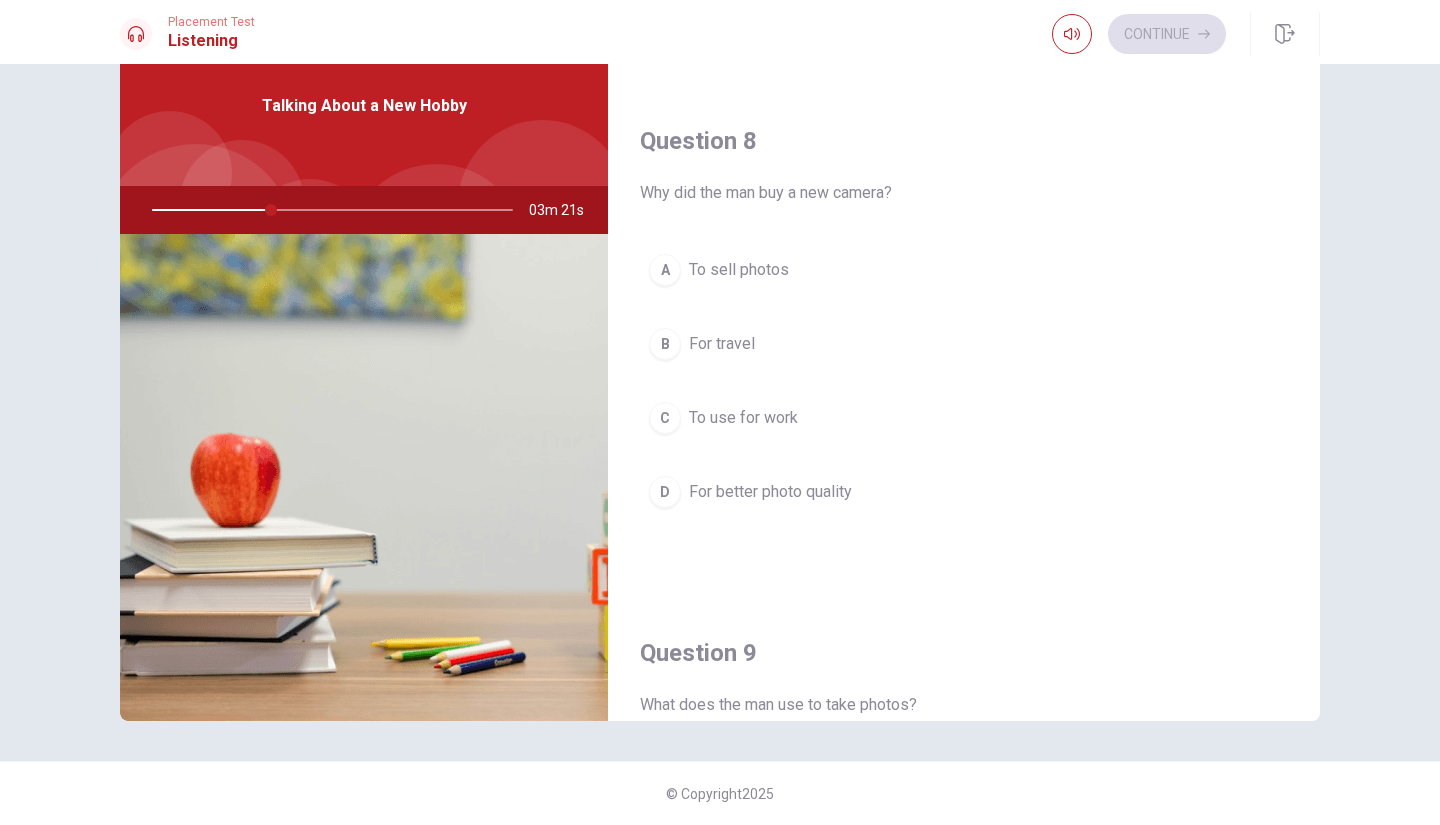 click on "To sell photos" at bounding box center (739, 270) 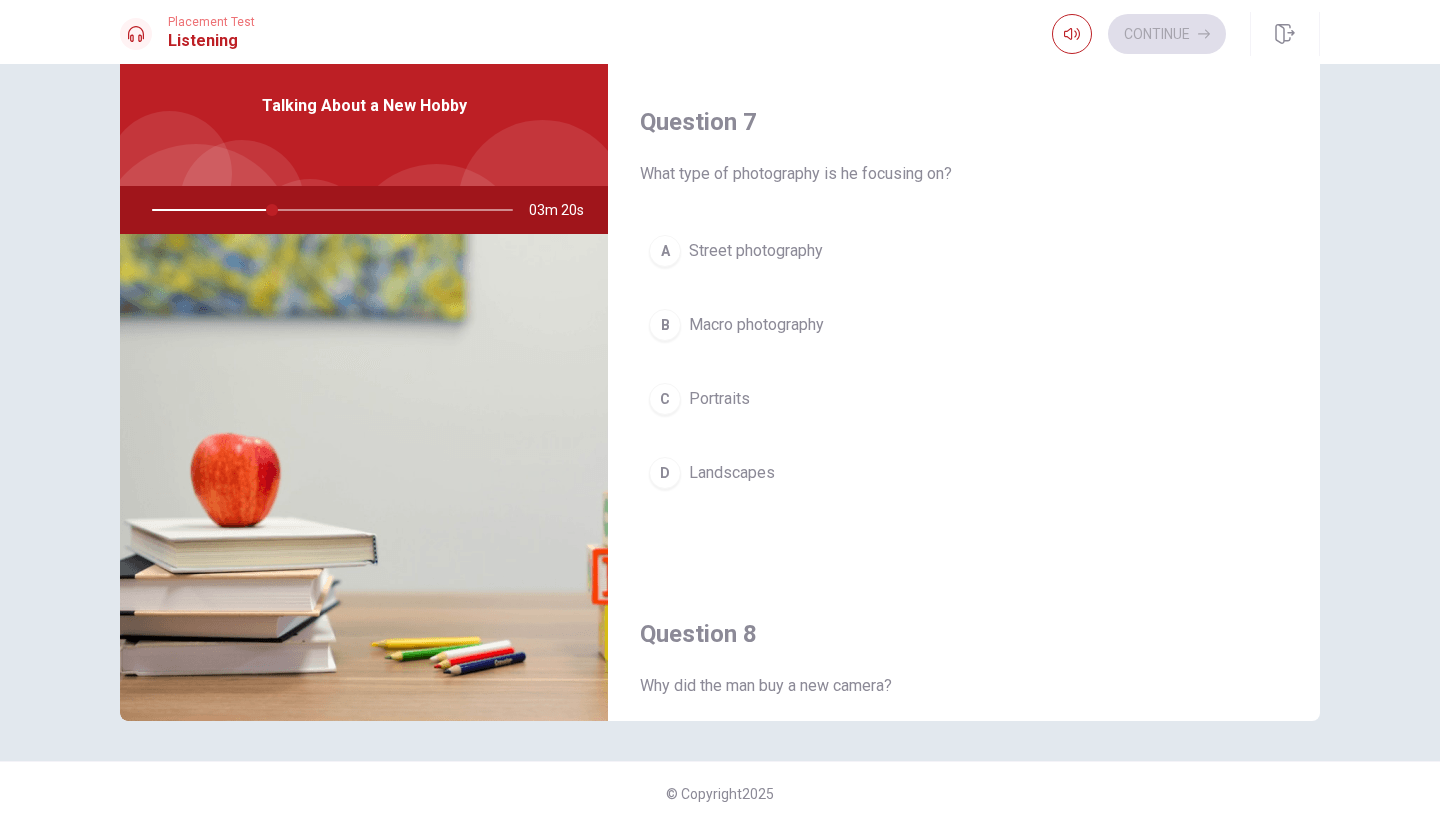 scroll, scrollTop: 465, scrollLeft: 0, axis: vertical 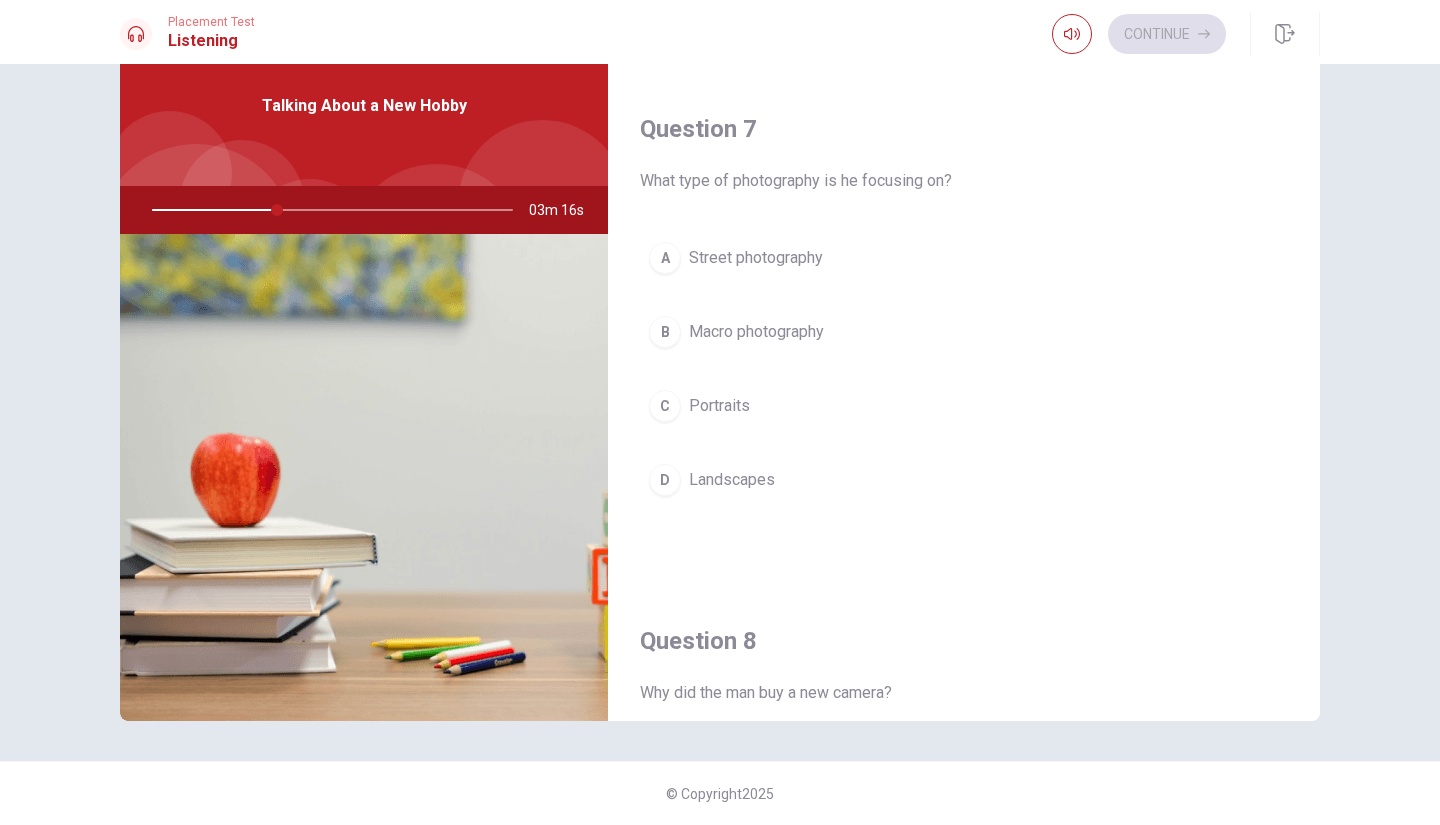 click on "Landscapes" at bounding box center [732, 480] 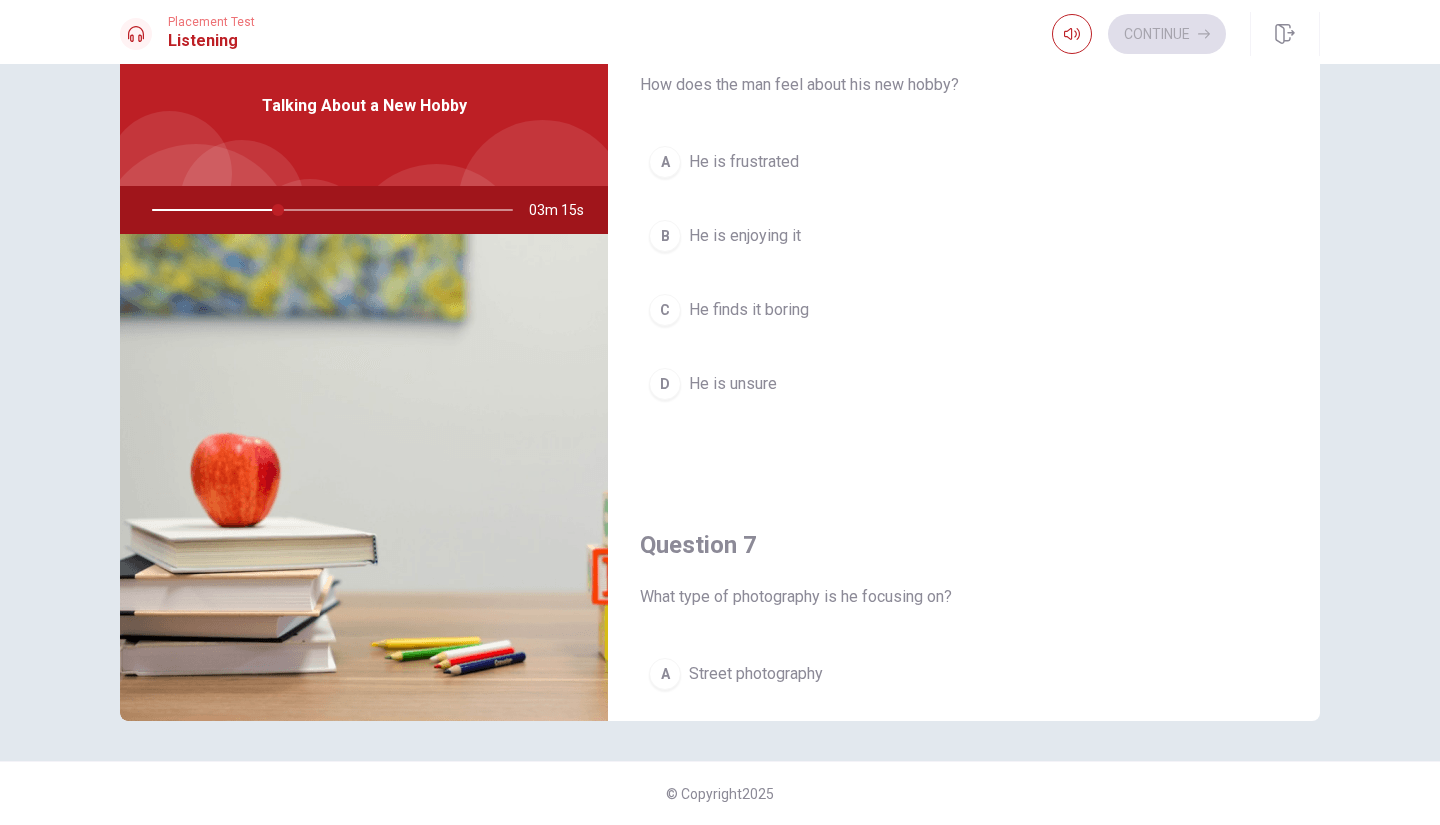 scroll, scrollTop: 0, scrollLeft: 0, axis: both 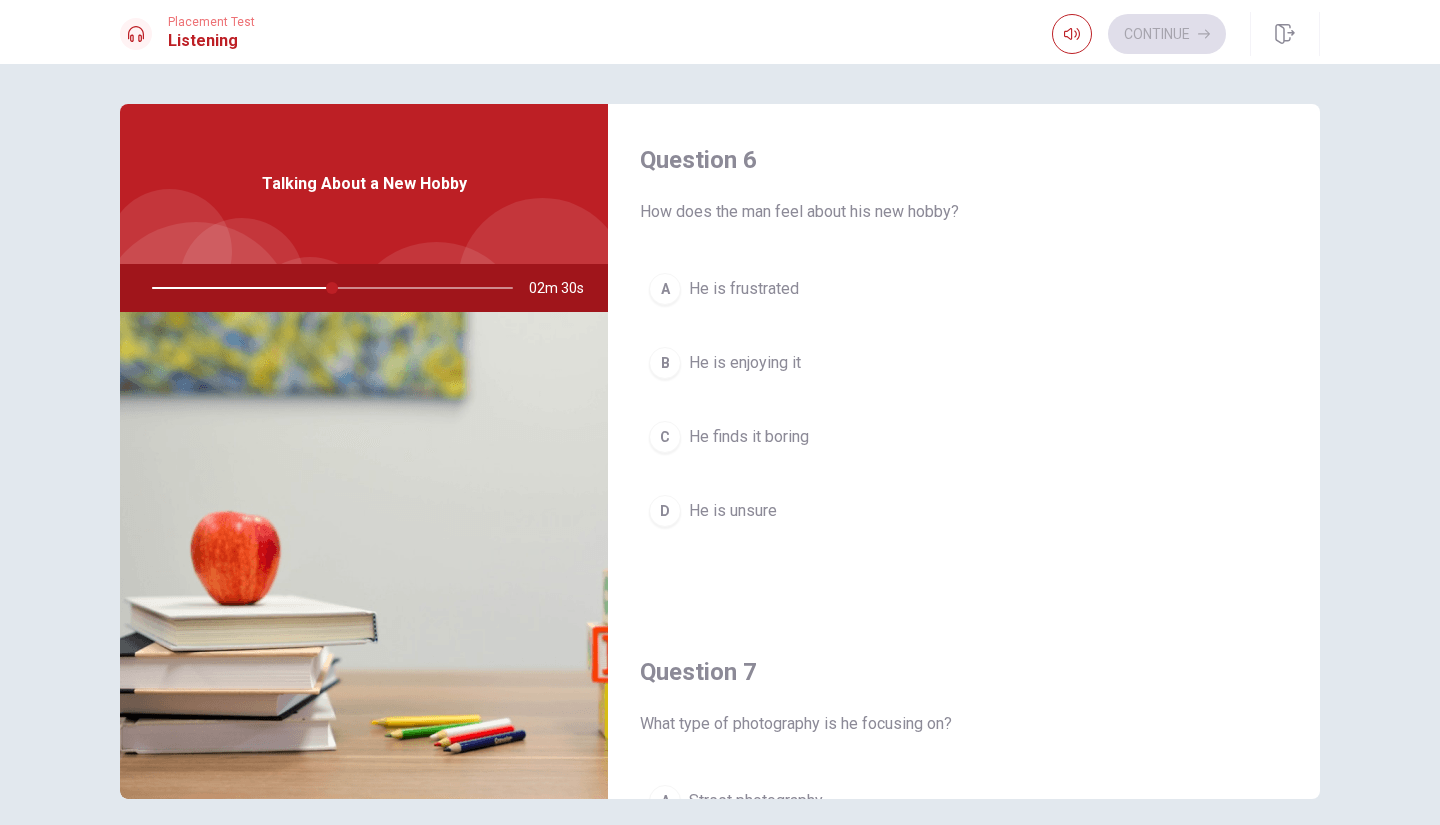 click on "He is enjoying it" at bounding box center (745, 363) 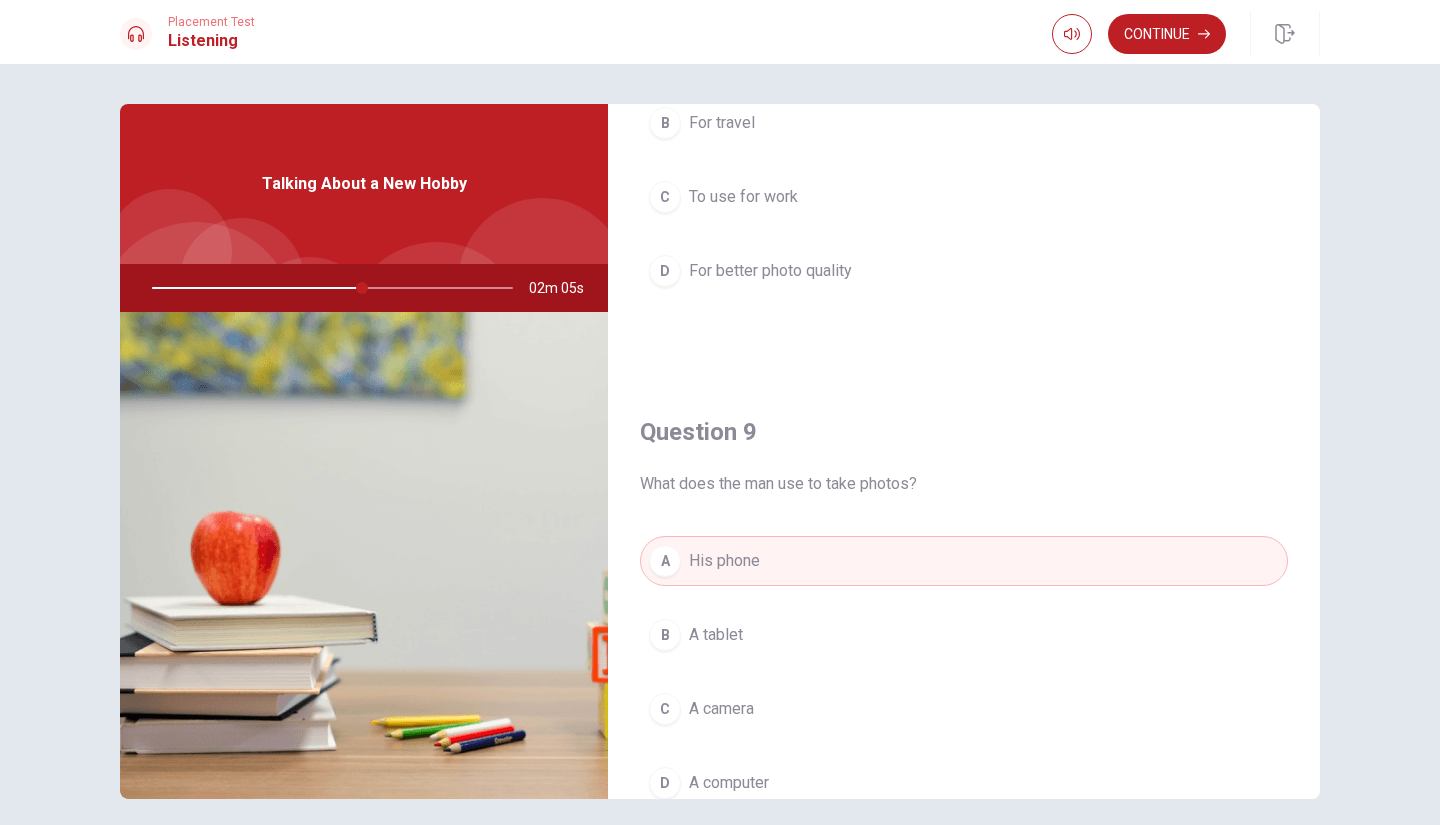 scroll, scrollTop: 1200, scrollLeft: 0, axis: vertical 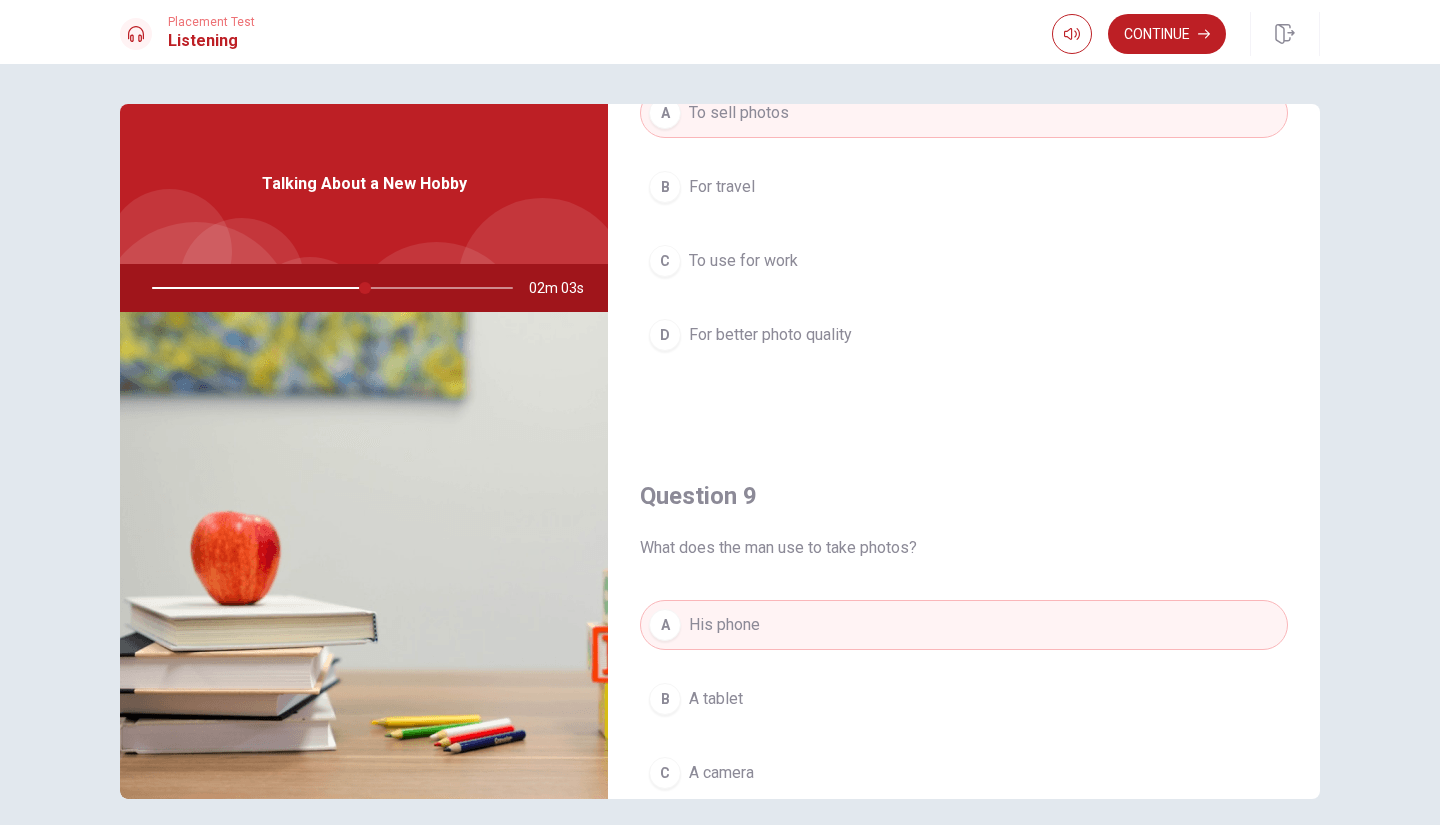 drag, startPoint x: 353, startPoint y: 283, endPoint x: 298, endPoint y: 286, distance: 55.081757 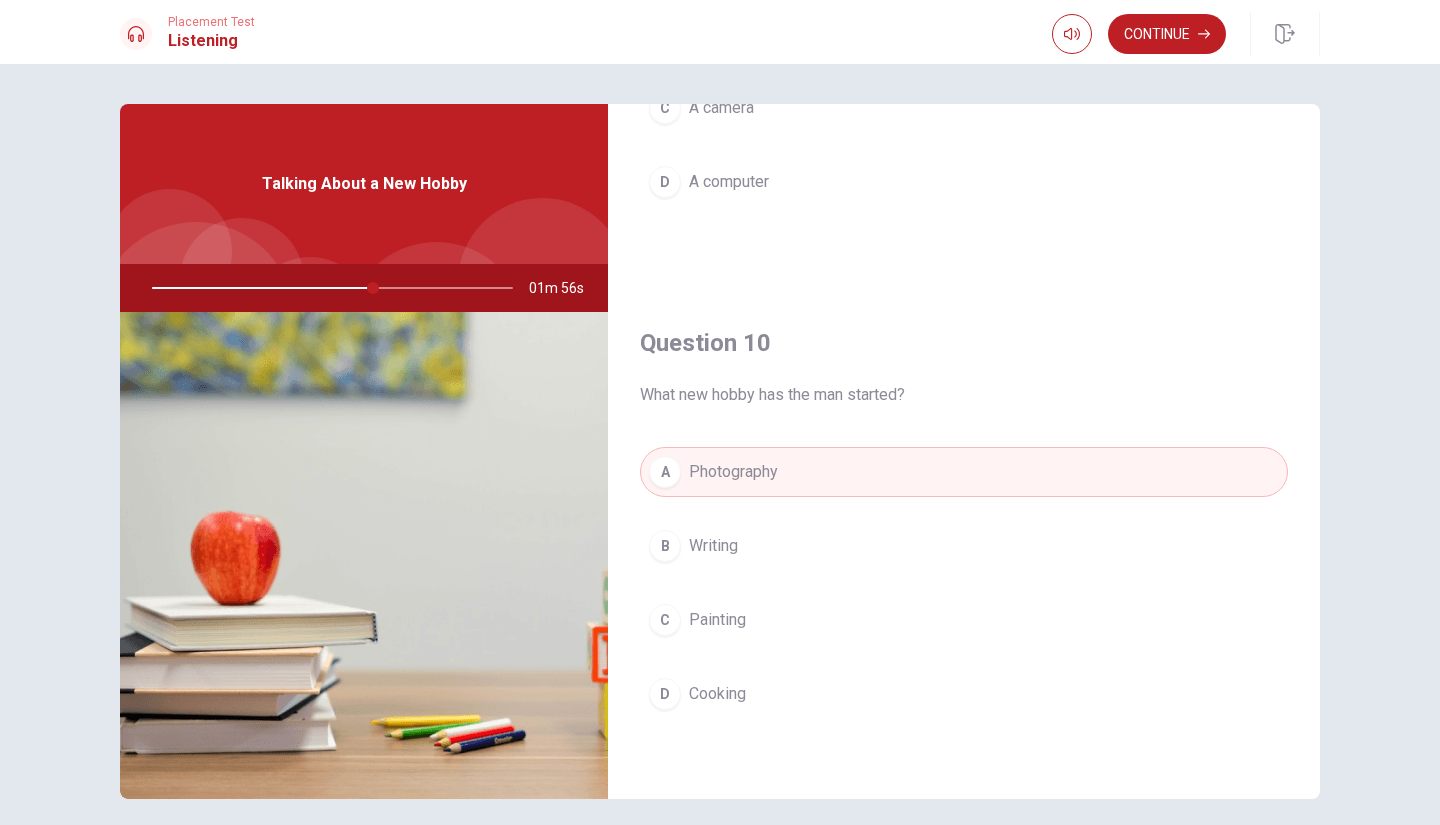 scroll, scrollTop: 1265, scrollLeft: 0, axis: vertical 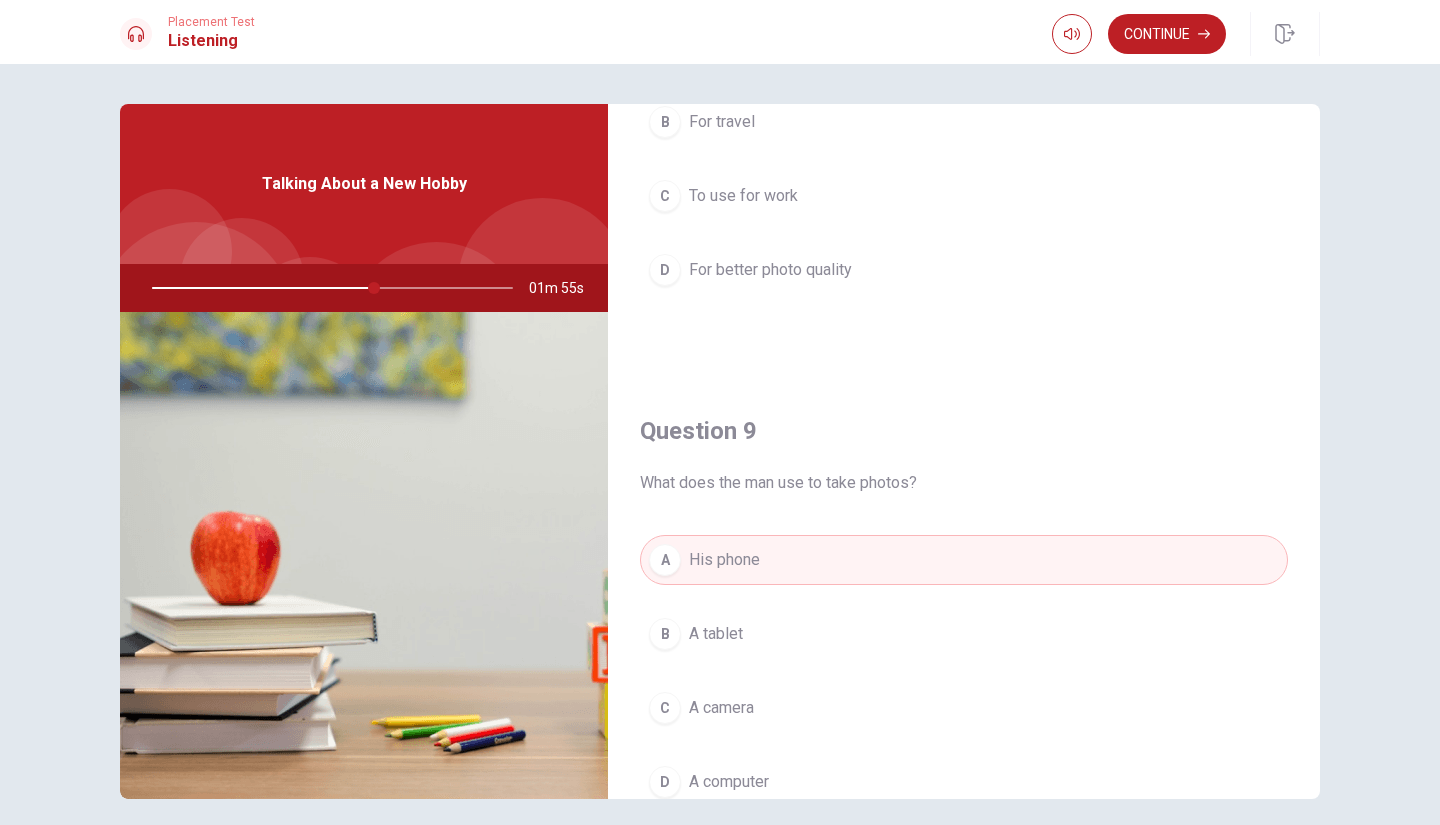 click on "Continue" at bounding box center (1167, 34) 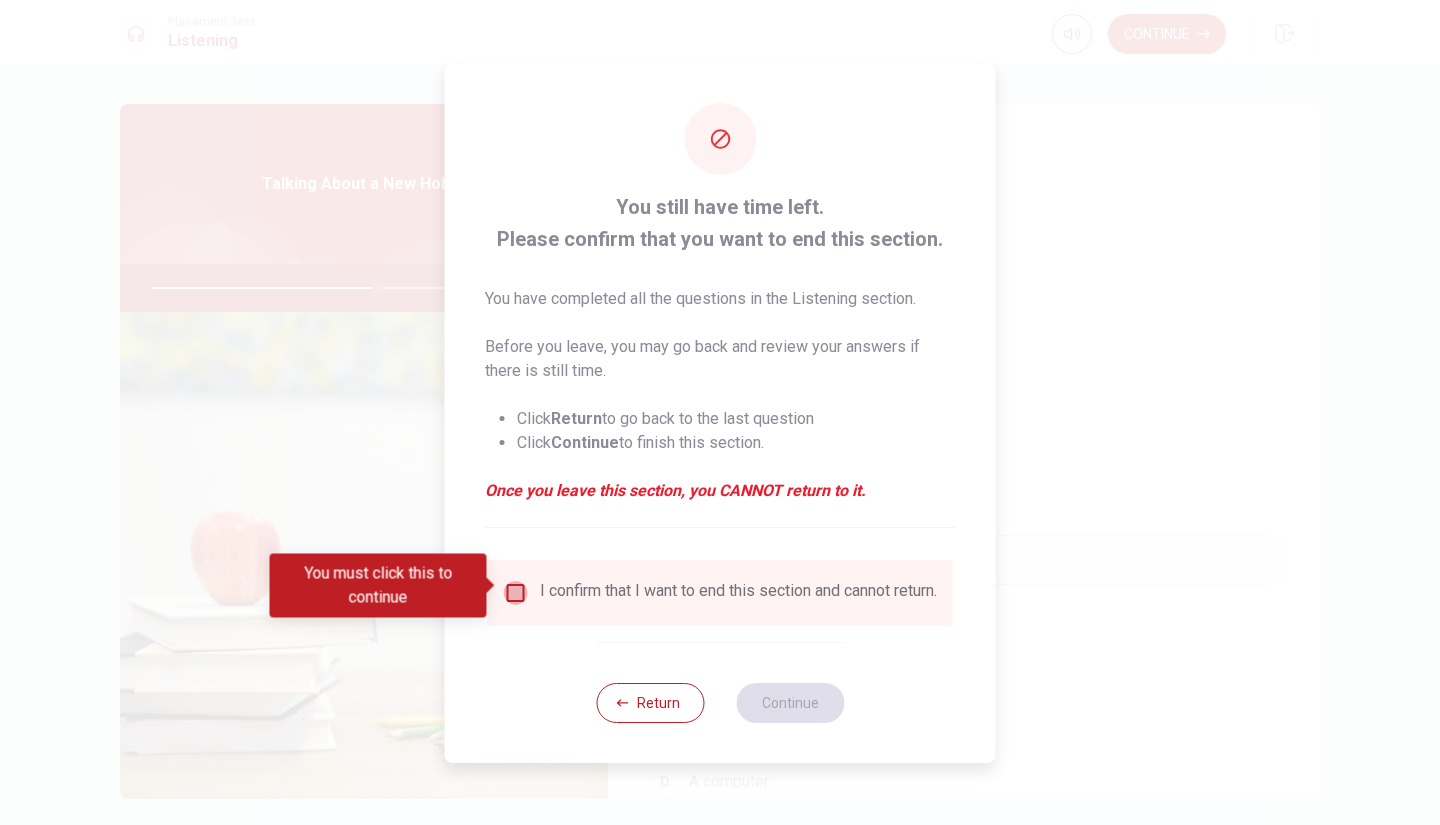 click at bounding box center [516, 593] 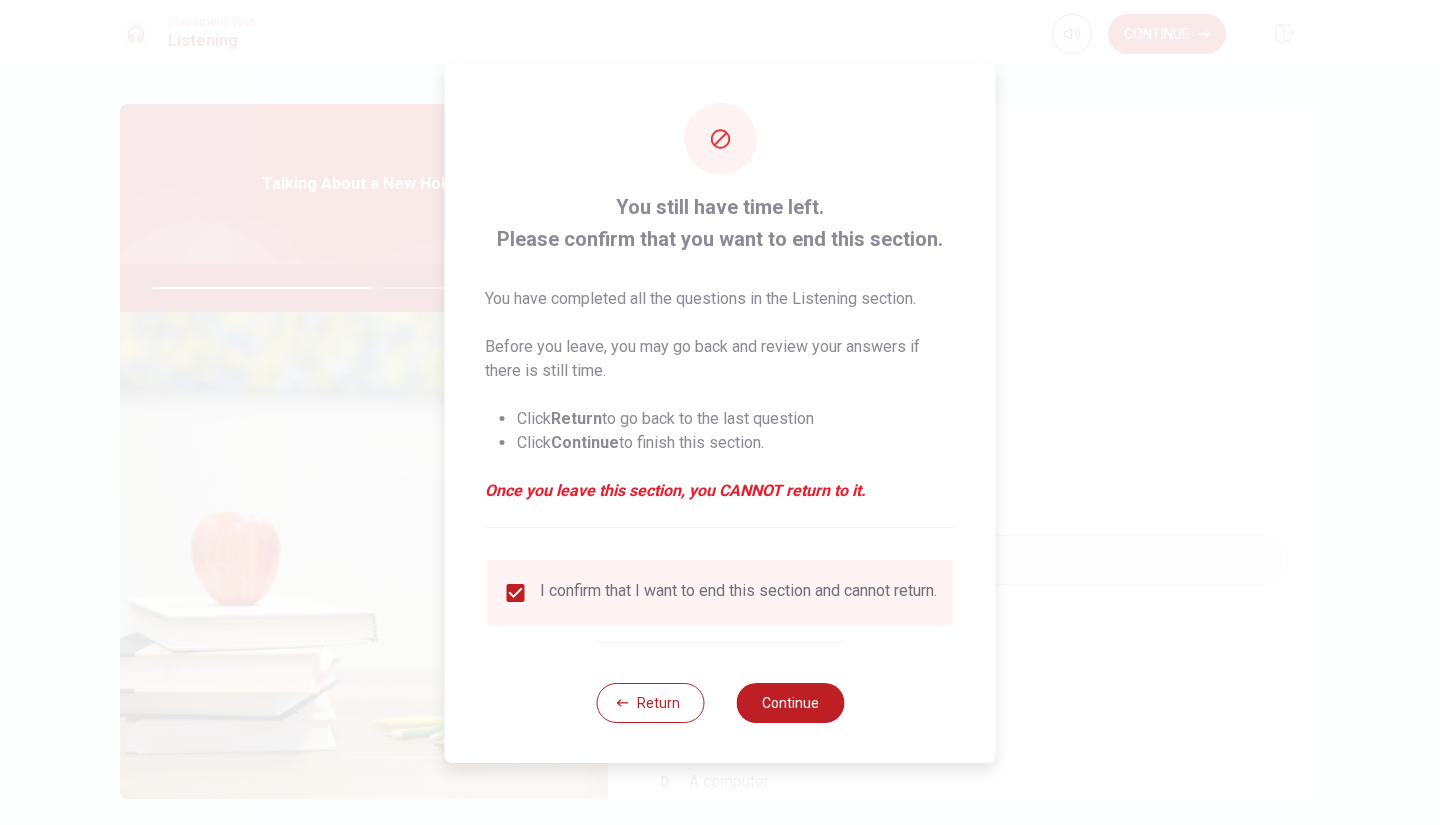 click on "Continue" at bounding box center [790, 703] 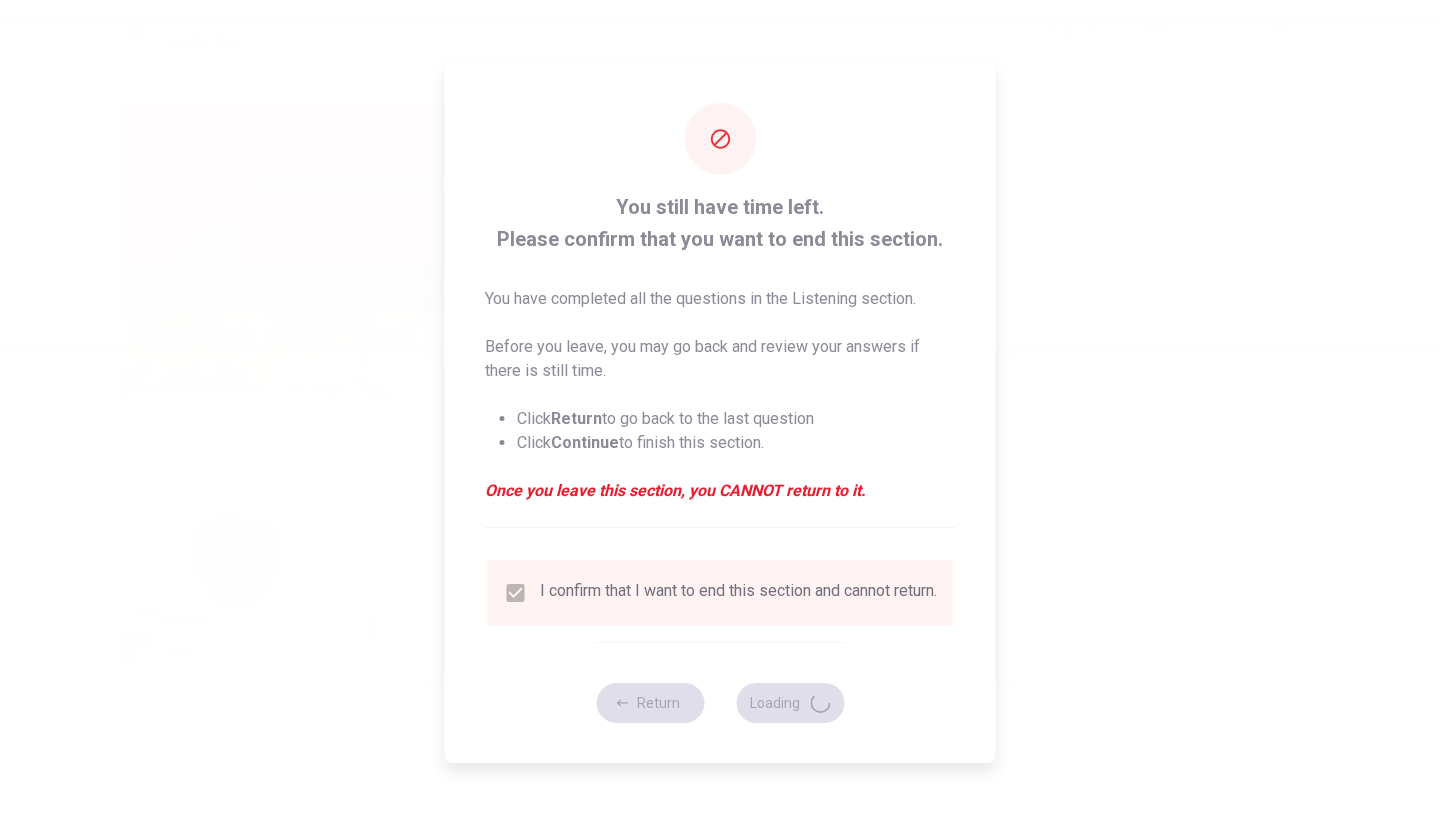 type on "63" 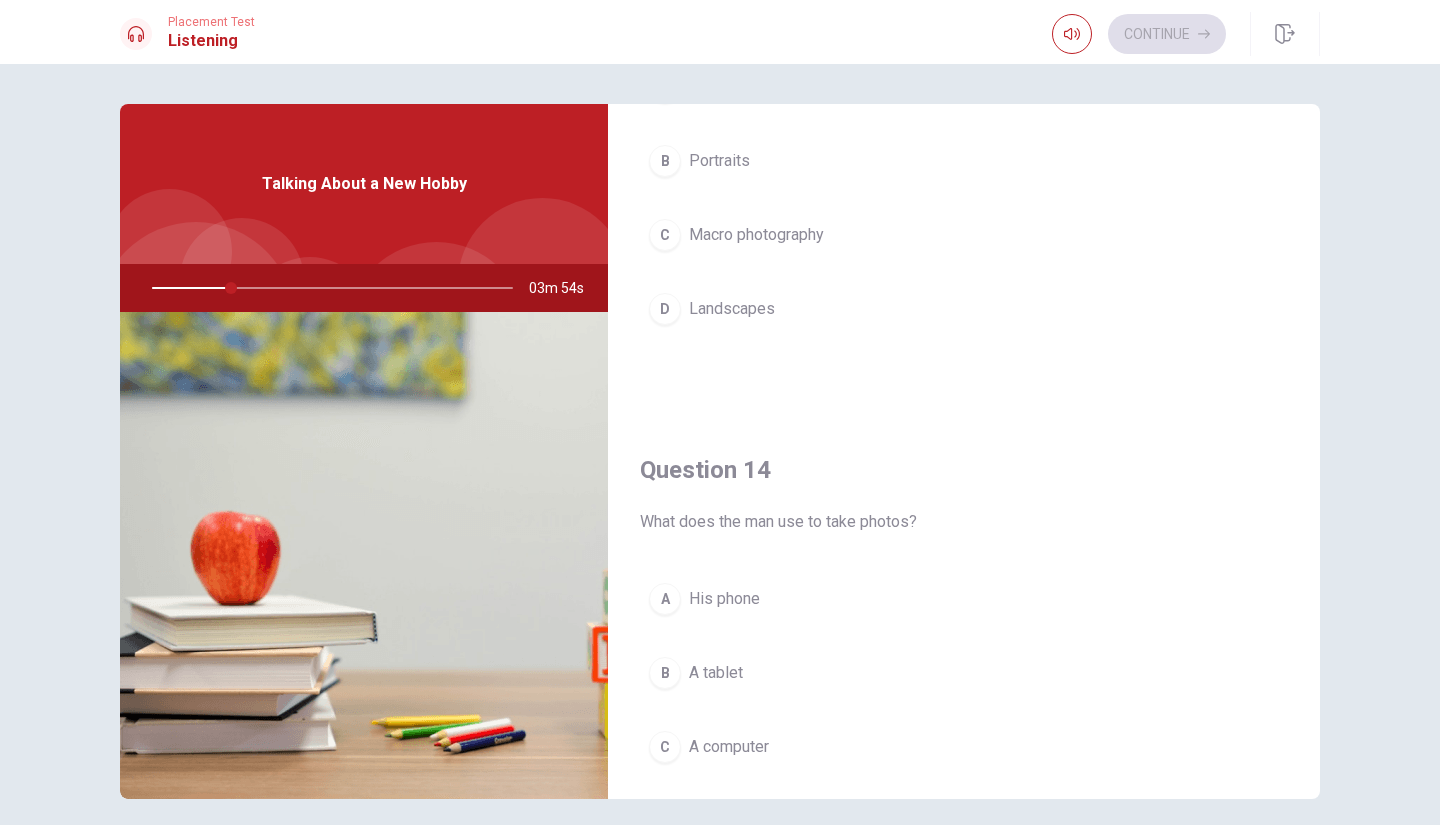 scroll, scrollTop: 1865, scrollLeft: 0, axis: vertical 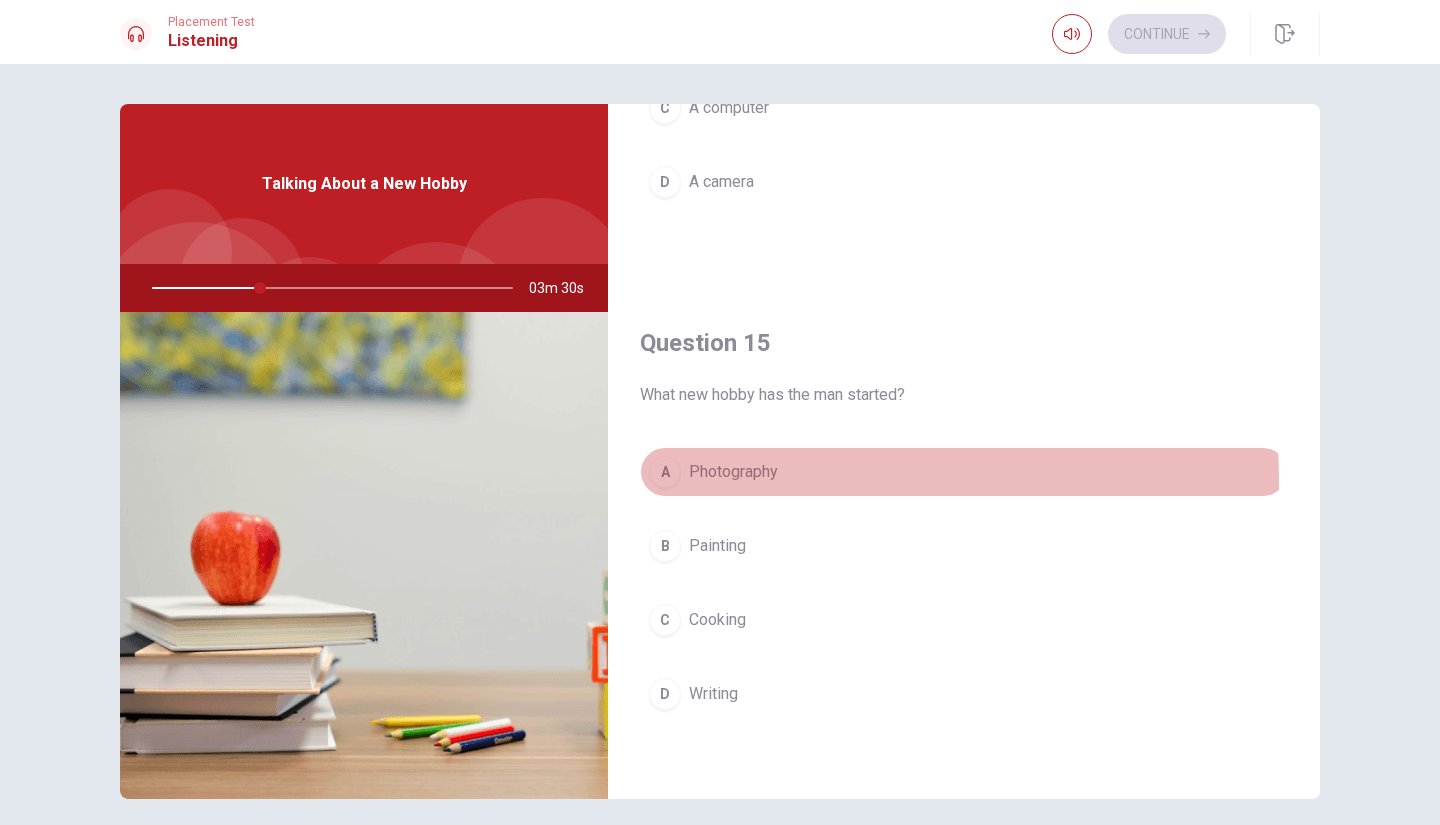 click on "Photography" at bounding box center [733, 472] 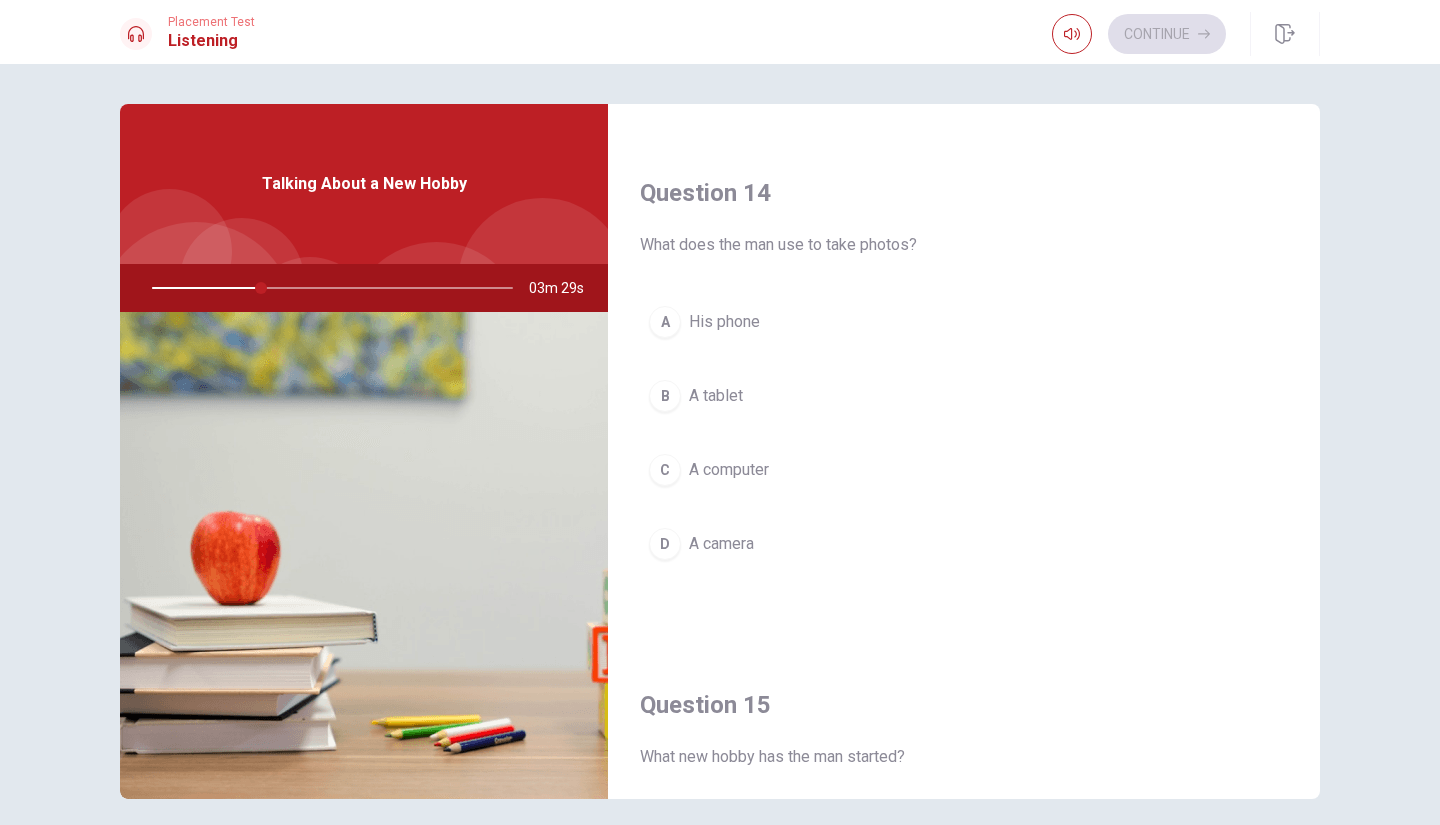 scroll, scrollTop: 1465, scrollLeft: 0, axis: vertical 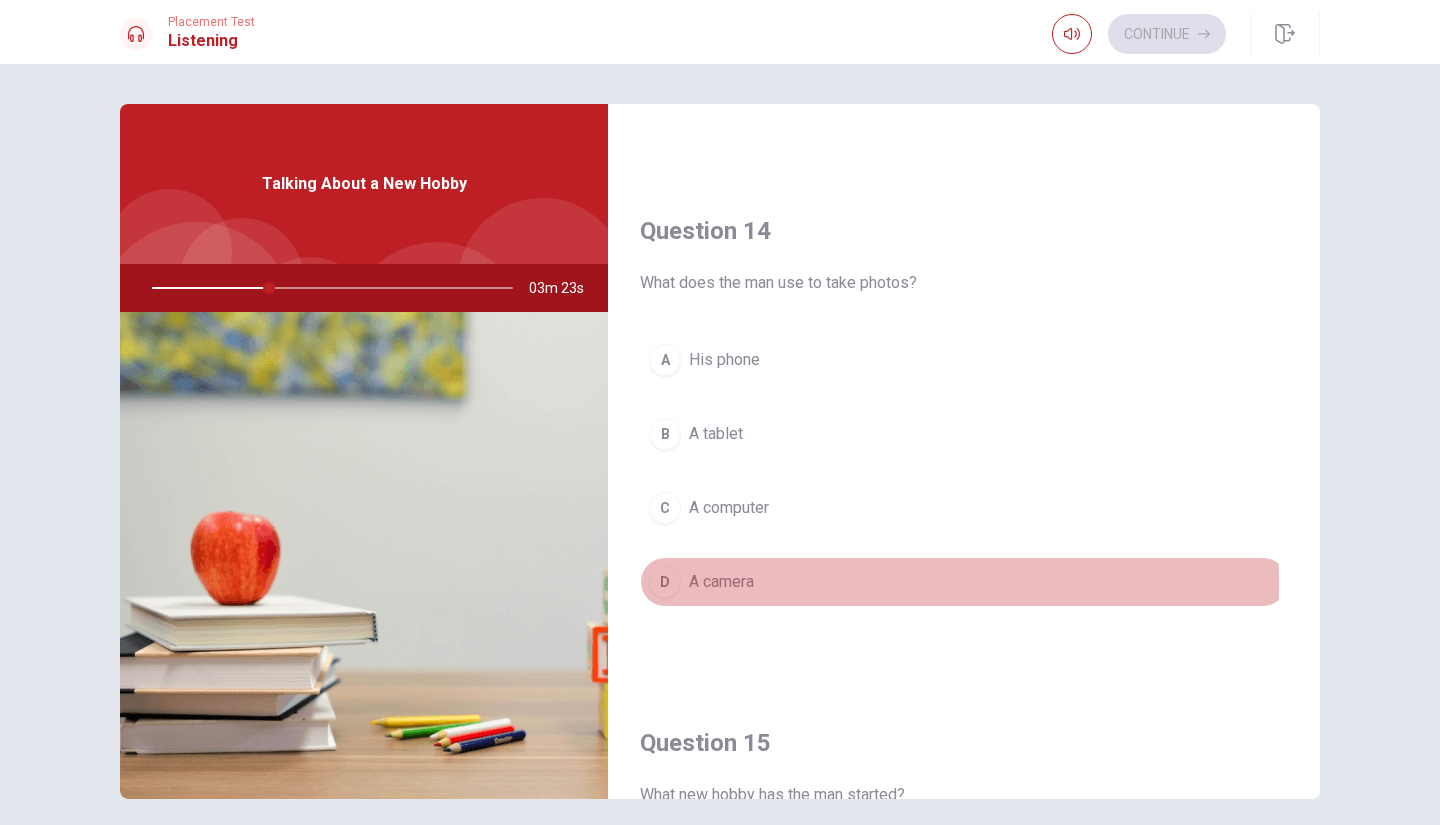 click on "A camera" at bounding box center (721, 582) 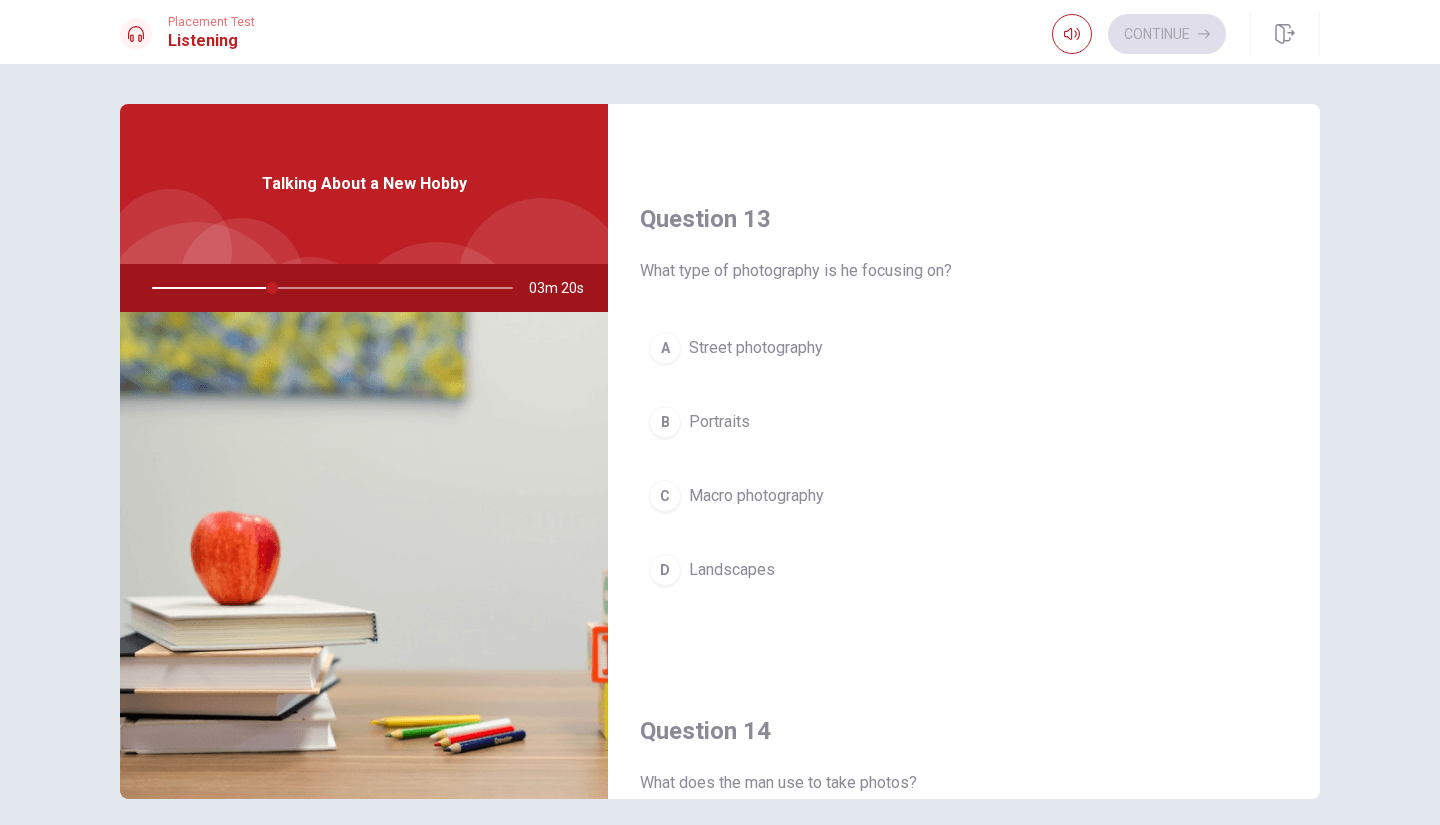 scroll, scrollTop: 865, scrollLeft: 0, axis: vertical 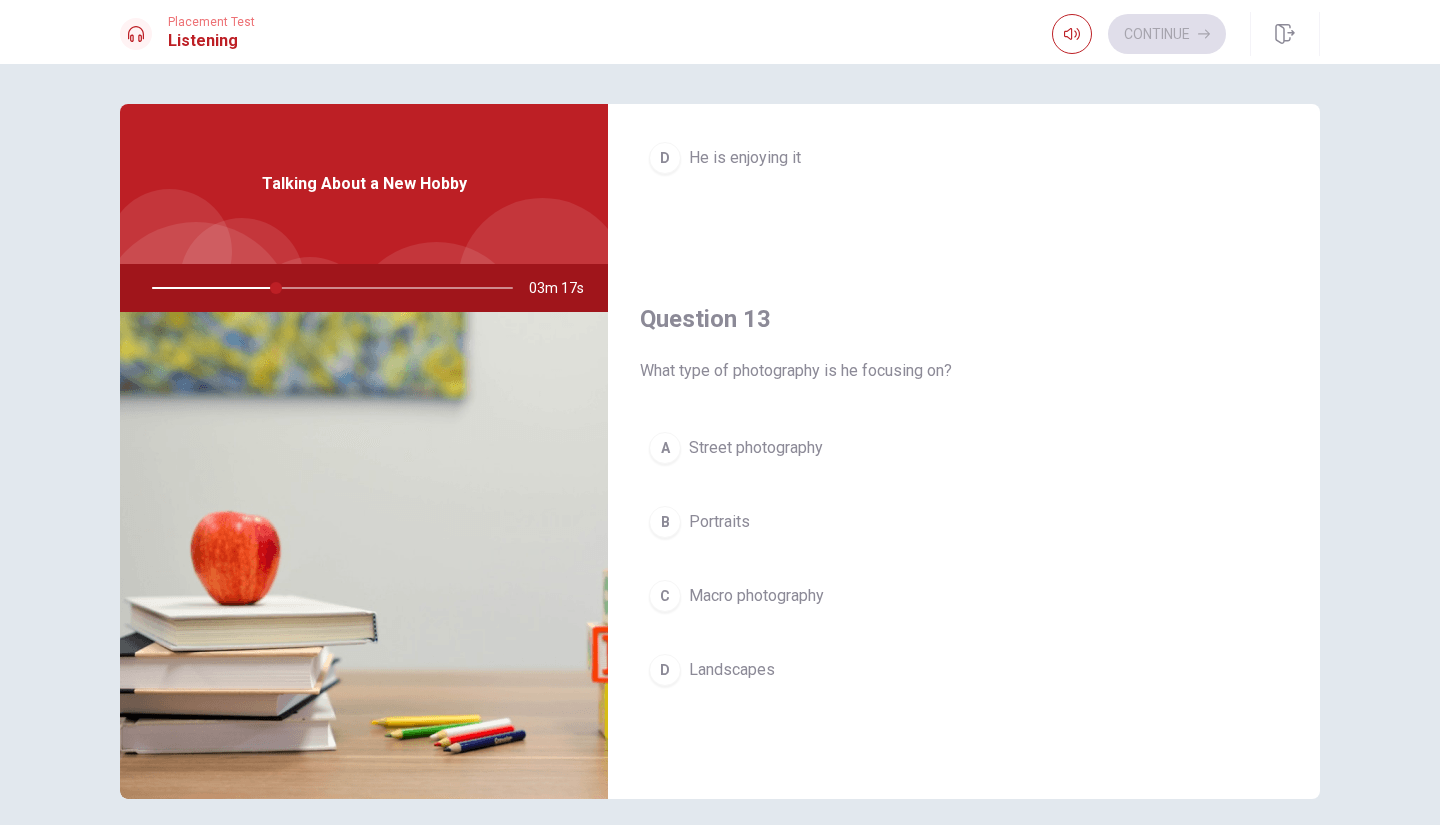 click on "Landscapes" at bounding box center [732, 670] 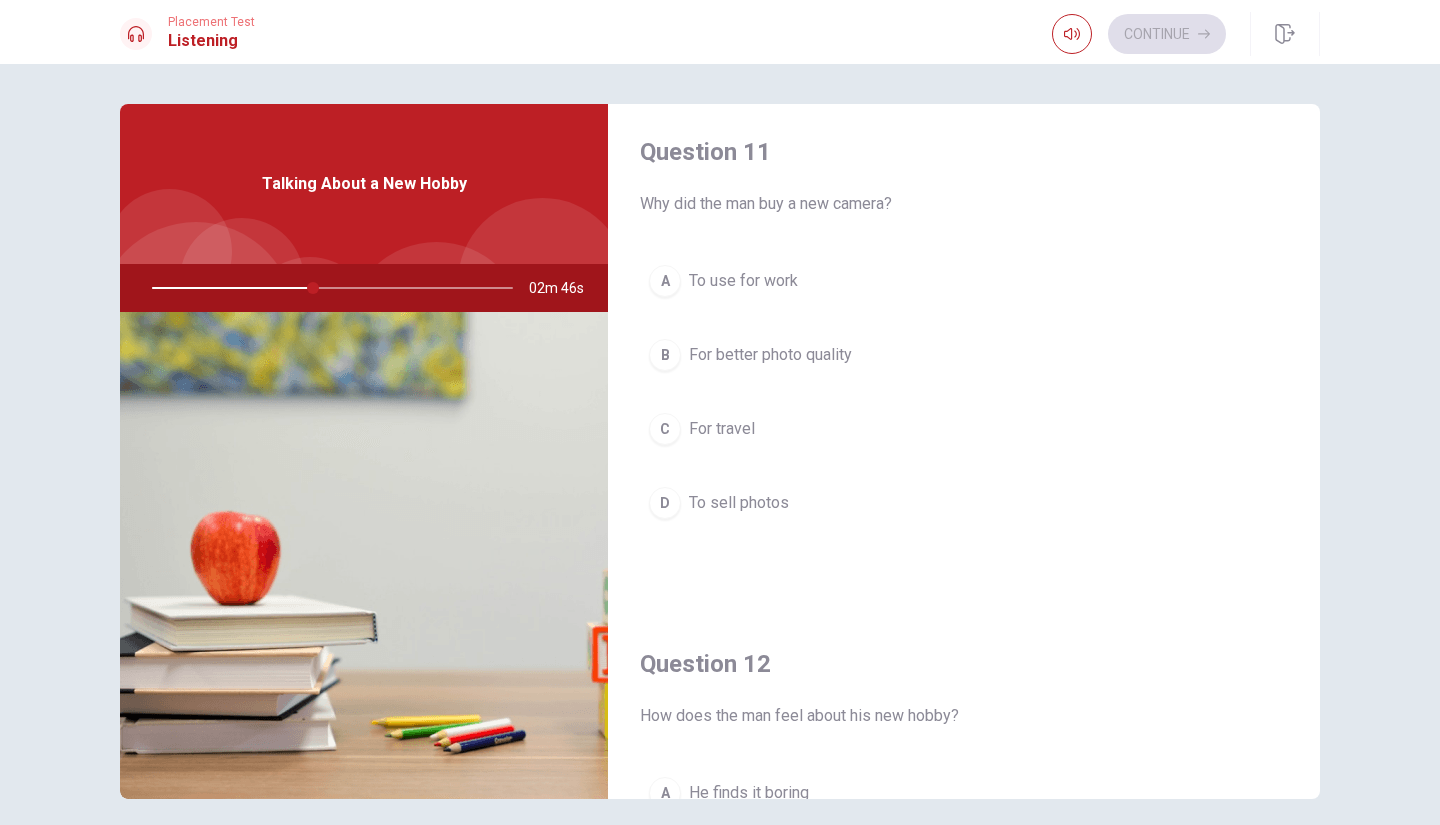 scroll, scrollTop: 0, scrollLeft: 0, axis: both 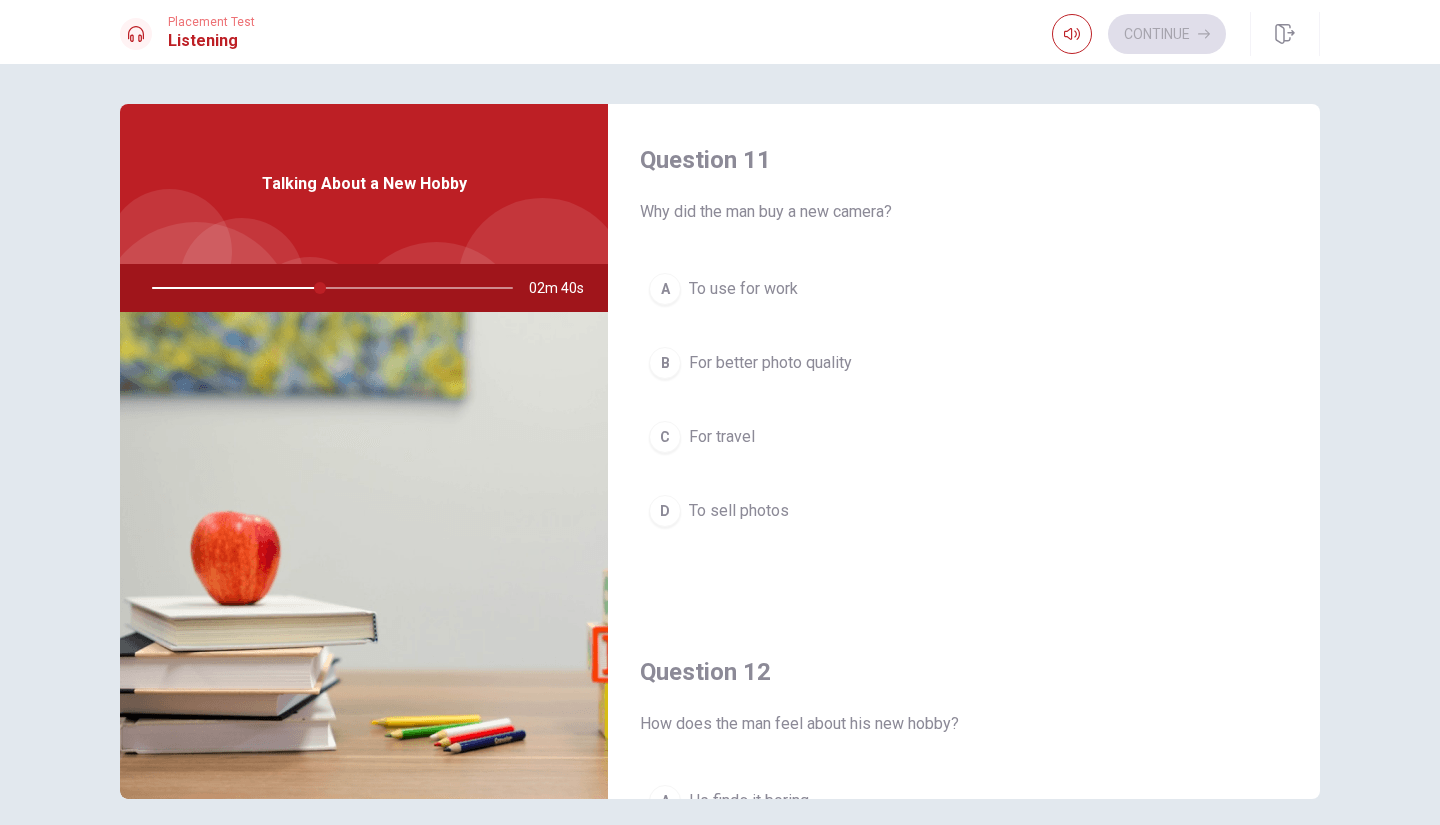 click on "B For better photo quality" at bounding box center (964, 363) 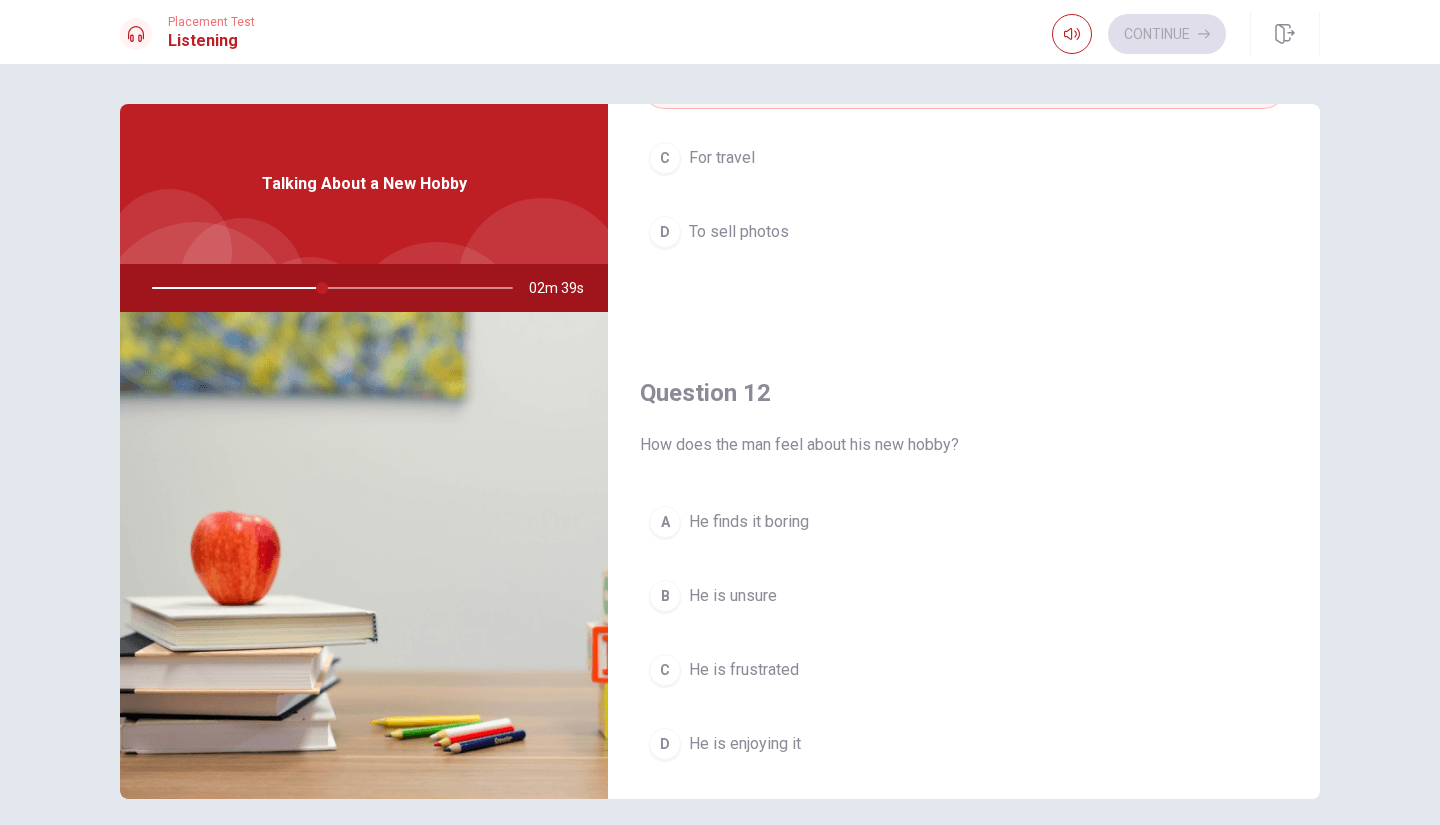 scroll, scrollTop: 400, scrollLeft: 0, axis: vertical 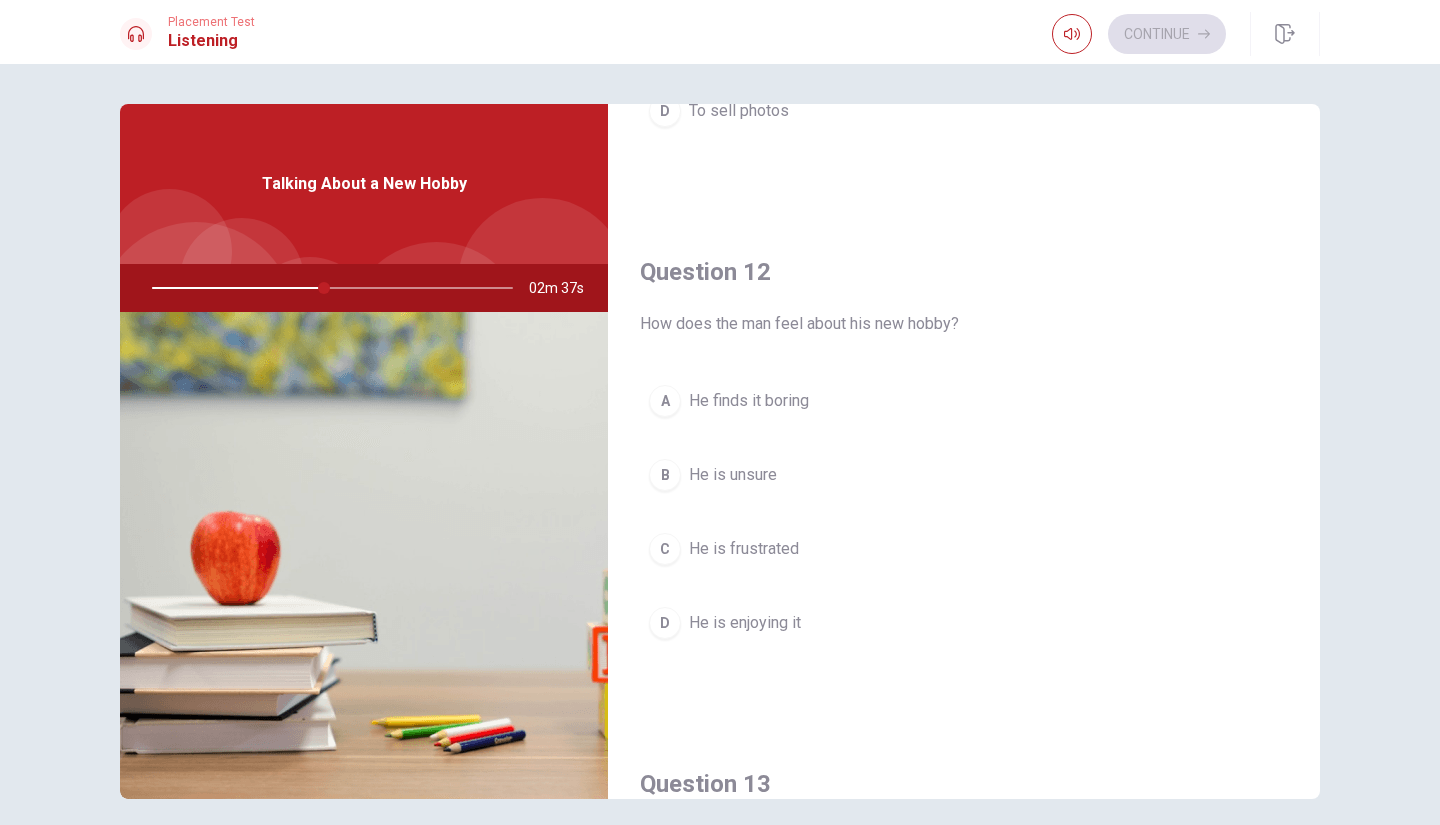 click on "He is enjoying it" at bounding box center [745, 623] 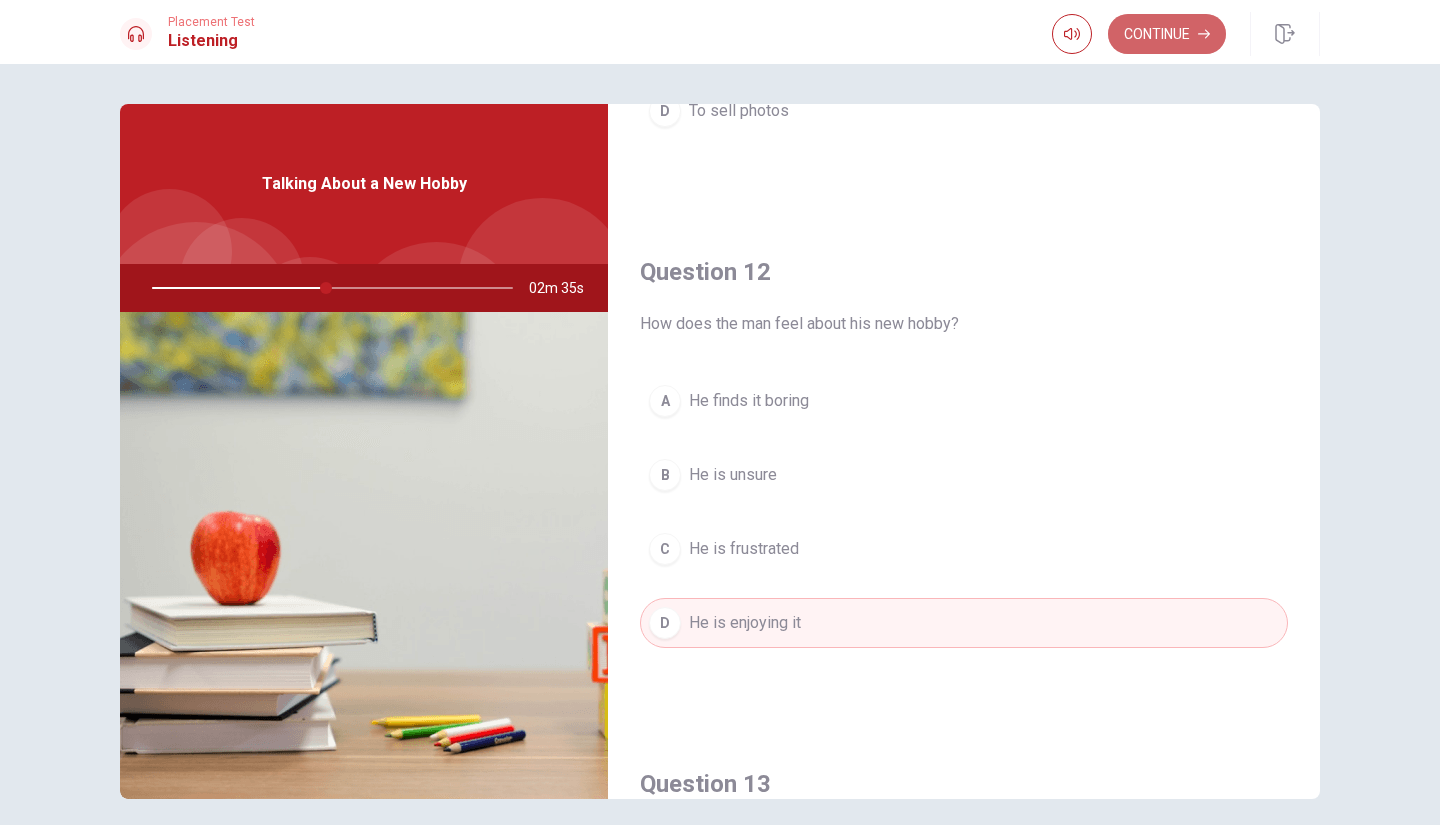 click on "Continue" at bounding box center [1167, 34] 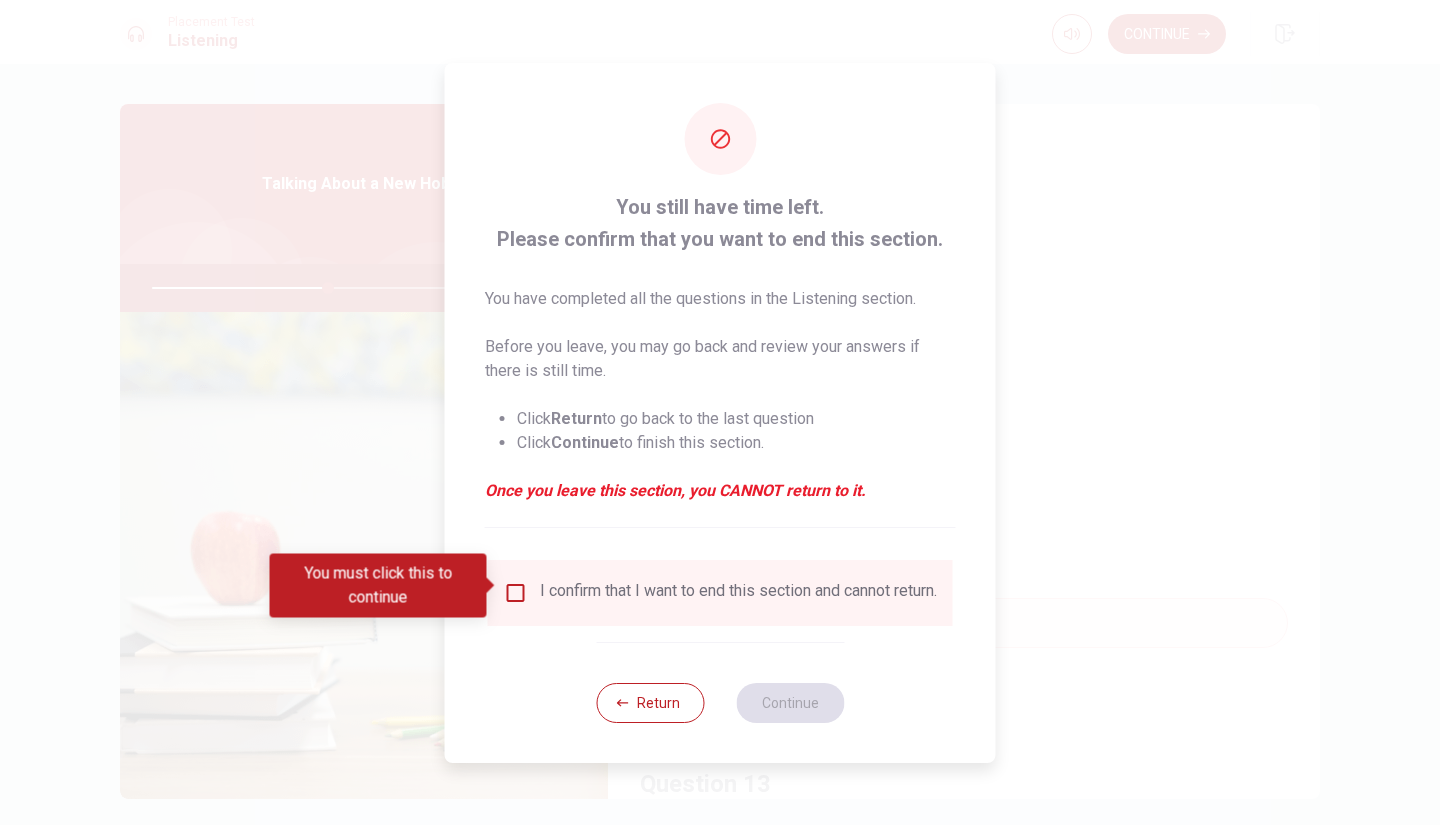 click on "I confirm that I want to end this section and cannot return." at bounding box center (720, 593) 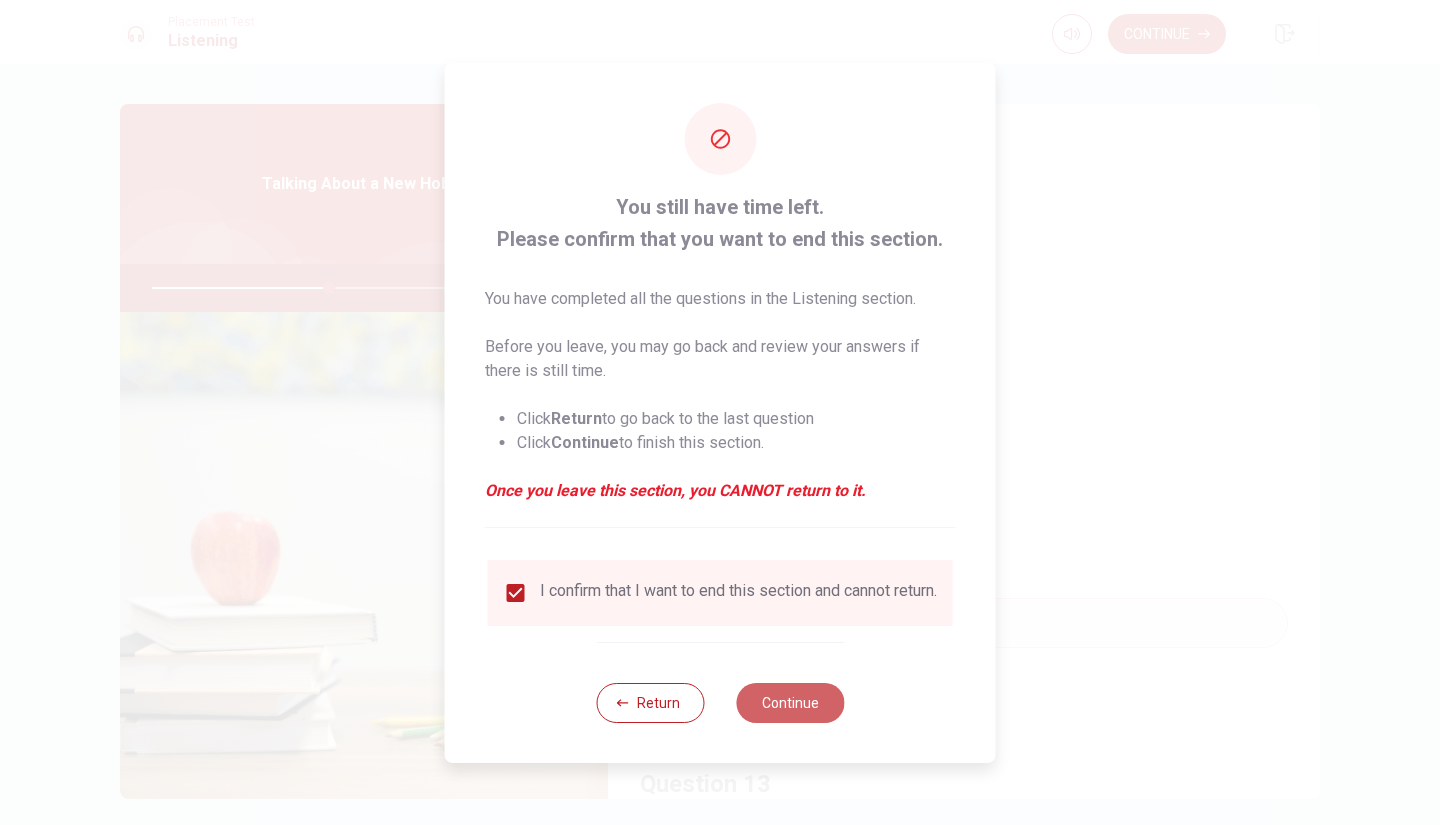 click on "Continue" at bounding box center (790, 703) 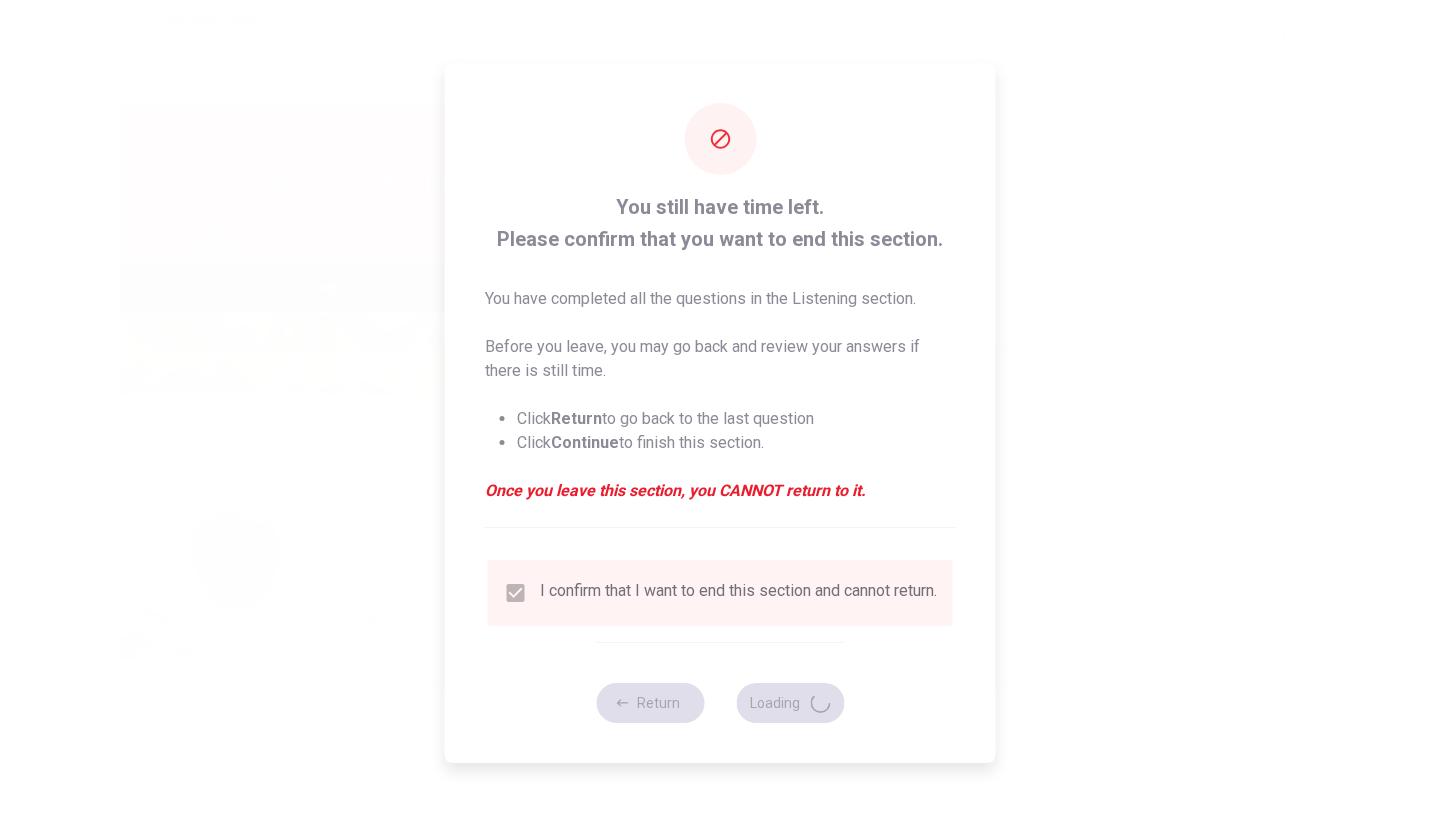type on "50" 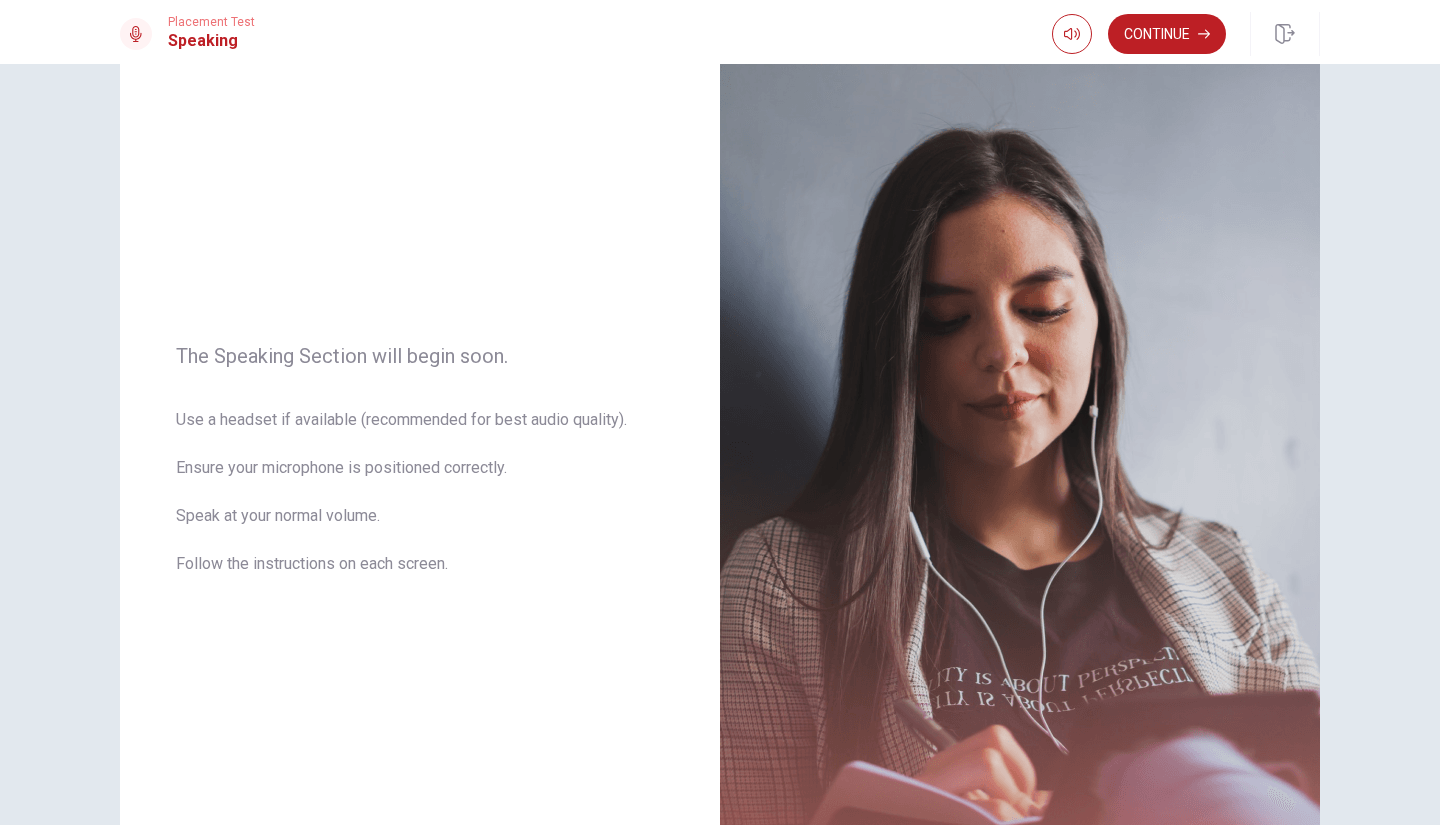 scroll, scrollTop: 200, scrollLeft: 0, axis: vertical 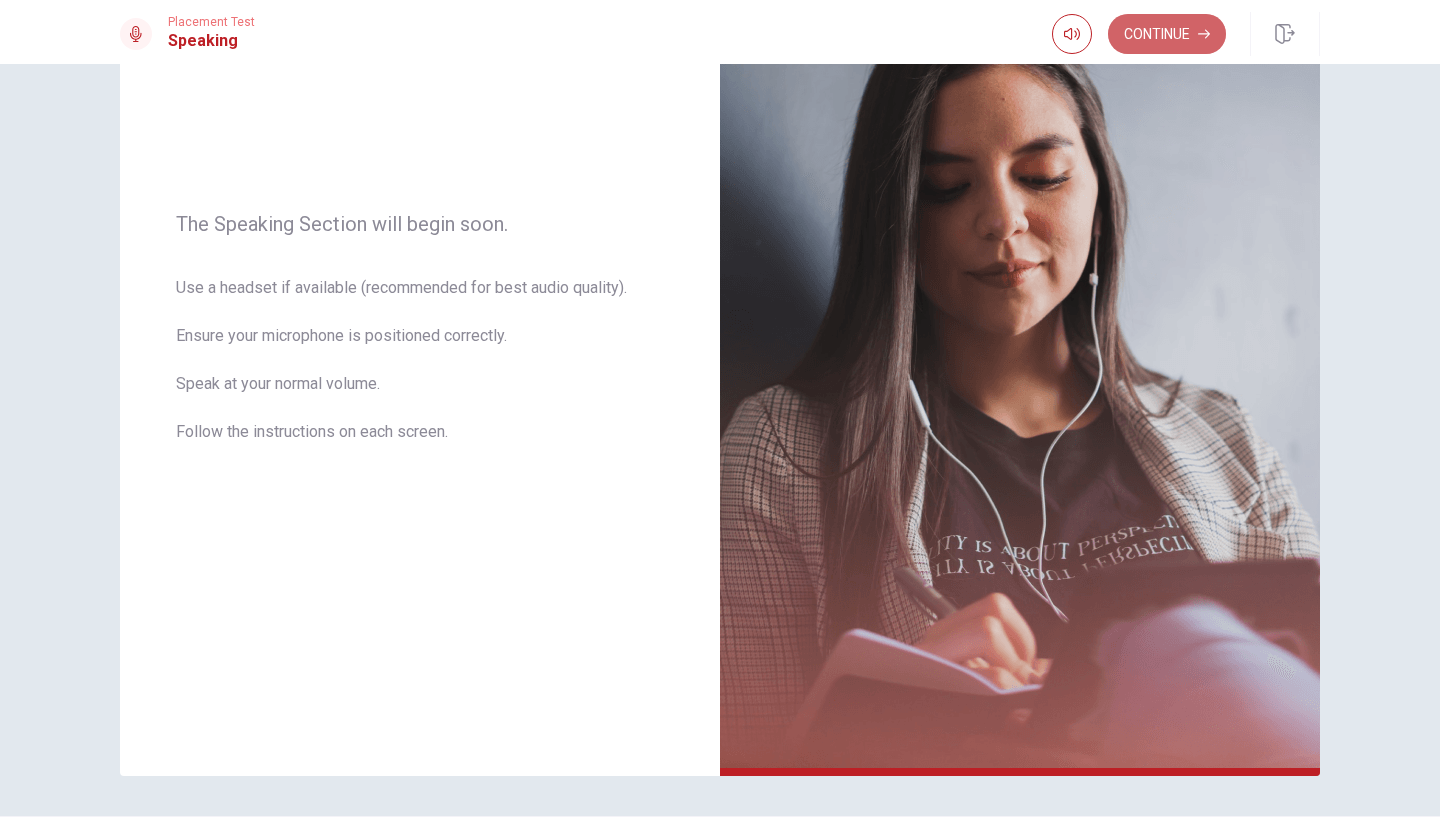 click on "Continue" at bounding box center (1167, 34) 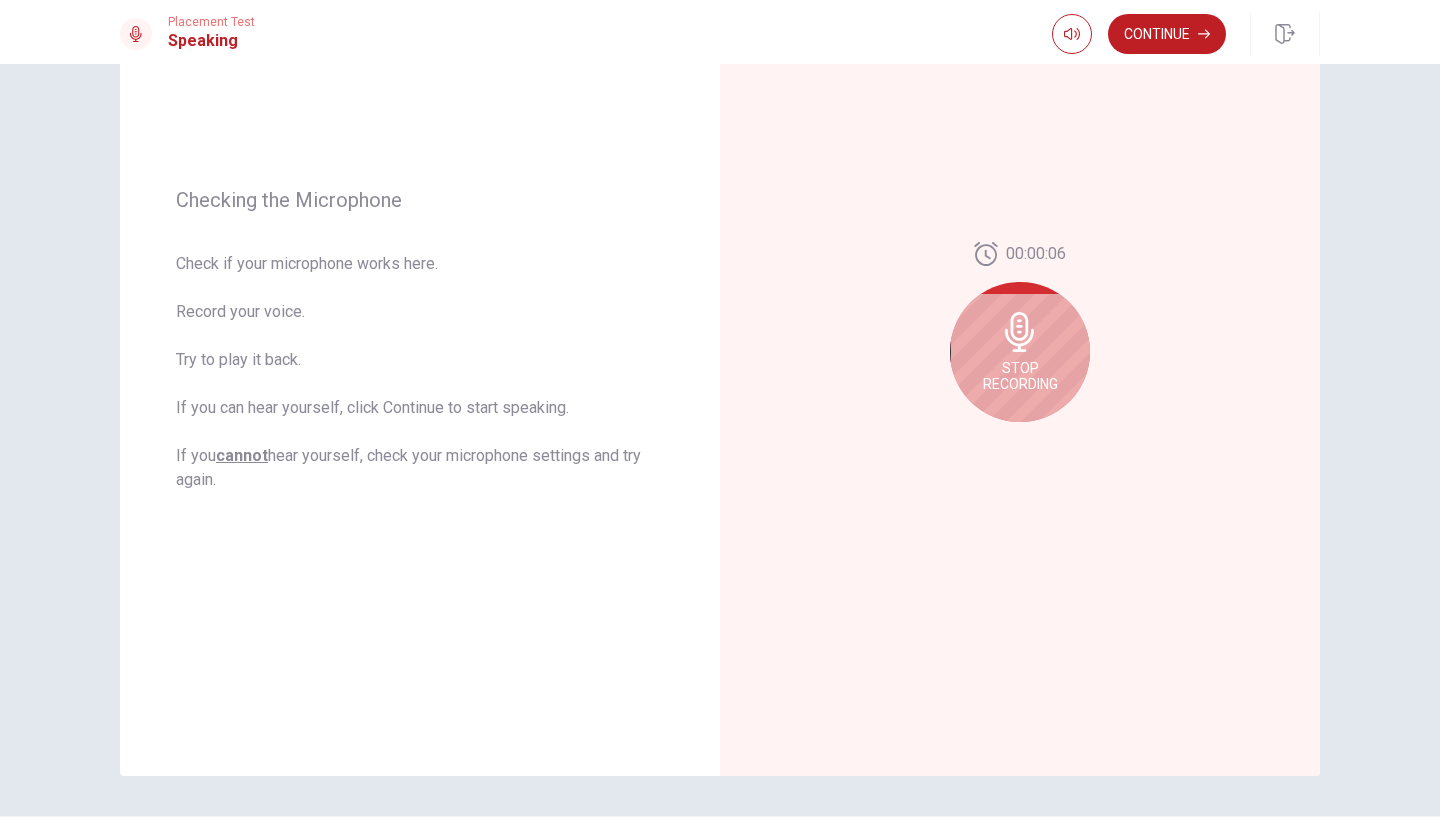 click on "Stop   Recording" at bounding box center [1020, 376] 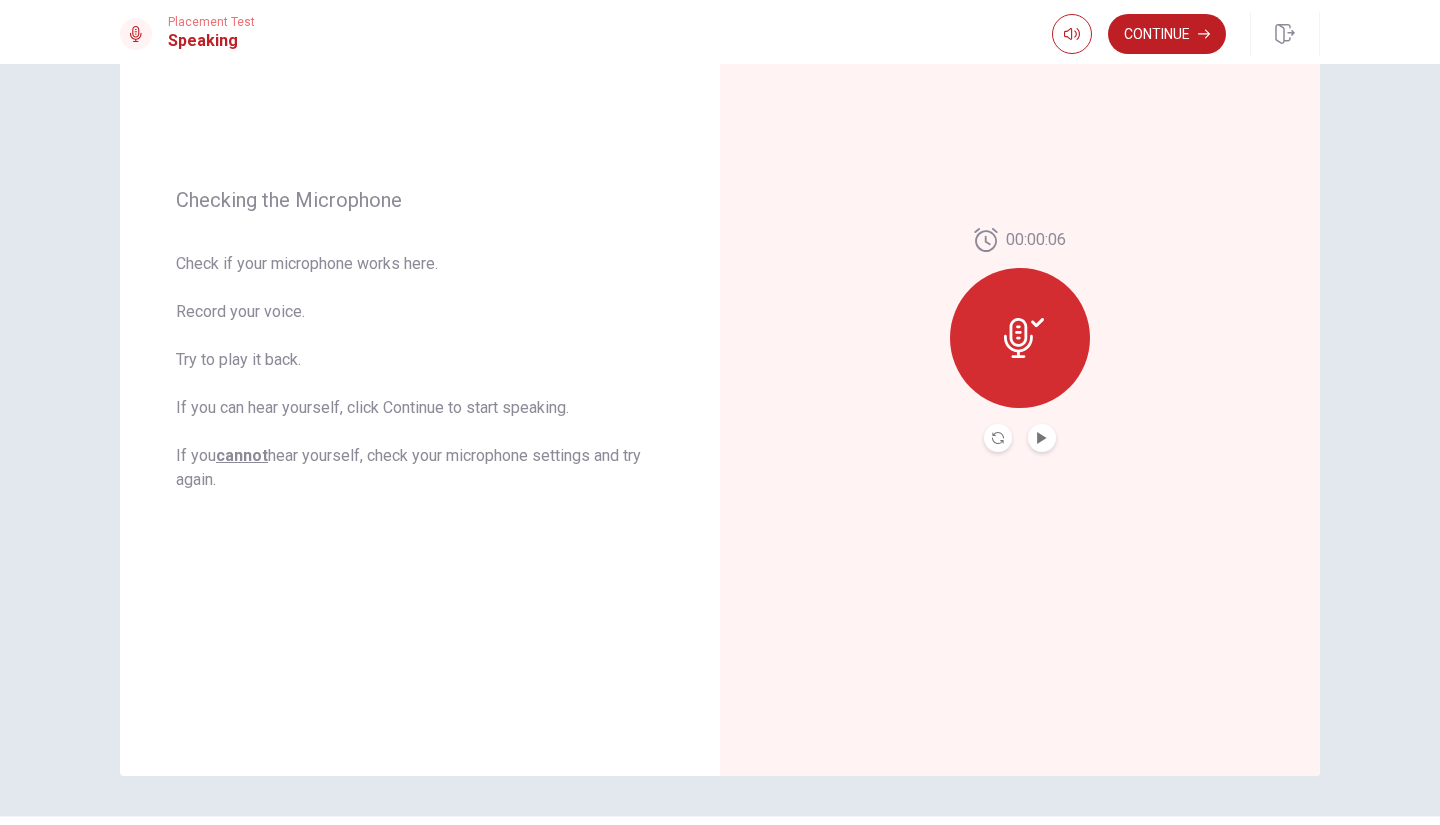 click at bounding box center [1020, 438] 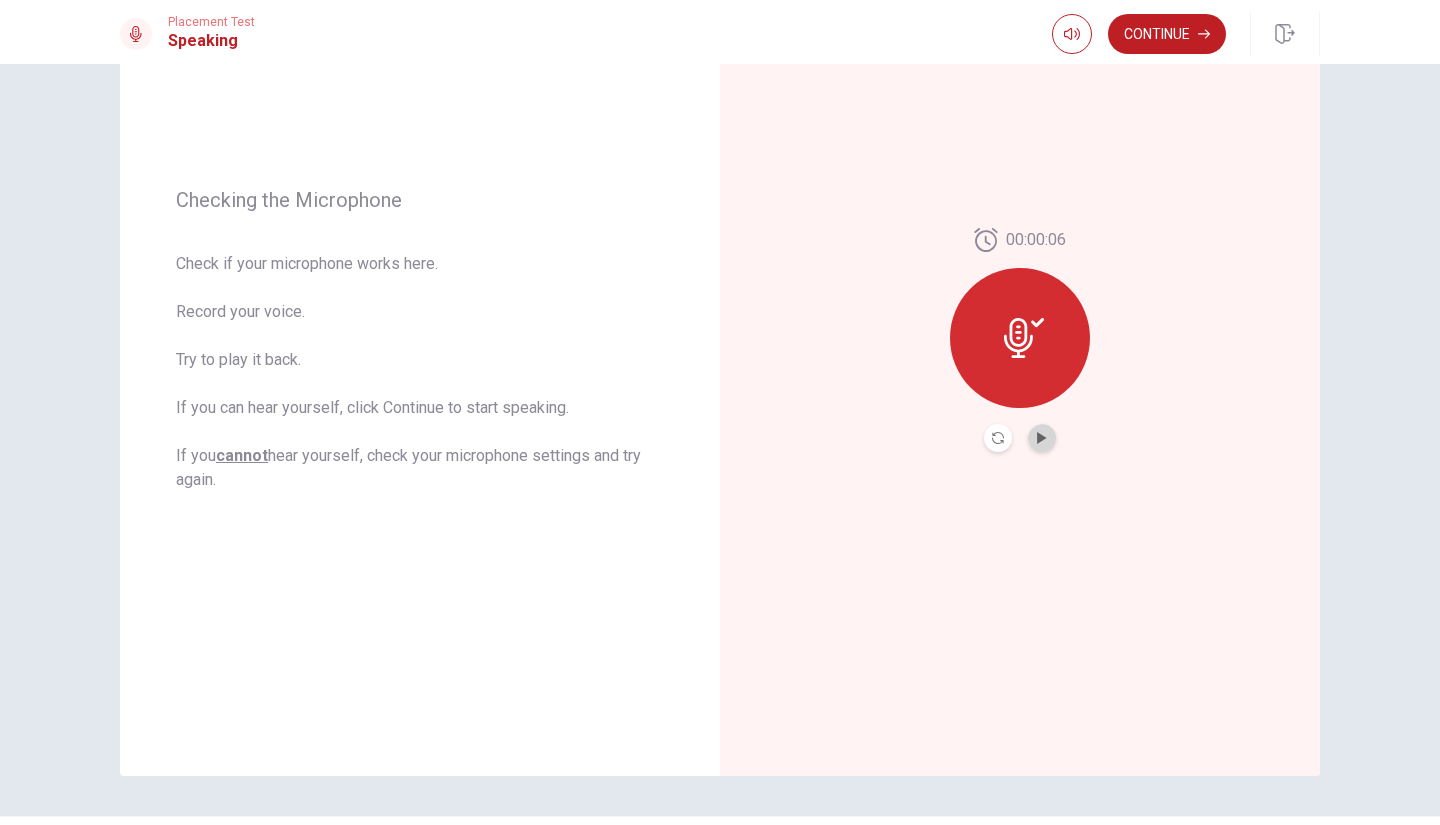 click 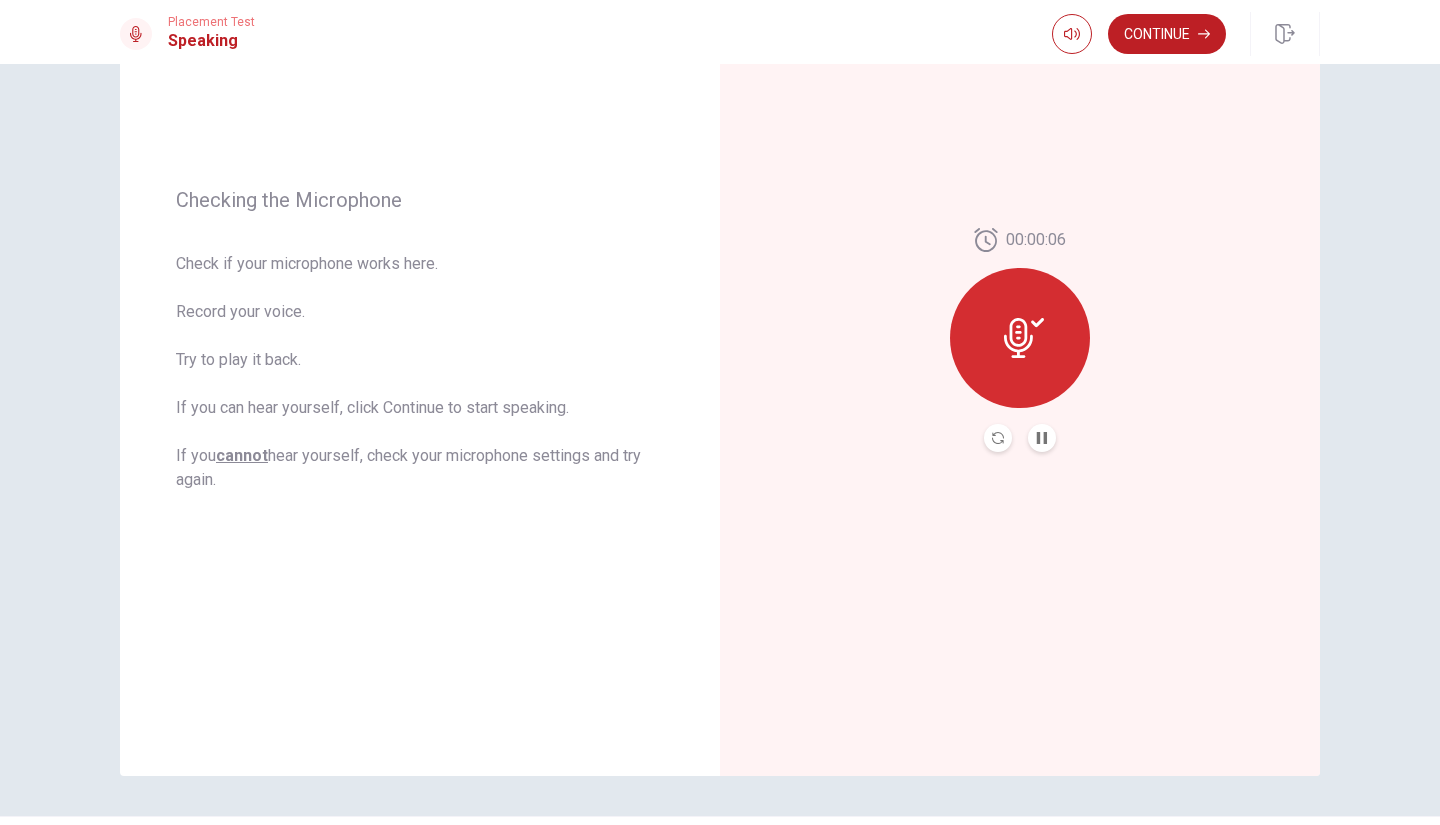 click on "Continue" at bounding box center [1167, 34] 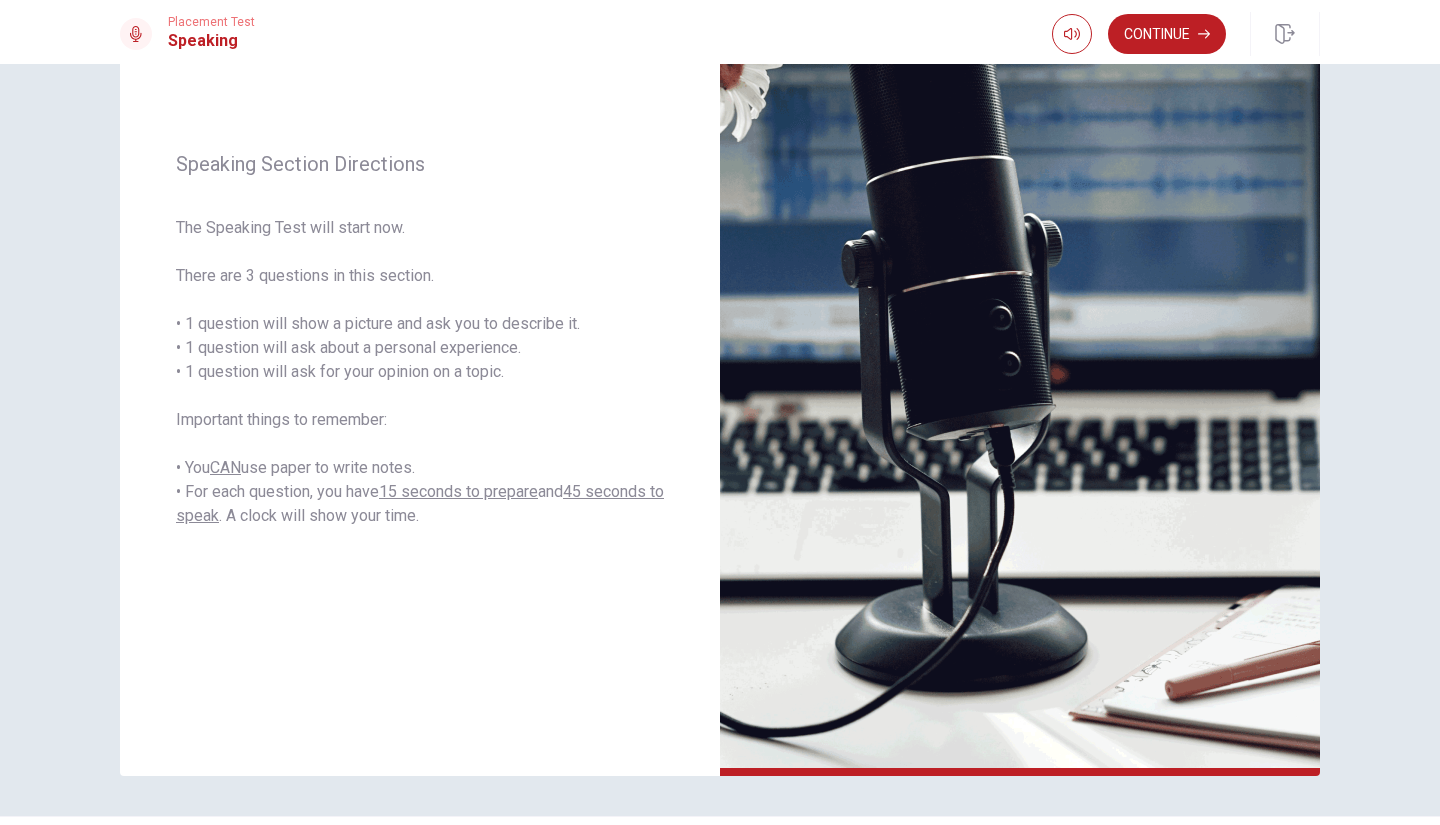 click on "Continue" at bounding box center [1167, 34] 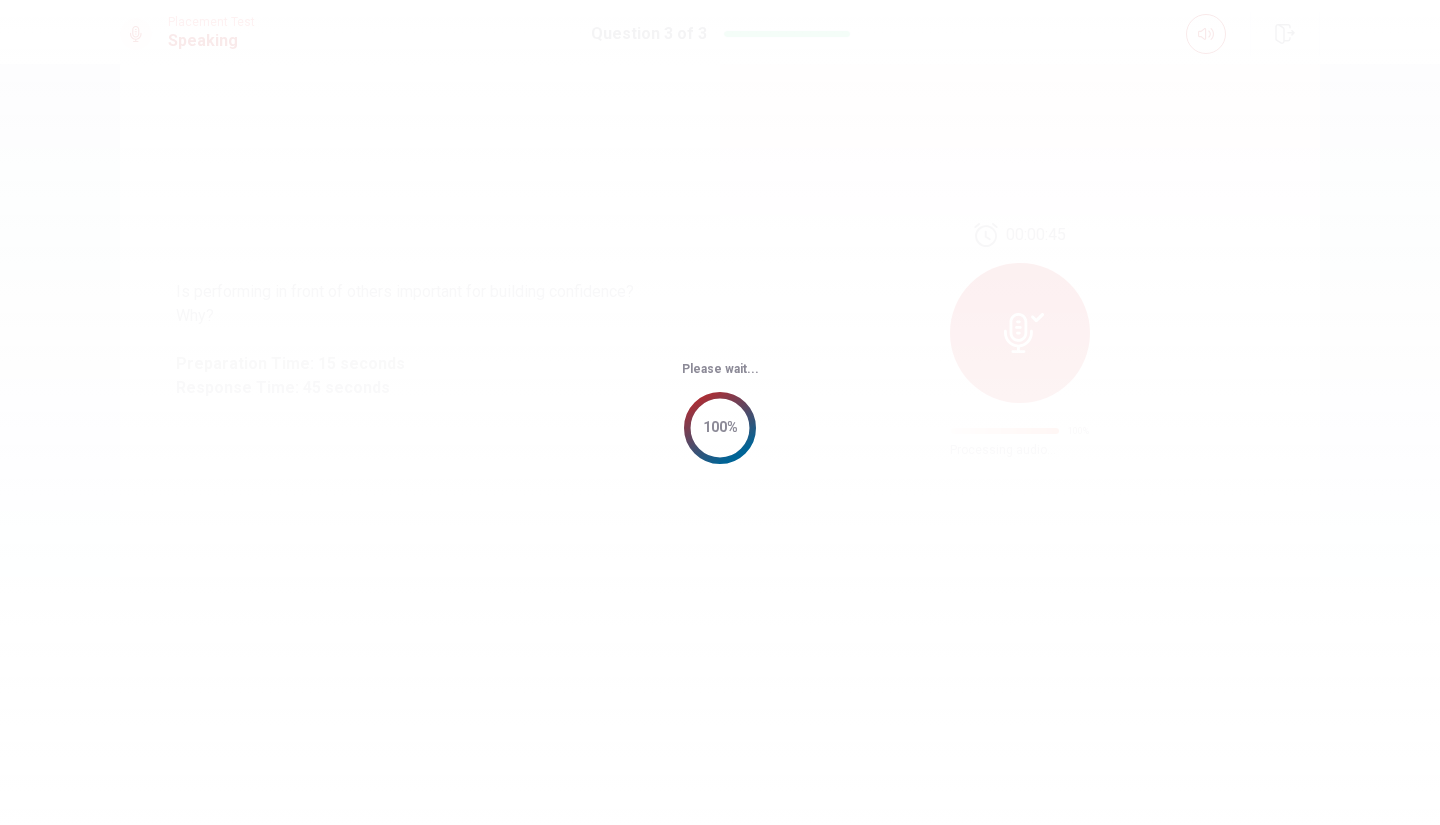 scroll, scrollTop: 0, scrollLeft: 0, axis: both 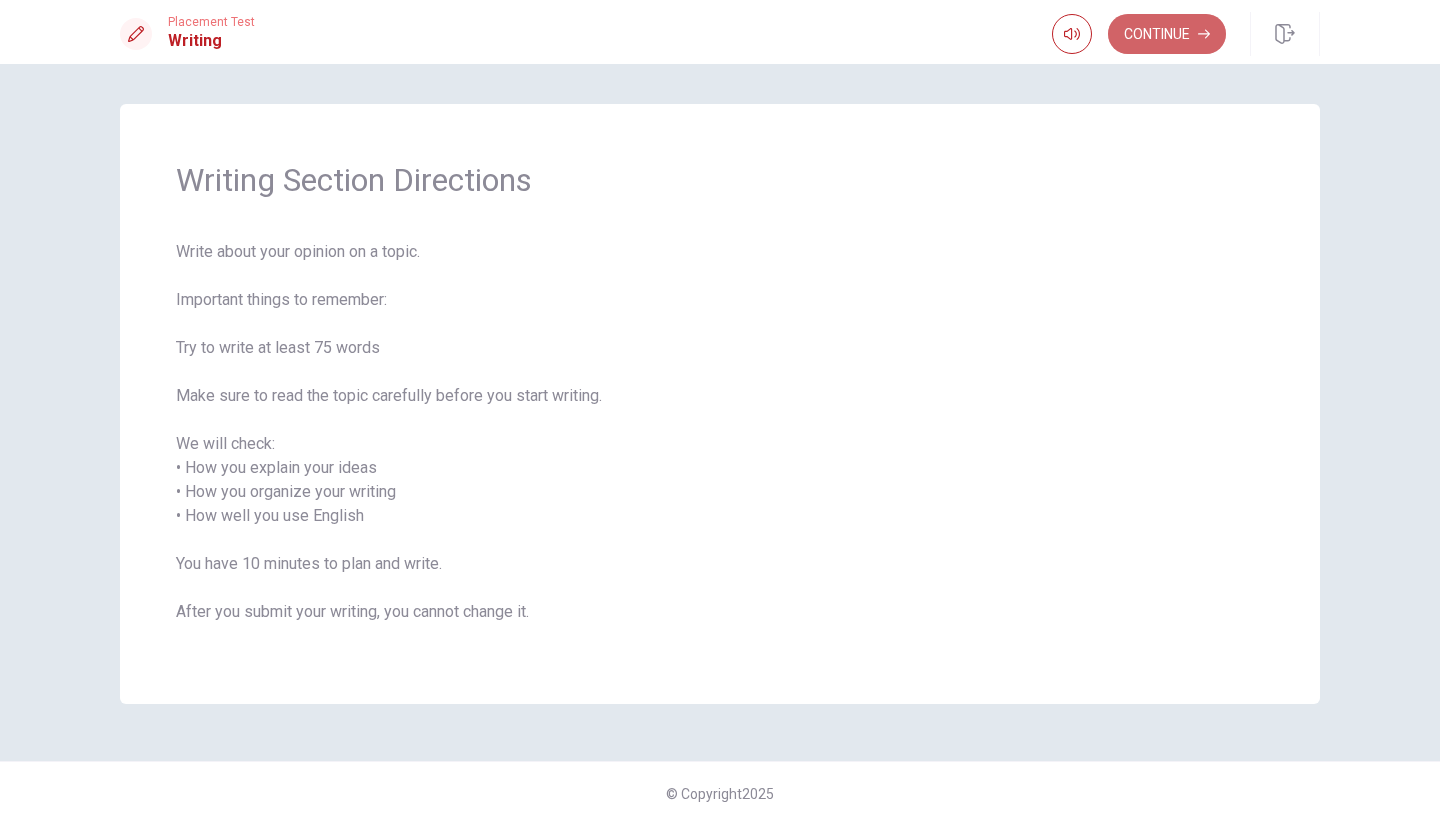 click on "Continue" at bounding box center (1167, 34) 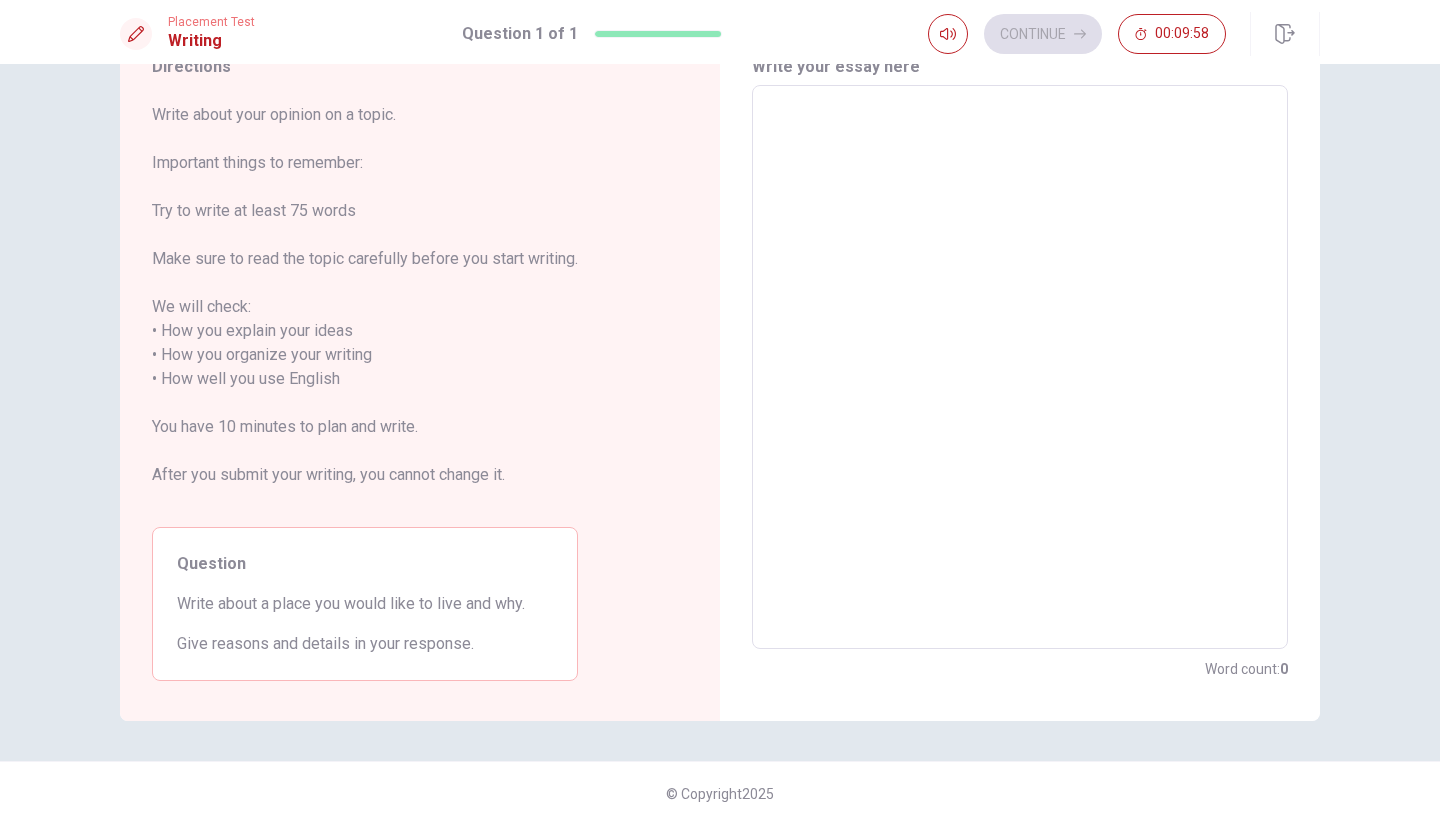 scroll, scrollTop: 0, scrollLeft: 0, axis: both 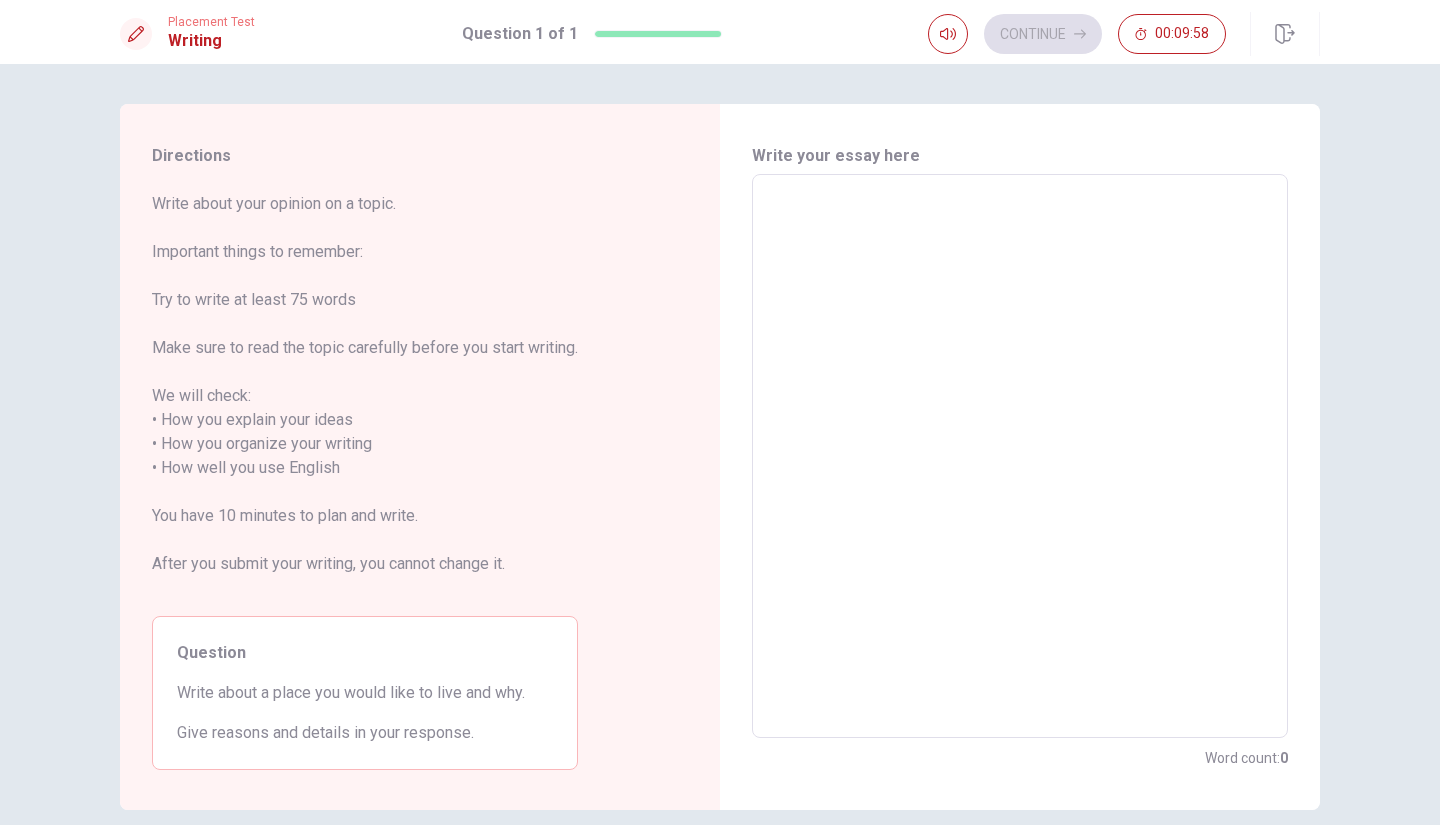 click at bounding box center (1020, 456) 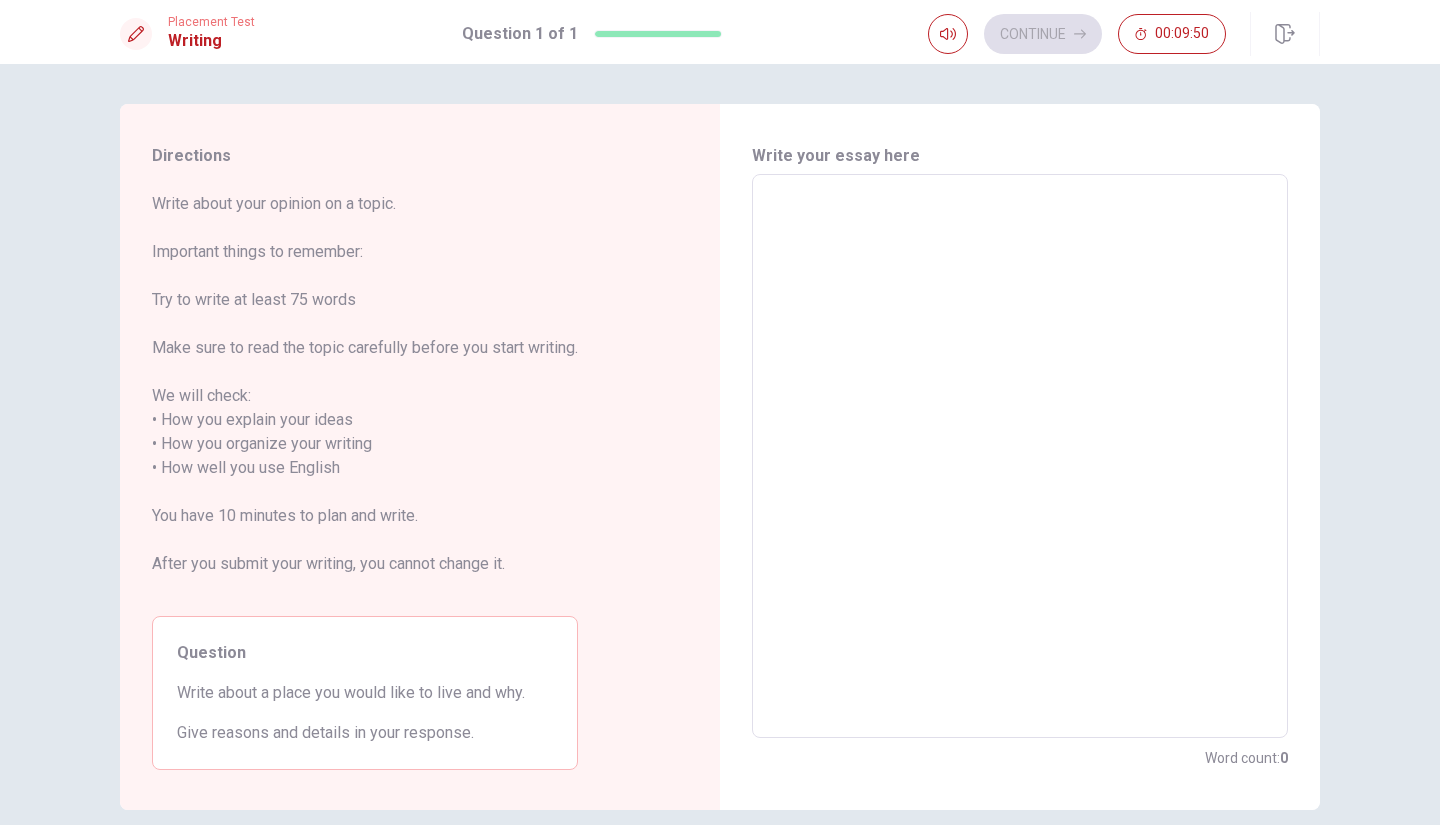 scroll, scrollTop: 89, scrollLeft: 0, axis: vertical 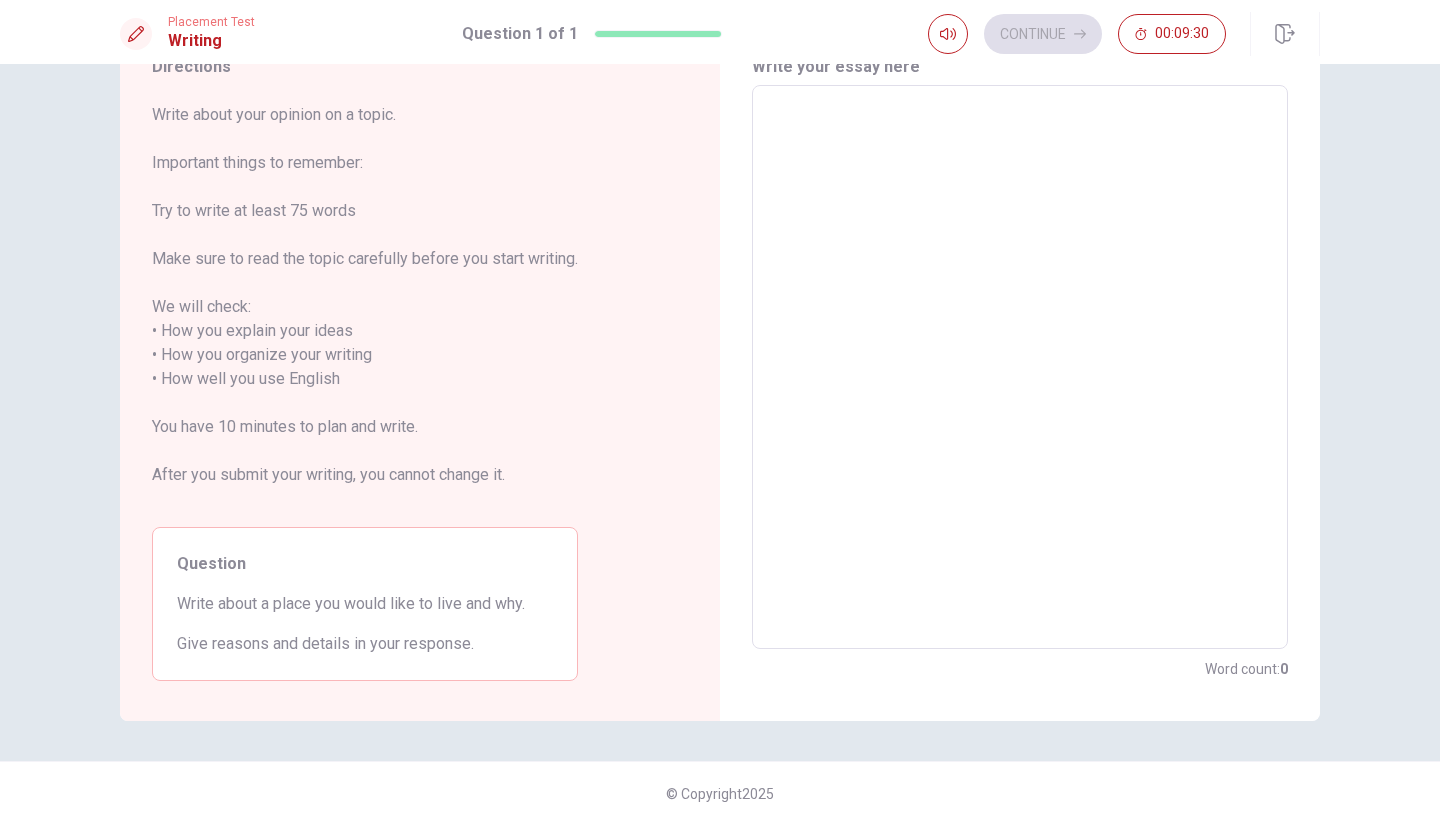 type on "I" 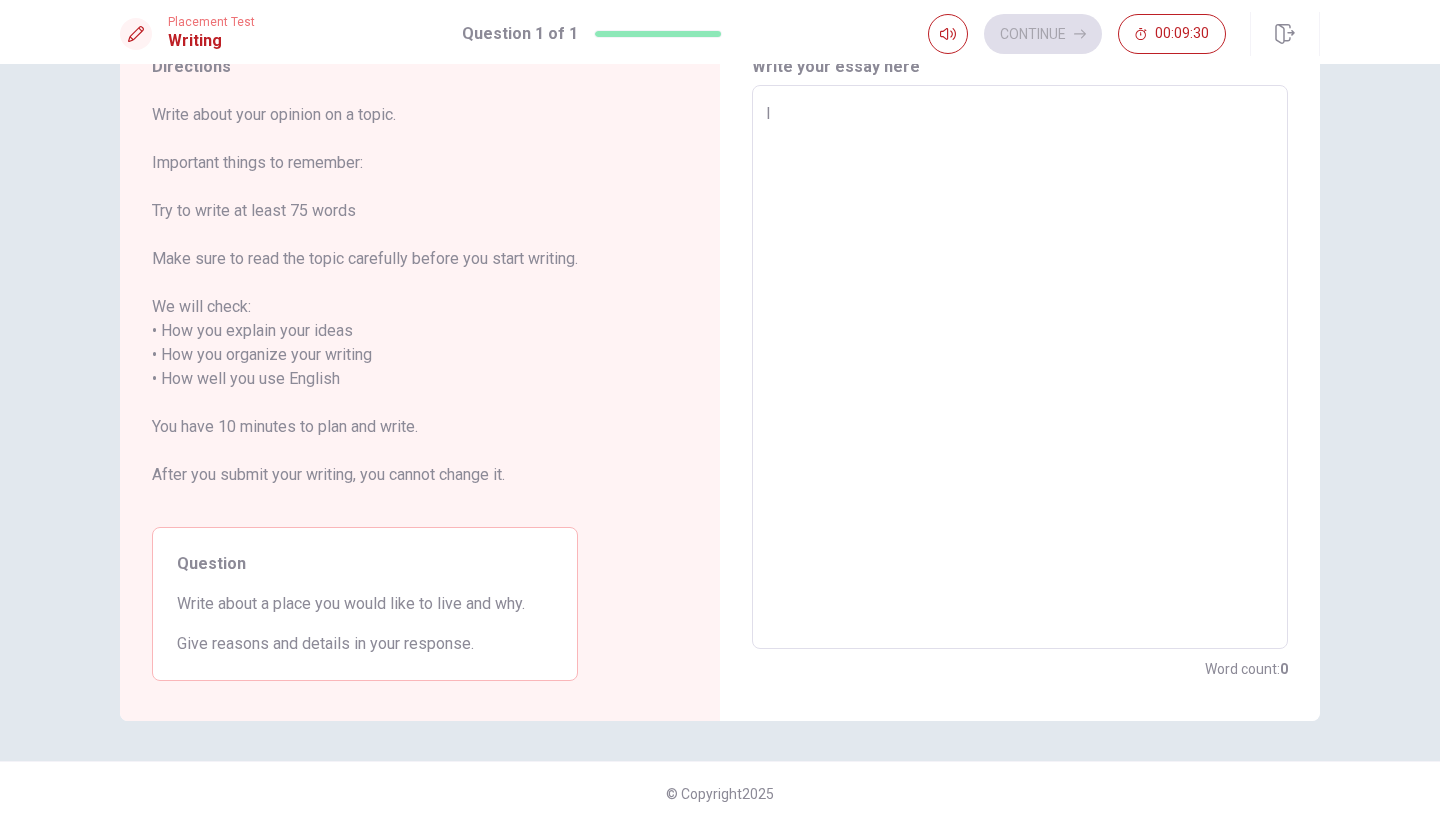 type on "x" 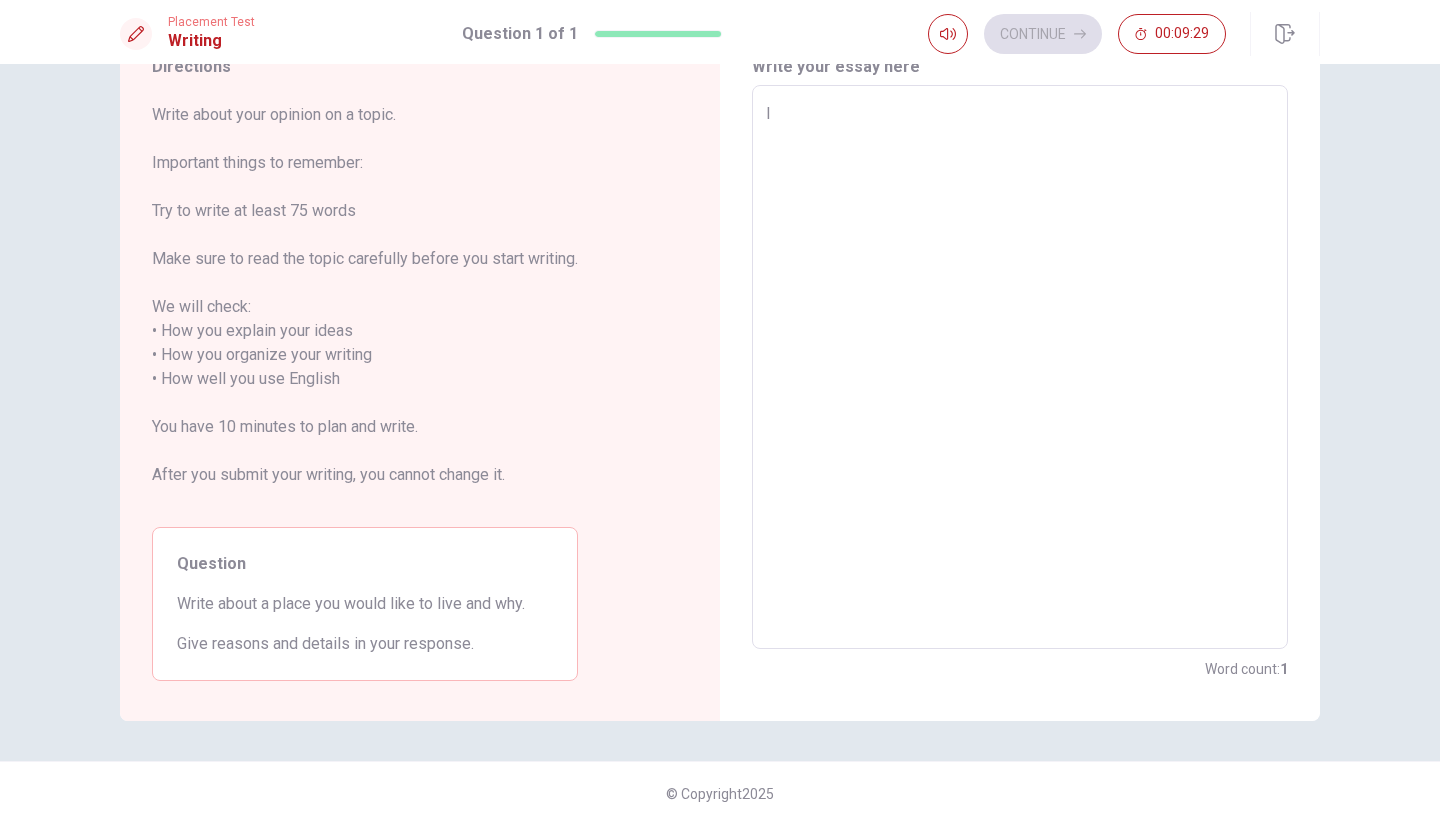 type on "x" 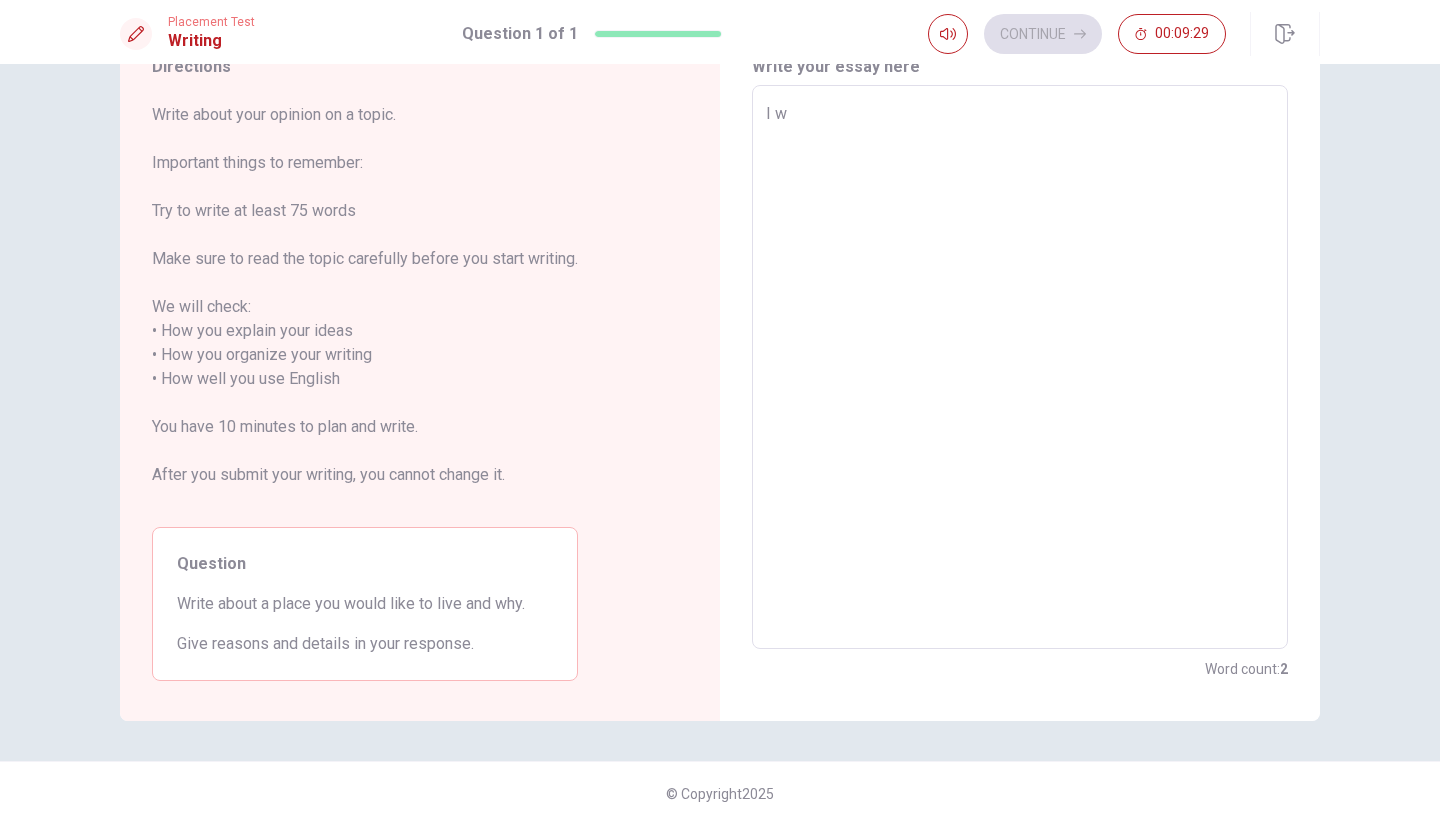 type on "x" 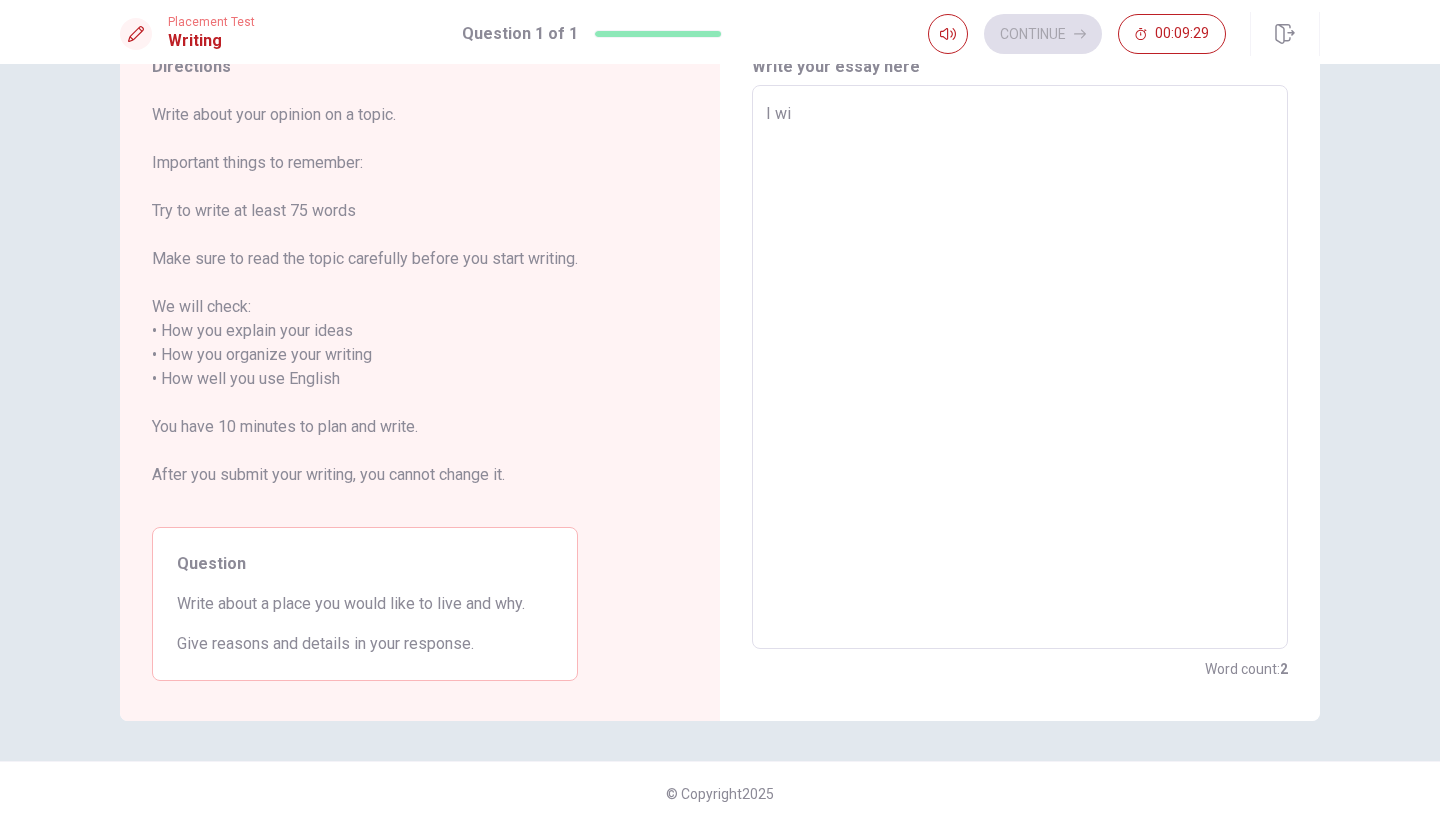 type on "x" 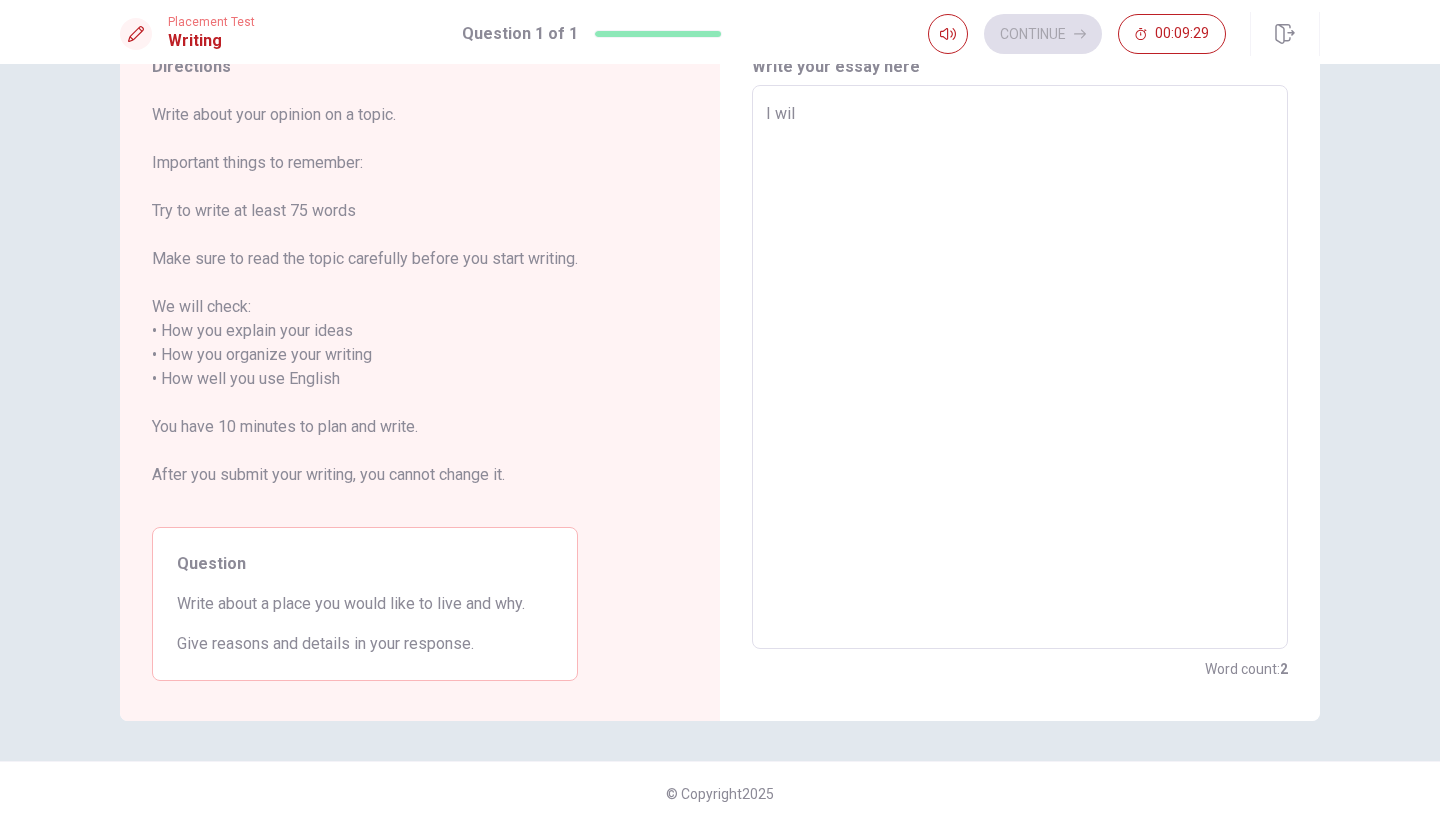 type on "x" 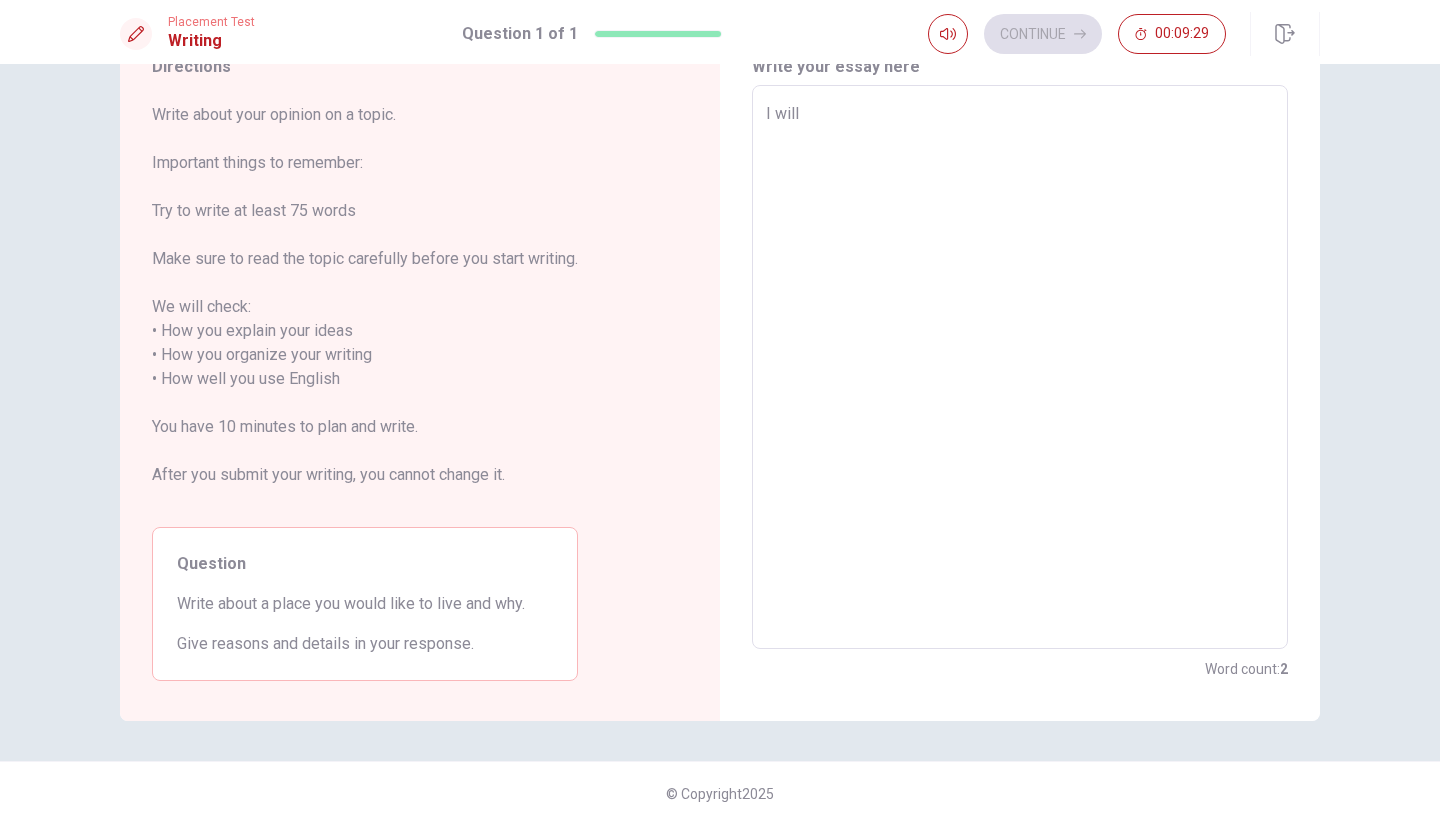 type on "x" 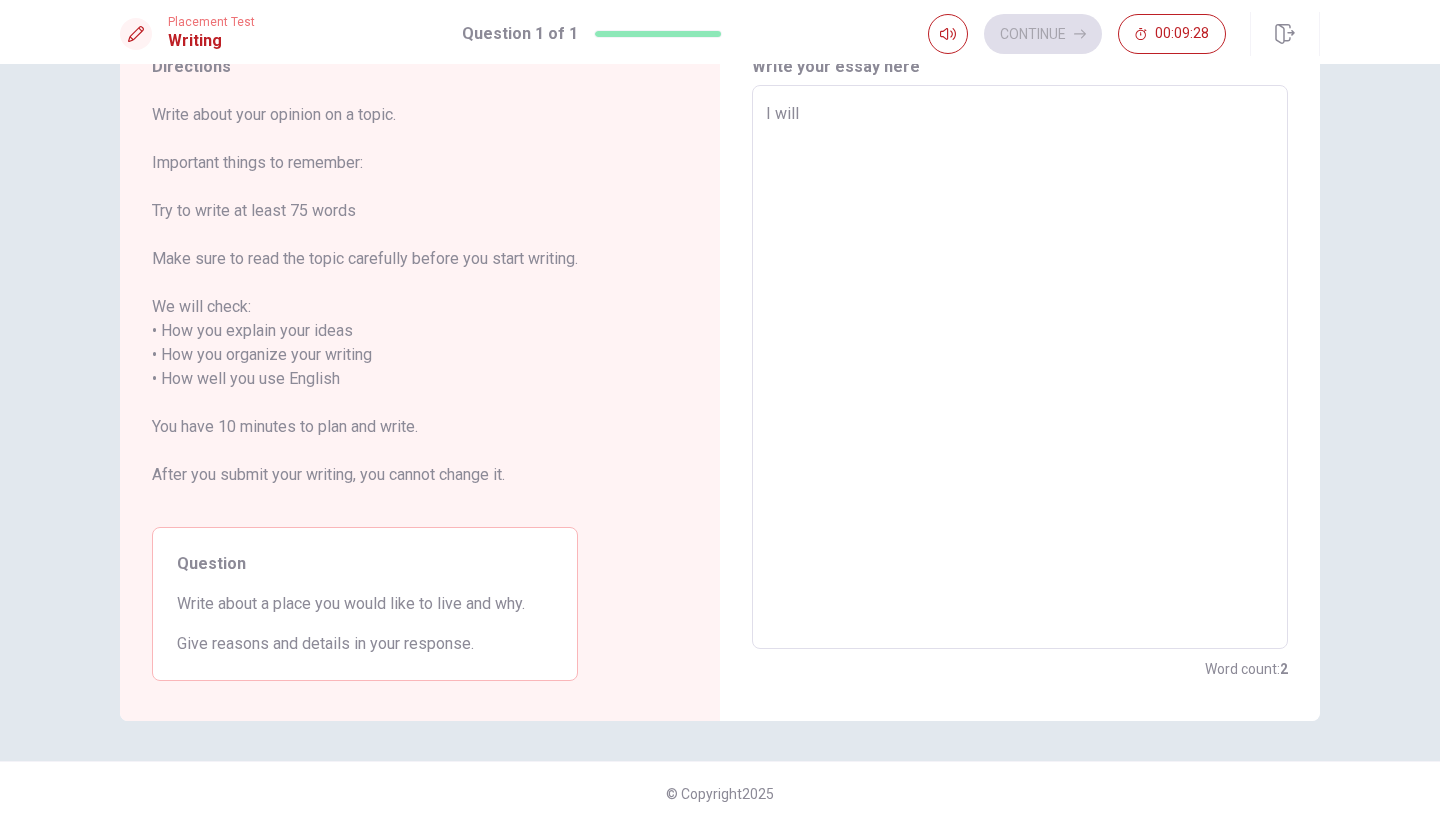 type on "I will" 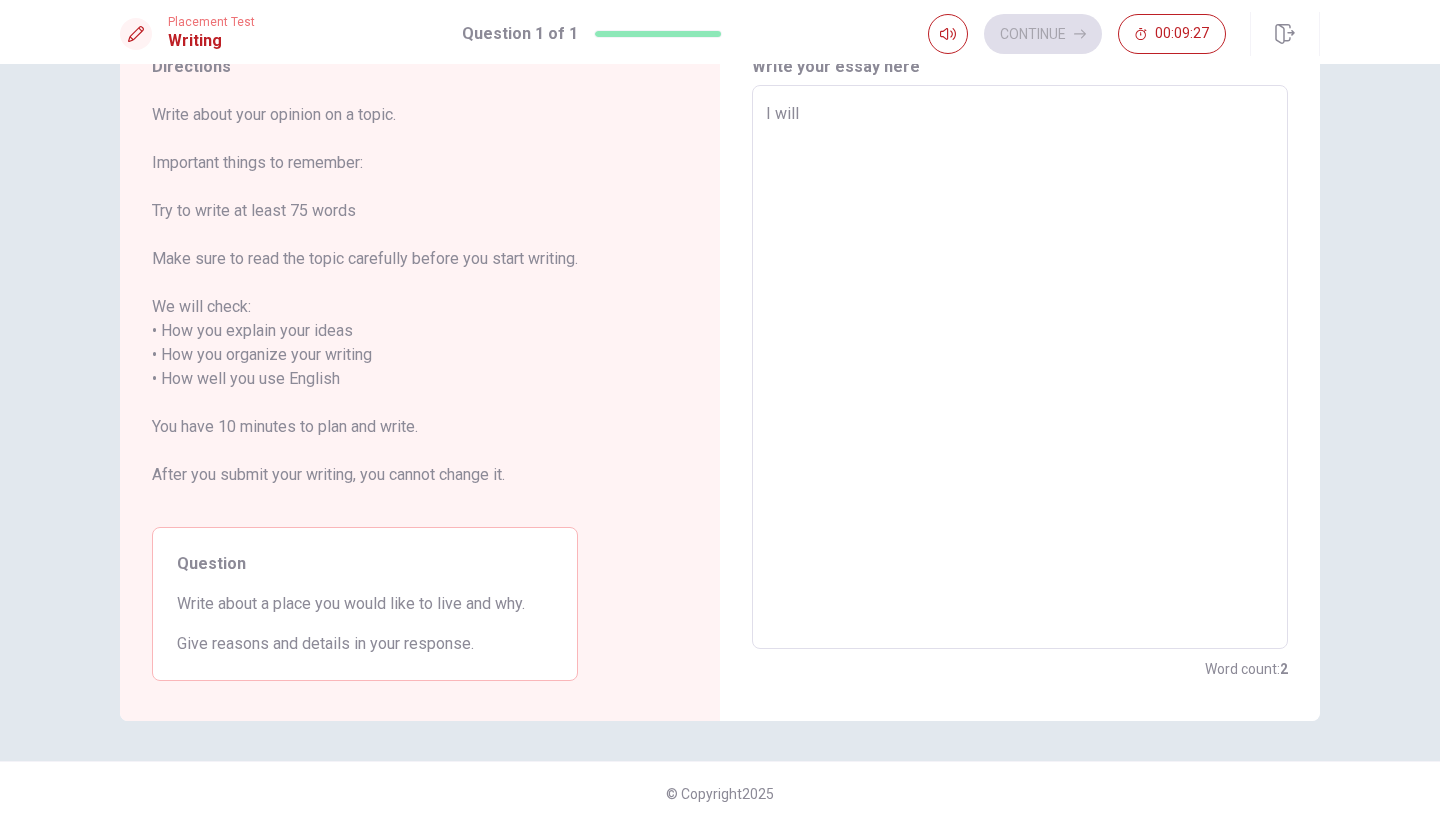 type on "x" 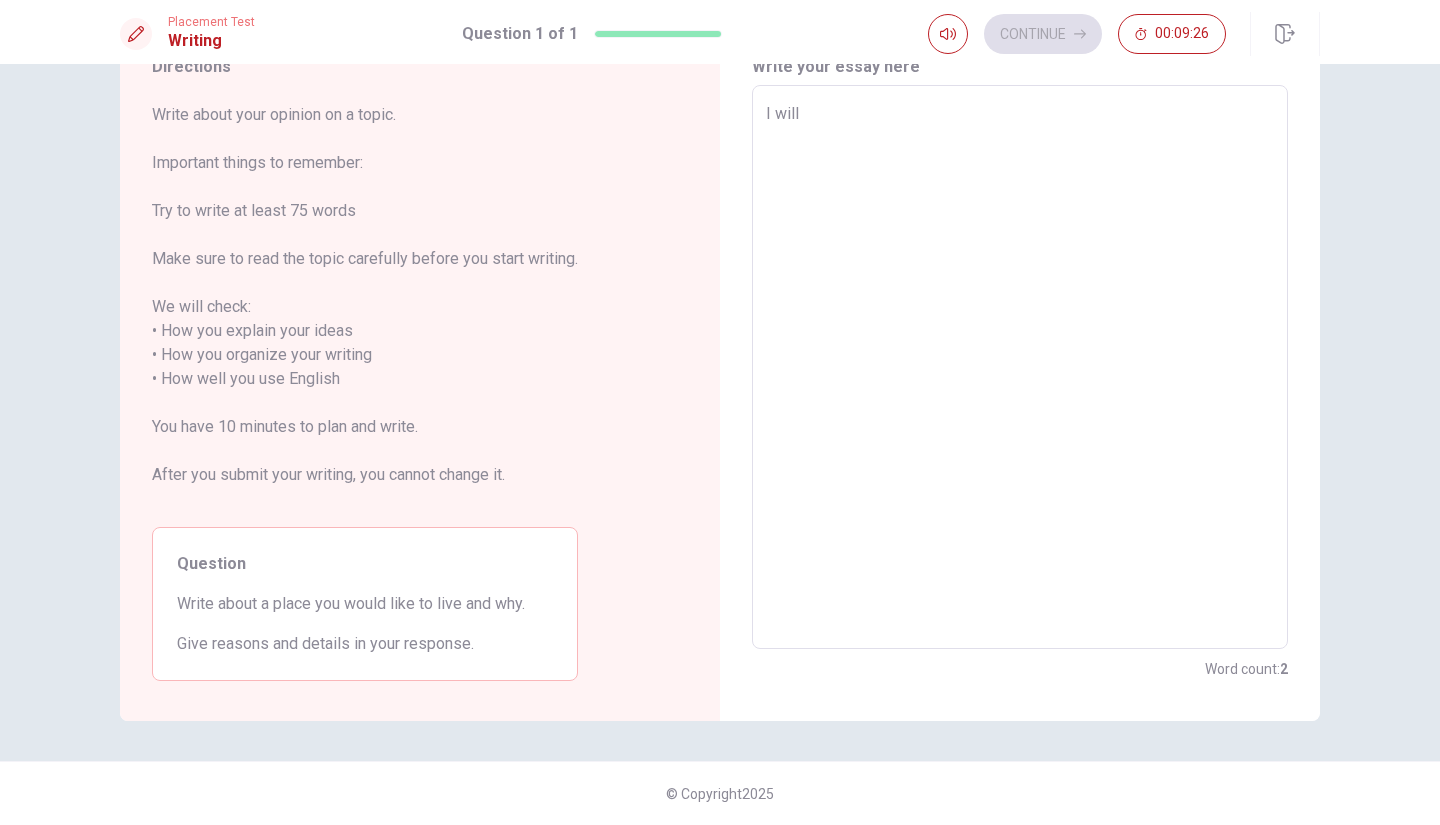type on "I will" 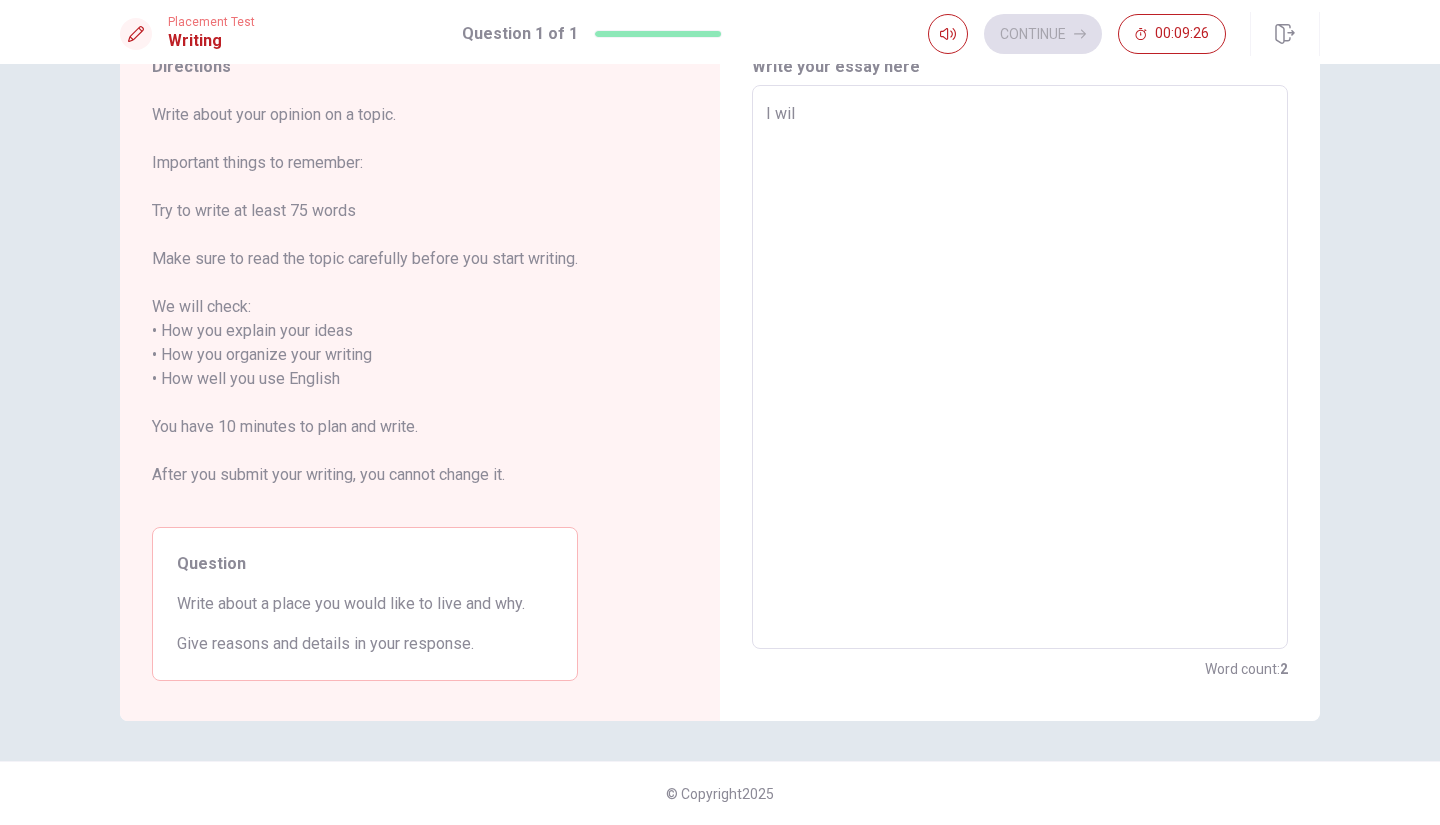 type on "x" 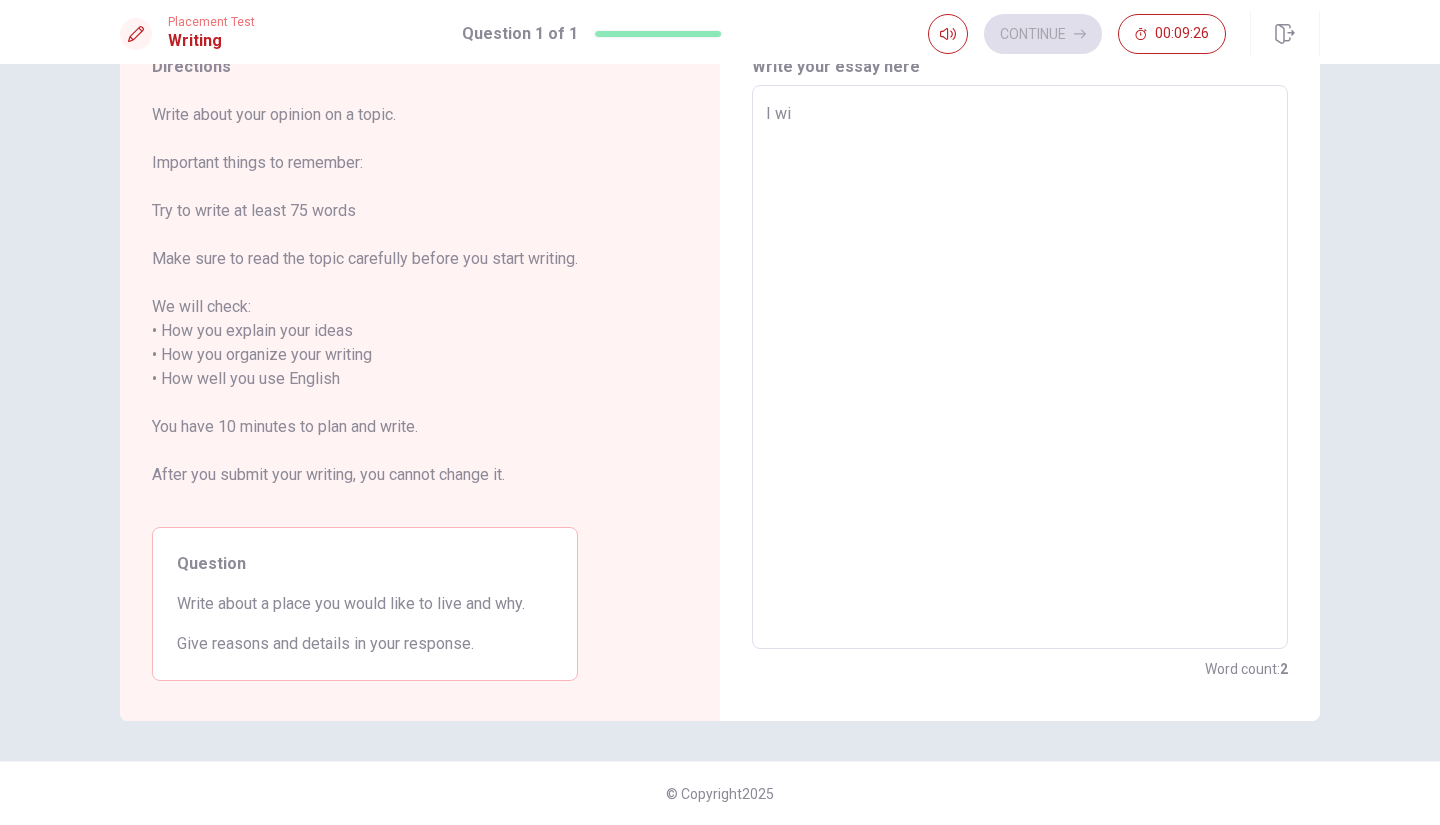 type on "x" 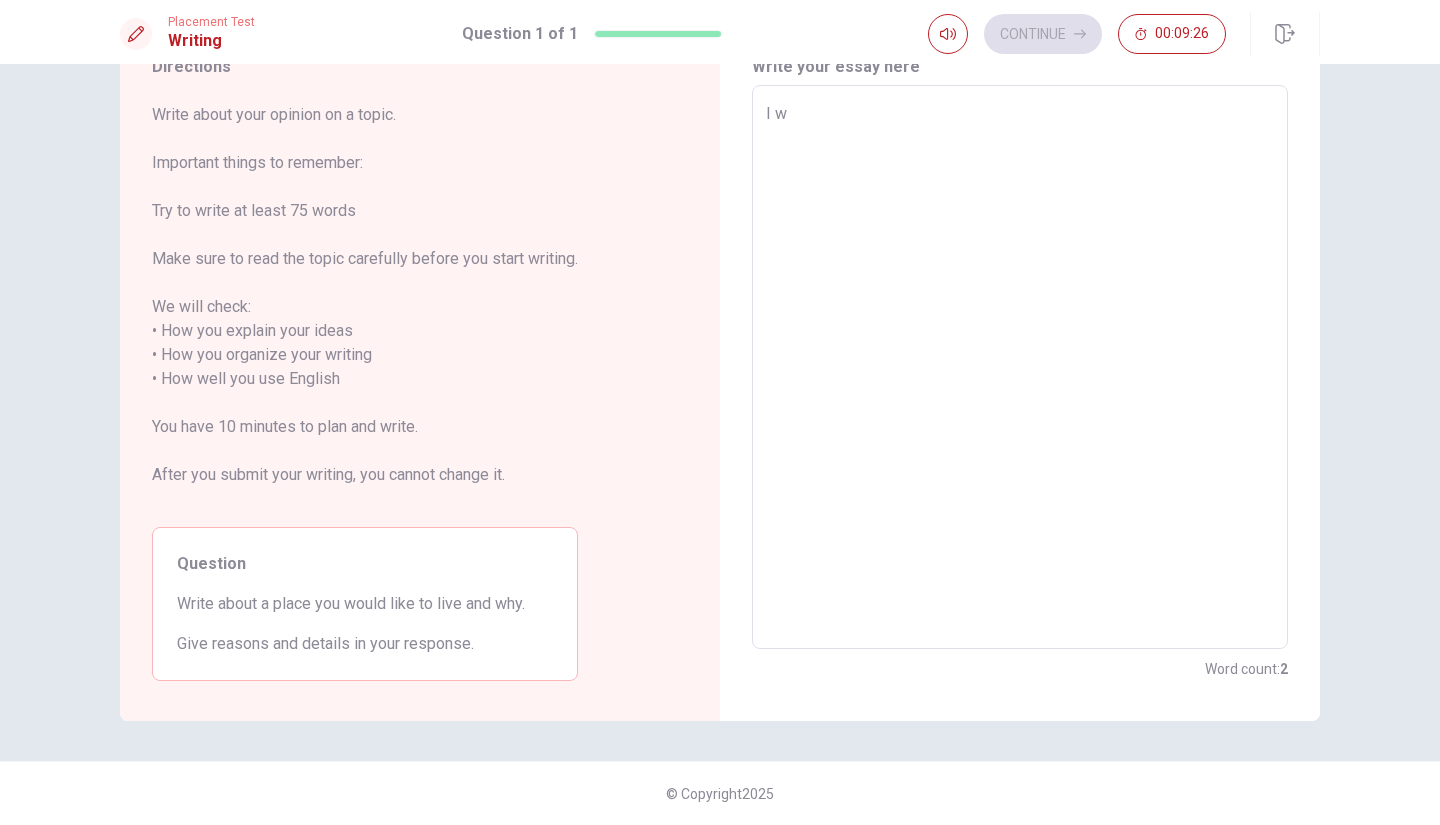 type on "x" 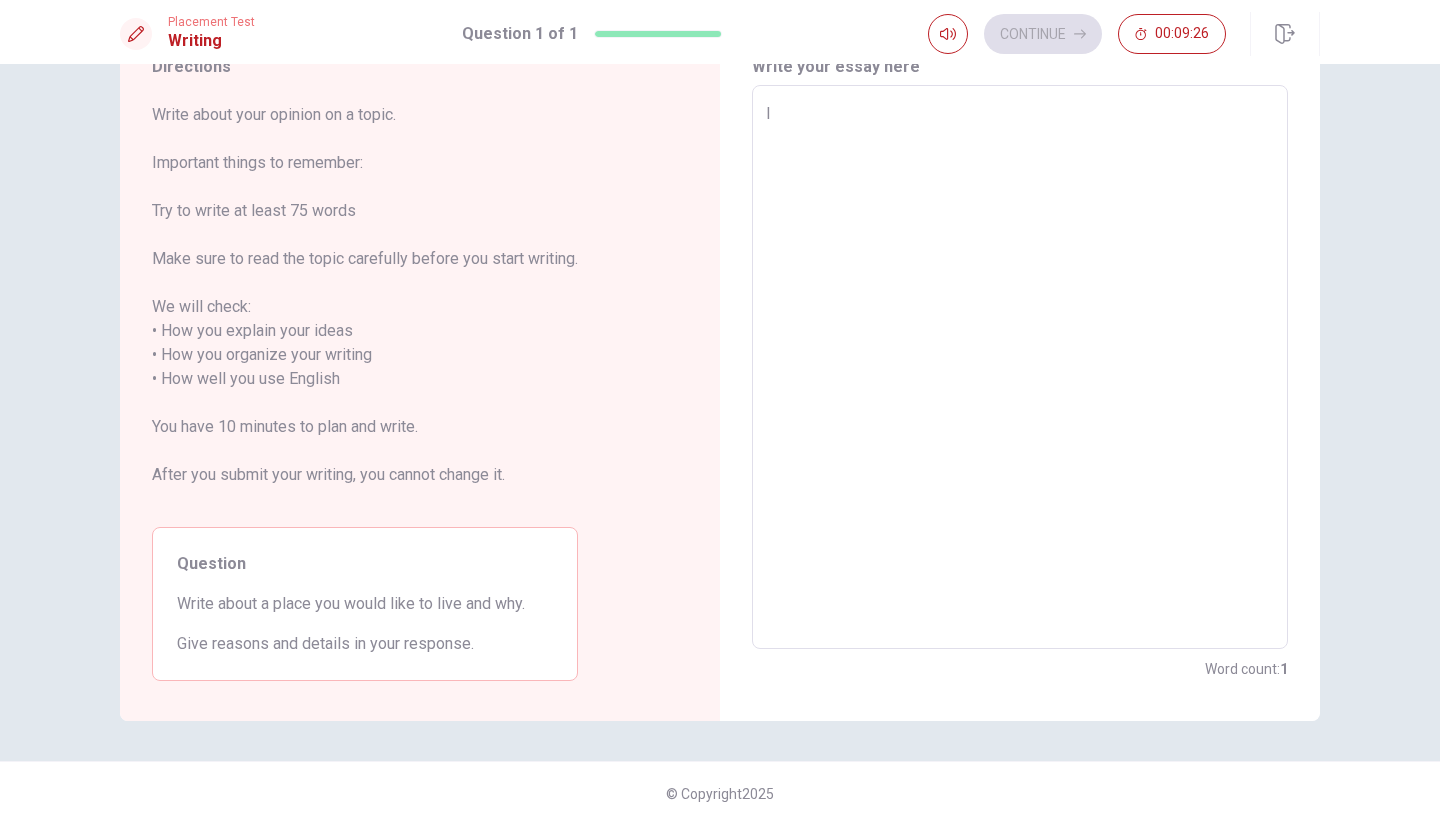type on "x" 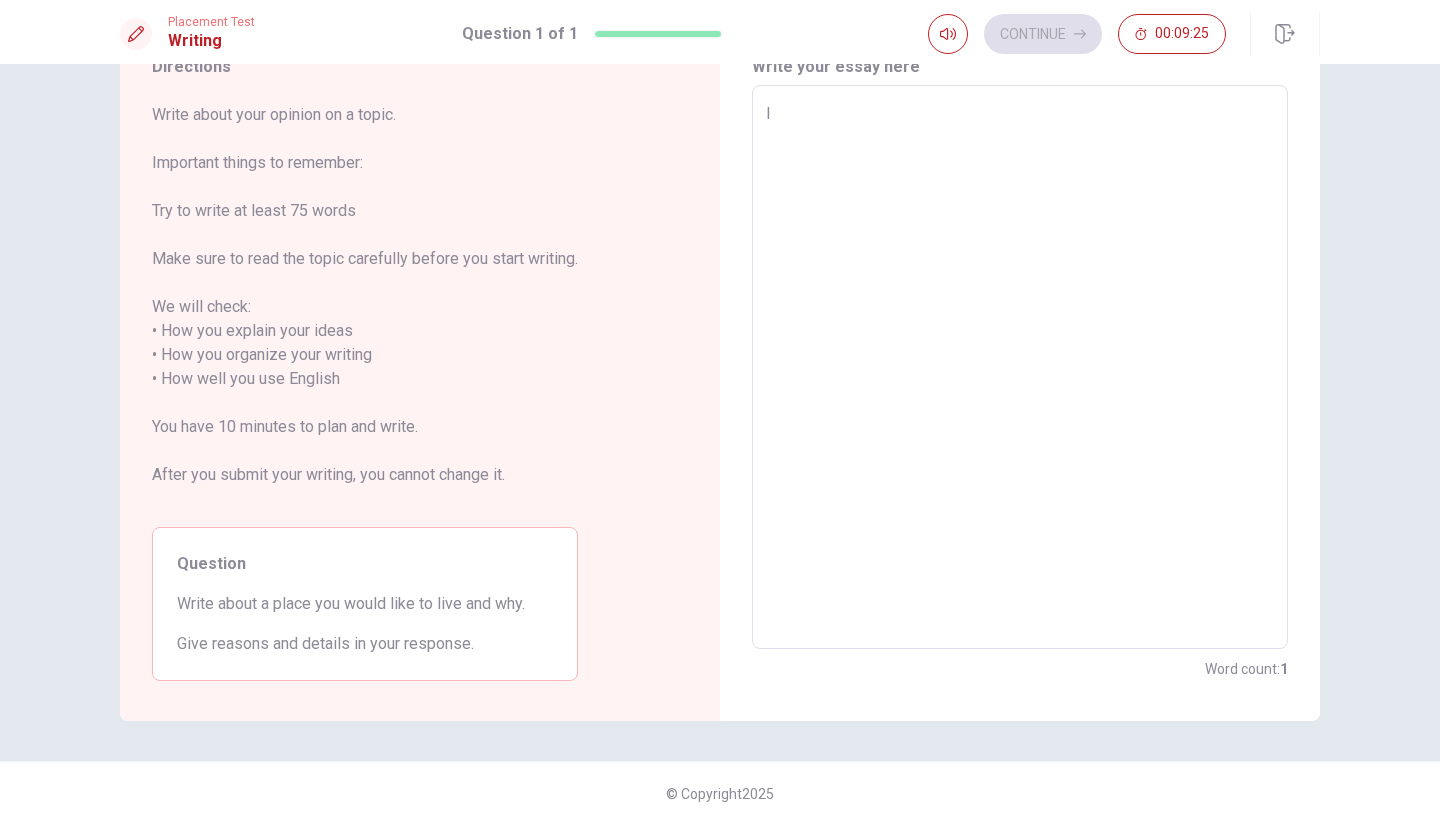 type on "I l" 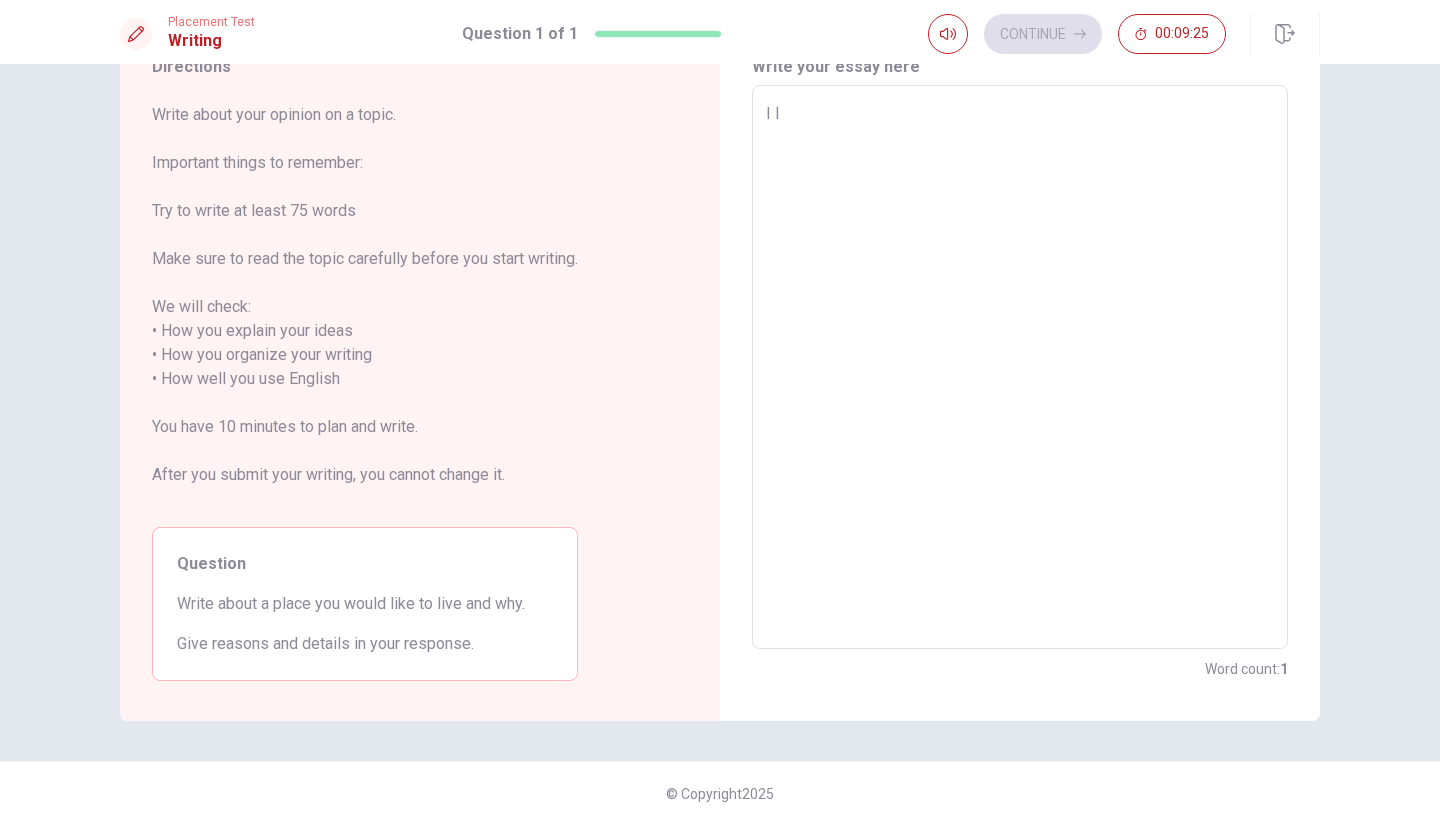 type on "x" 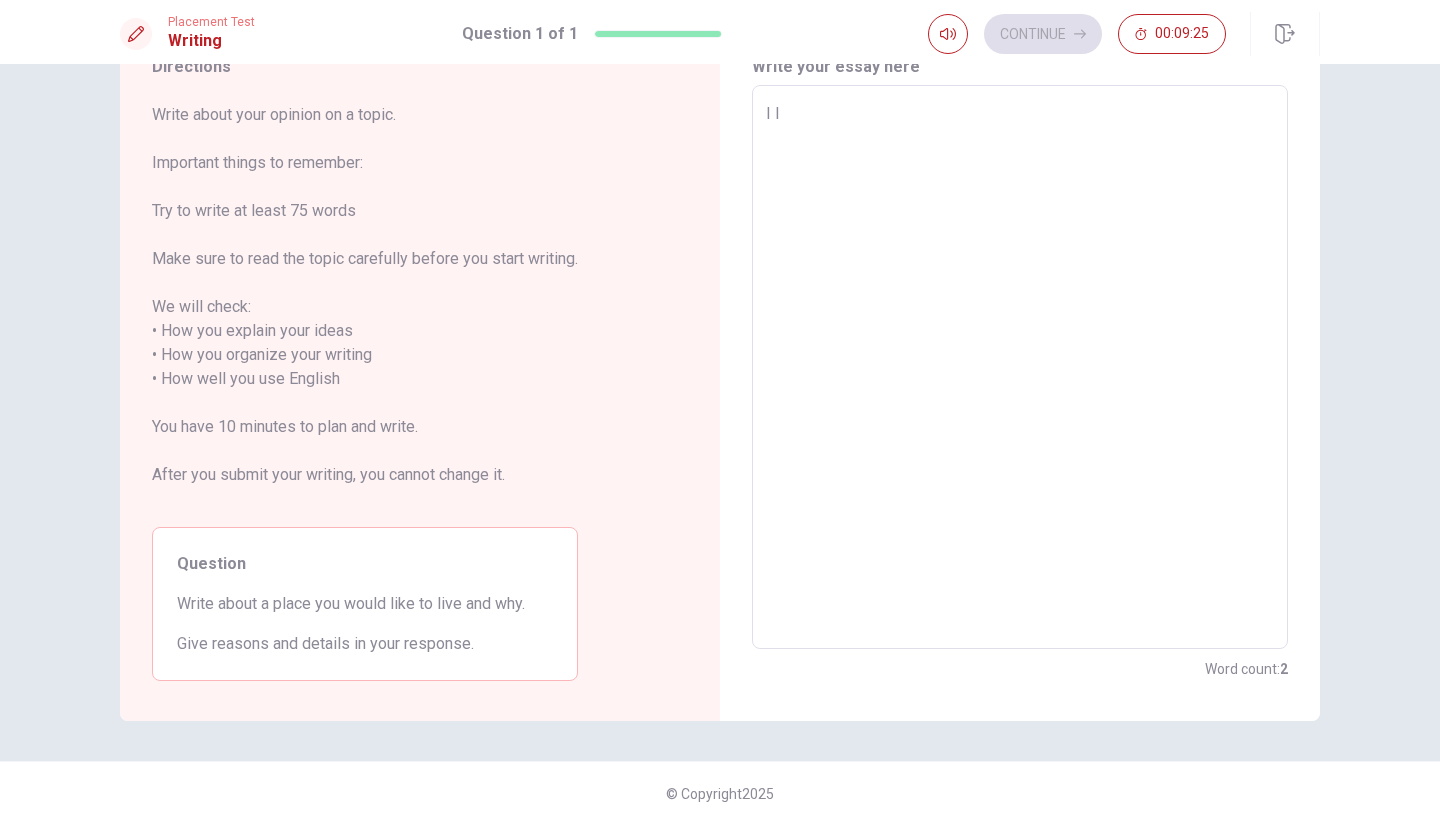 type on "I li" 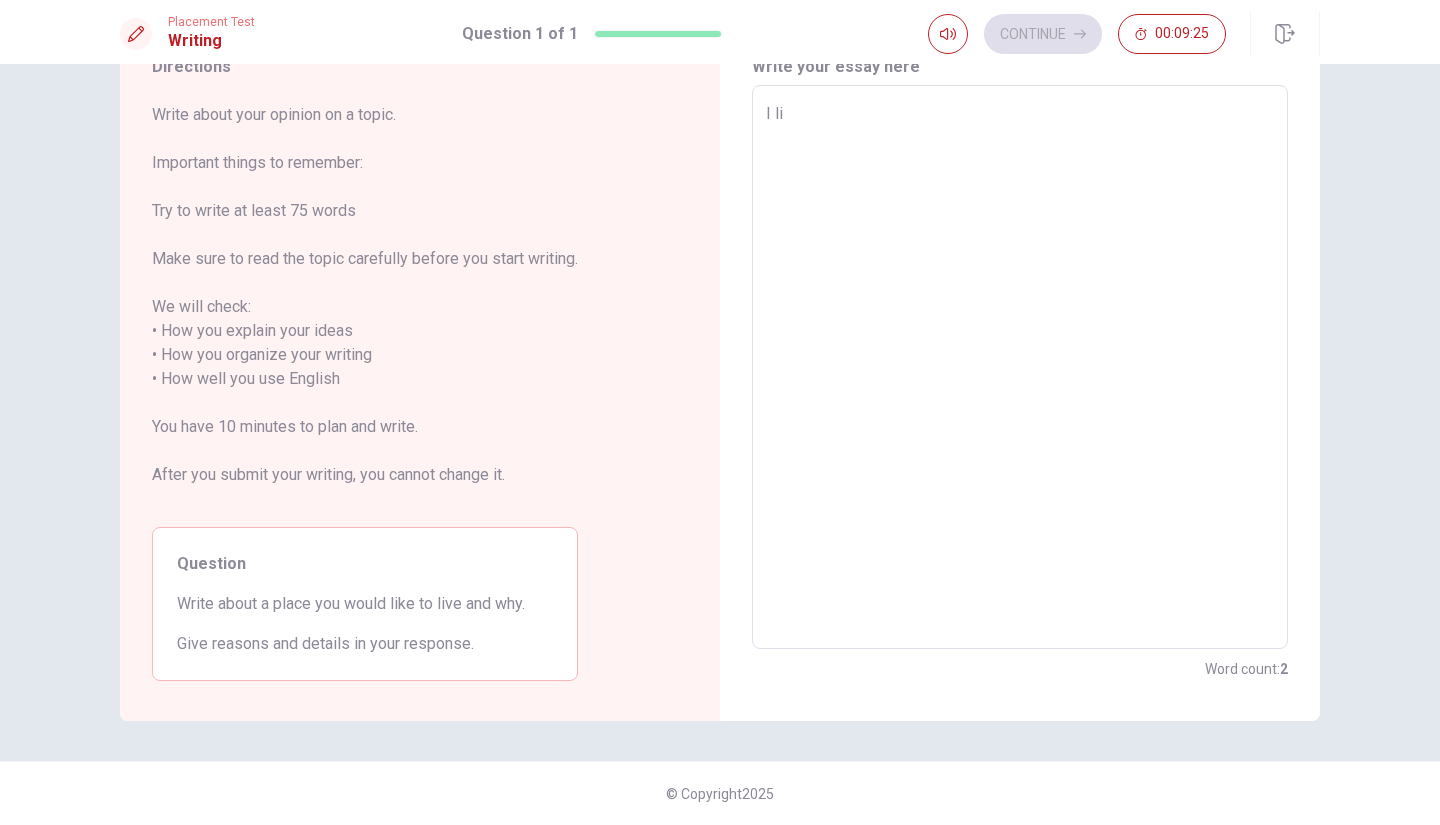 type on "x" 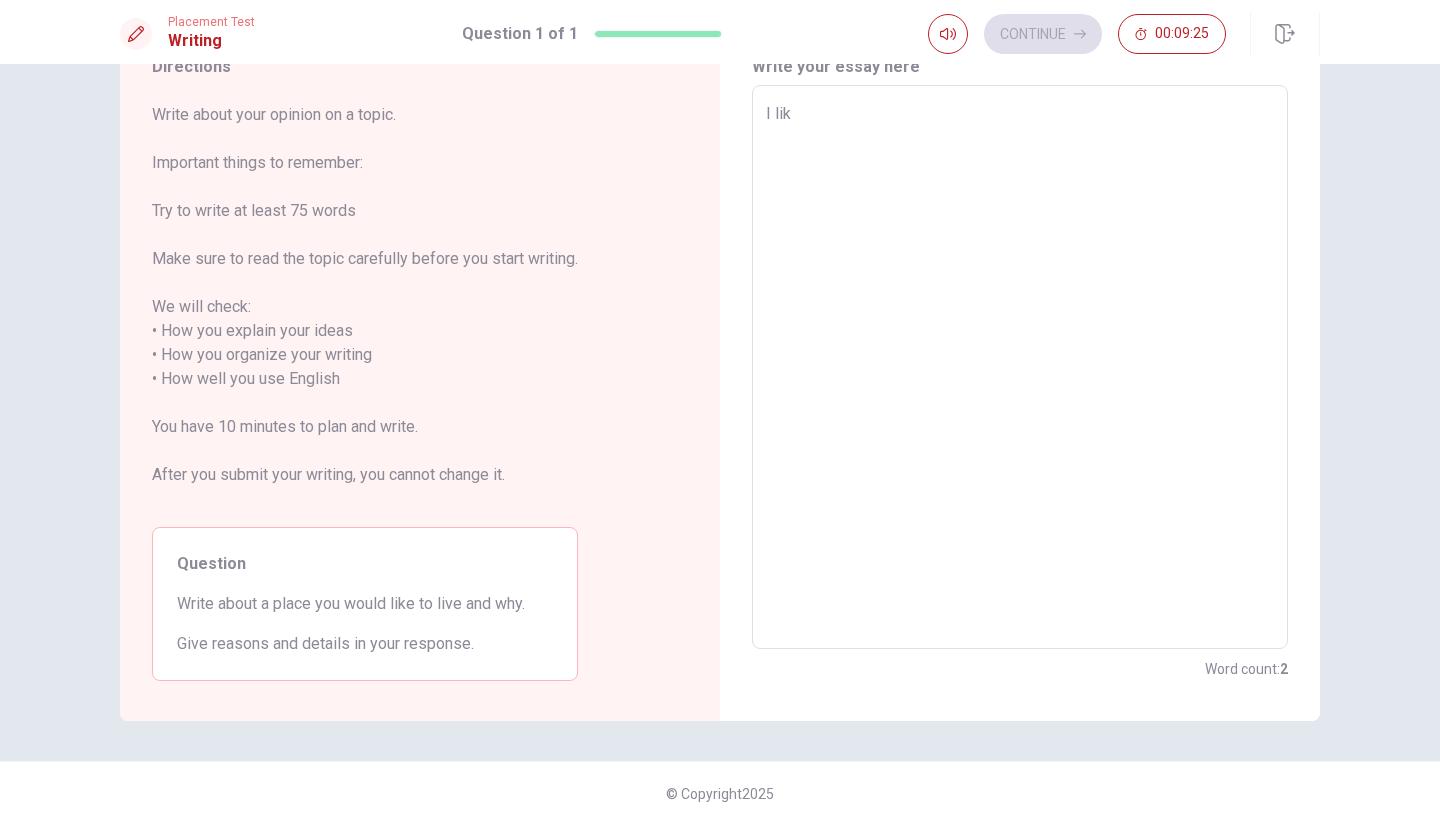 type on "x" 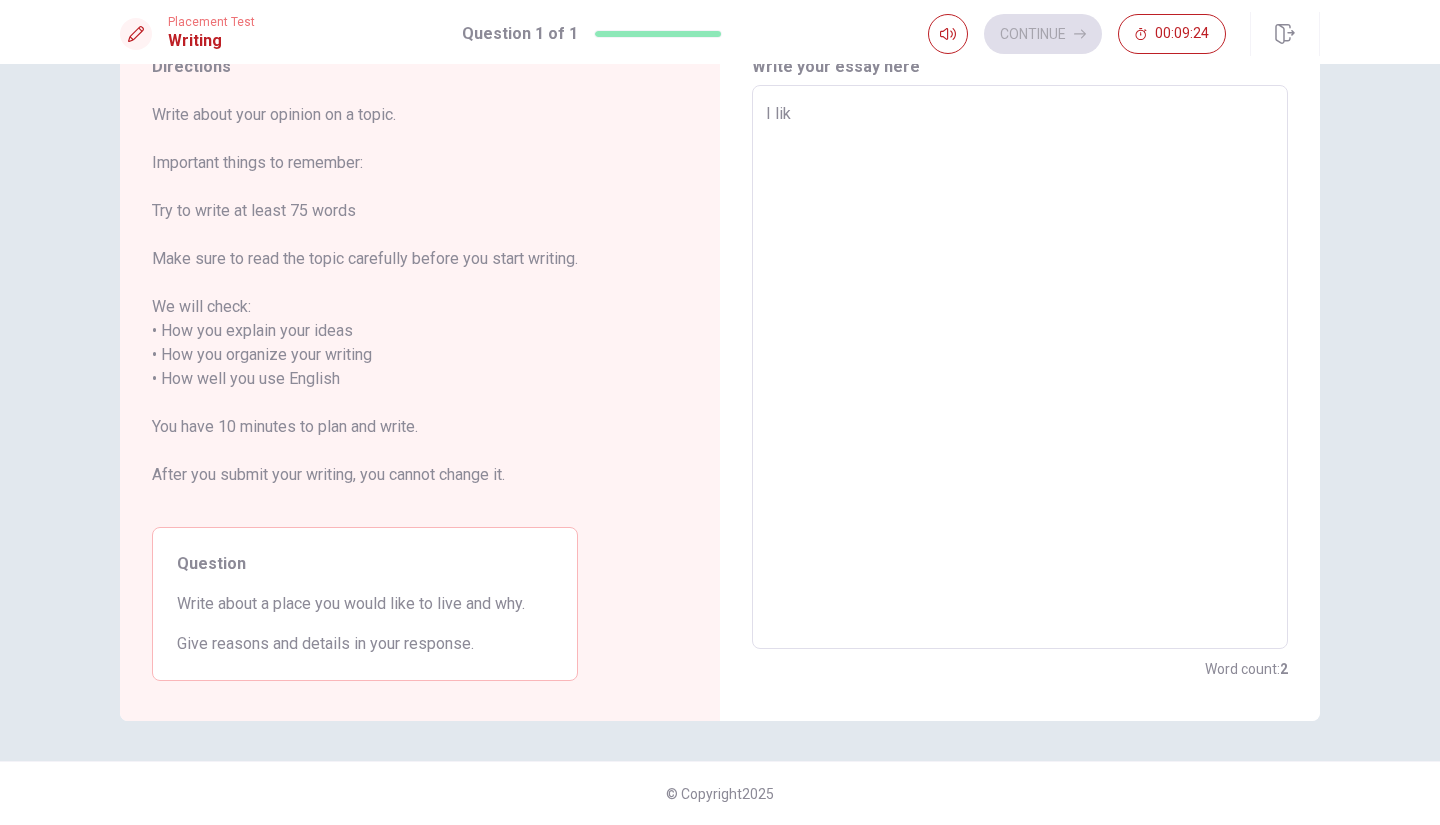 type on "I lik" 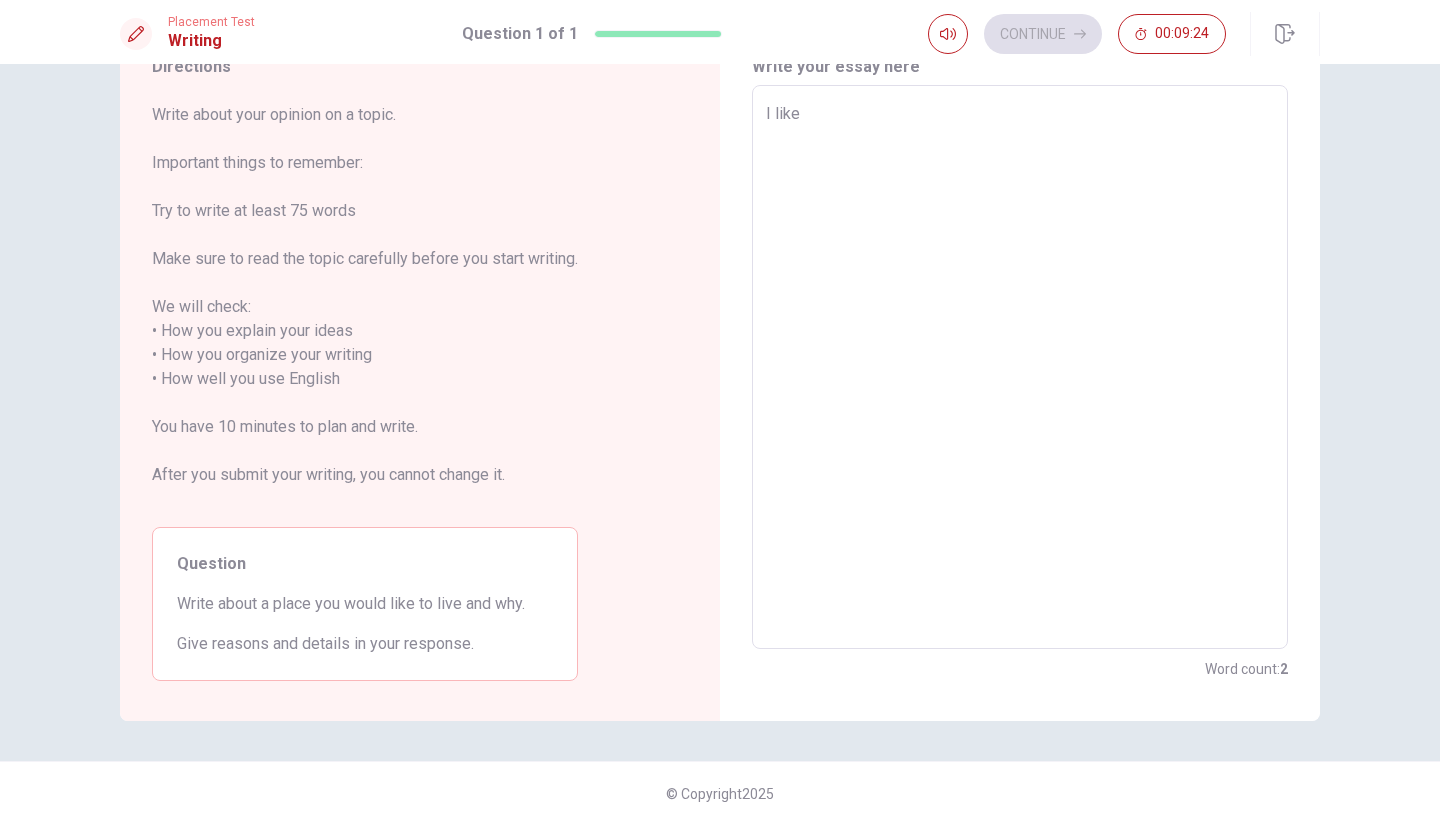 type on "x" 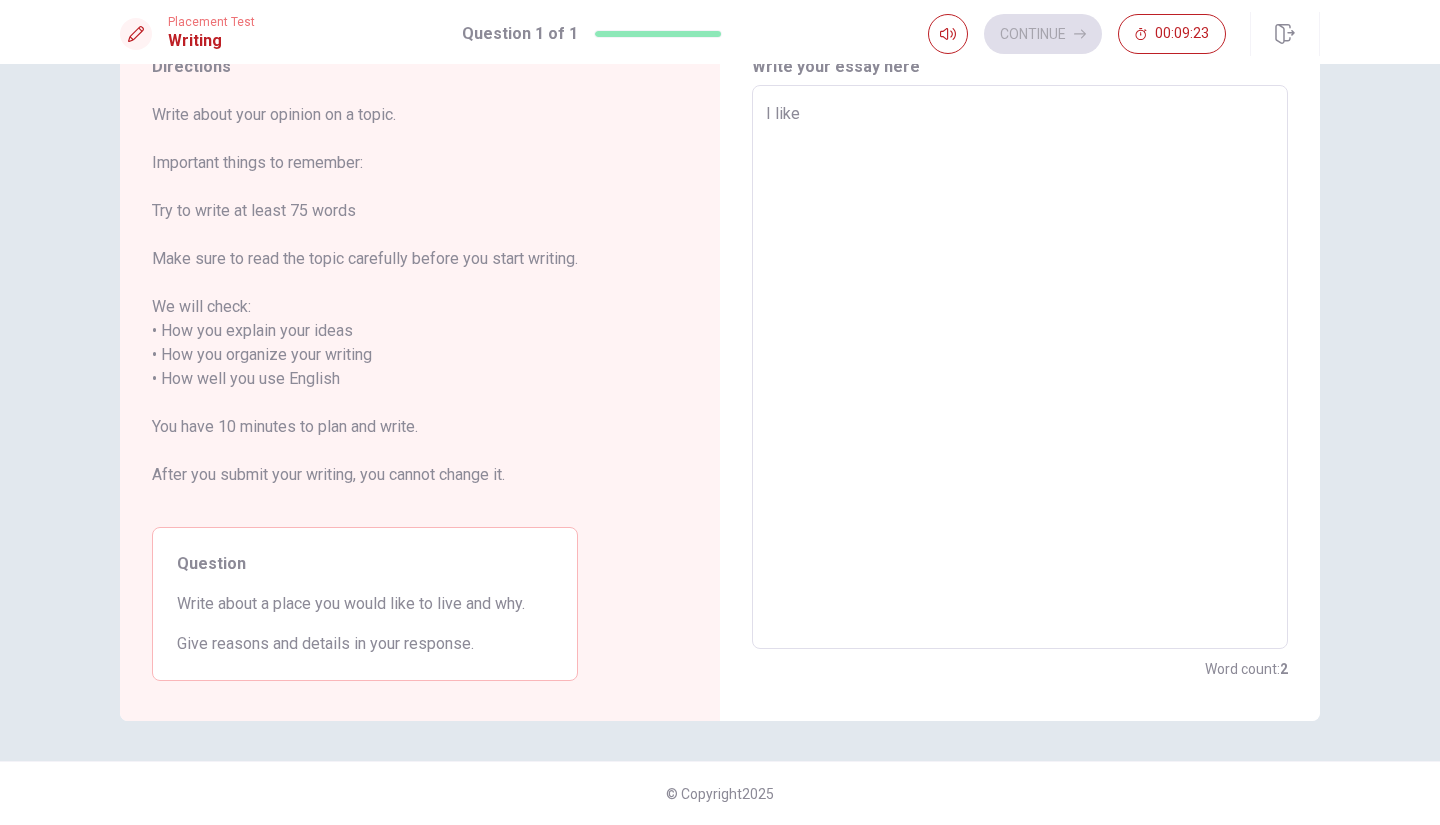 type on "I like C" 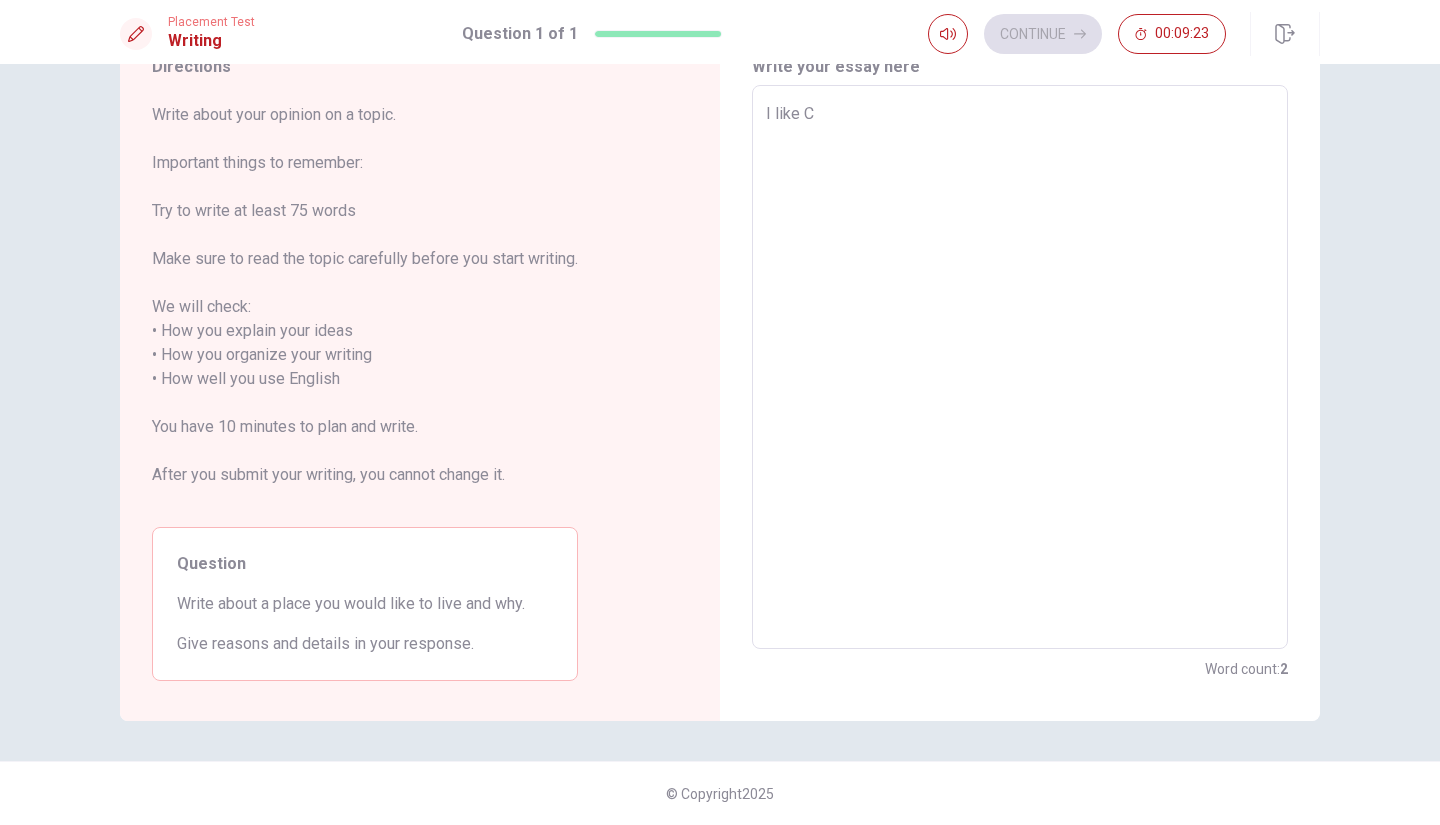 type on "x" 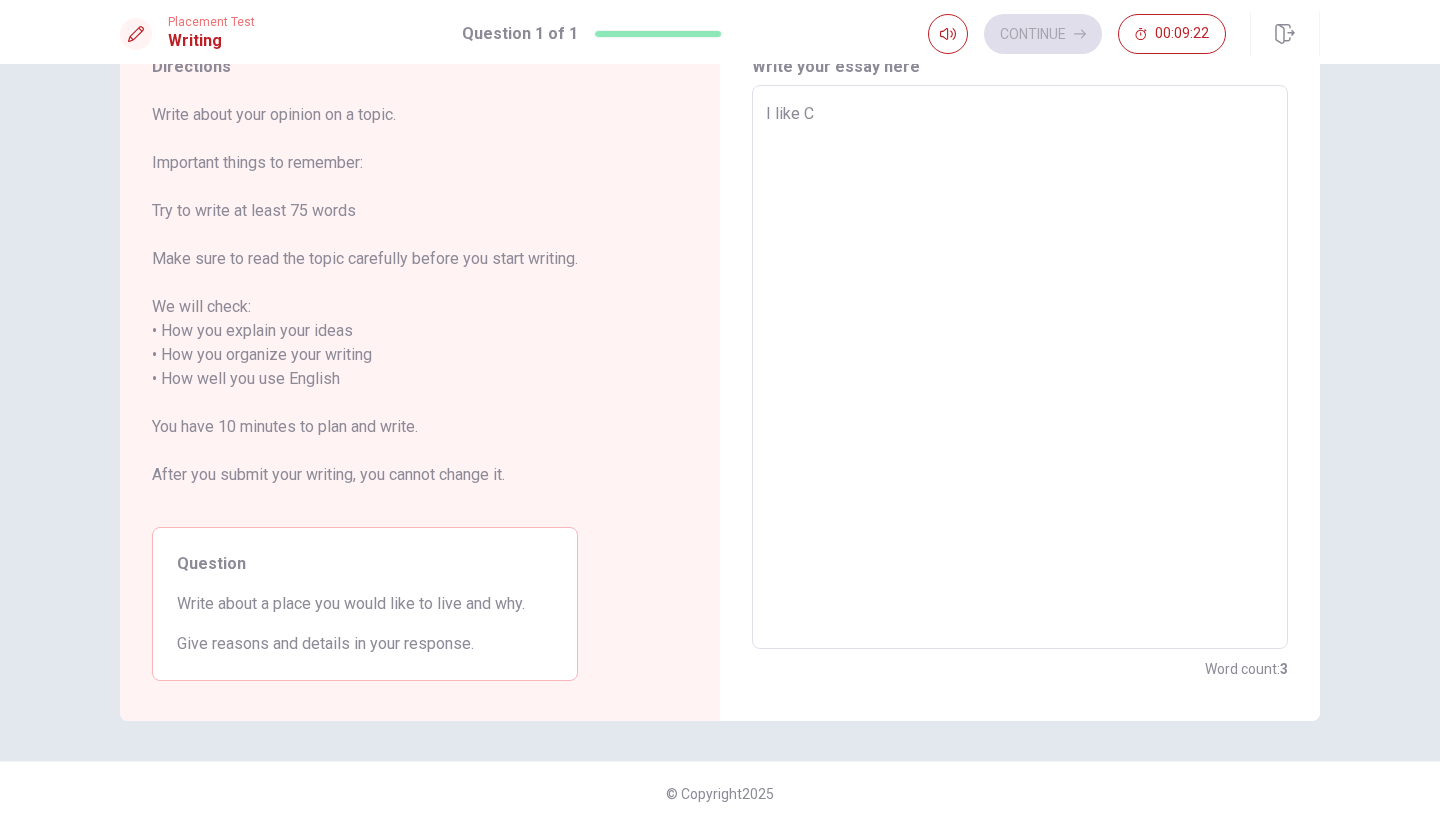 type on "I like Ca" 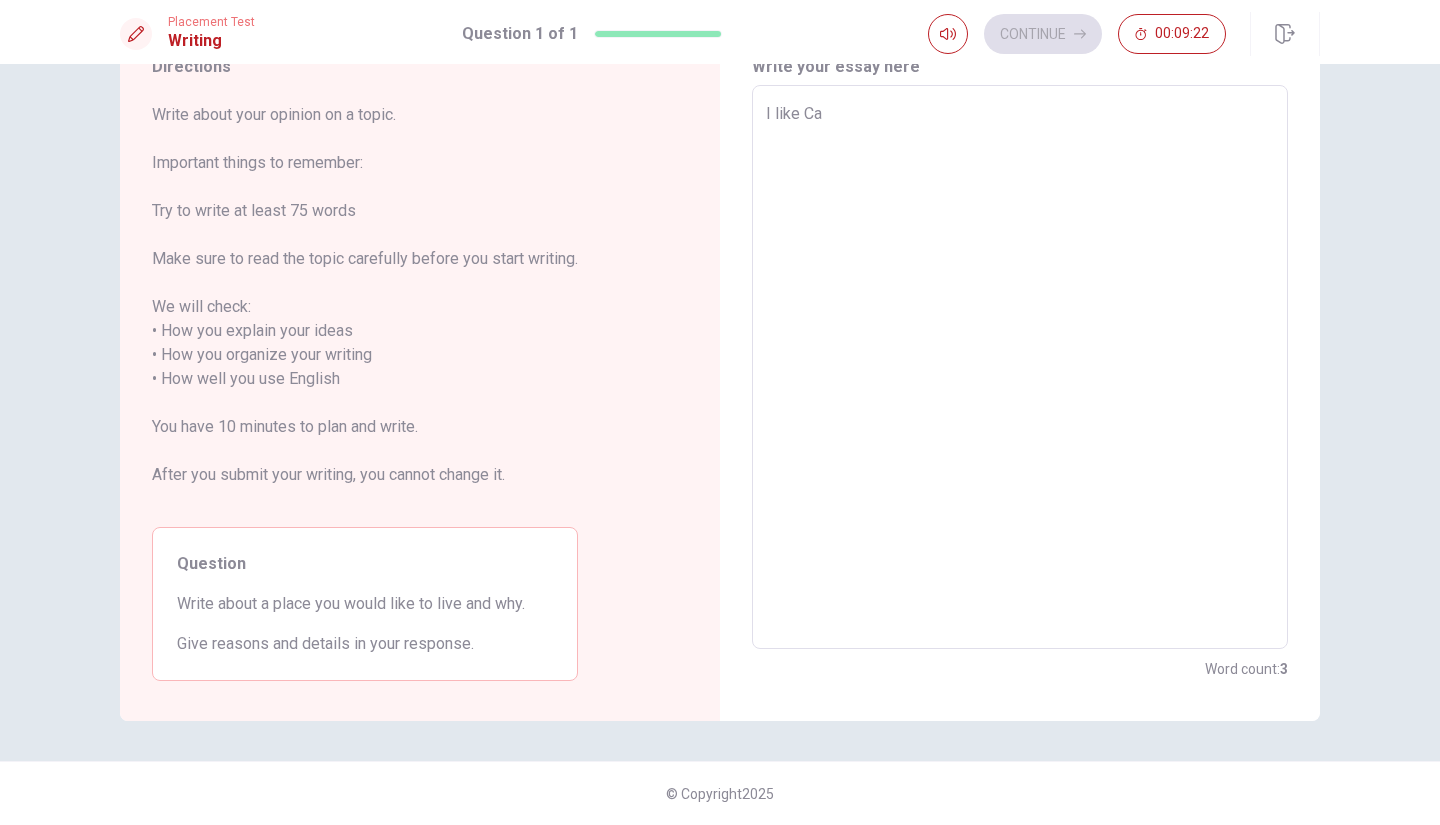 type on "x" 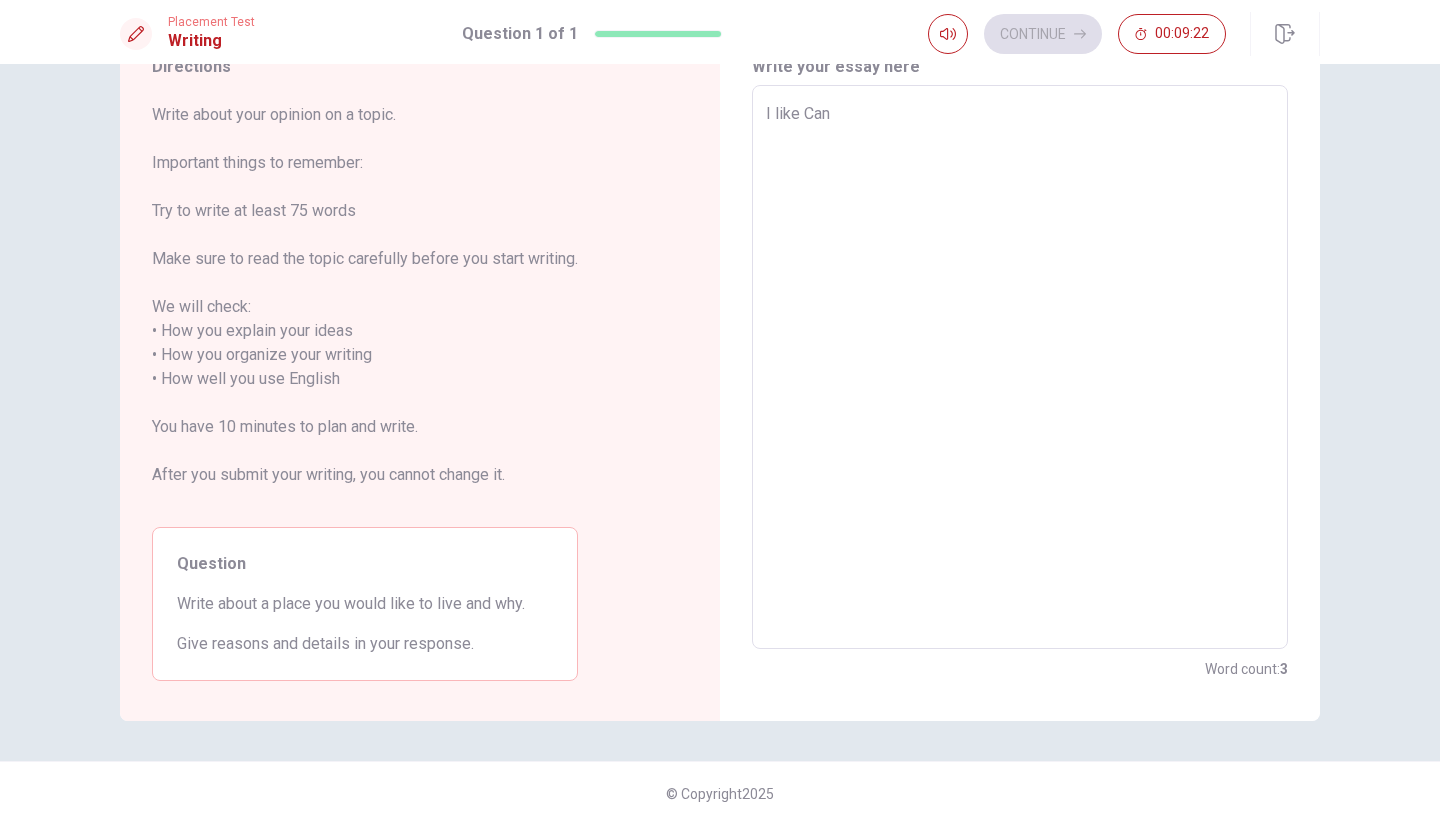 type on "x" 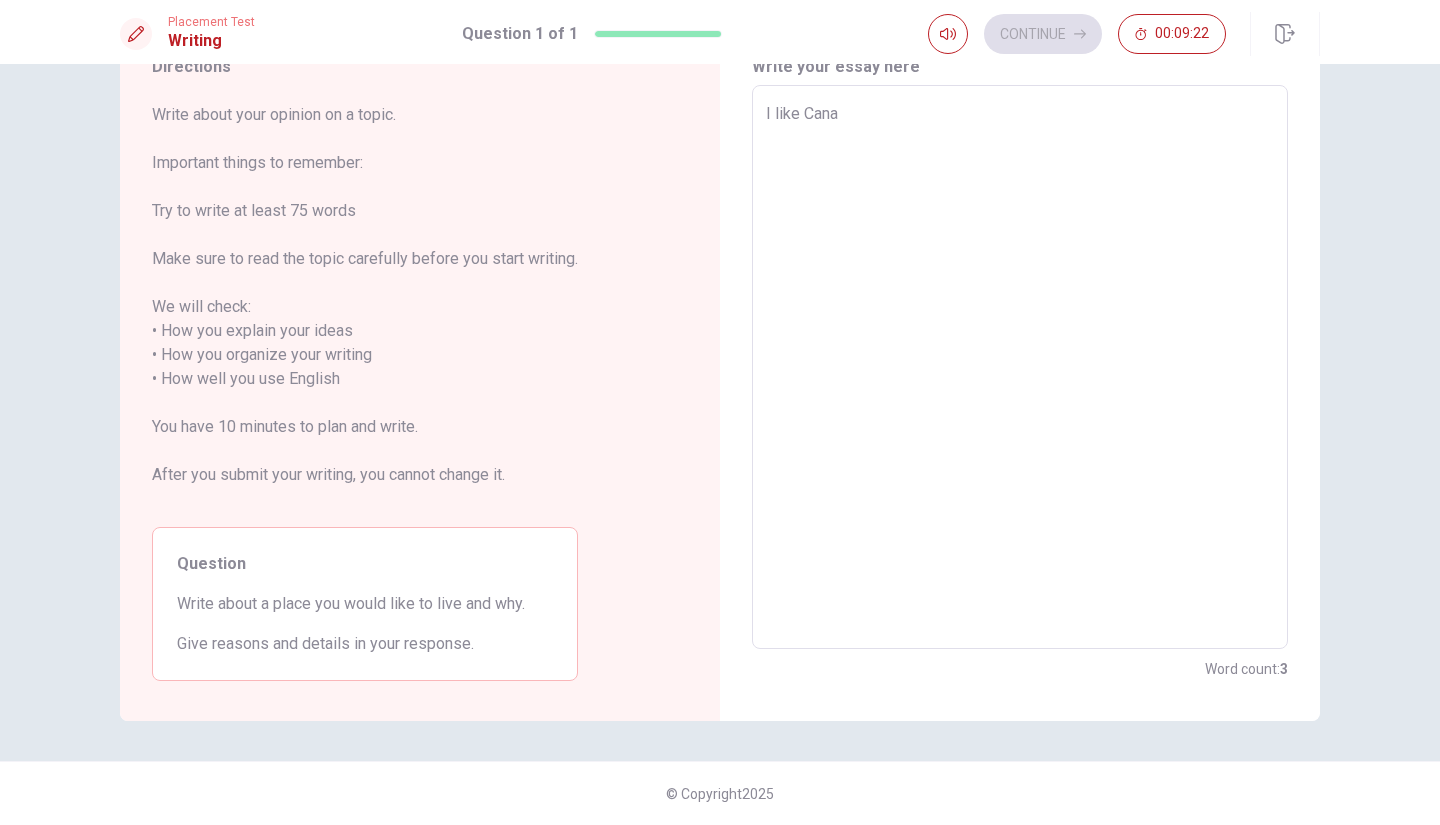type on "x" 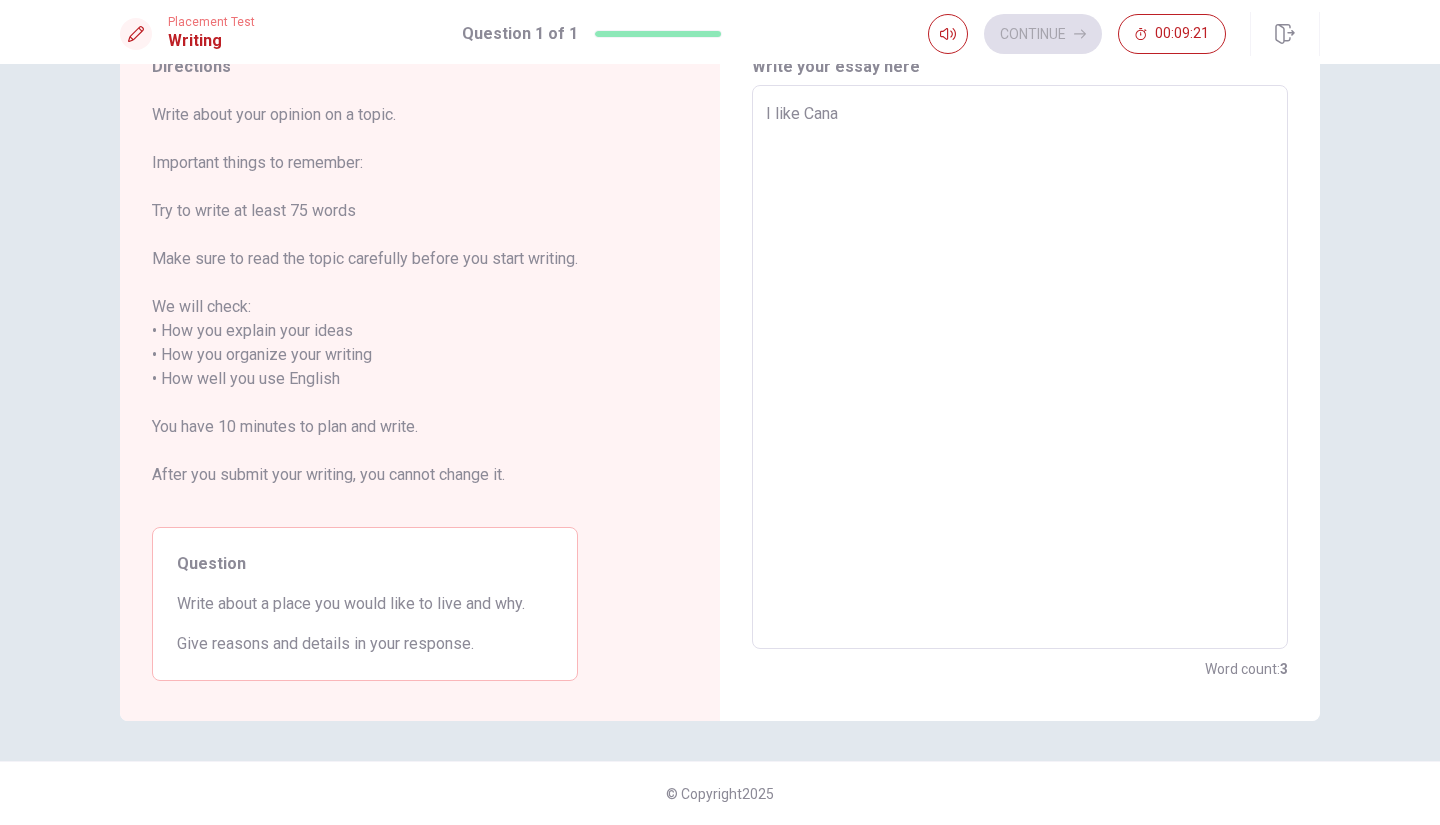type on "I like Canad" 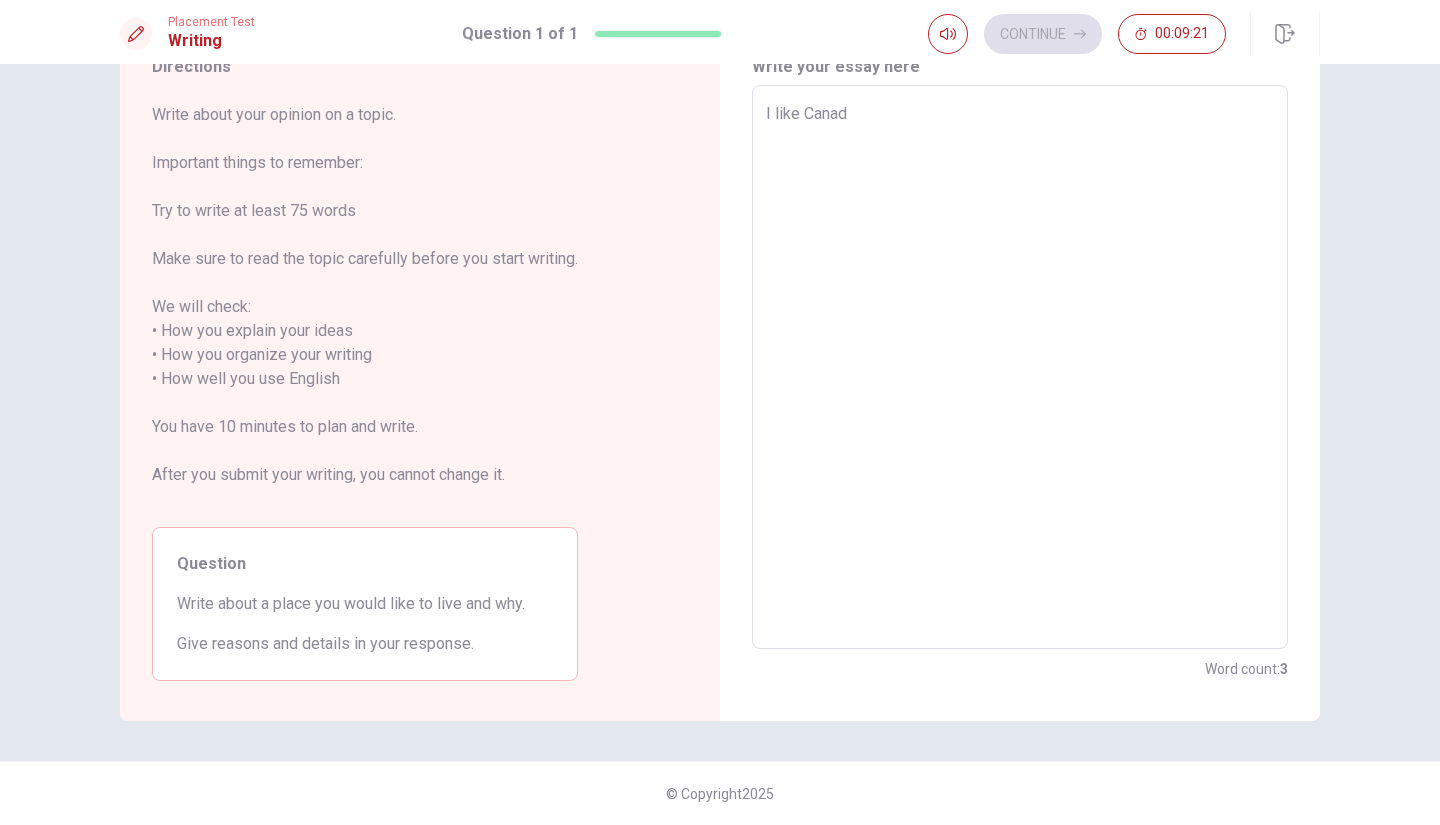 type on "x" 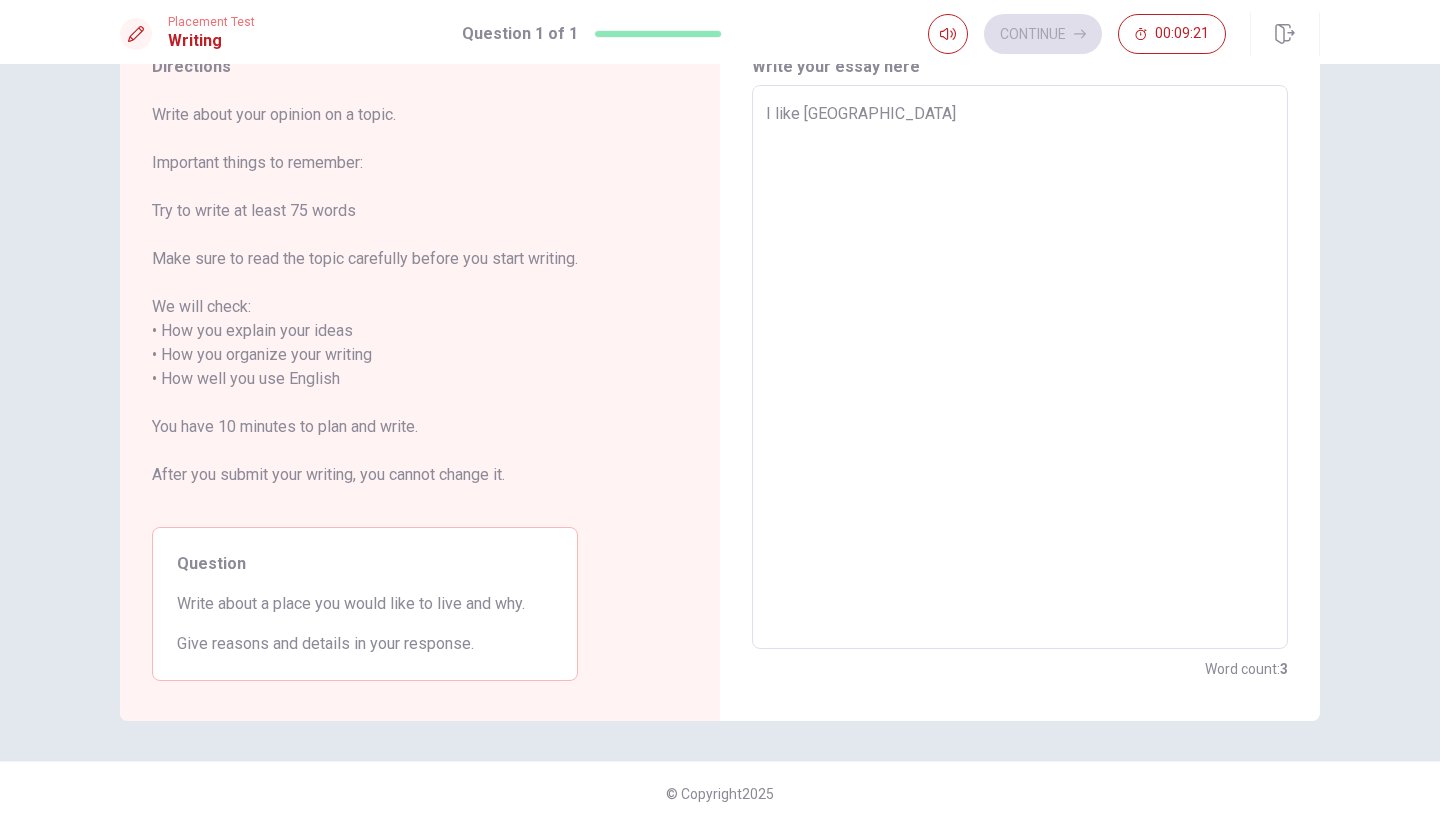 type on "x" 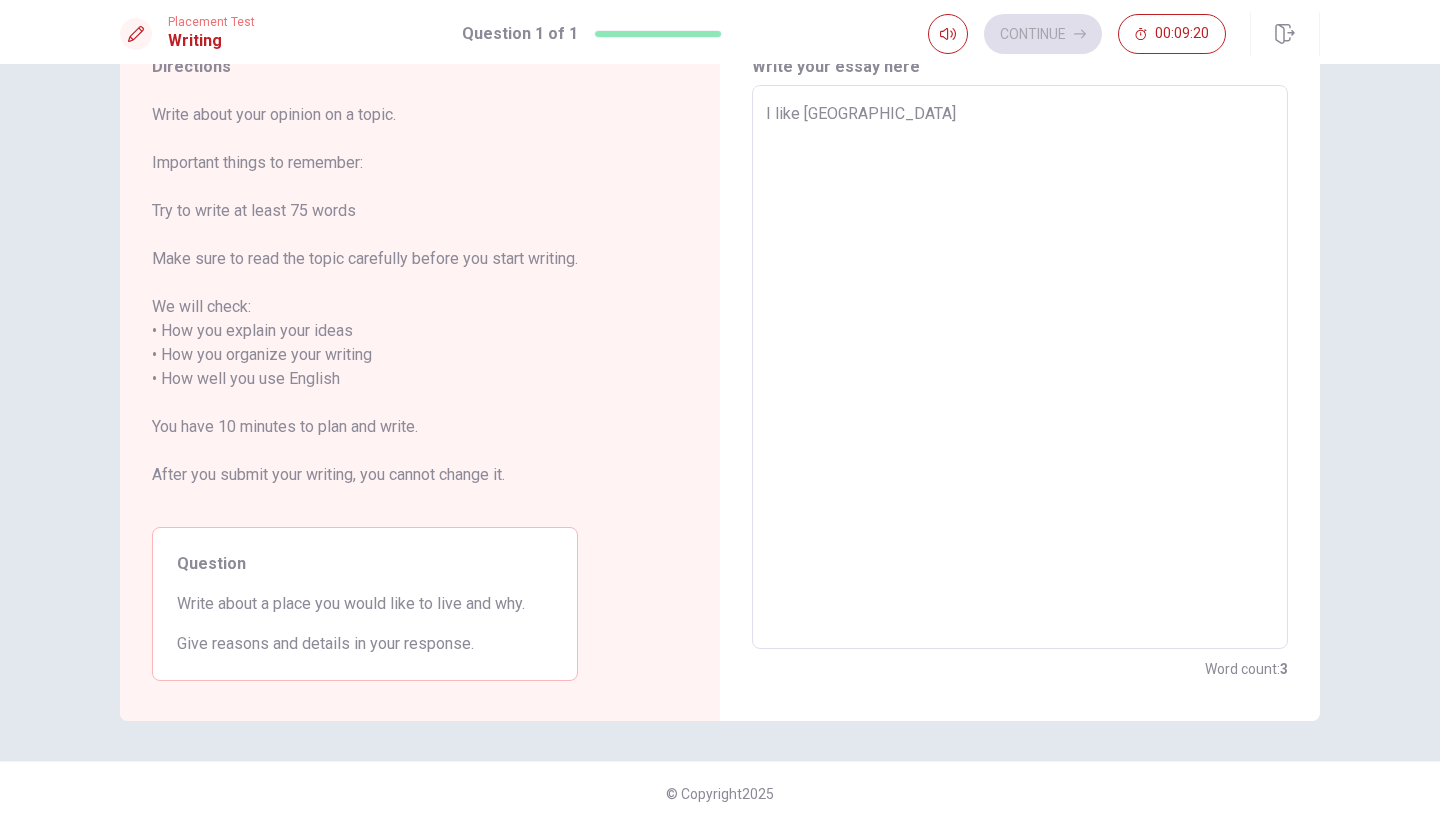 type on "I like [GEOGRAPHIC_DATA]" 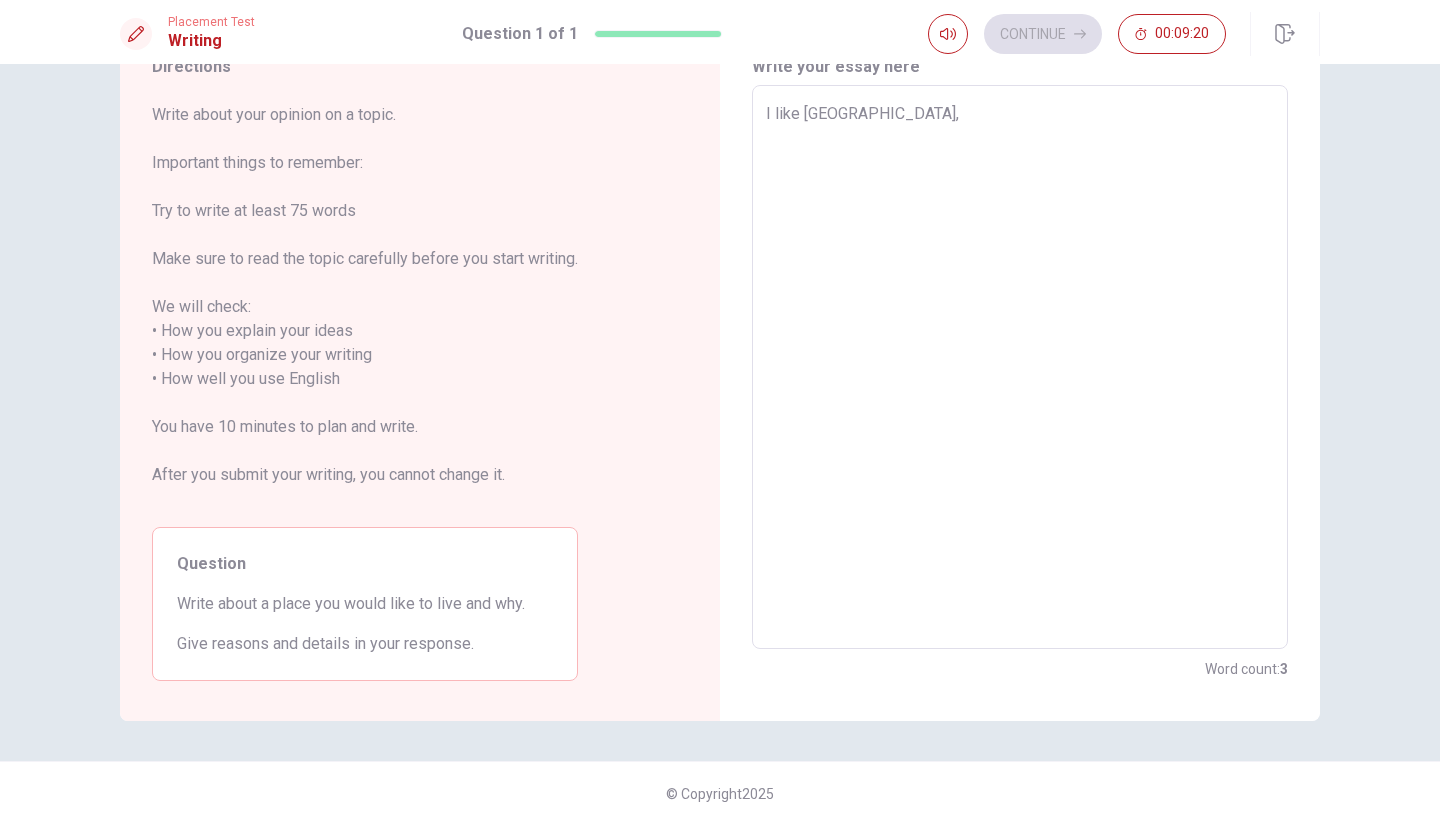 type on "x" 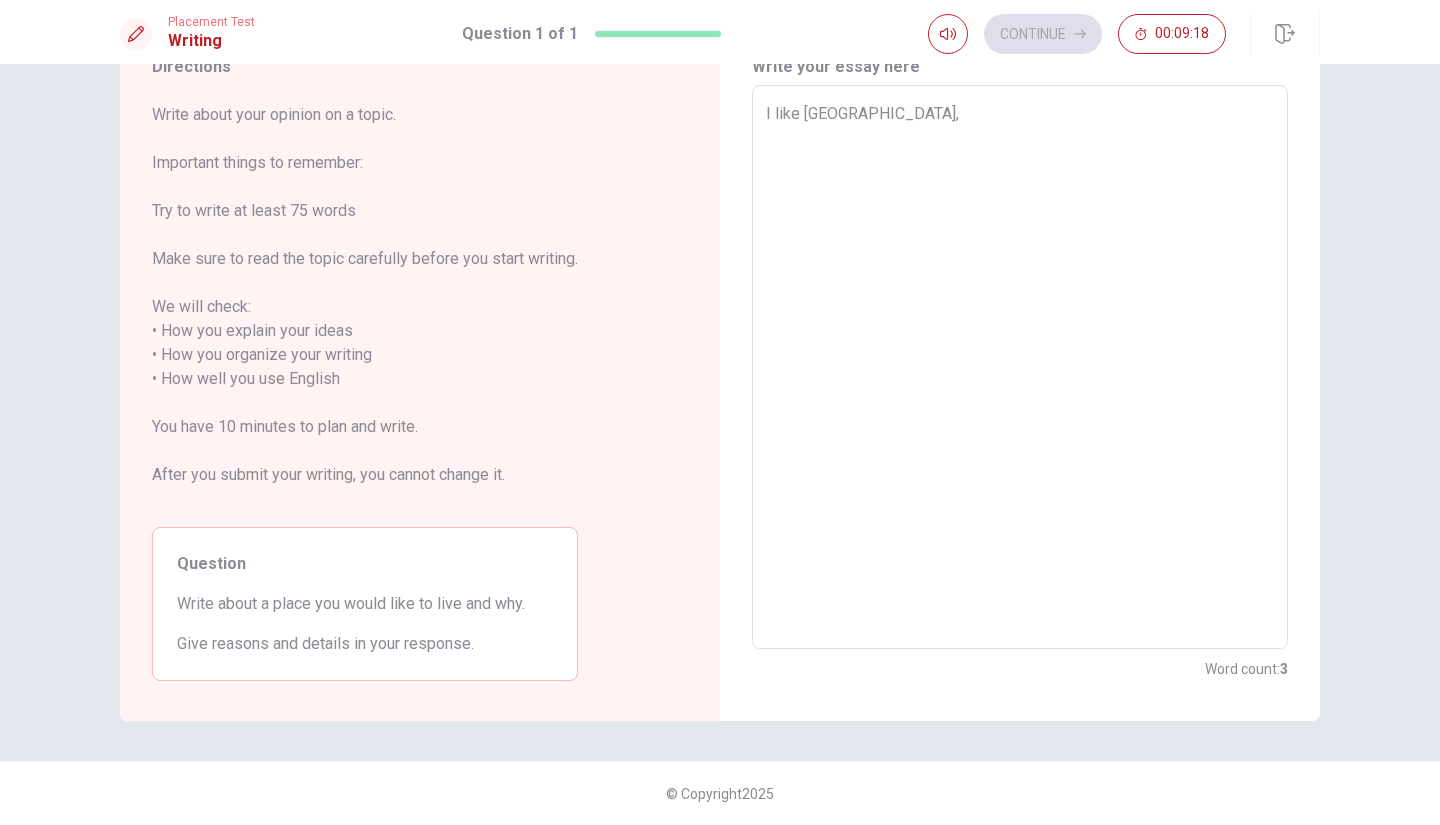 type on "x" 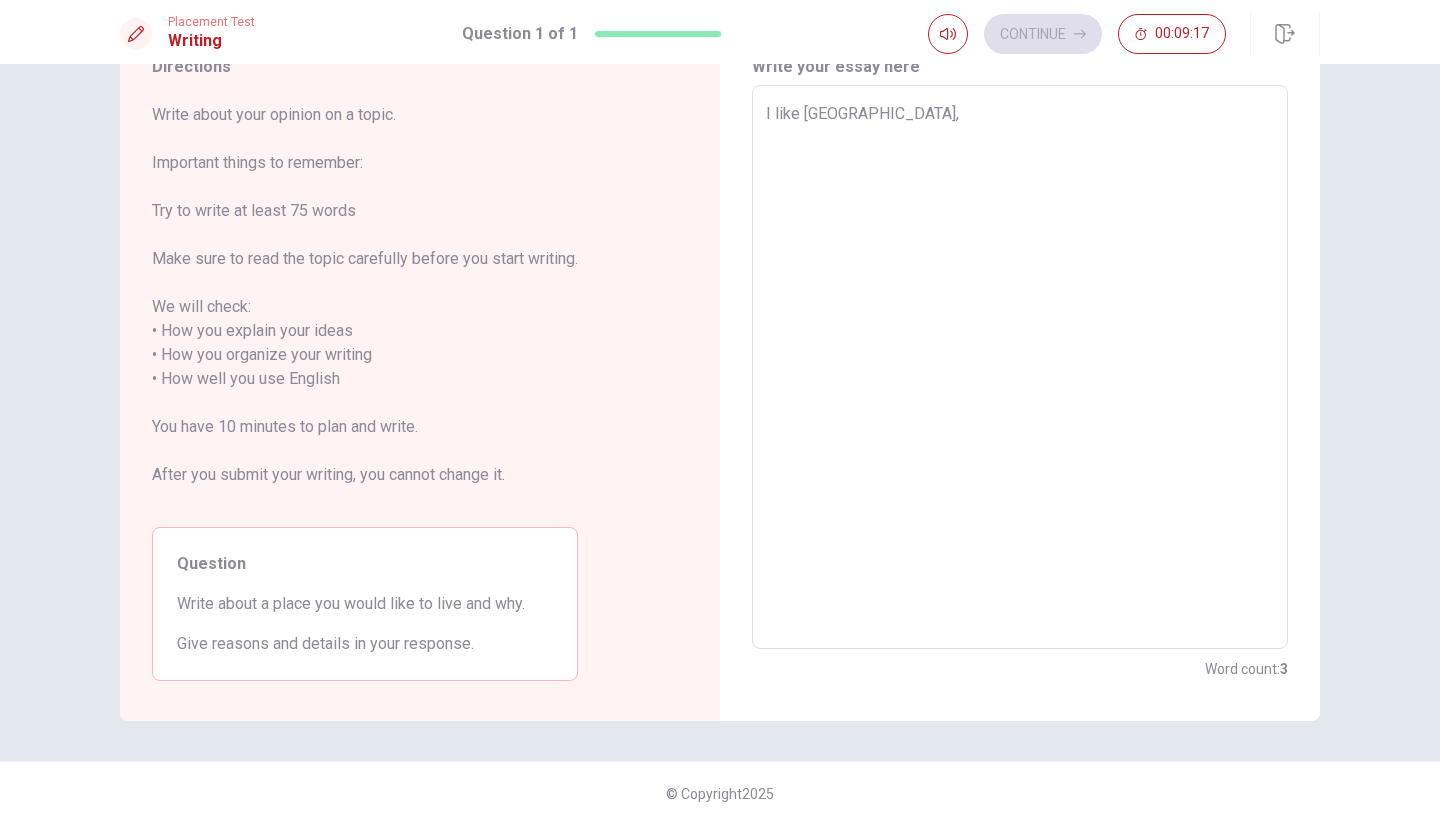 type on "I like [GEOGRAPHIC_DATA], t" 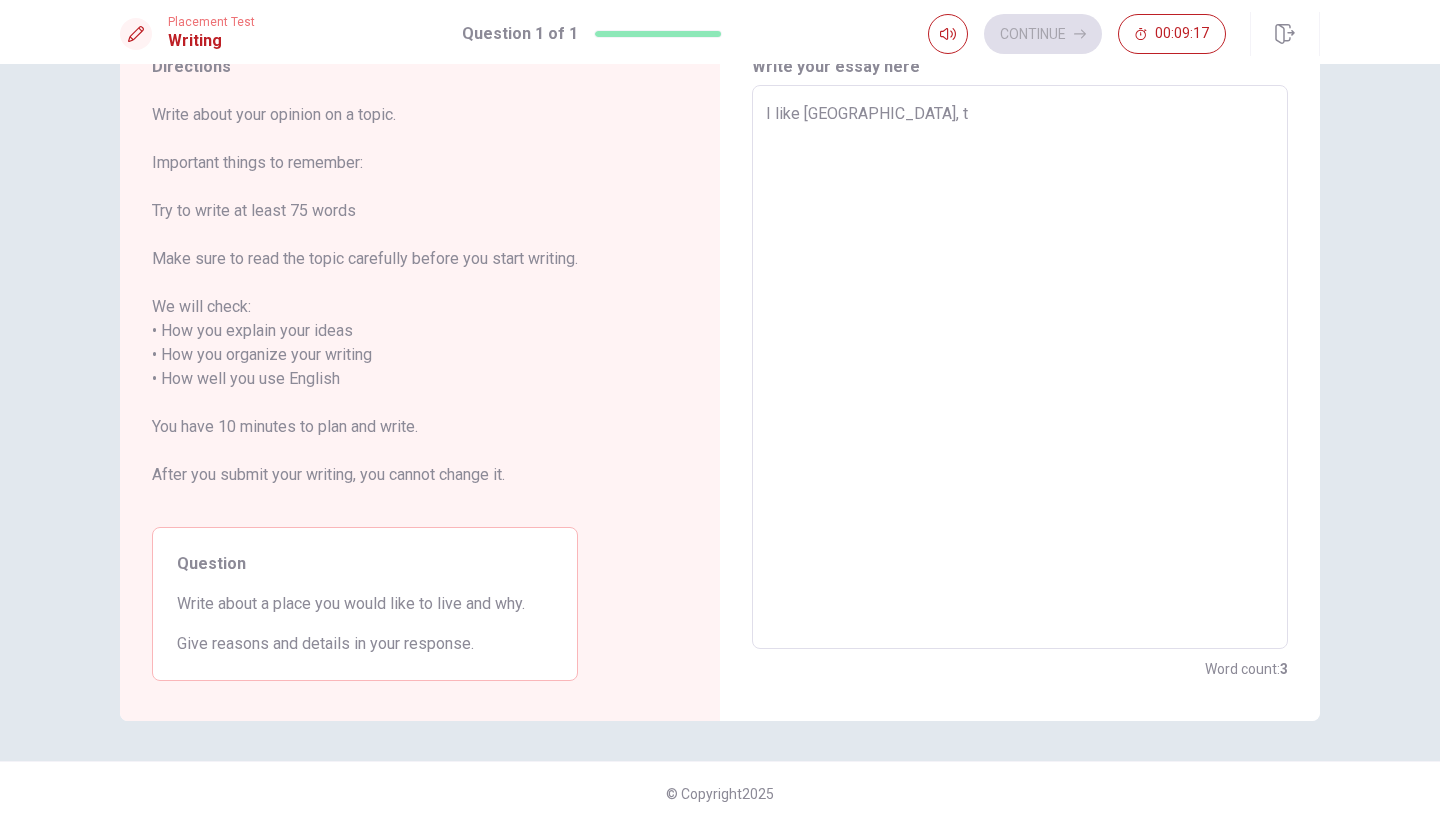 type on "x" 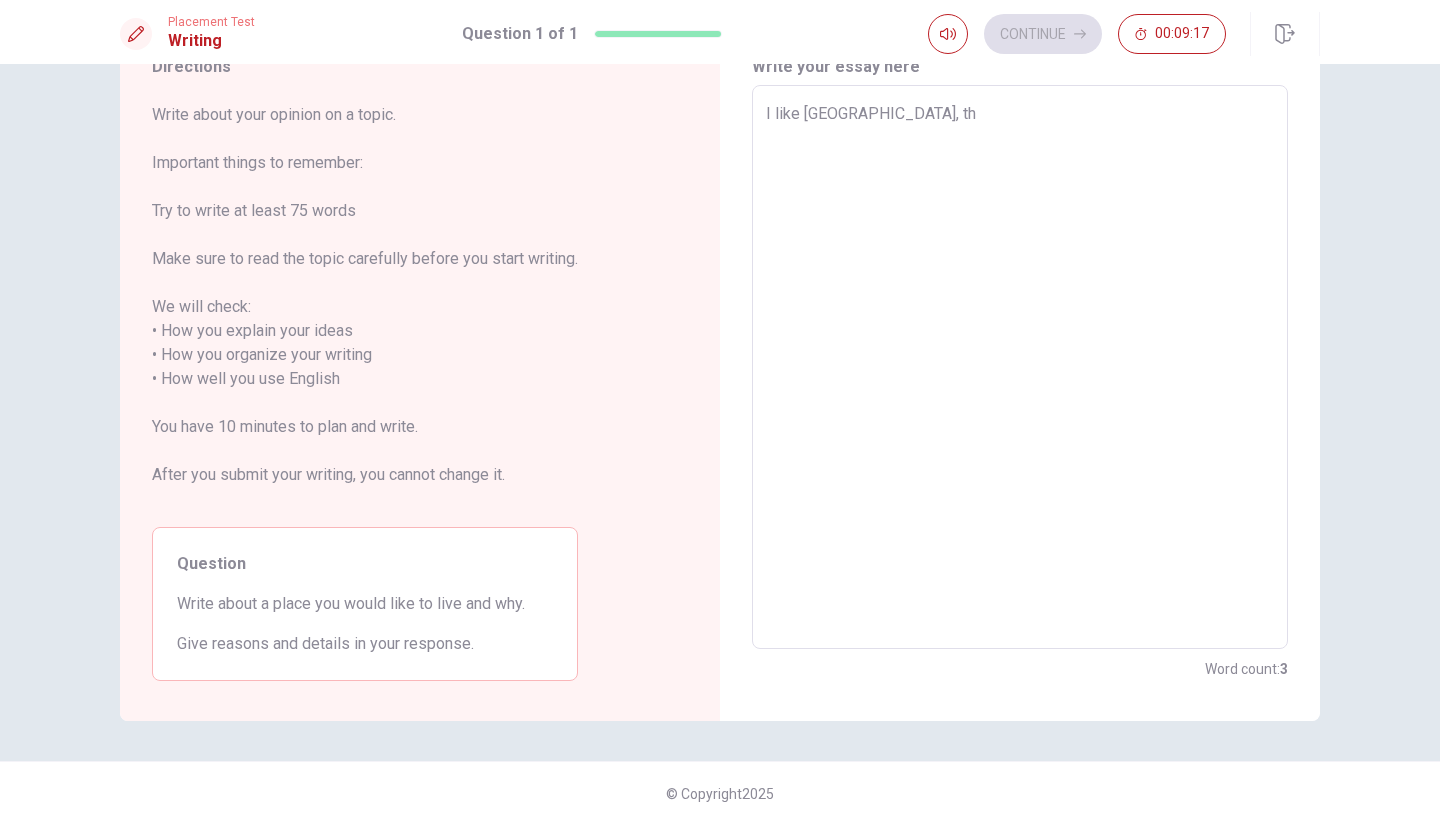 type on "x" 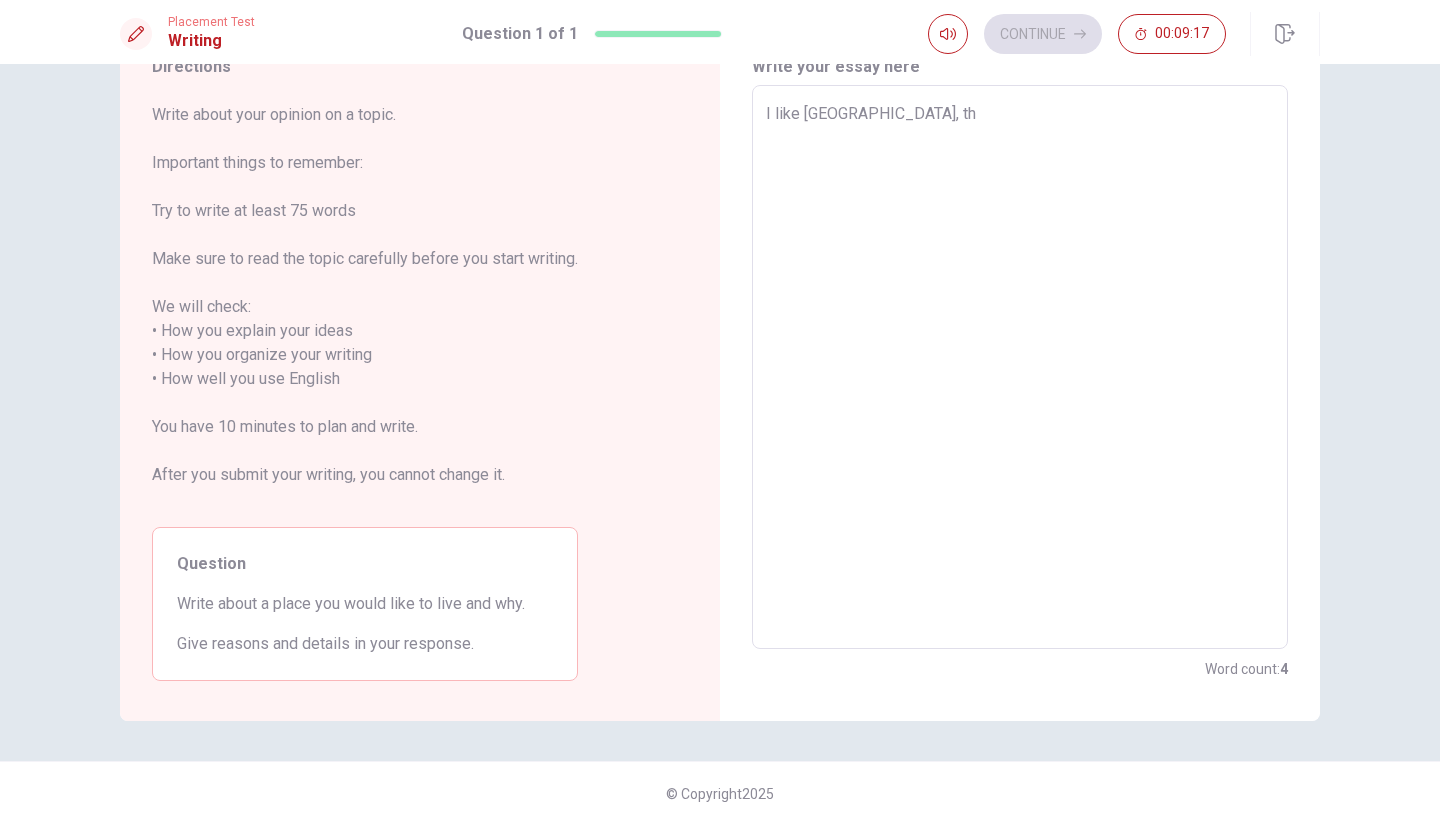 type on "I like [GEOGRAPHIC_DATA], thi" 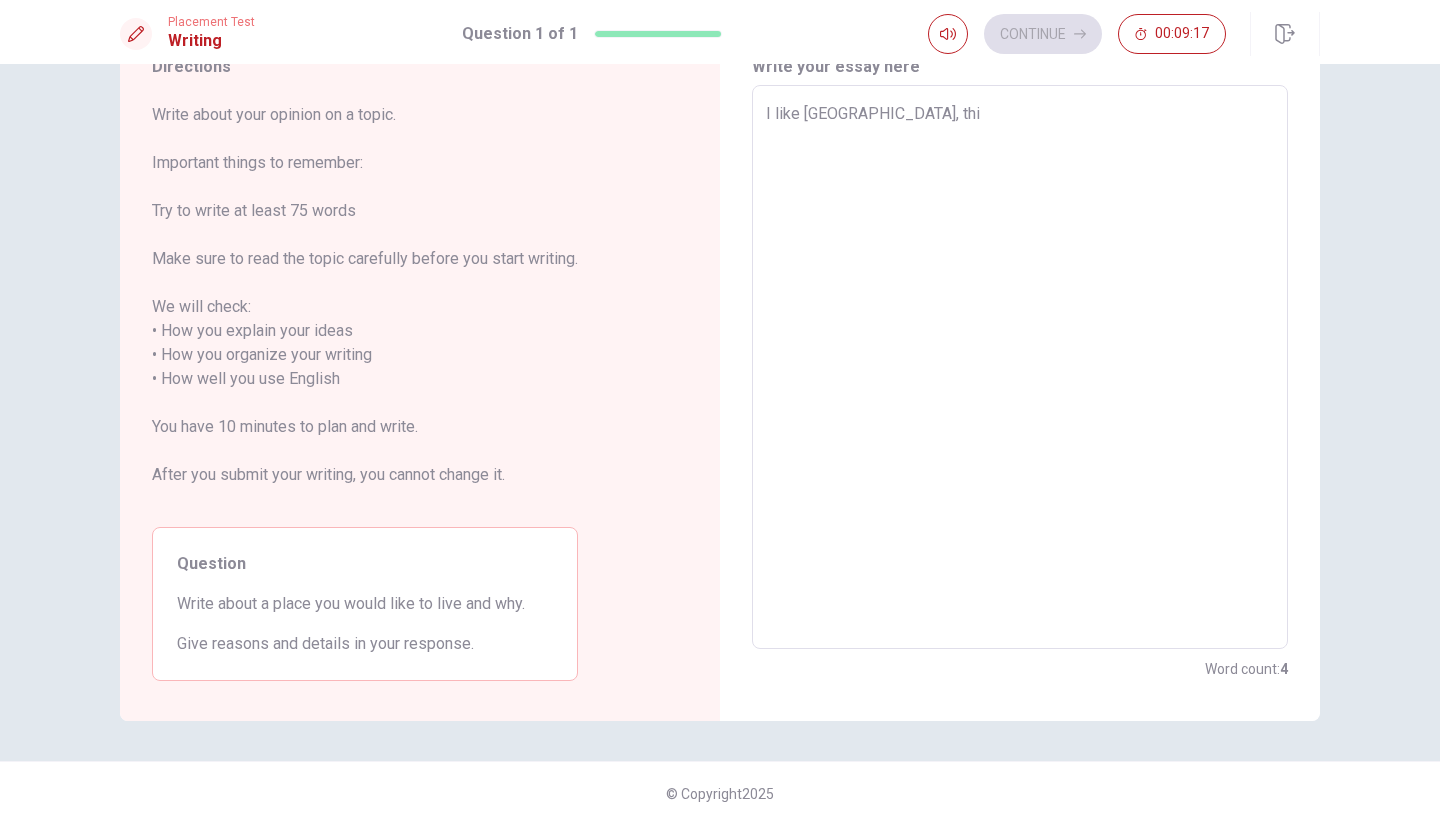 type on "x" 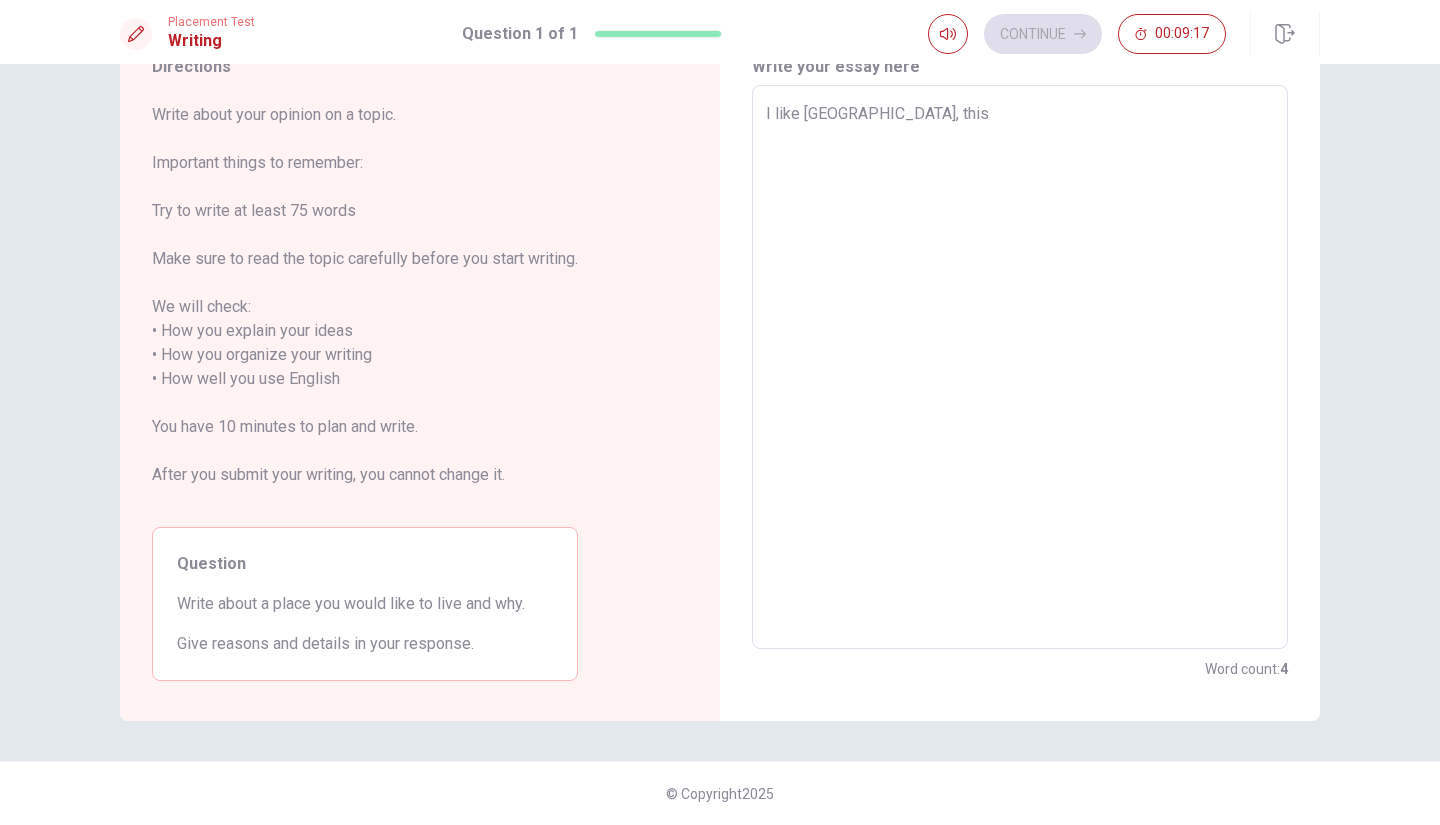 type on "x" 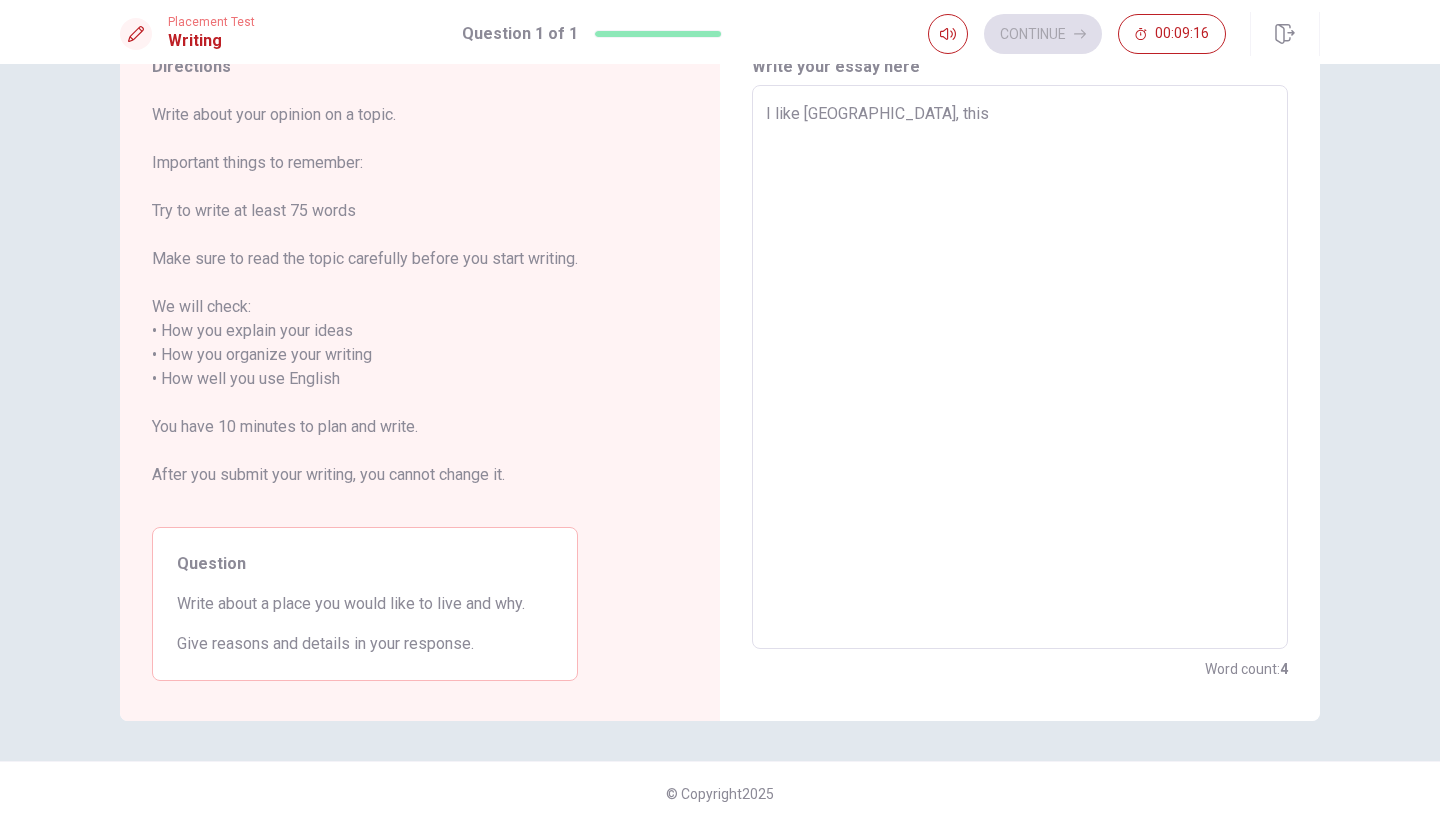 type on "I like [GEOGRAPHIC_DATA], this i" 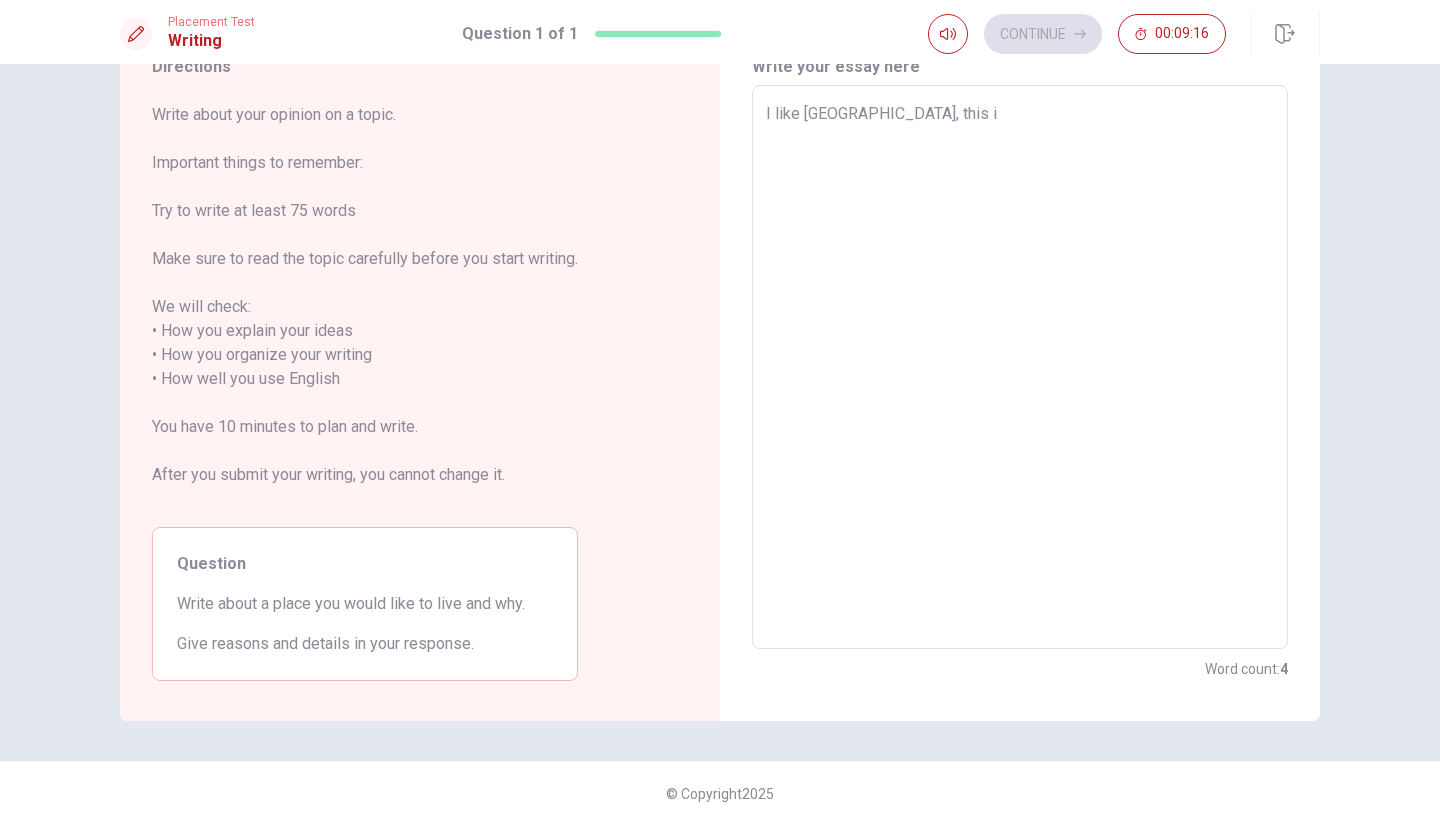 type on "x" 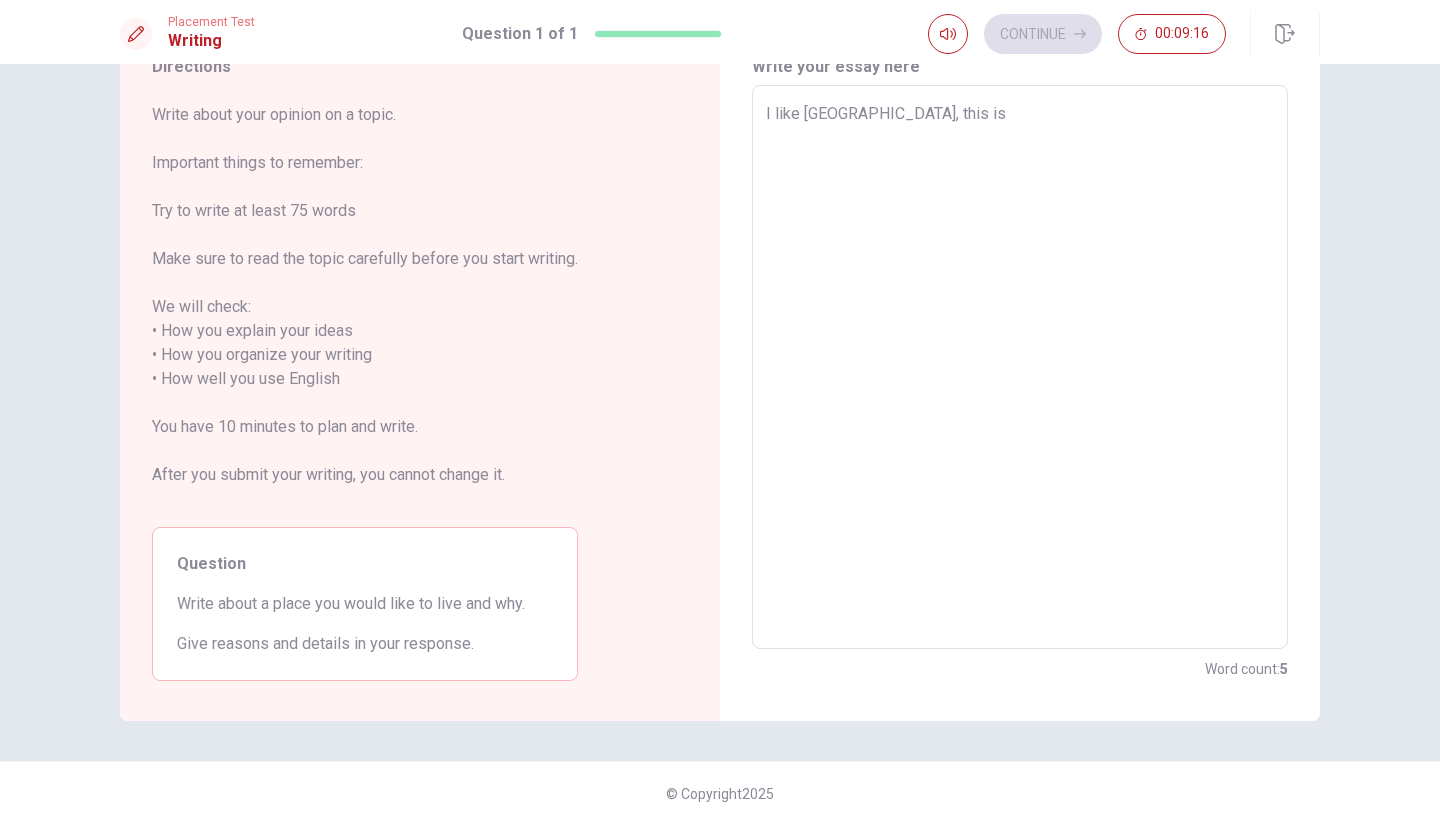 type on "I like [GEOGRAPHIC_DATA], this is" 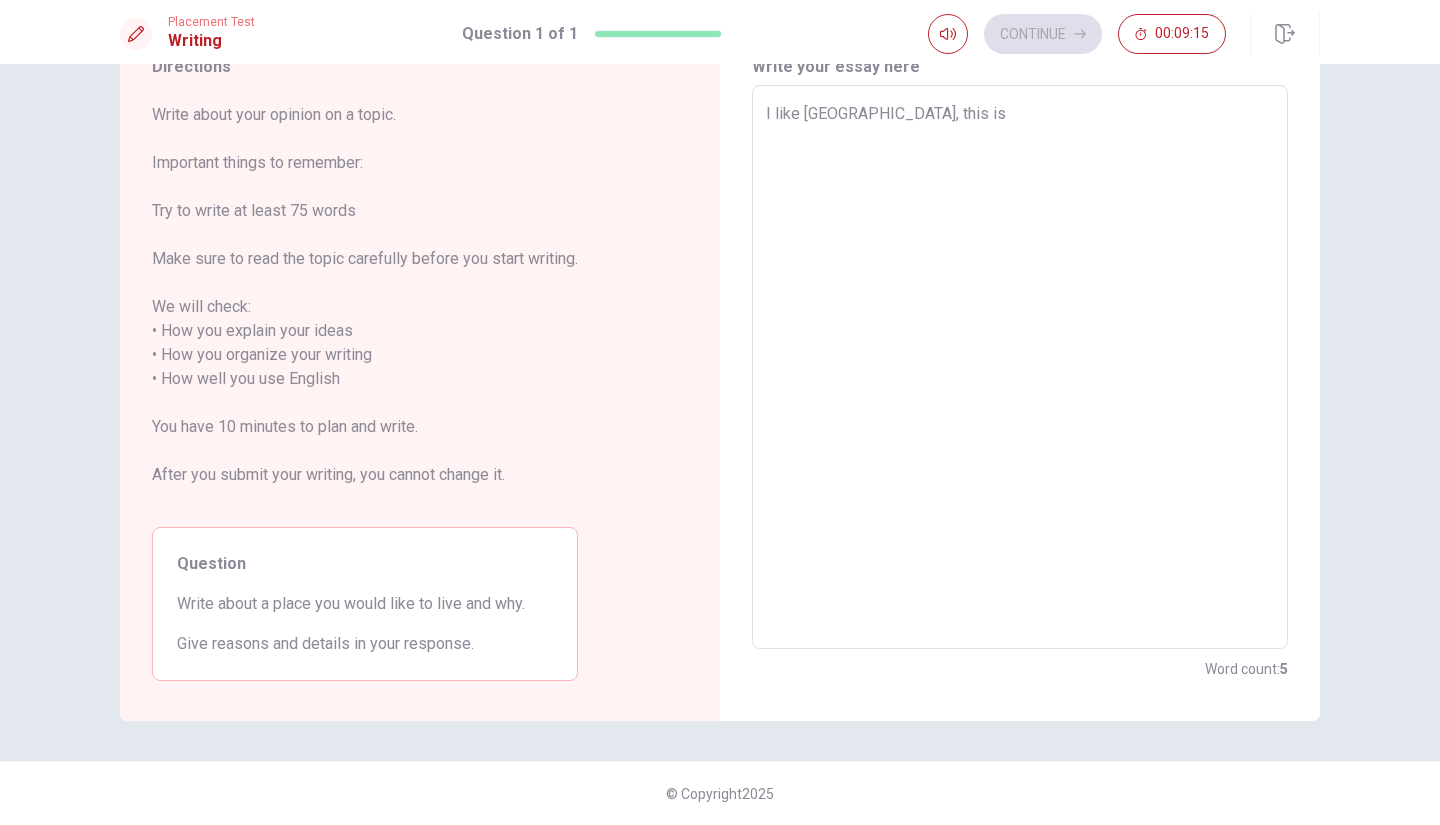 type on "I like [GEOGRAPHIC_DATA], this is v" 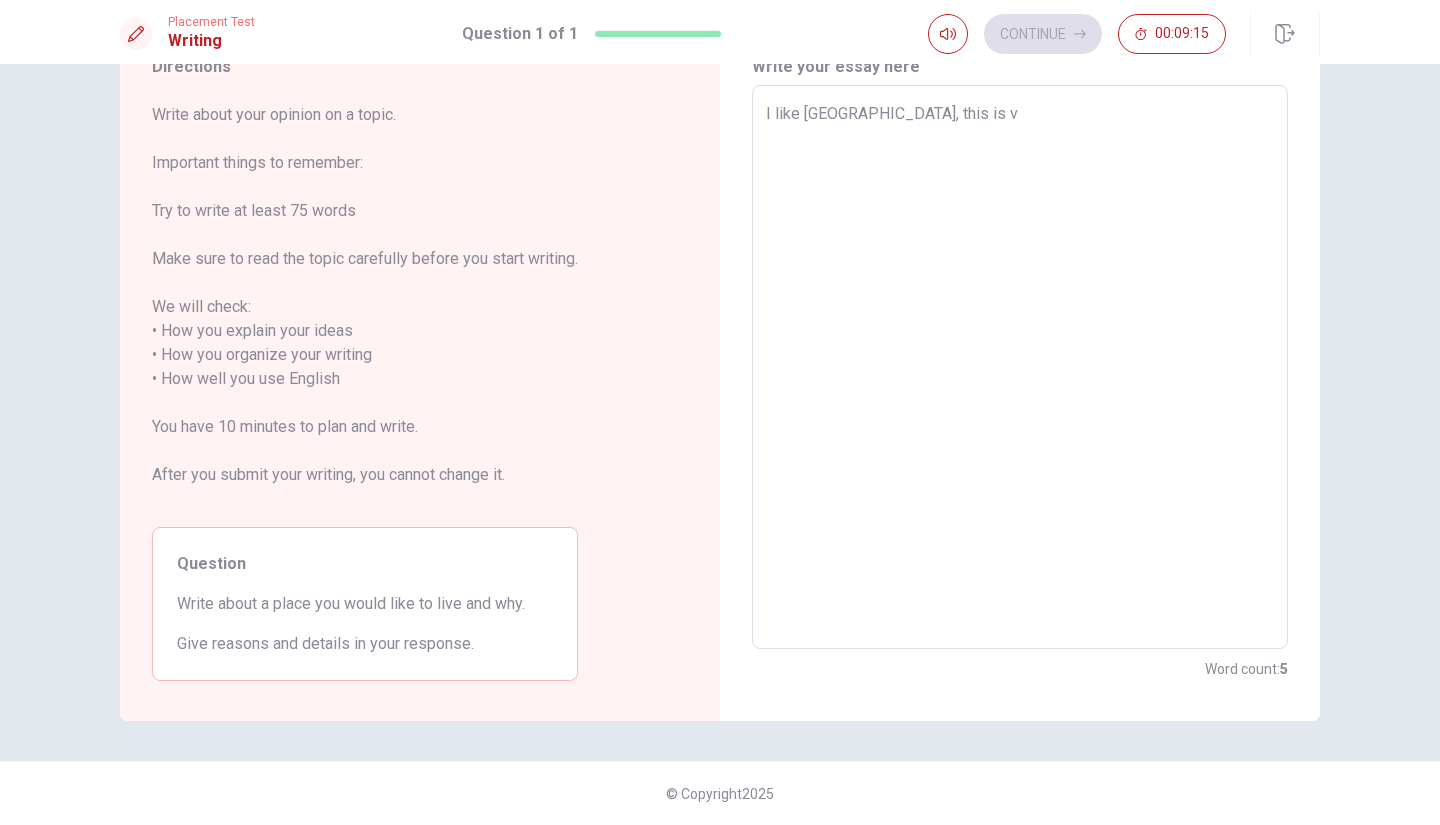 type on "x" 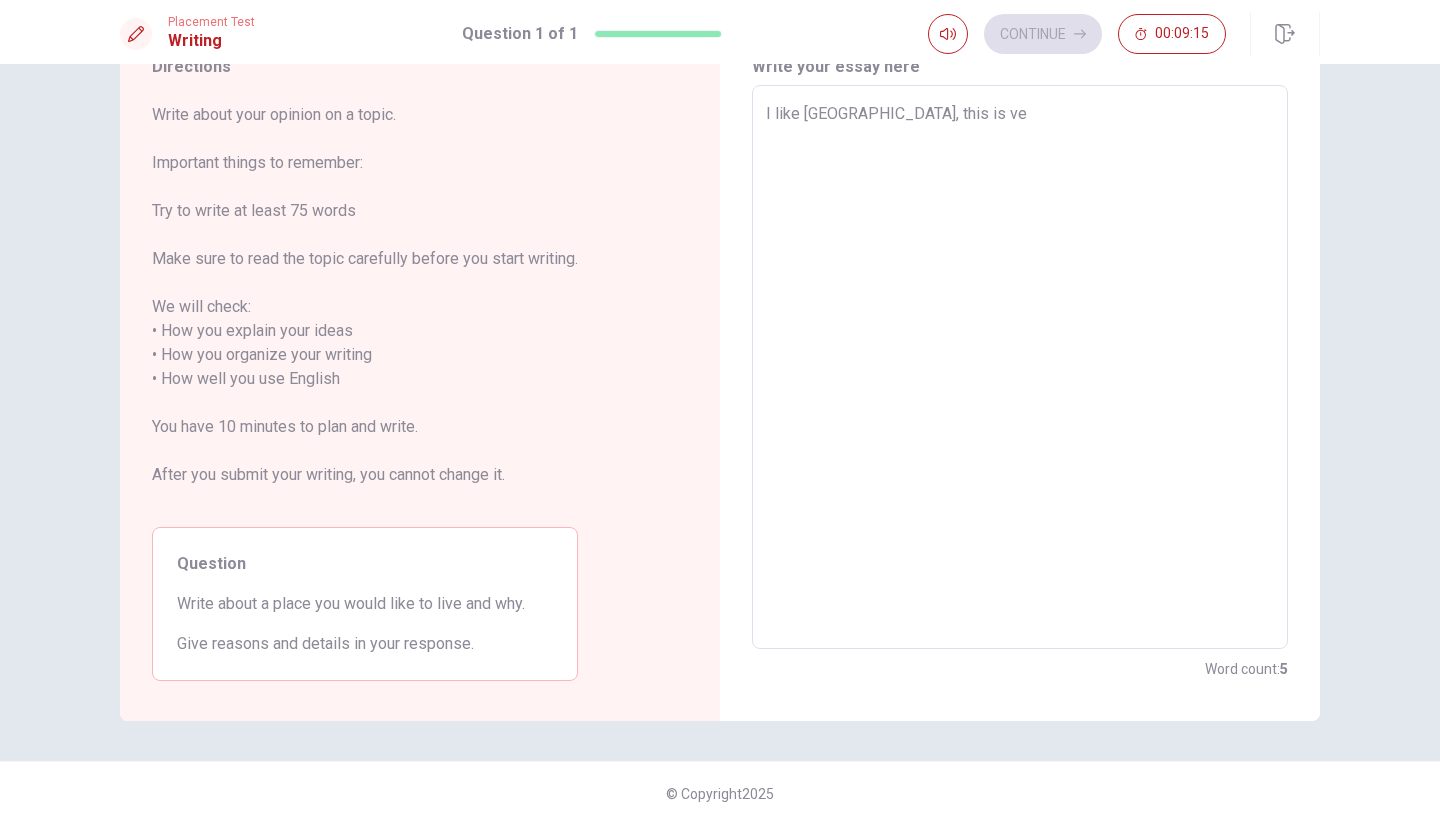 type on "x" 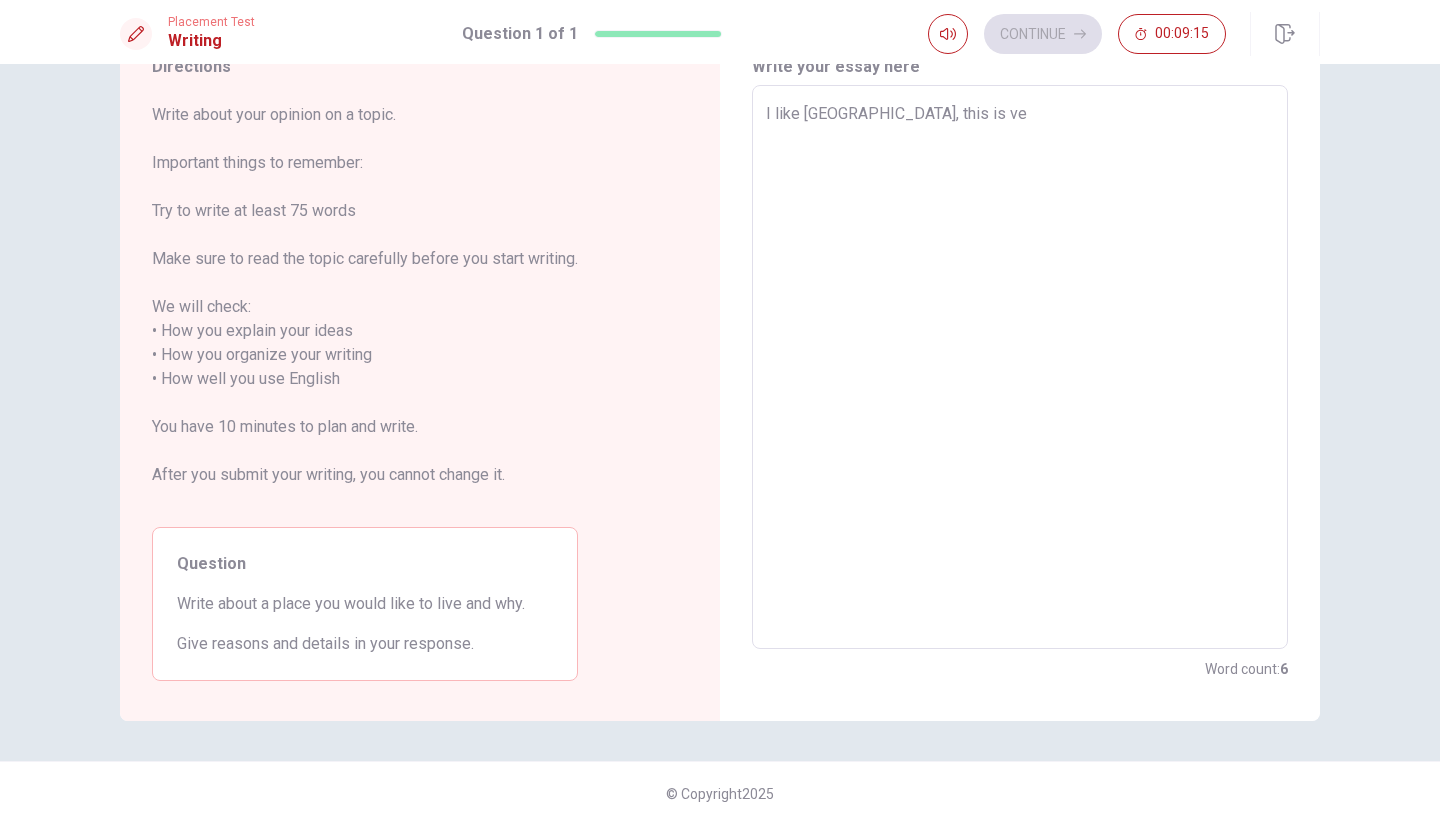 type on "I like [GEOGRAPHIC_DATA], this is ver" 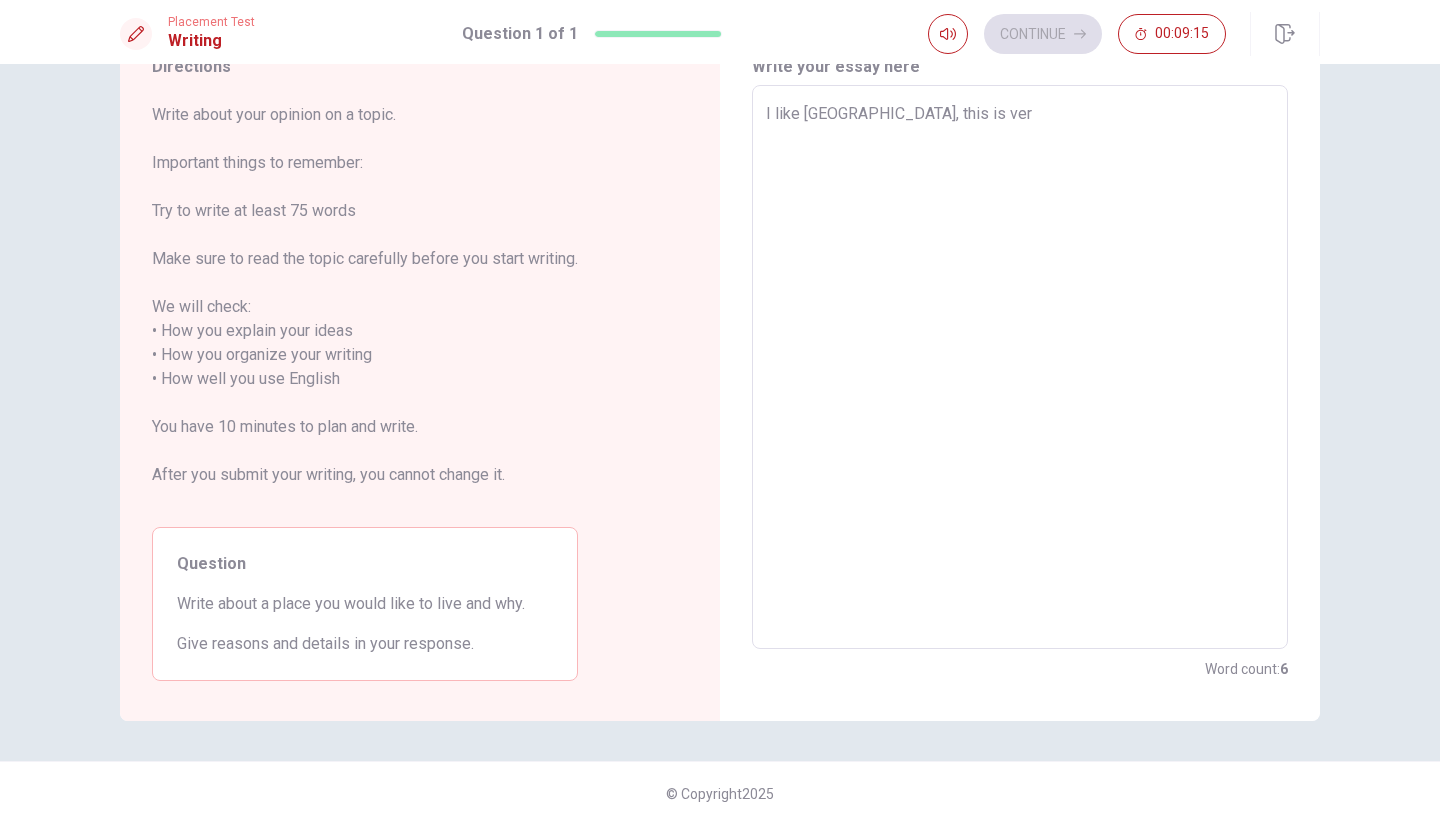 type on "x" 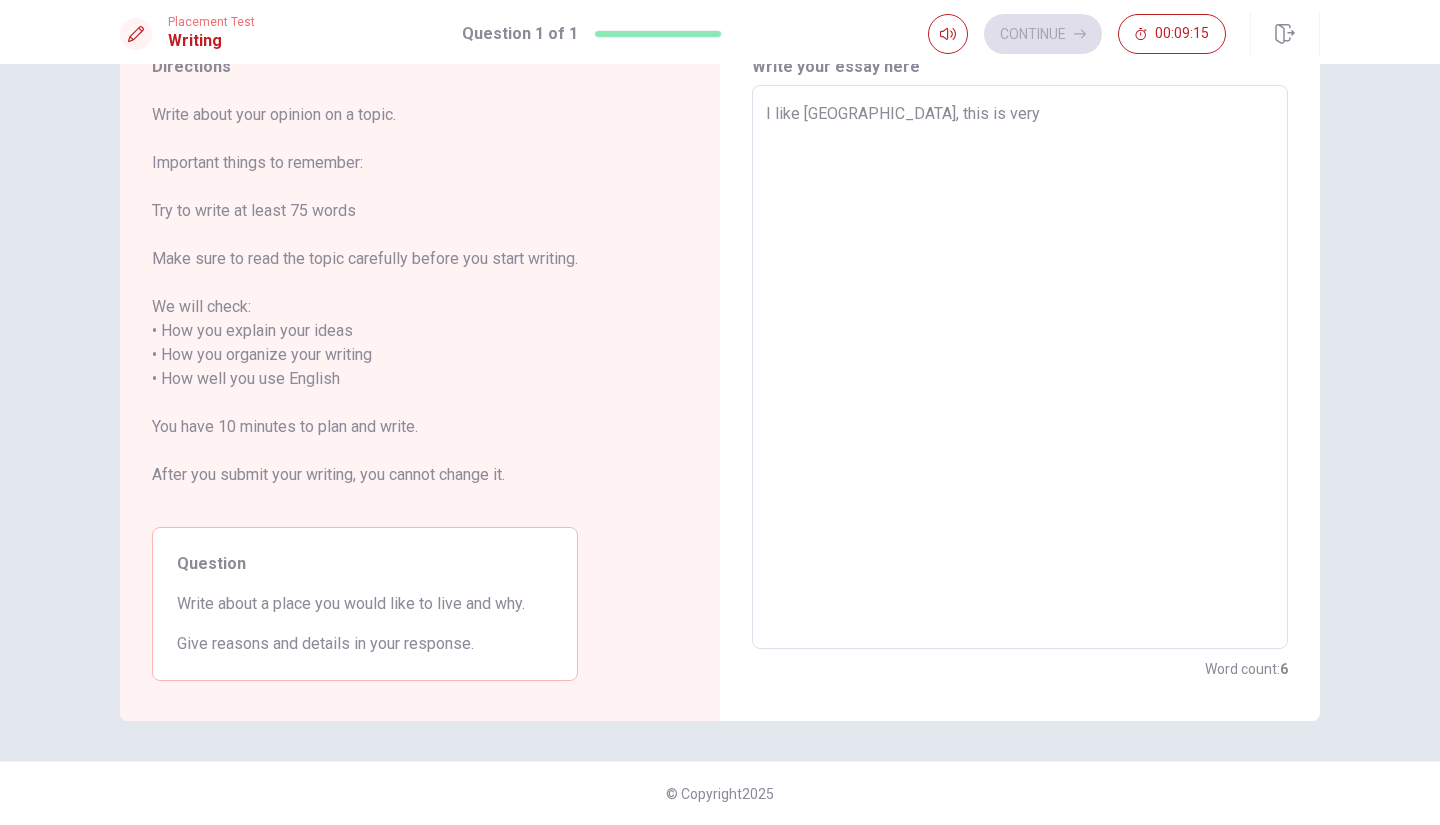 type on "x" 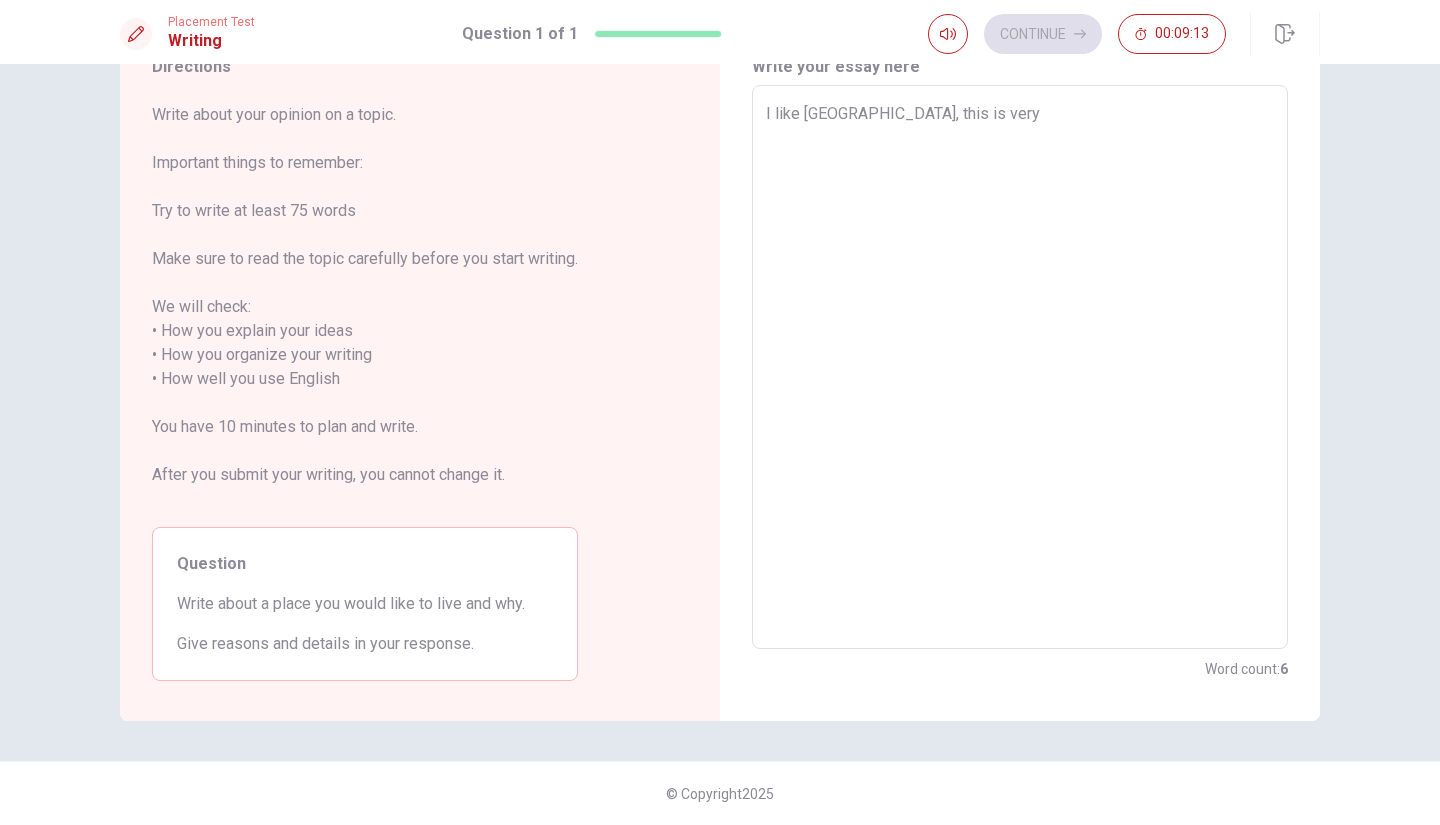 type on "x" 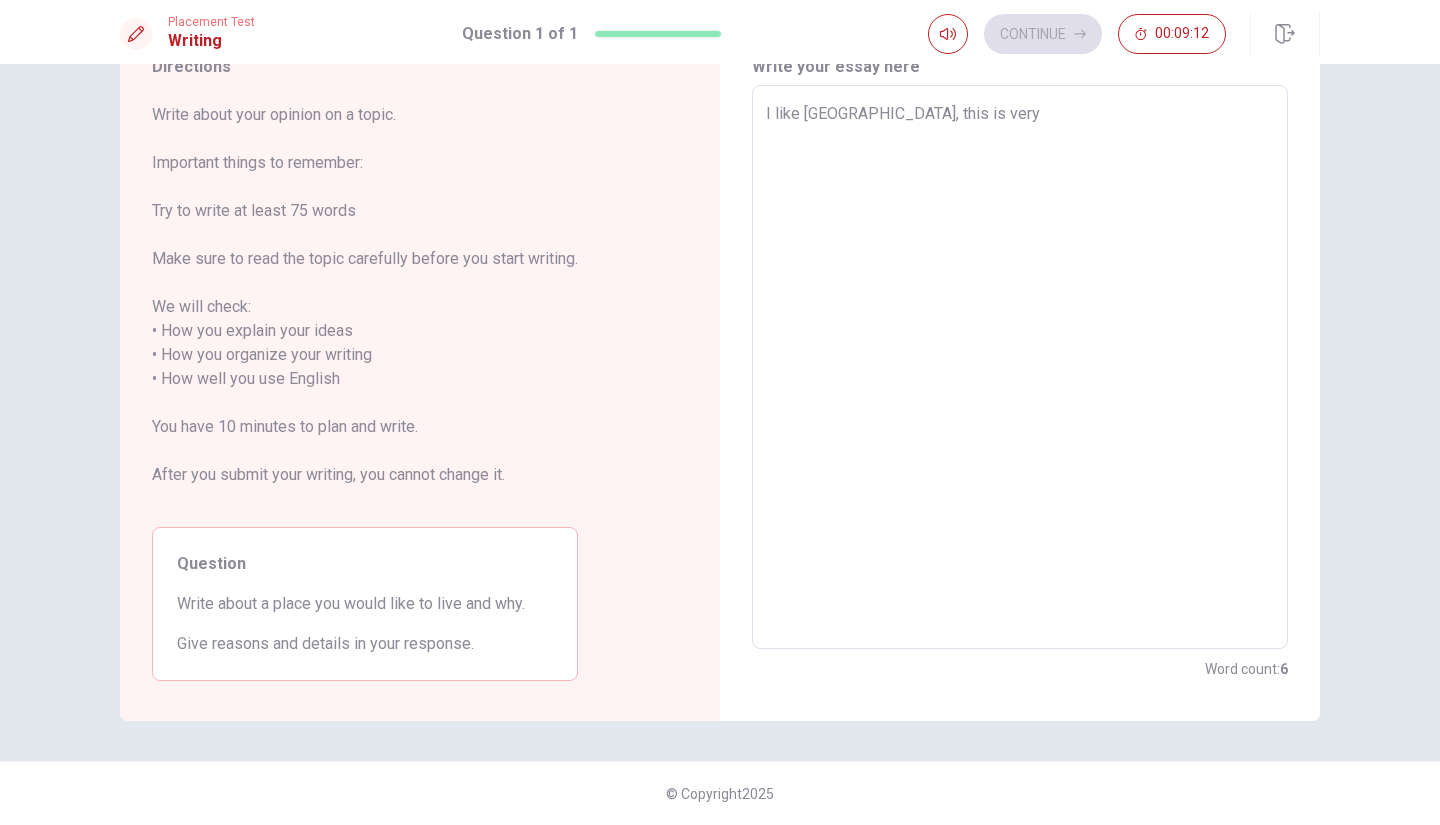 type on "I like [GEOGRAPHIC_DATA], this is very f" 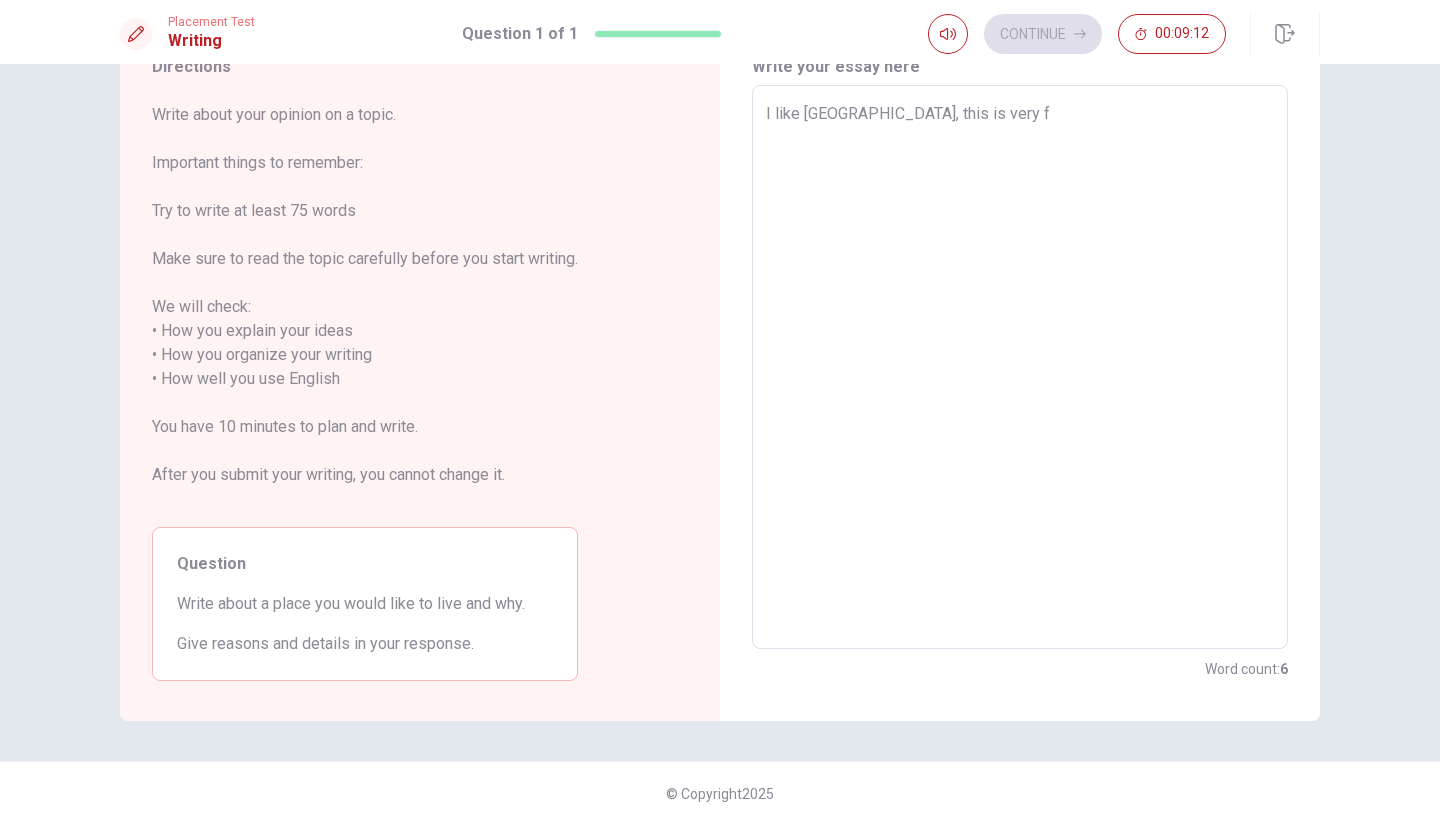type on "x" 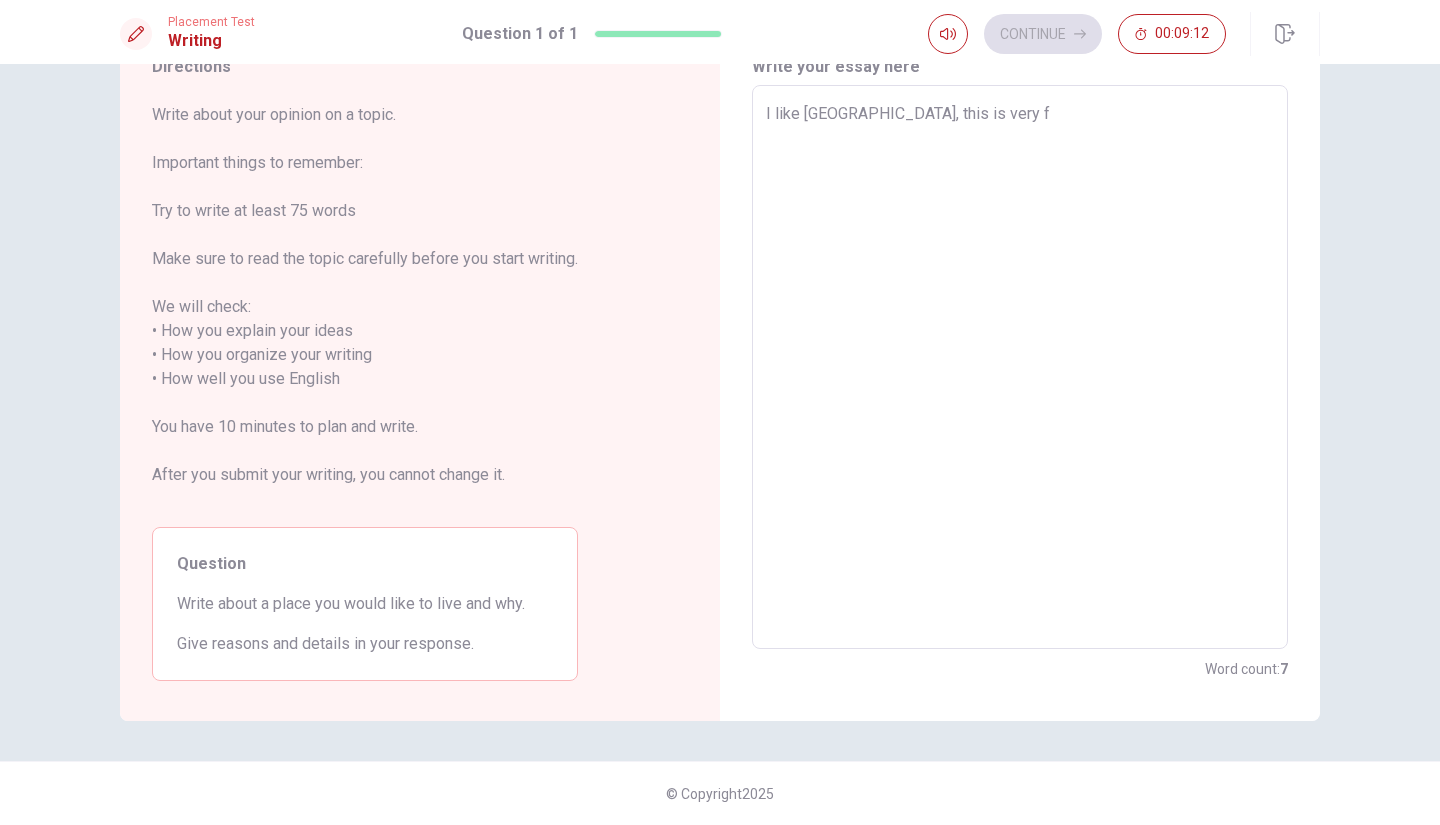 type on "I like [GEOGRAPHIC_DATA], this is very fa" 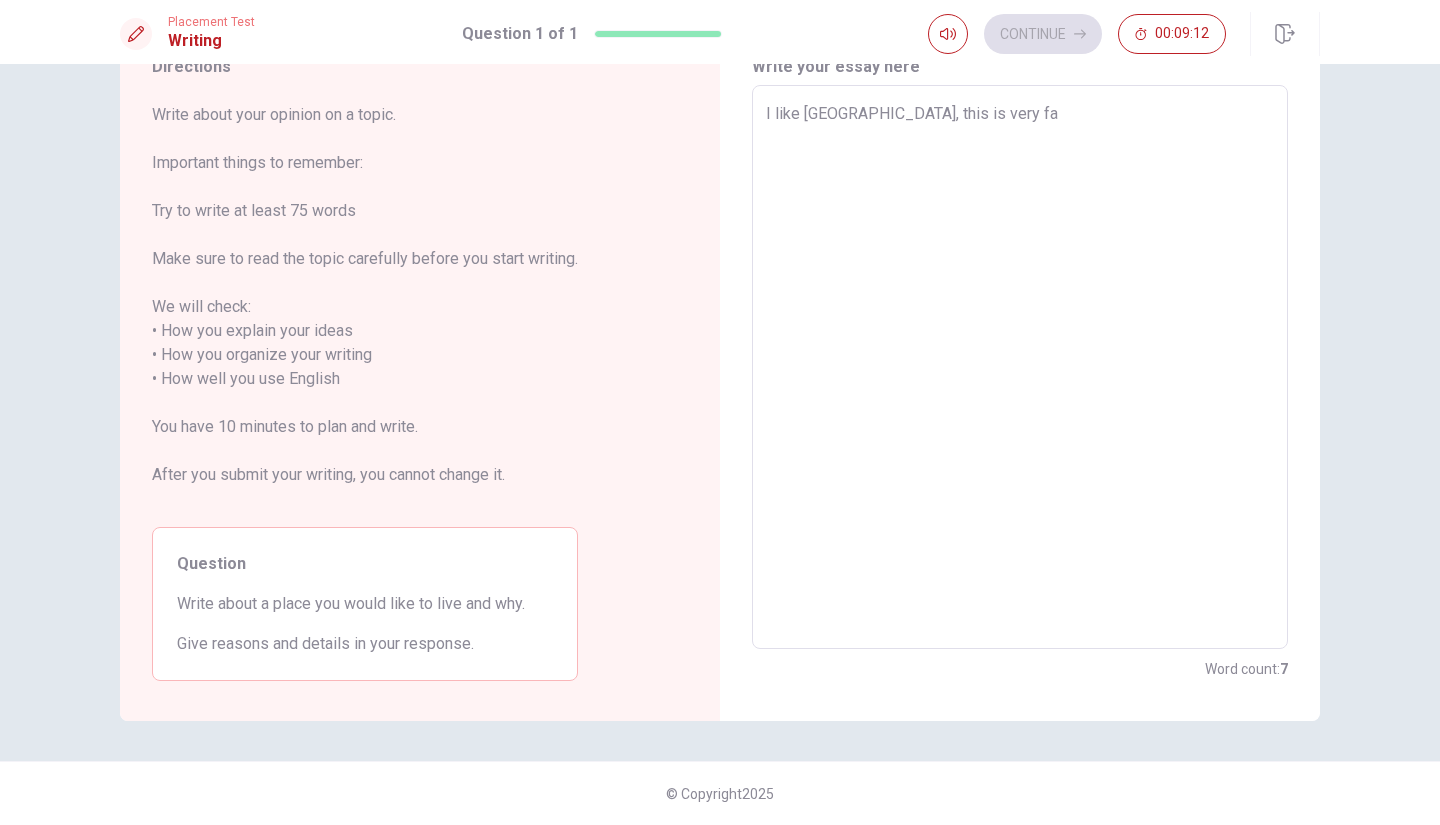type on "x" 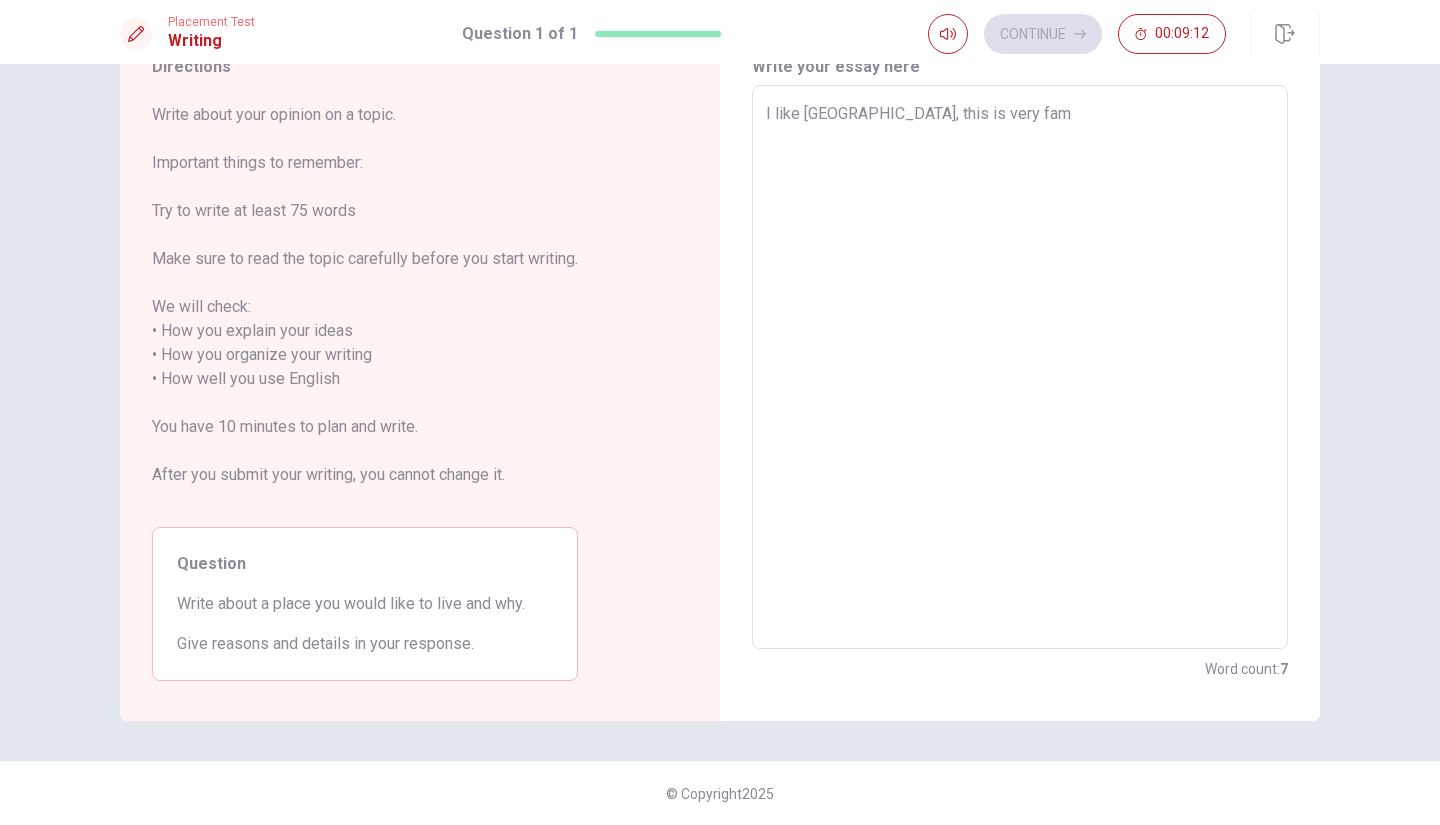 type on "I like [GEOGRAPHIC_DATA], this is very famo" 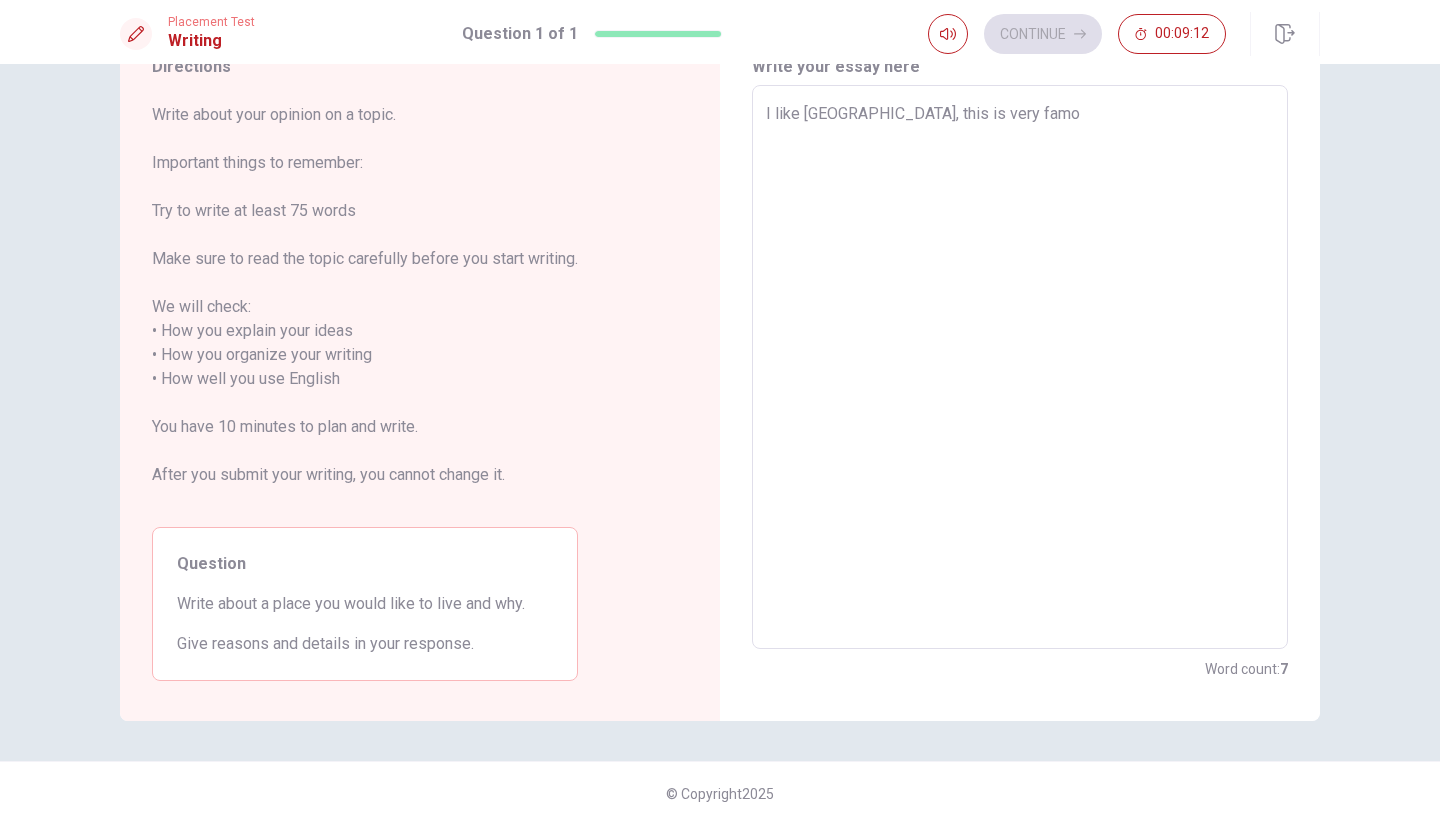 type on "x" 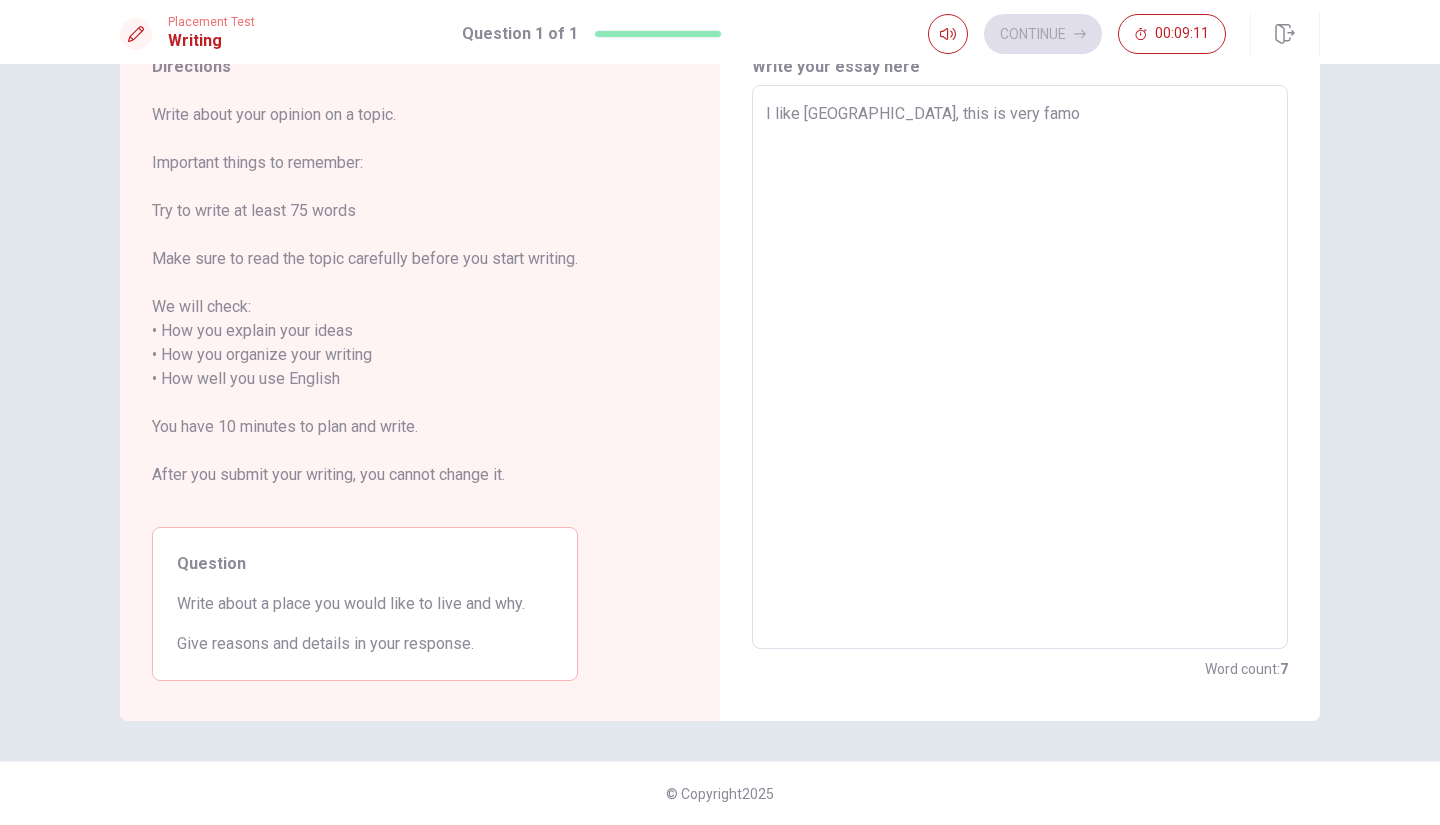 type on "I like [GEOGRAPHIC_DATA], this is very famou" 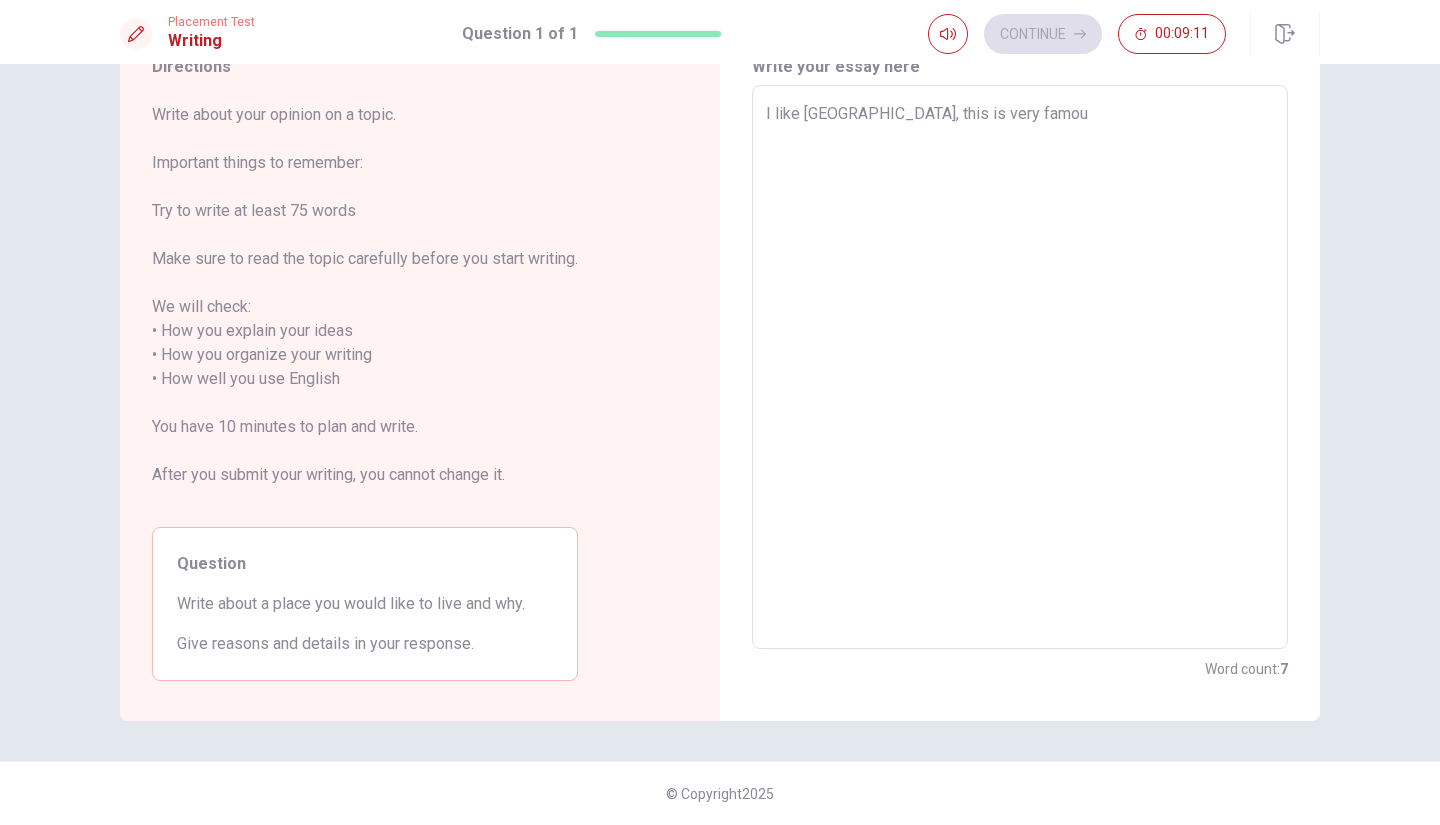 type on "x" 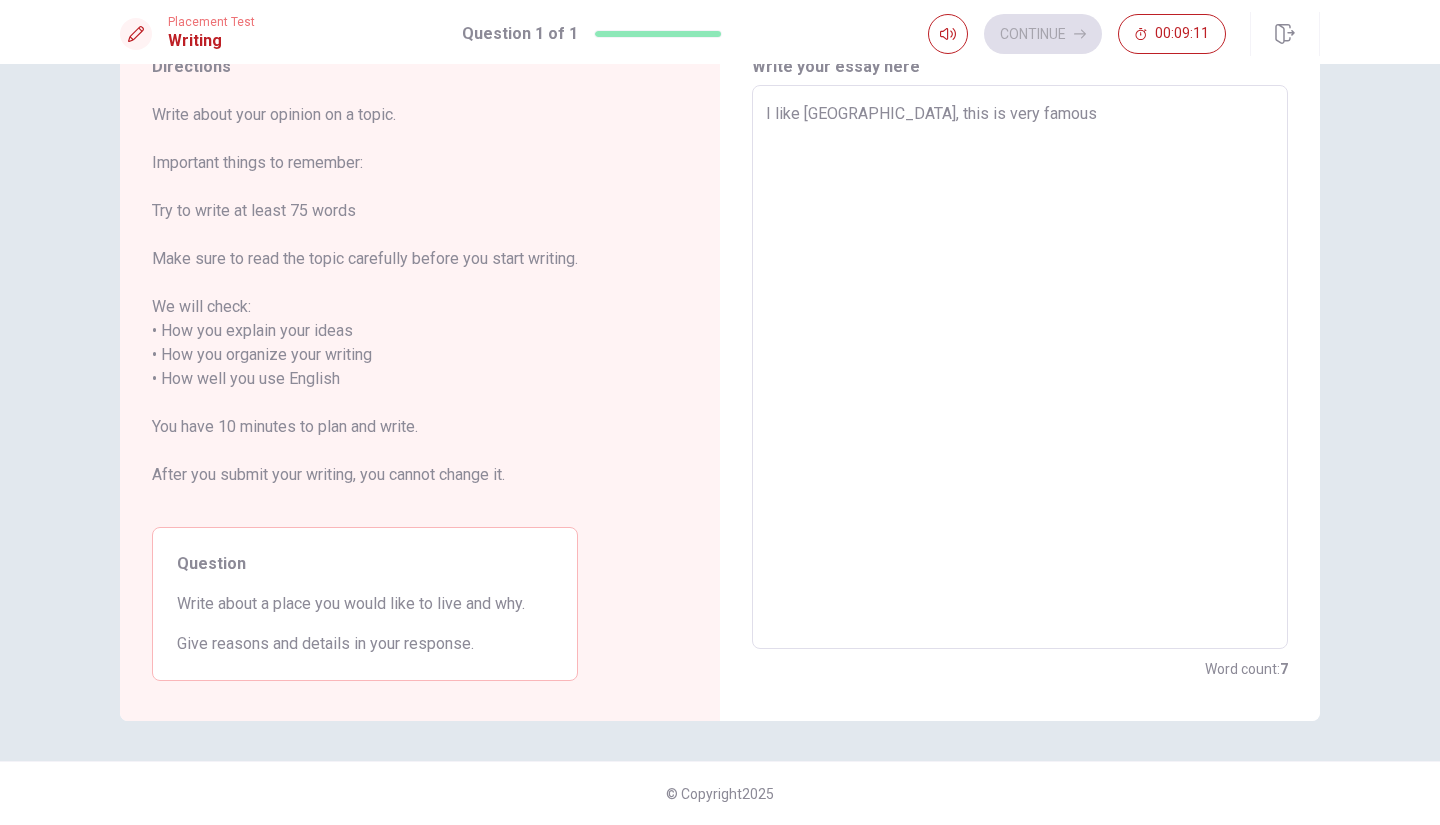 type on "x" 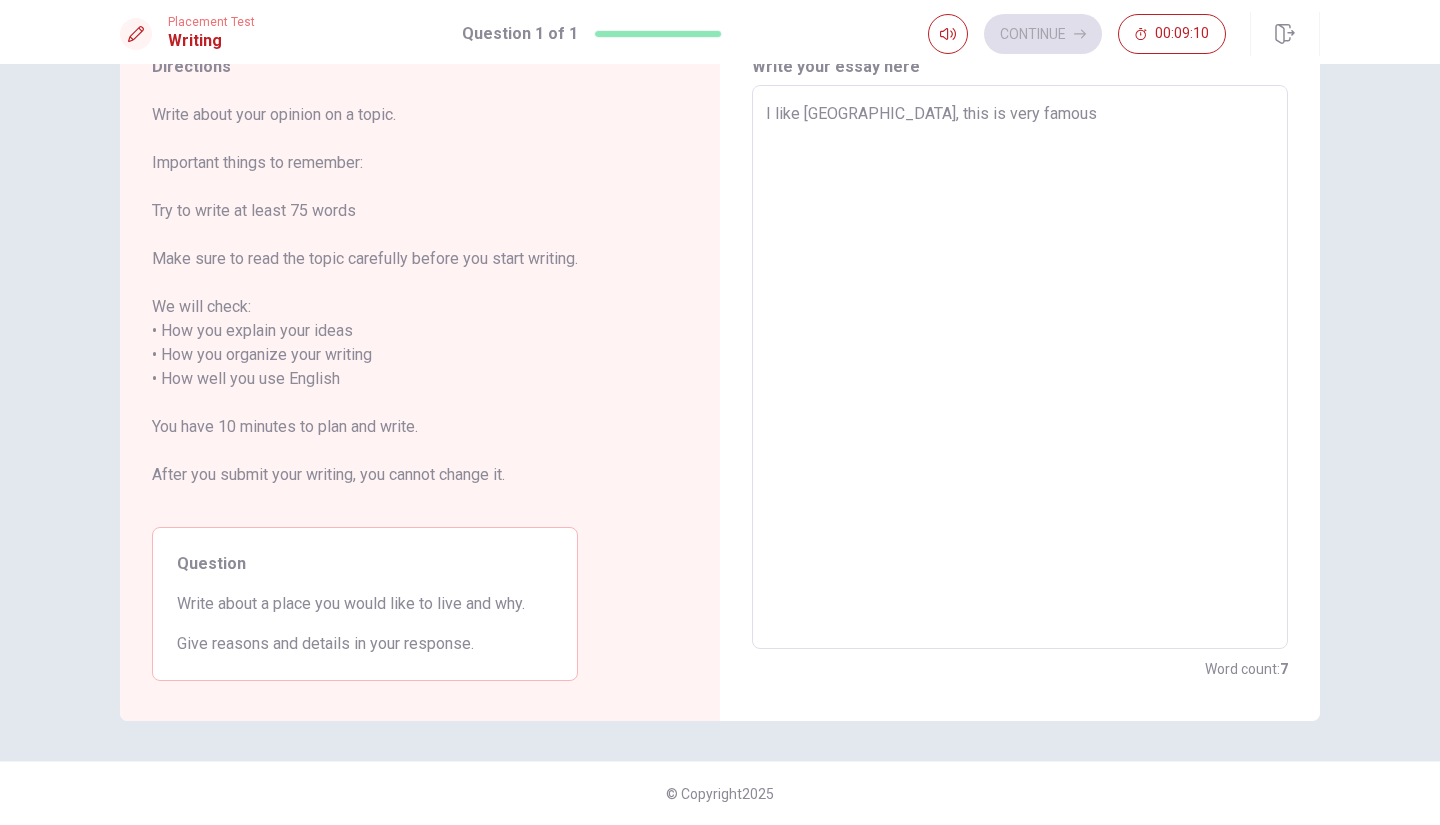 type on "I like [GEOGRAPHIC_DATA], this is very famous c" 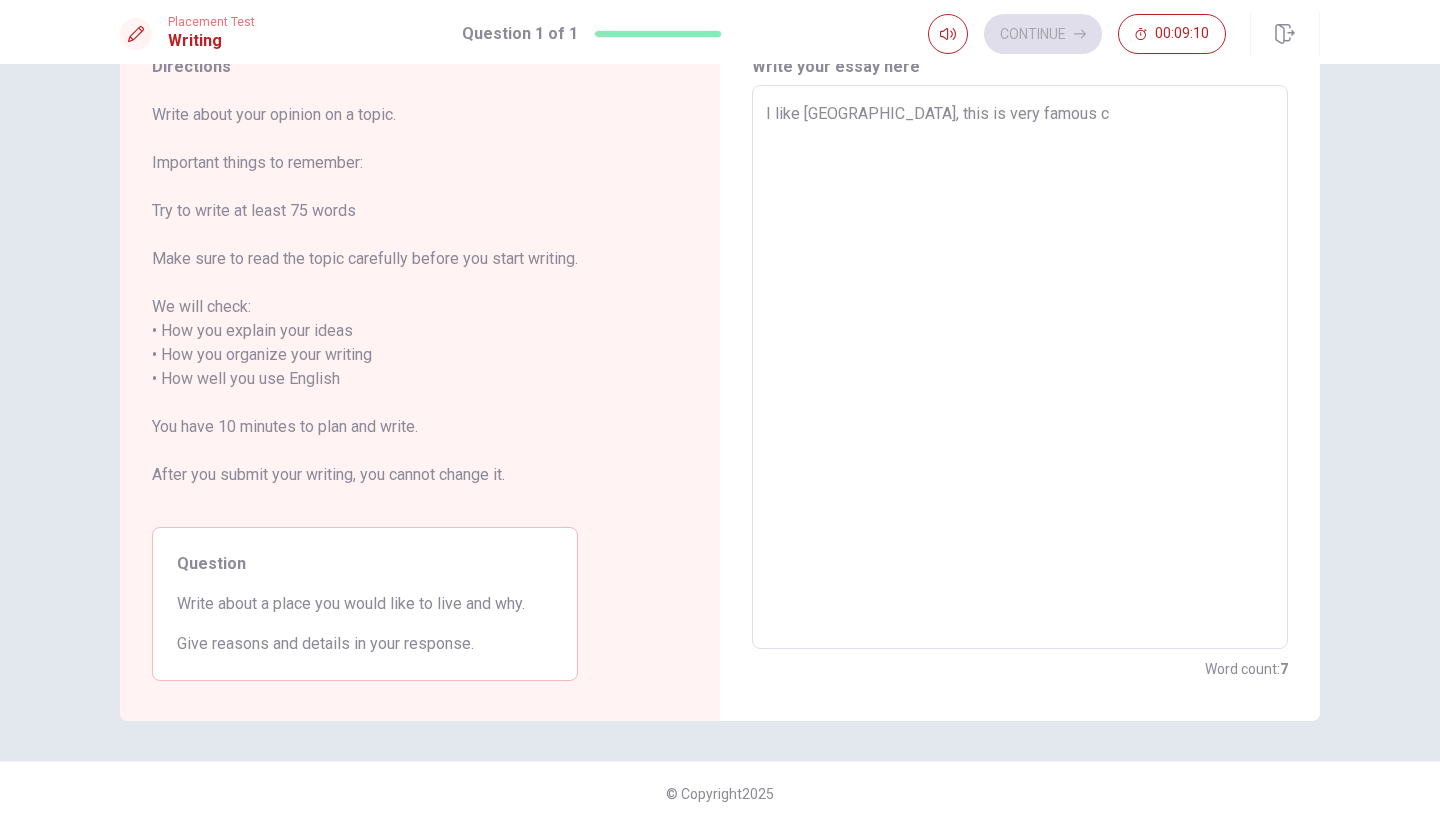 type on "x" 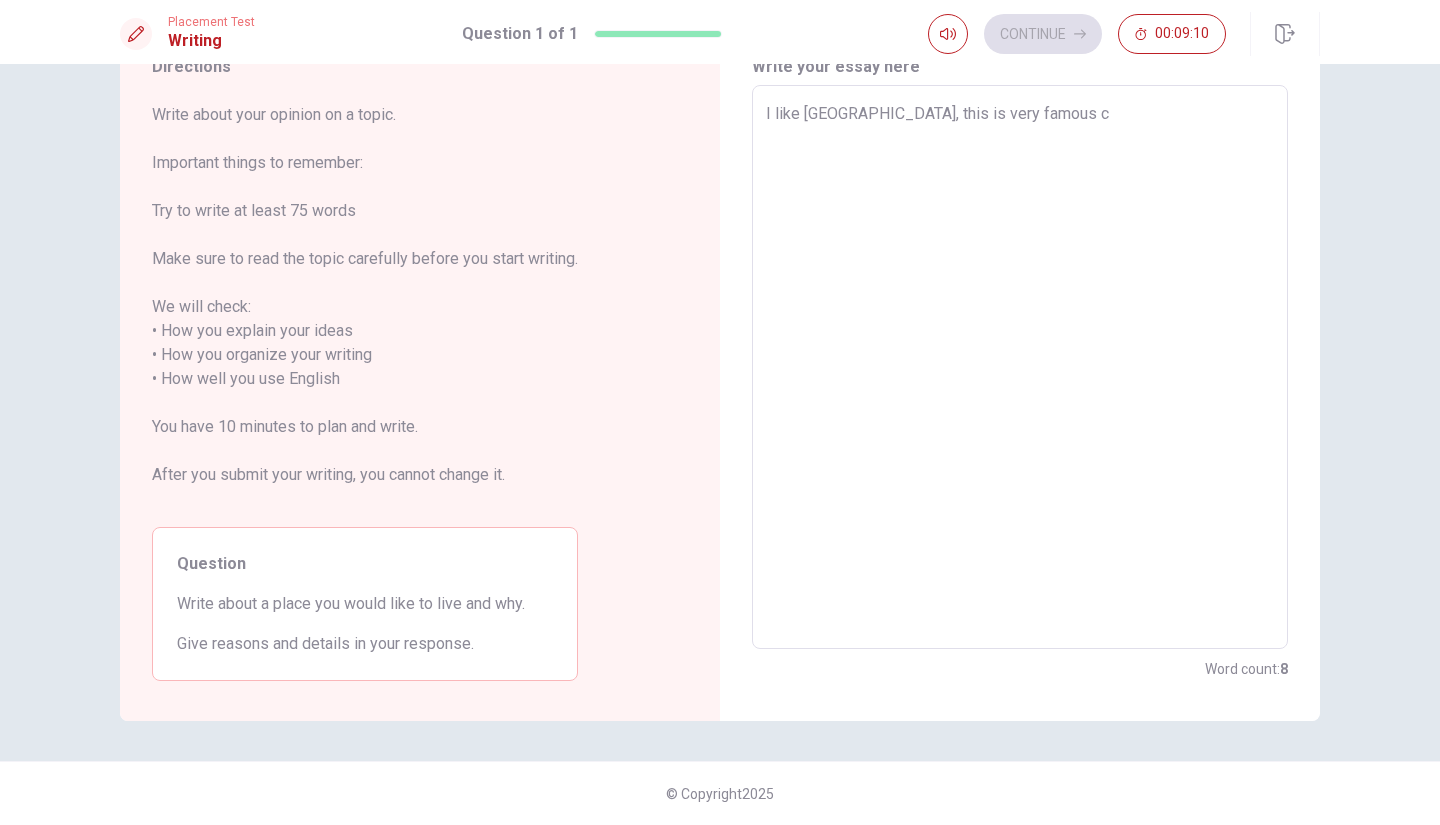 type on "I like [GEOGRAPHIC_DATA], this is very famous co" 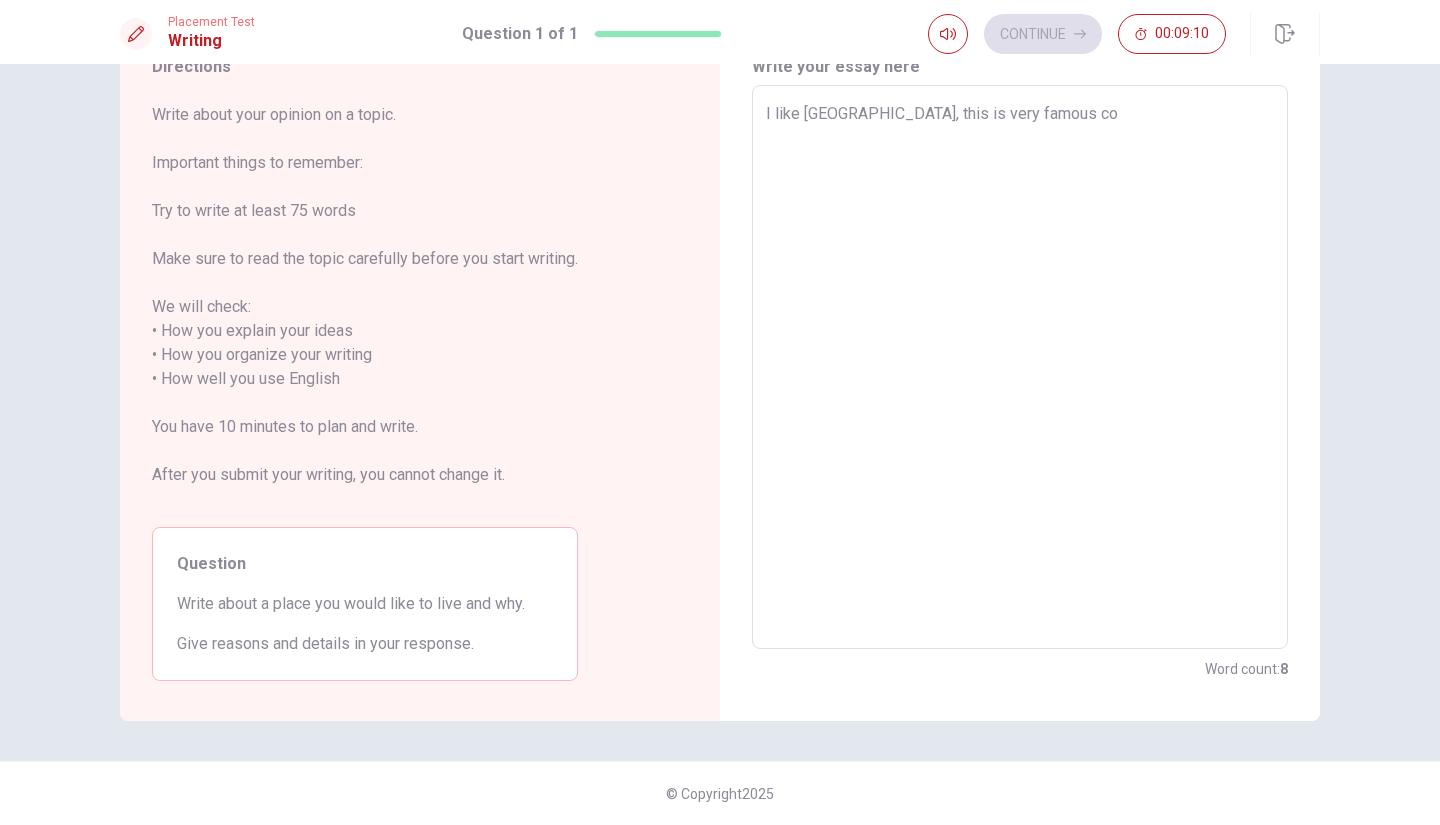 type on "I like [GEOGRAPHIC_DATA], this is very famous cou" 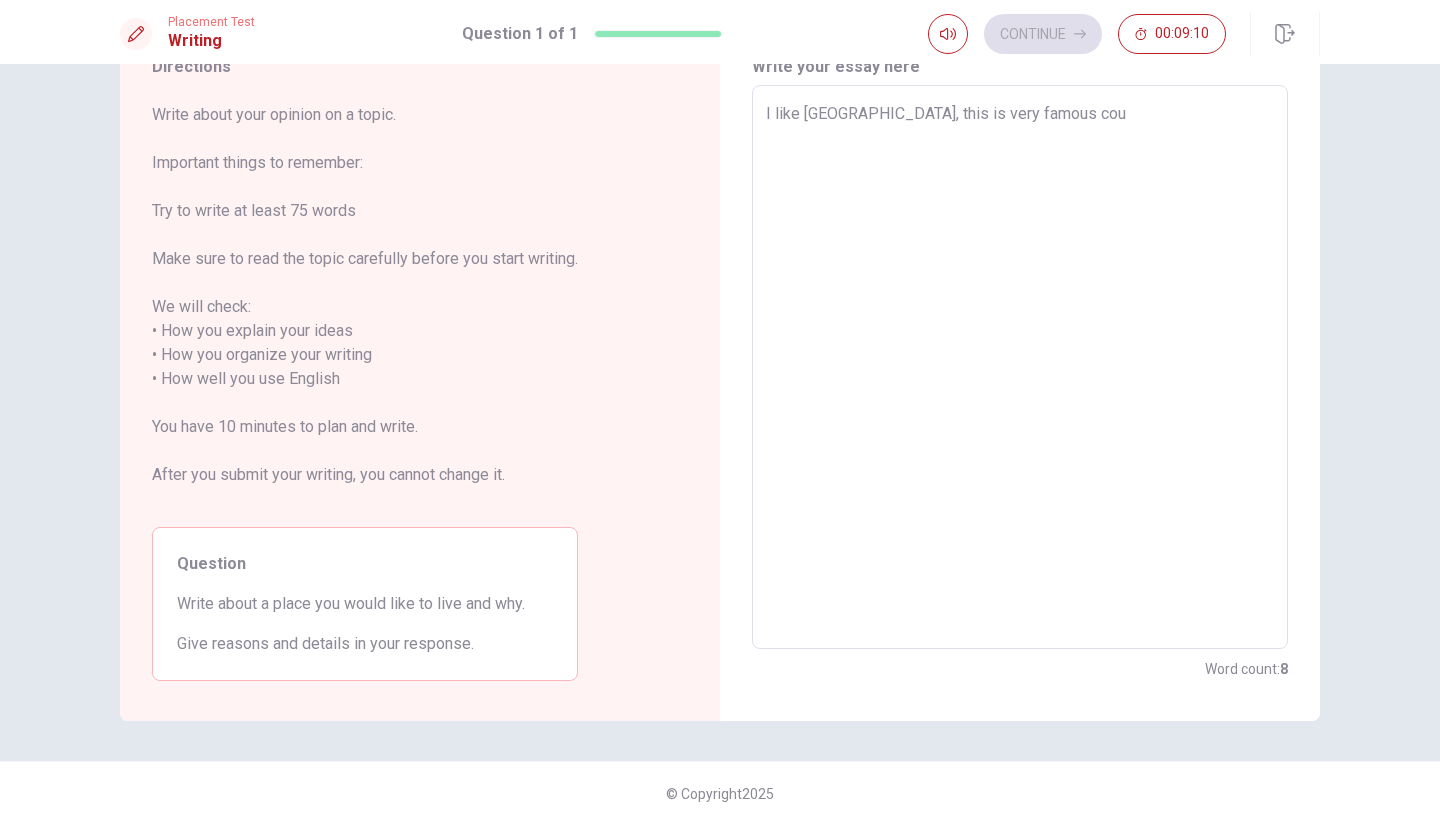 type on "x" 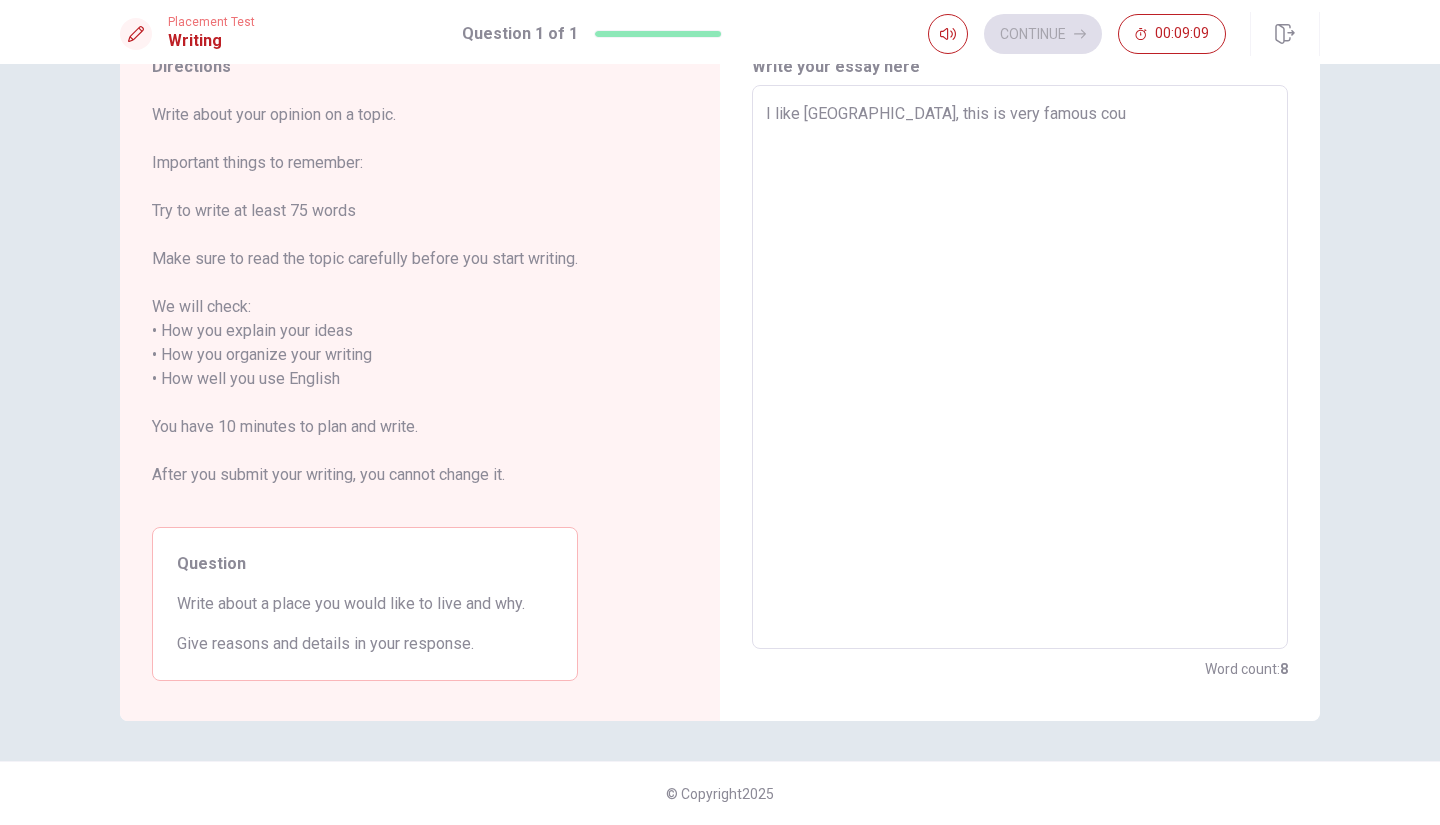 type on "I like [GEOGRAPHIC_DATA], this is very famous coun" 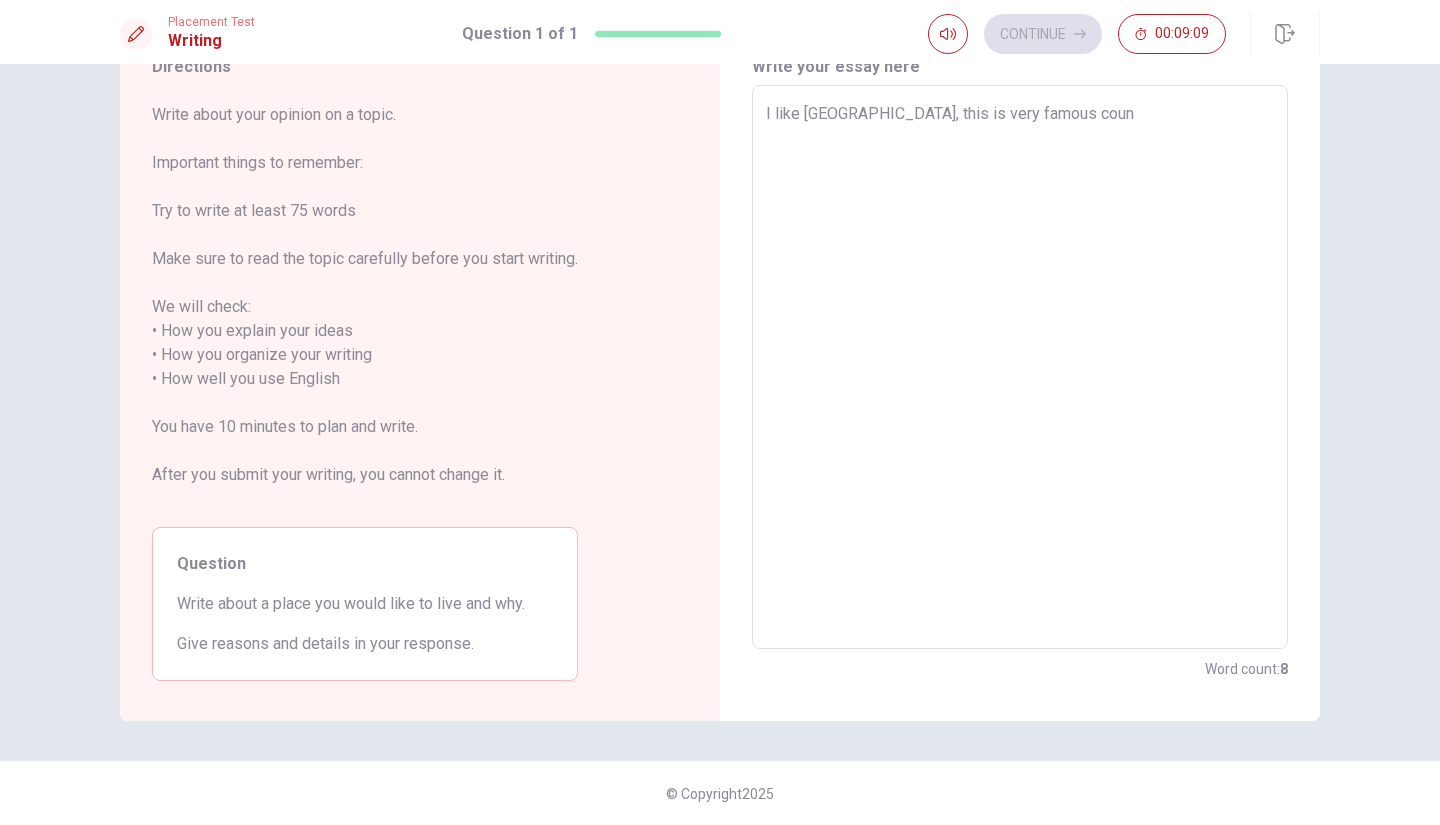 type on "x" 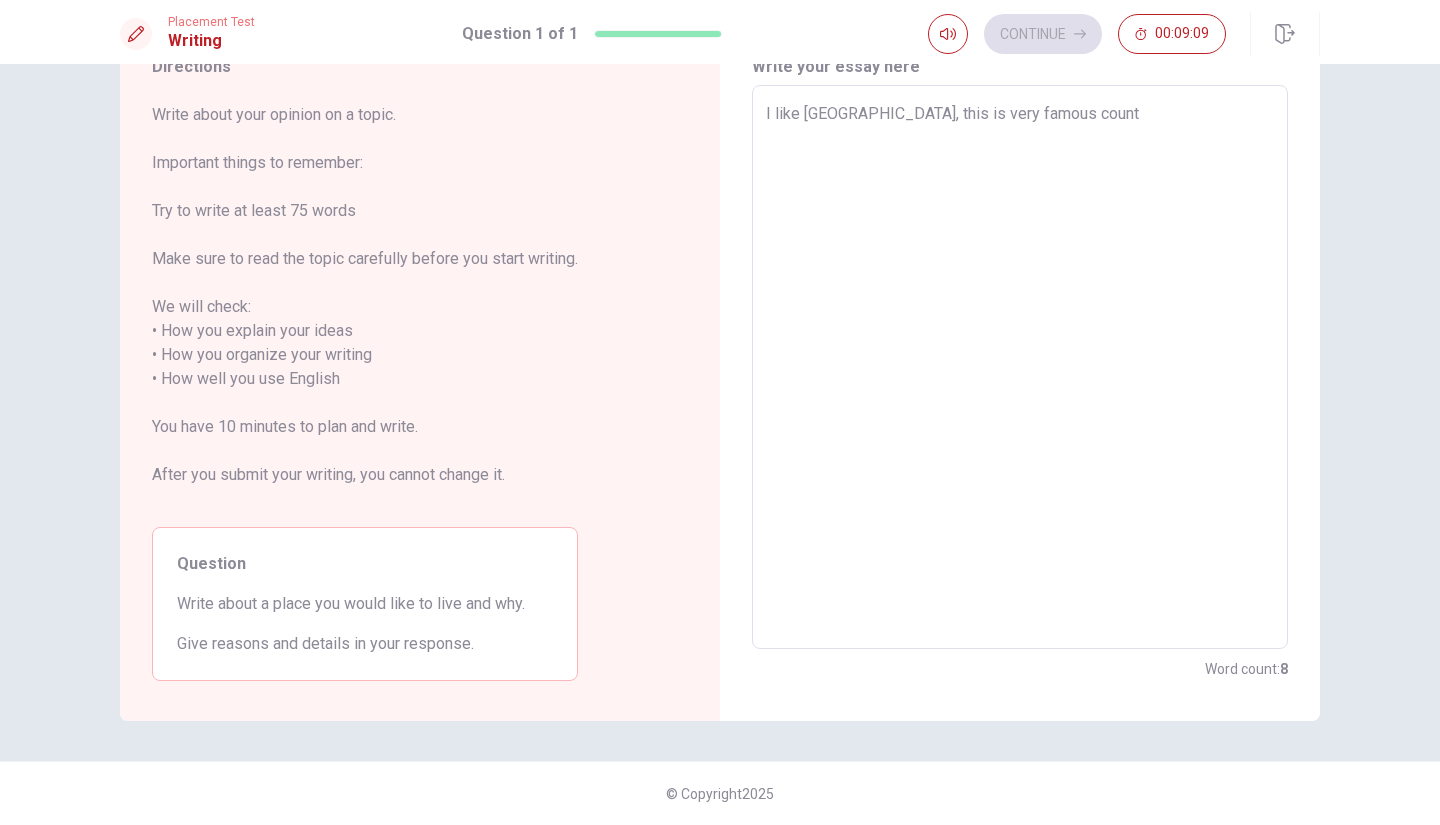 type on "x" 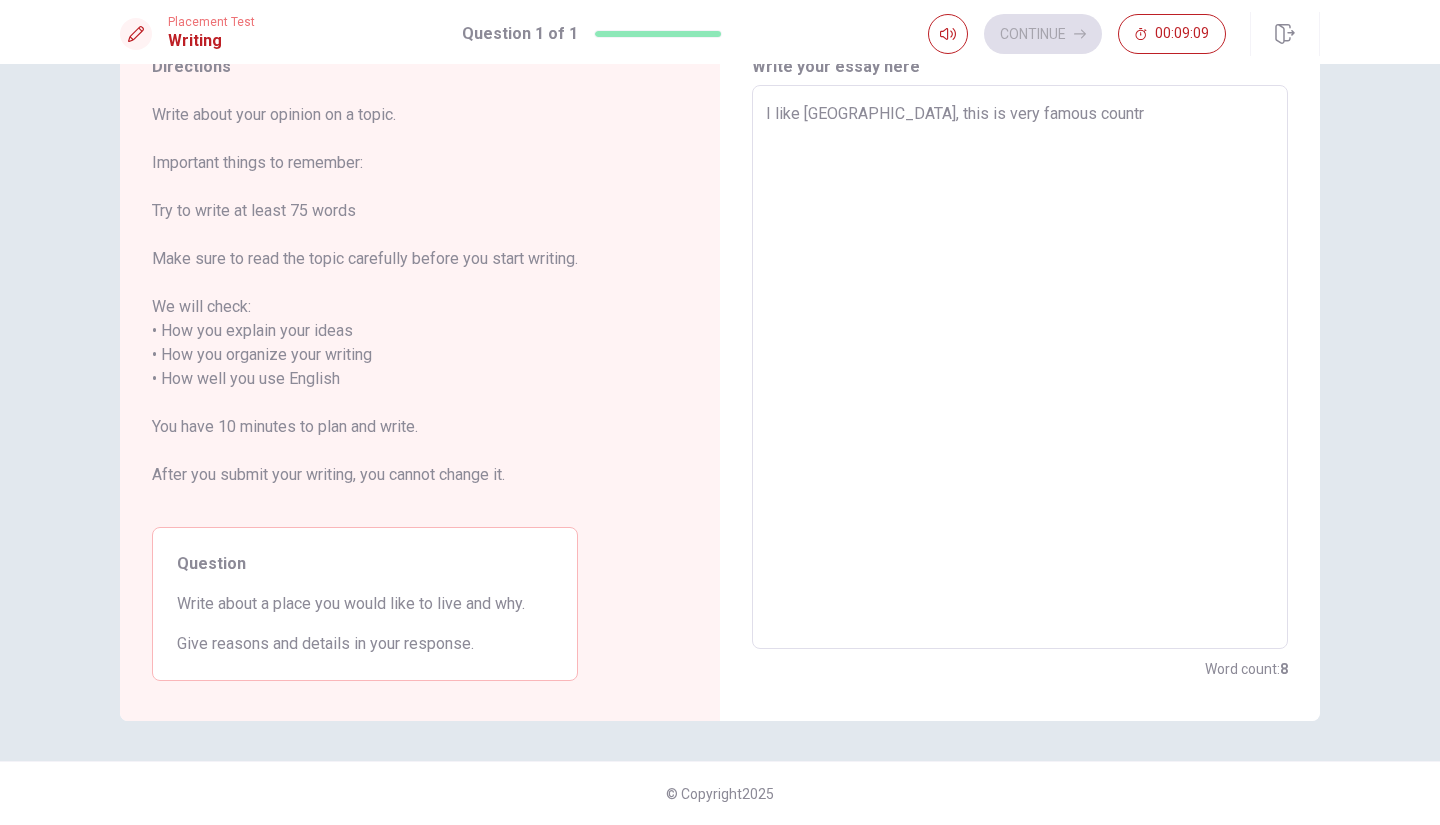 type on "x" 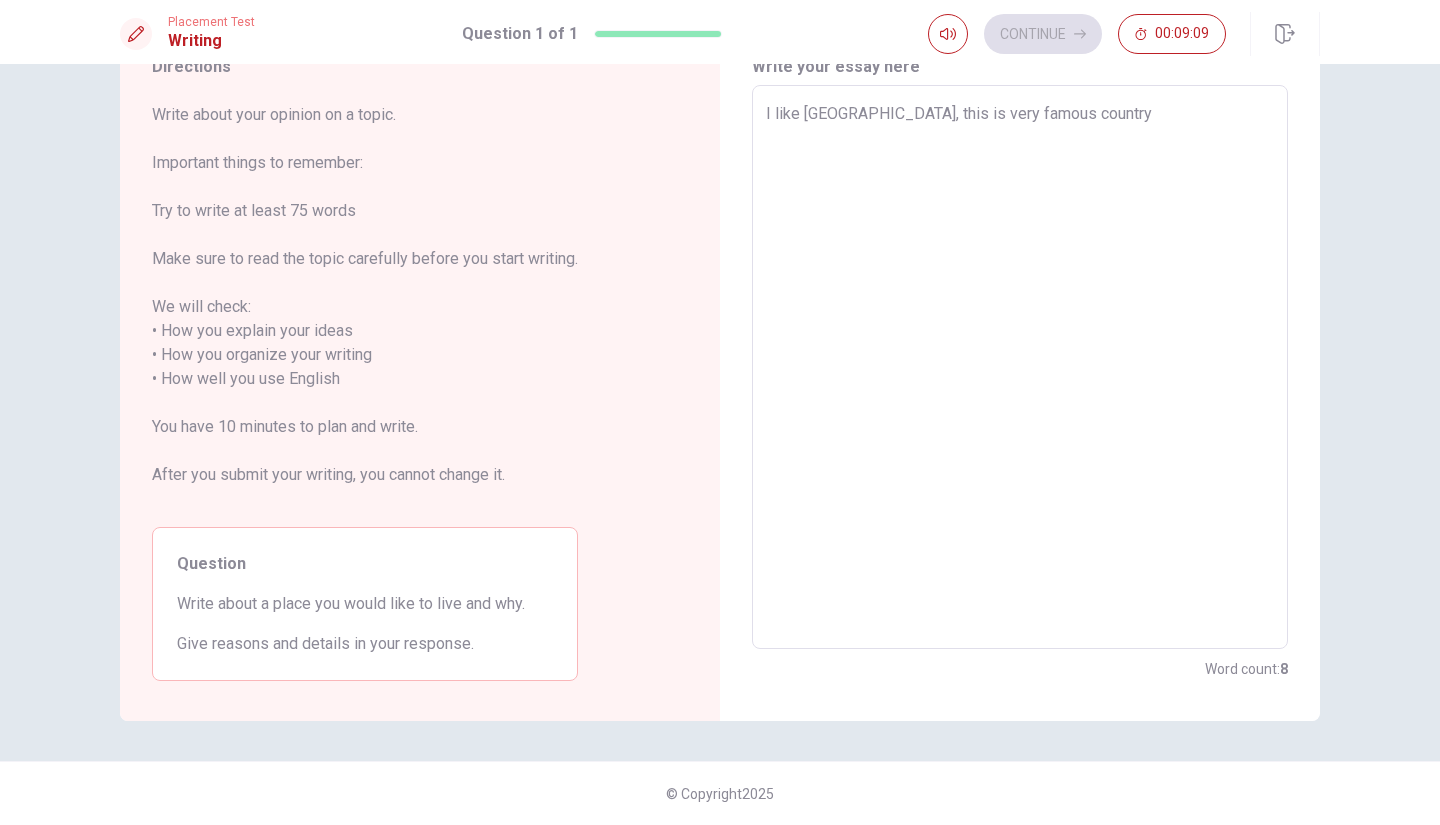 type on "x" 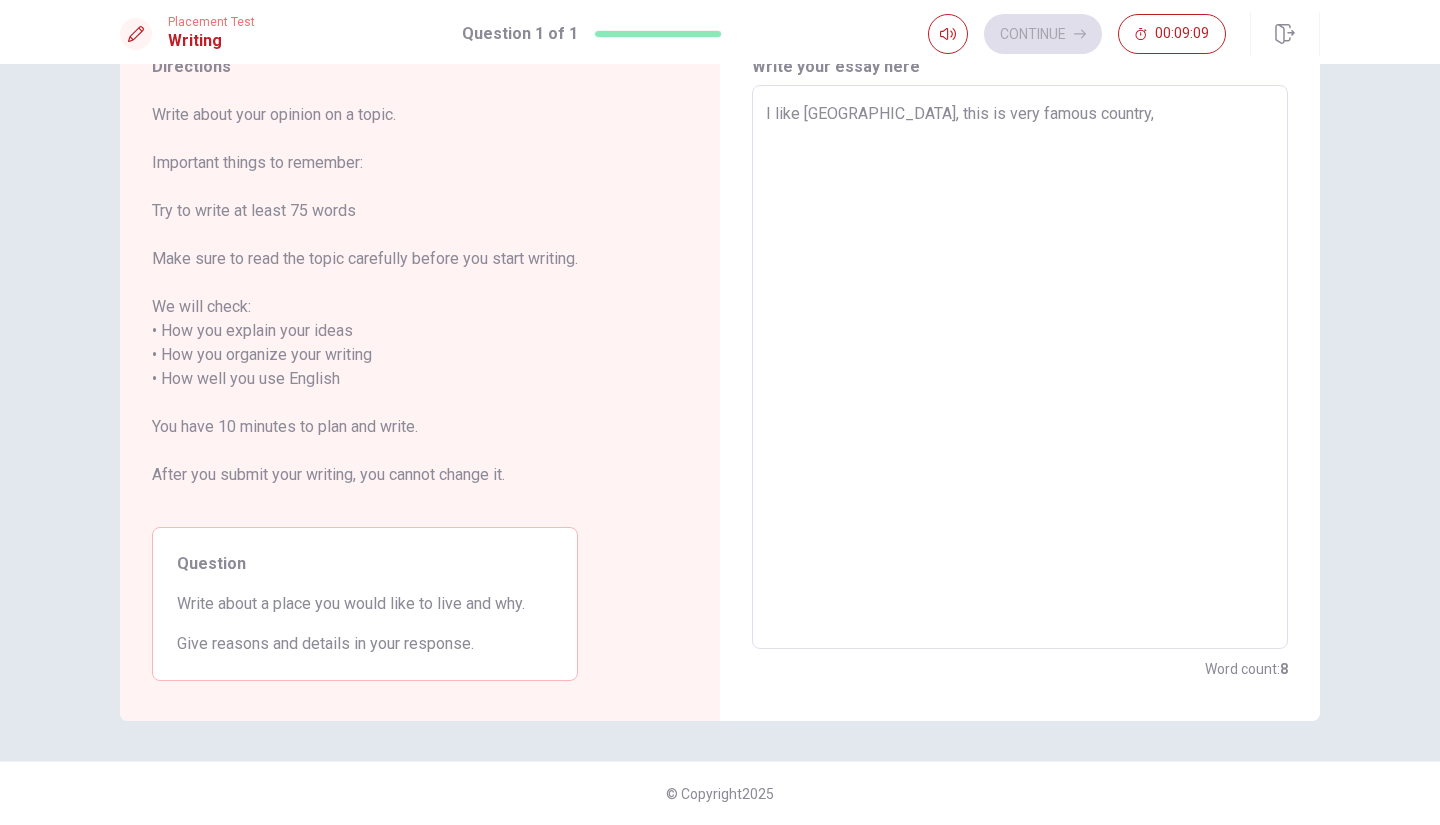 type on "x" 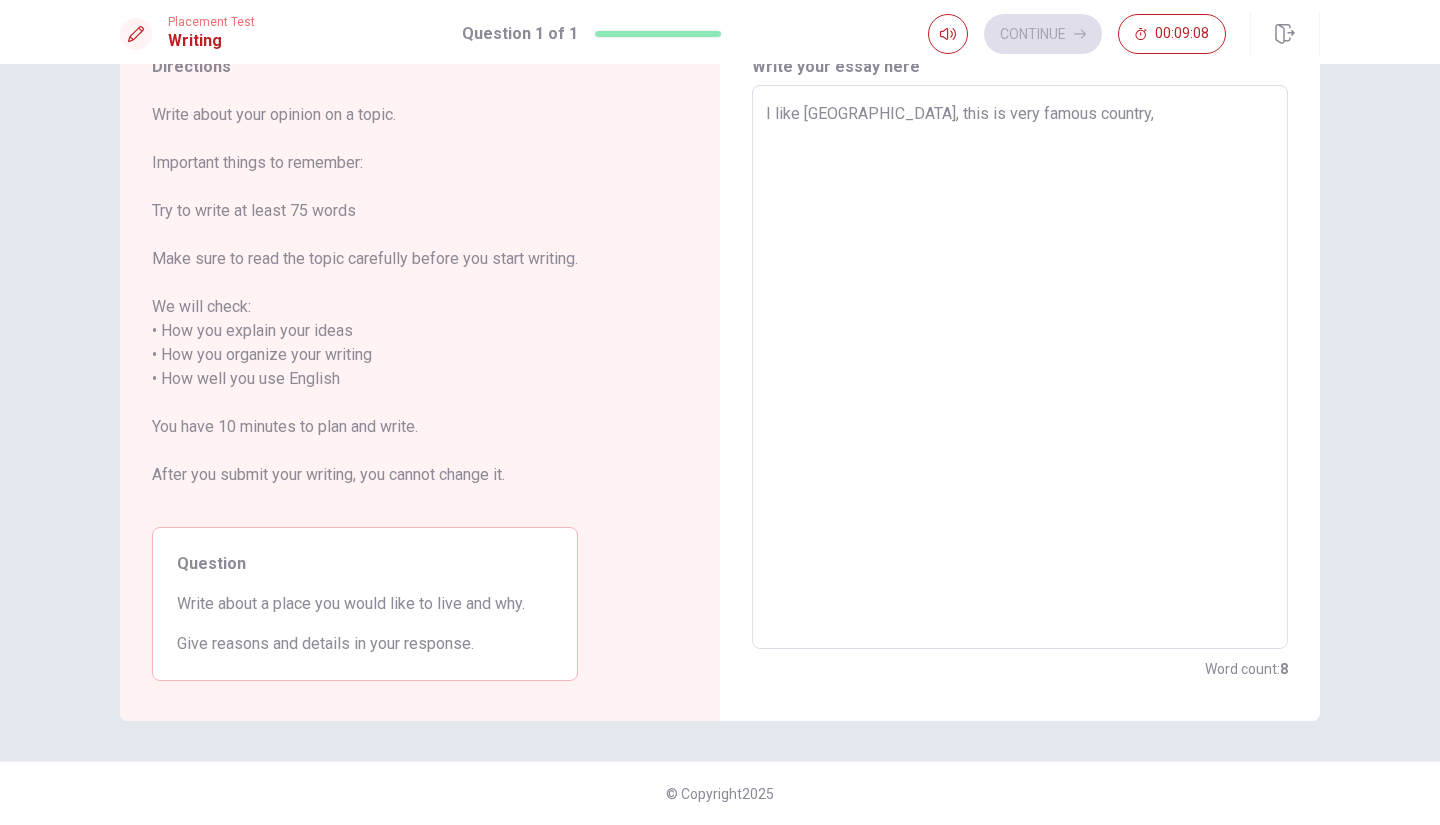 type on "I like [GEOGRAPHIC_DATA], this is very famous country," 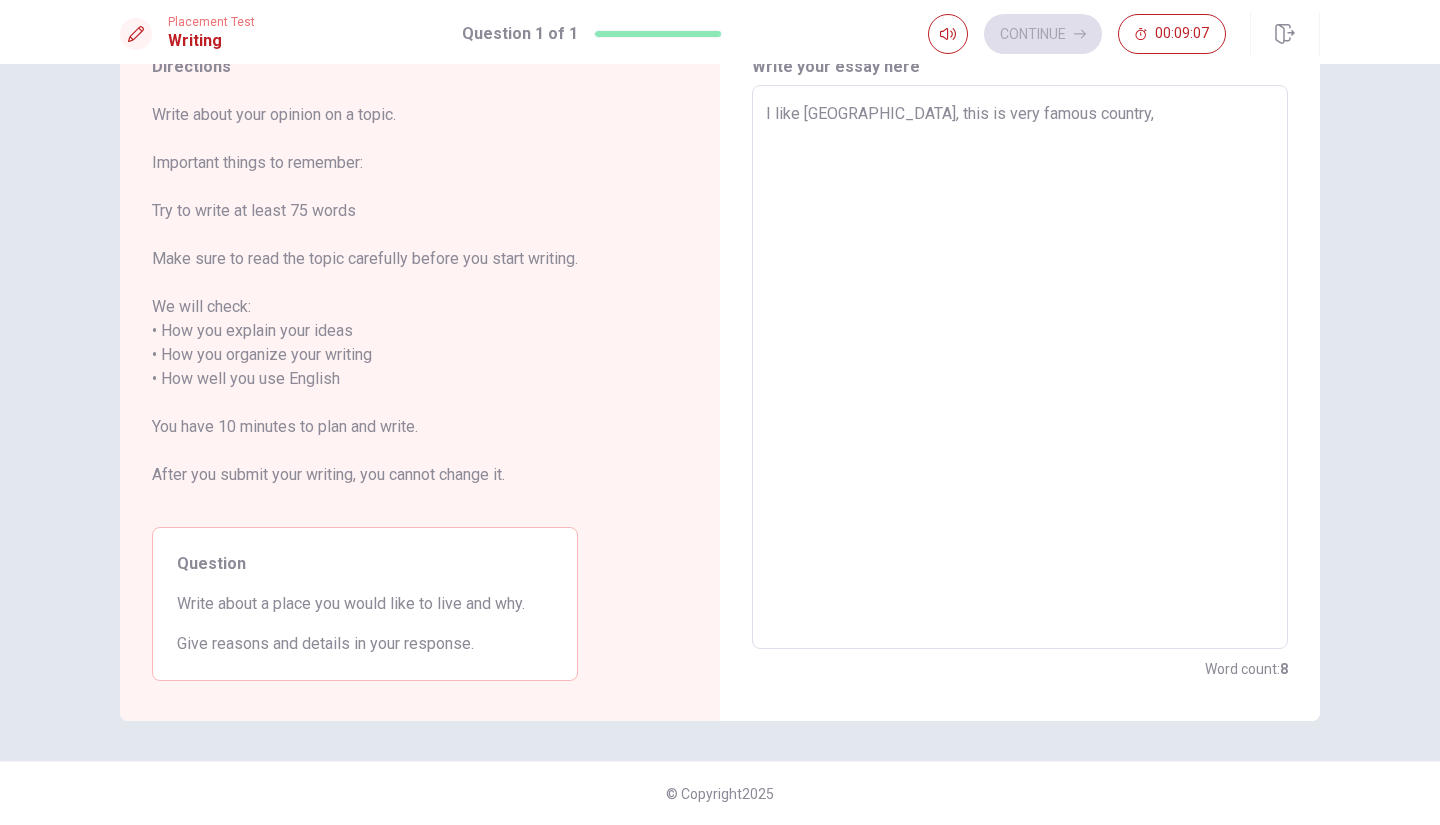 type on "I like [GEOGRAPHIC_DATA], this is very famous country," 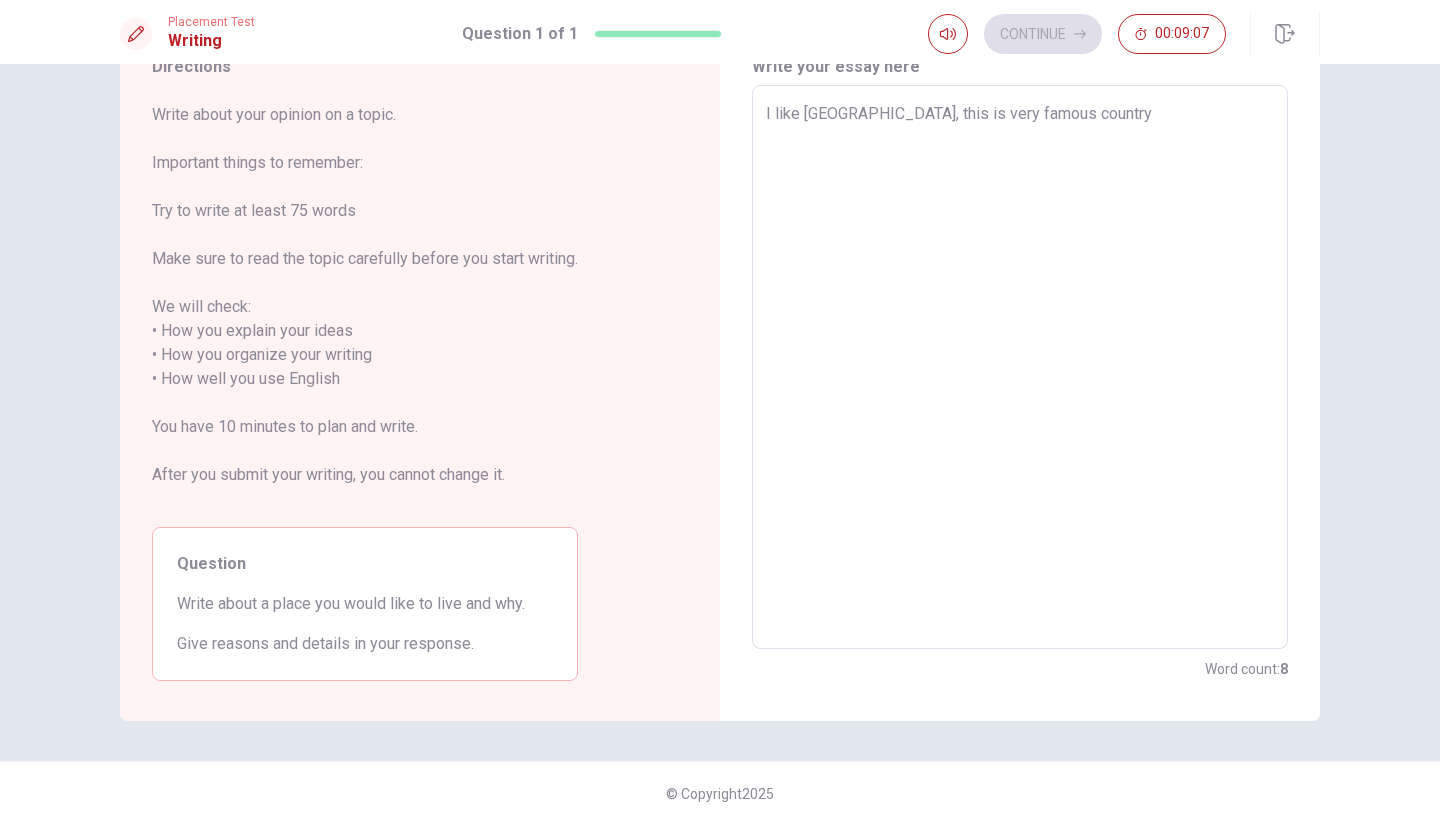 type on "x" 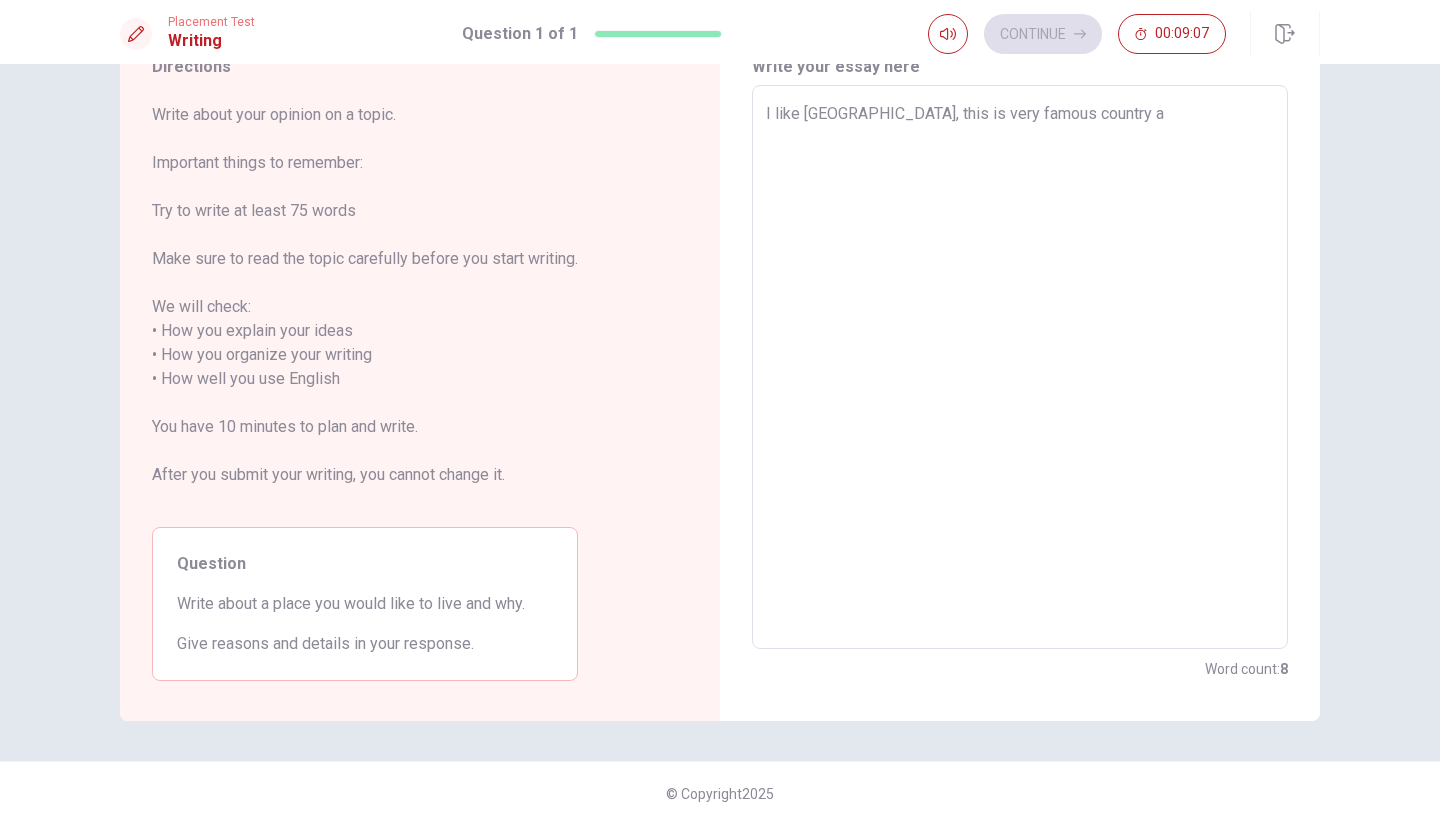 type on "x" 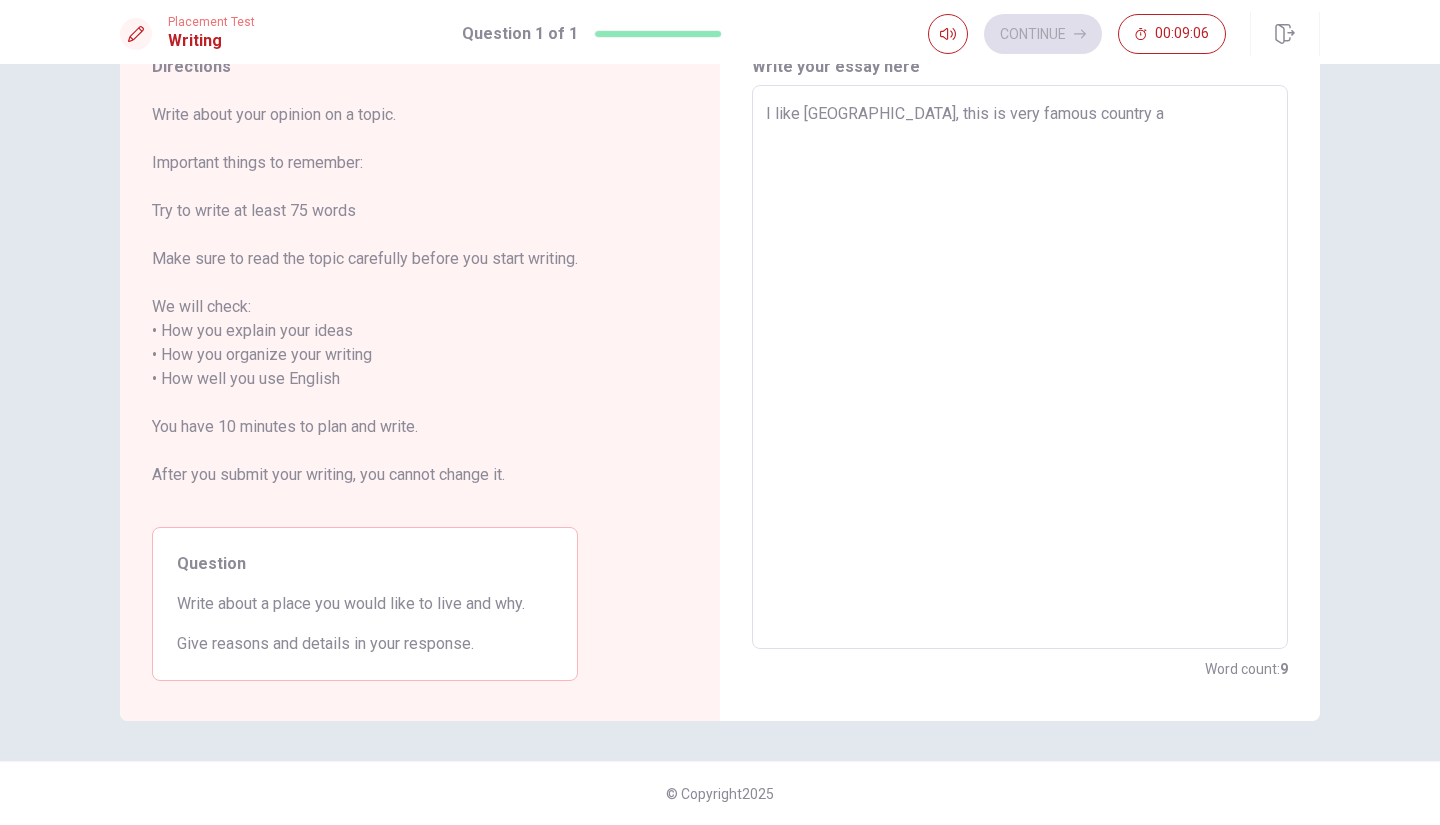 type on "I like [GEOGRAPHIC_DATA], this is very famous country an" 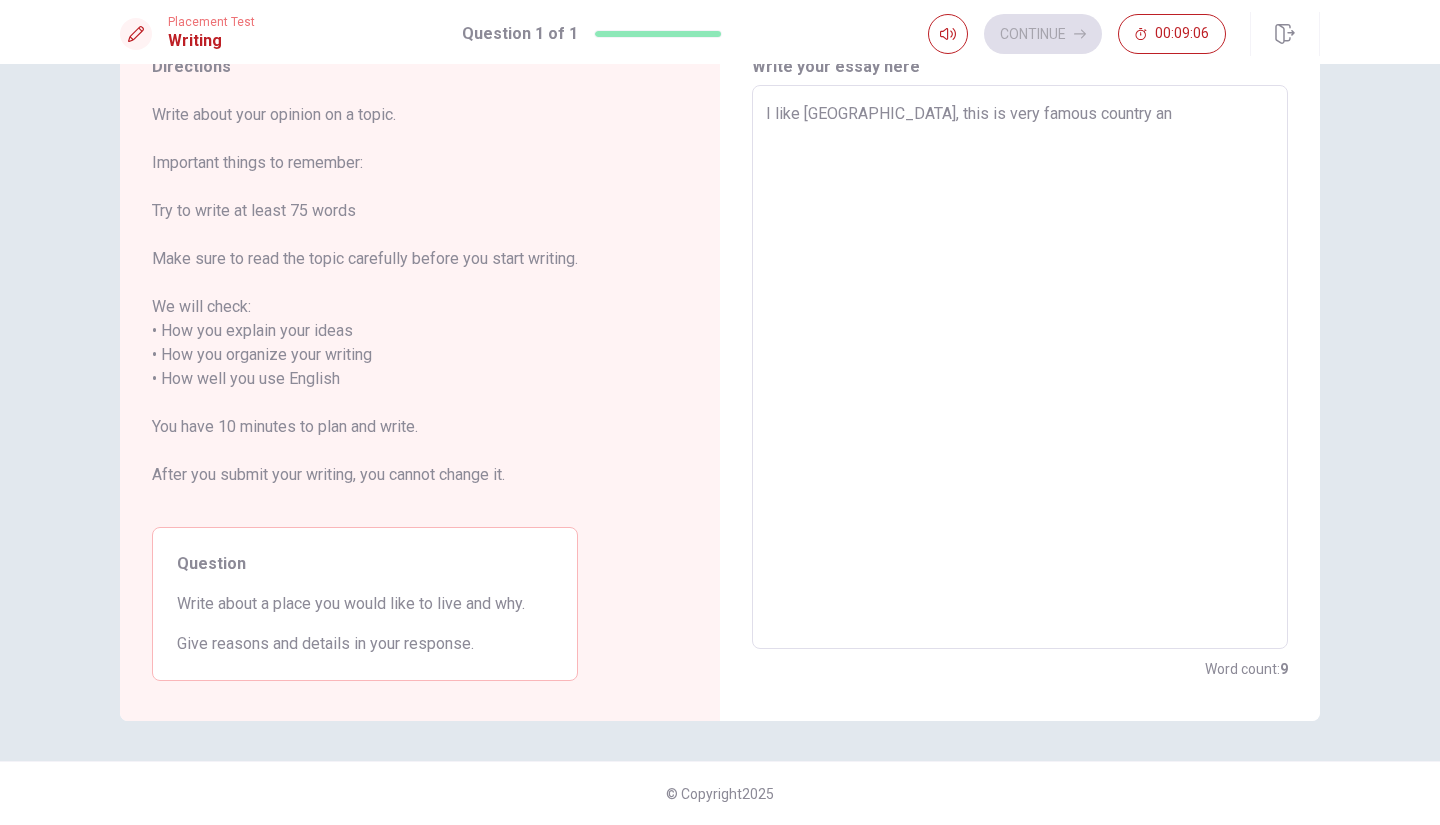 type on "x" 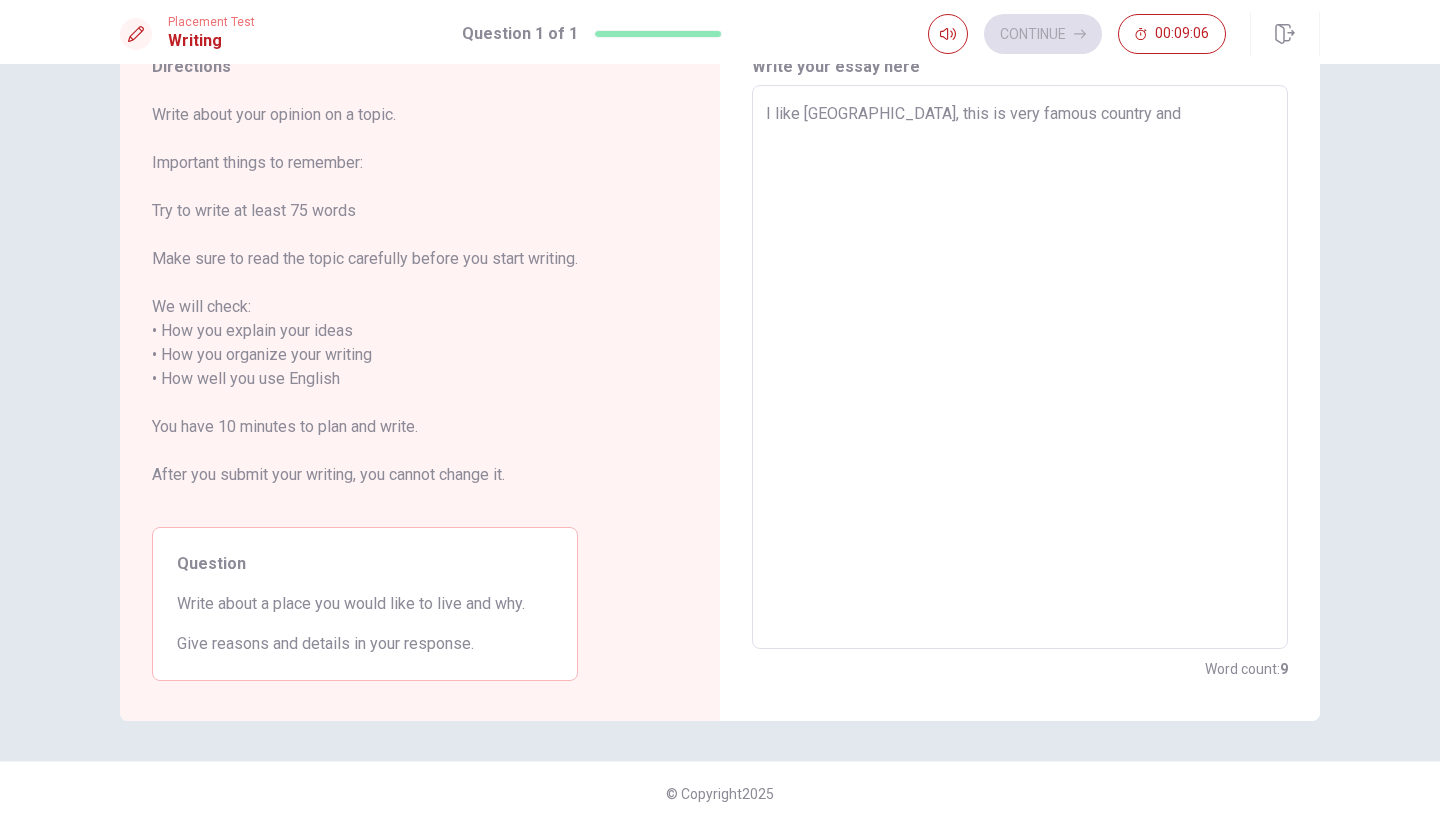 type on "I like [GEOGRAPHIC_DATA], this is very famous country and" 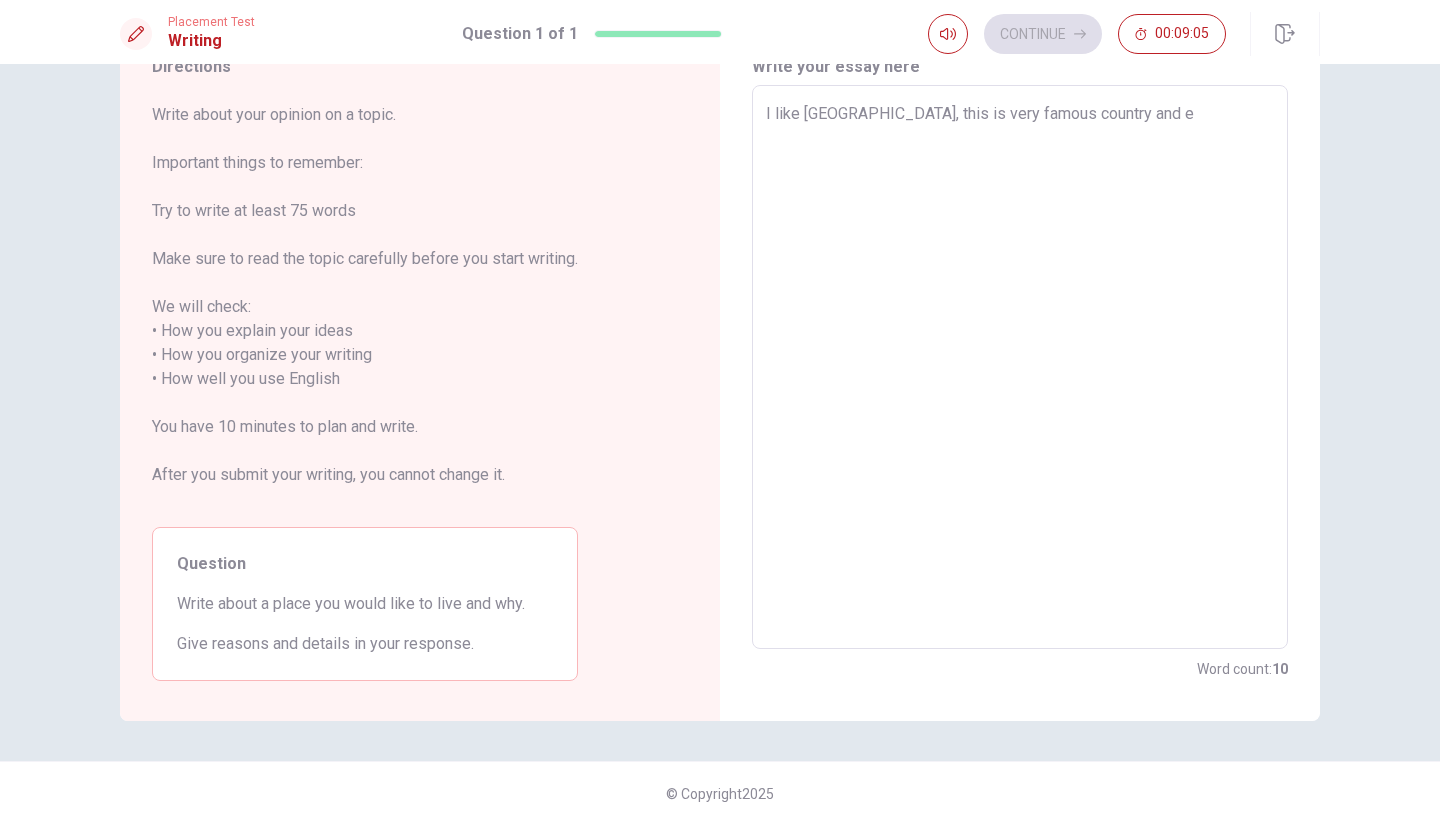 type on "x" 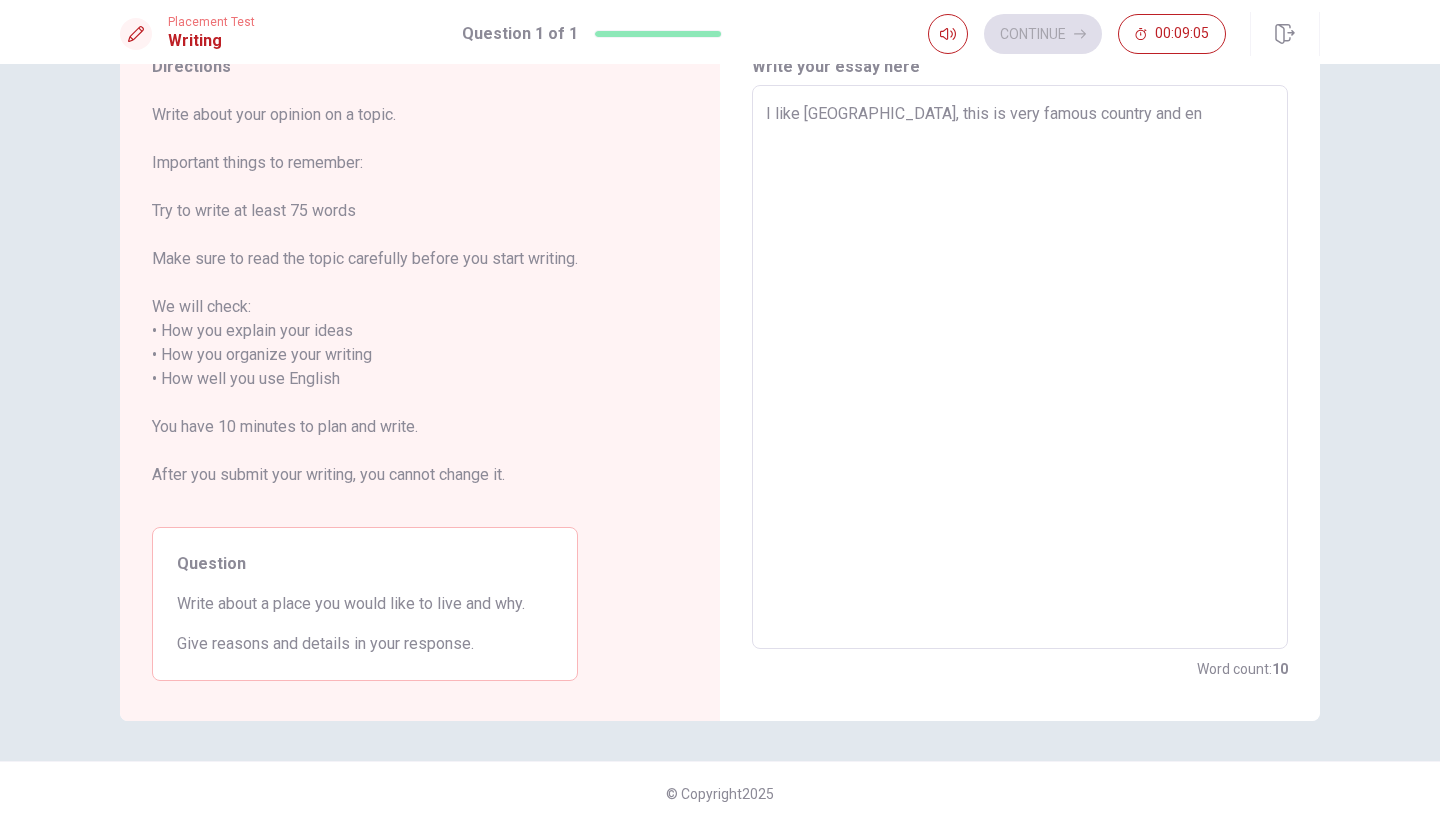 type on "x" 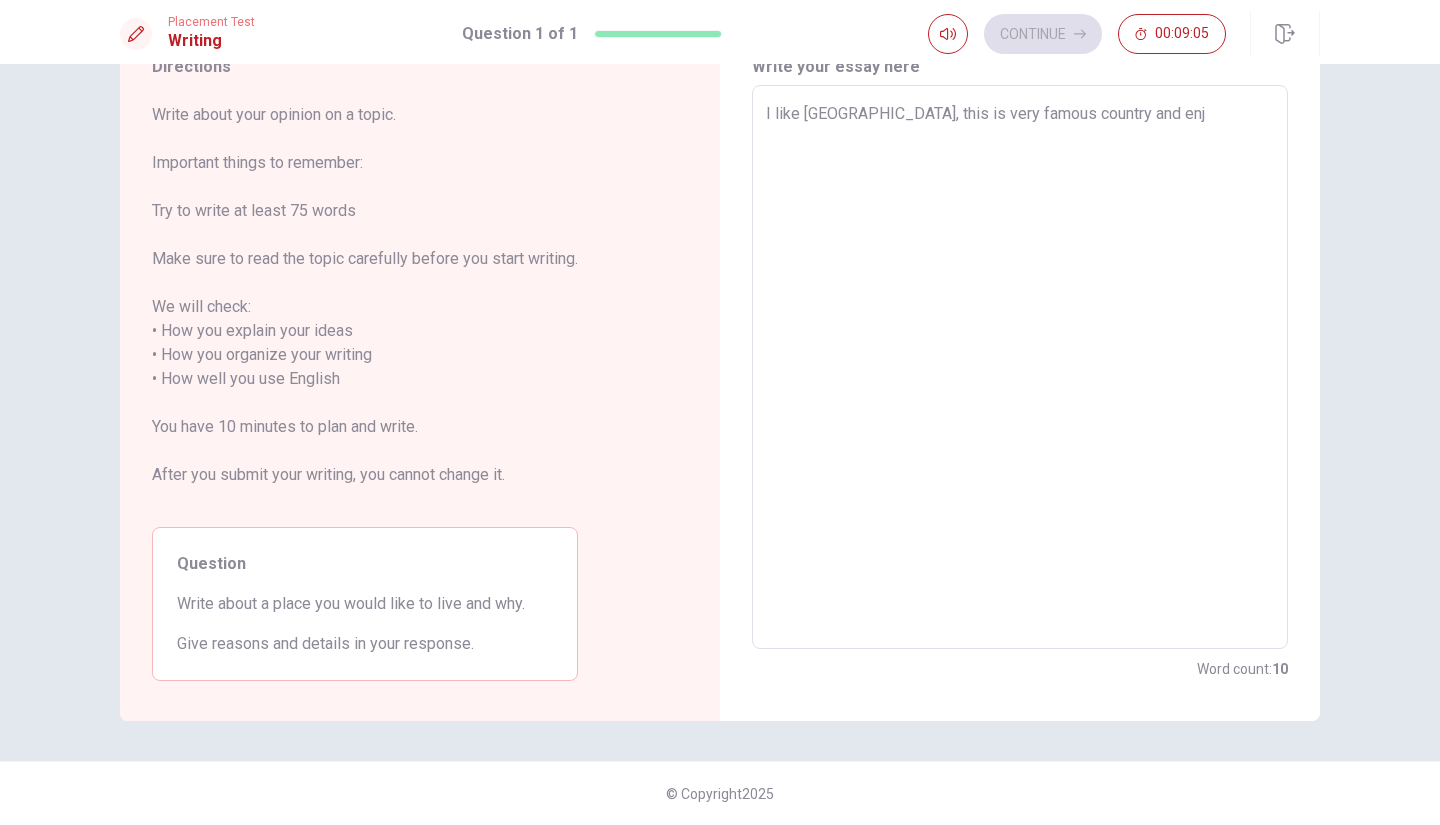 type on "x" 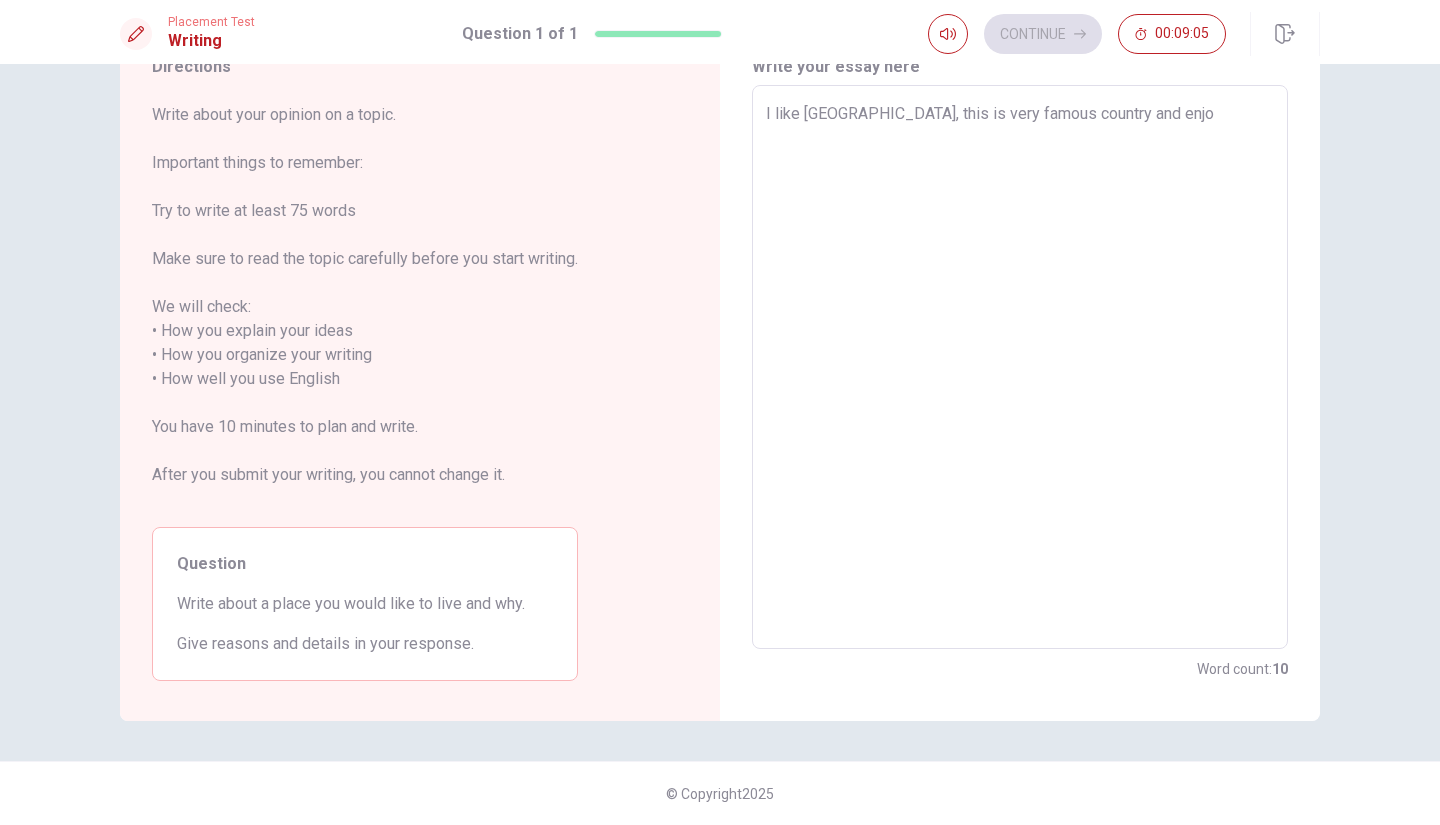 type on "x" 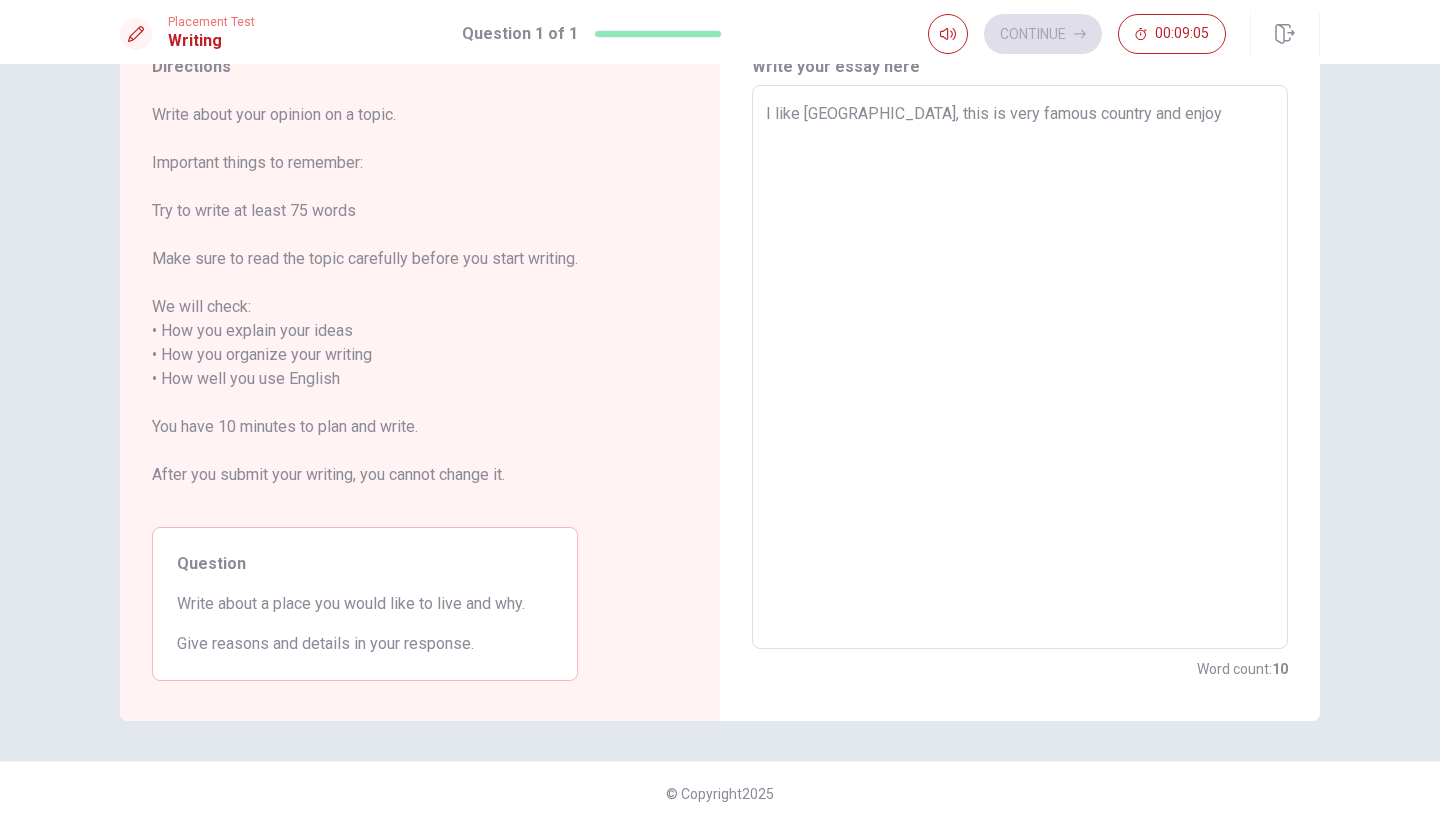 type on "x" 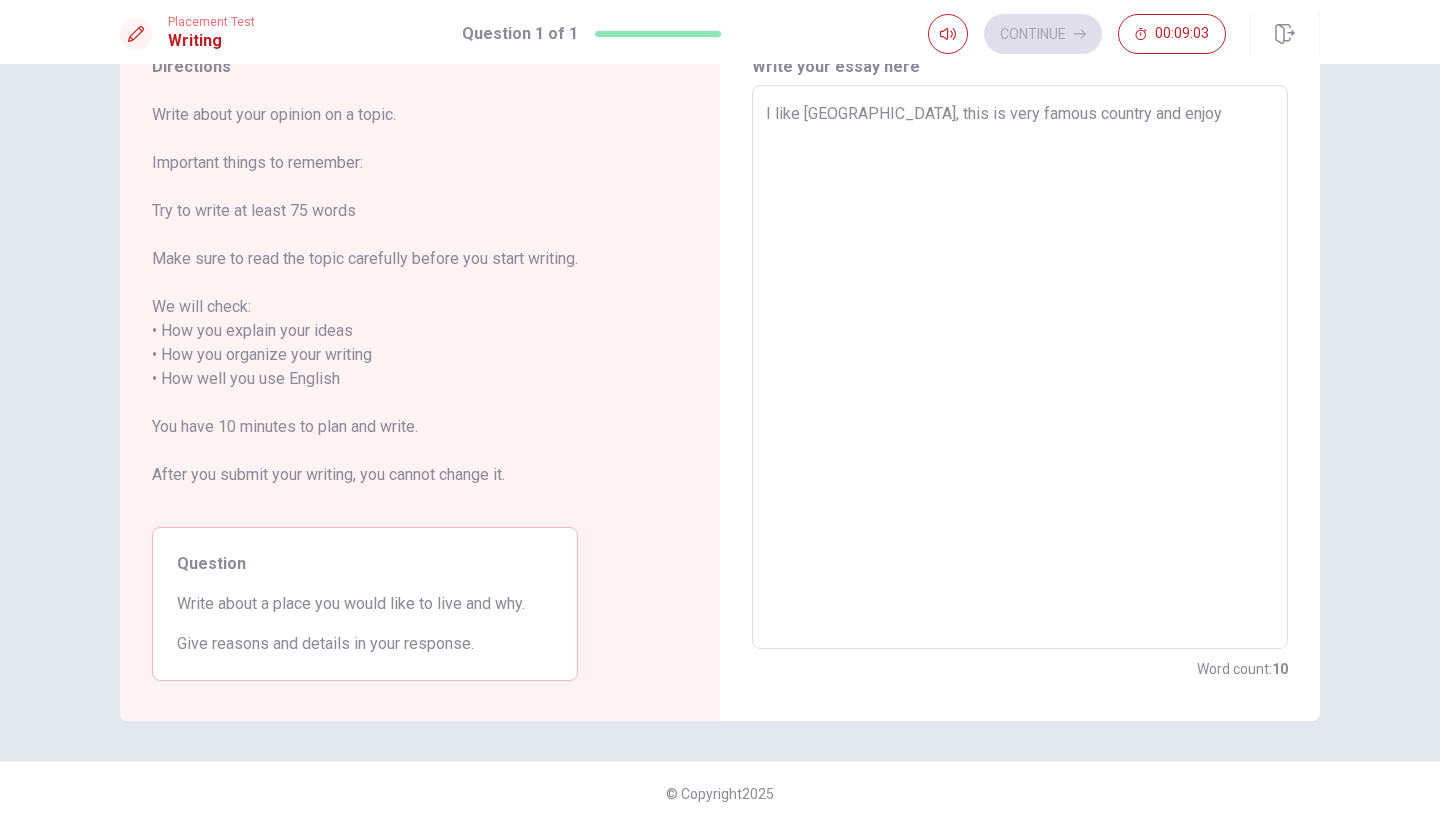 type on "x" 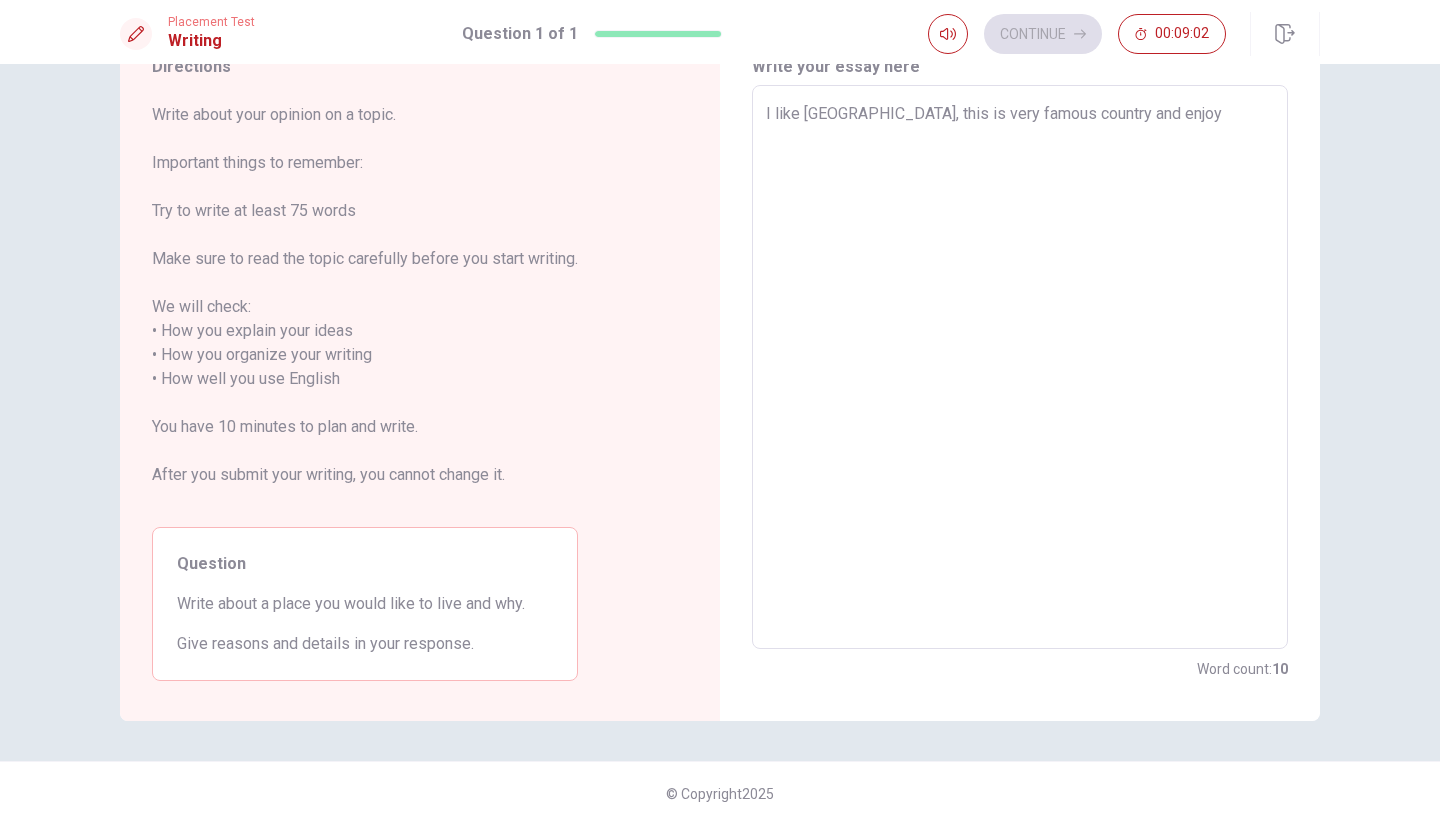 type on "I like [GEOGRAPHIC_DATA], this is very famous country and enjoy t" 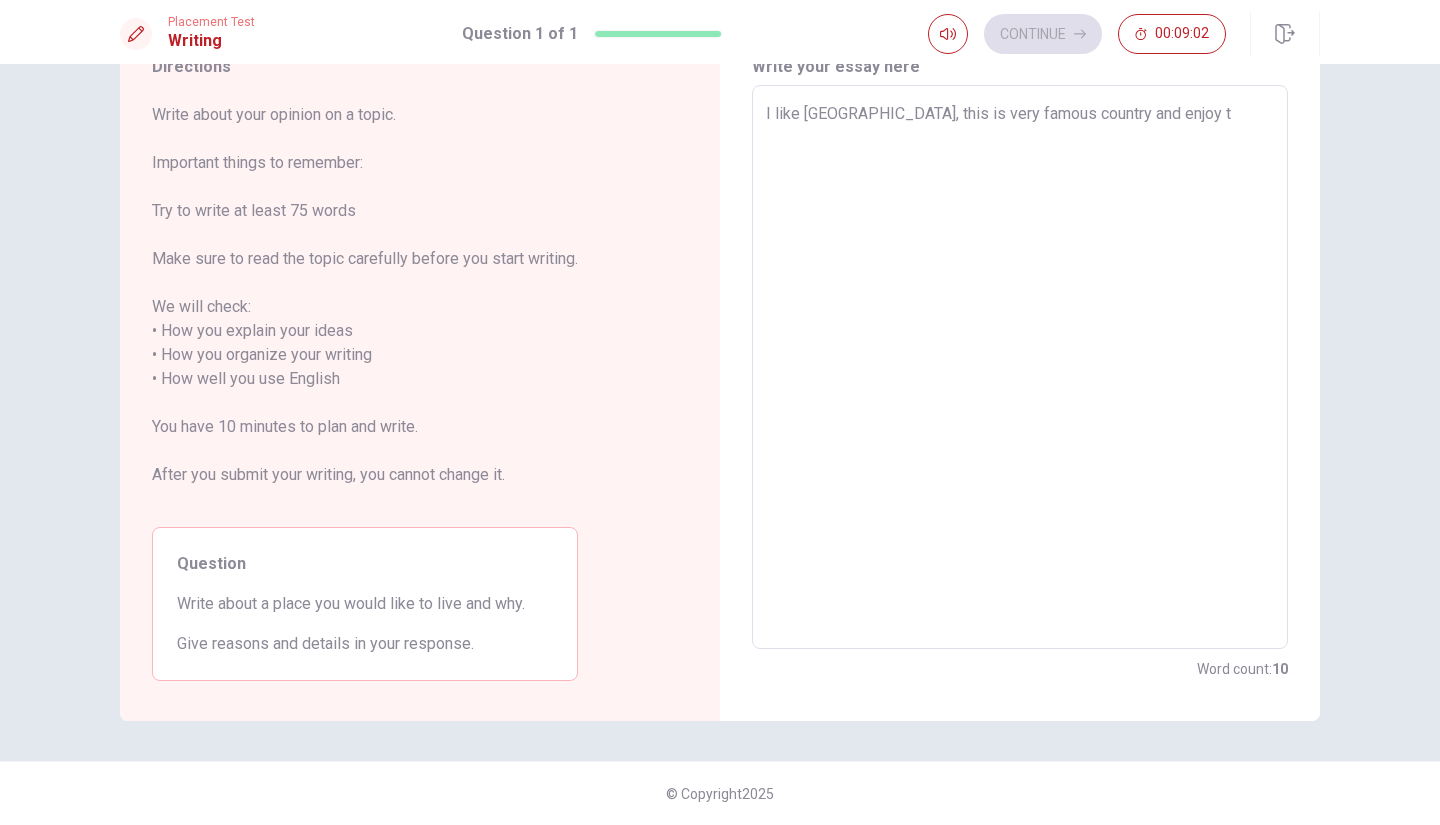 type on "x" 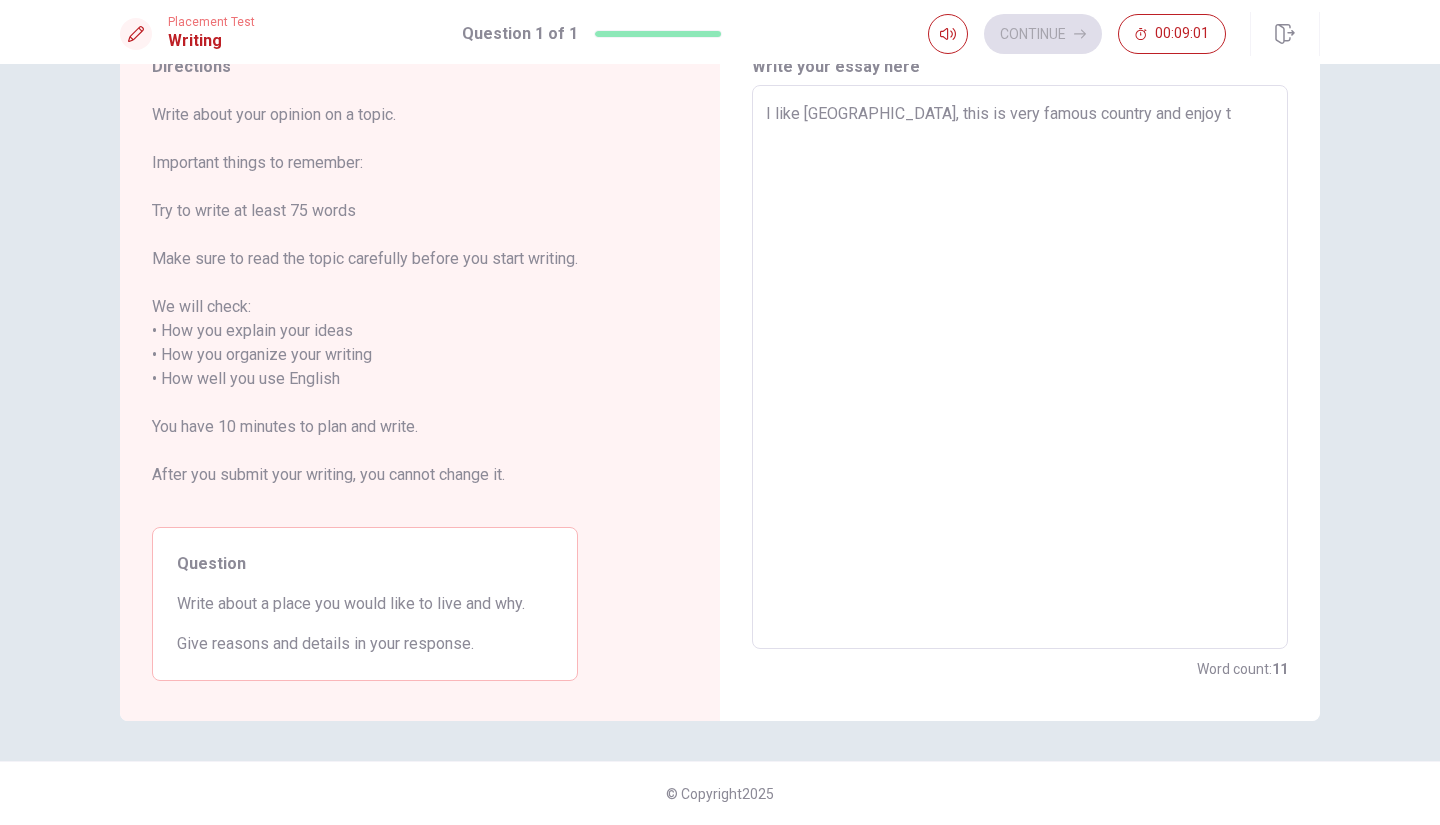 type on "I like [GEOGRAPHIC_DATA], this is very famous country and enjoy th" 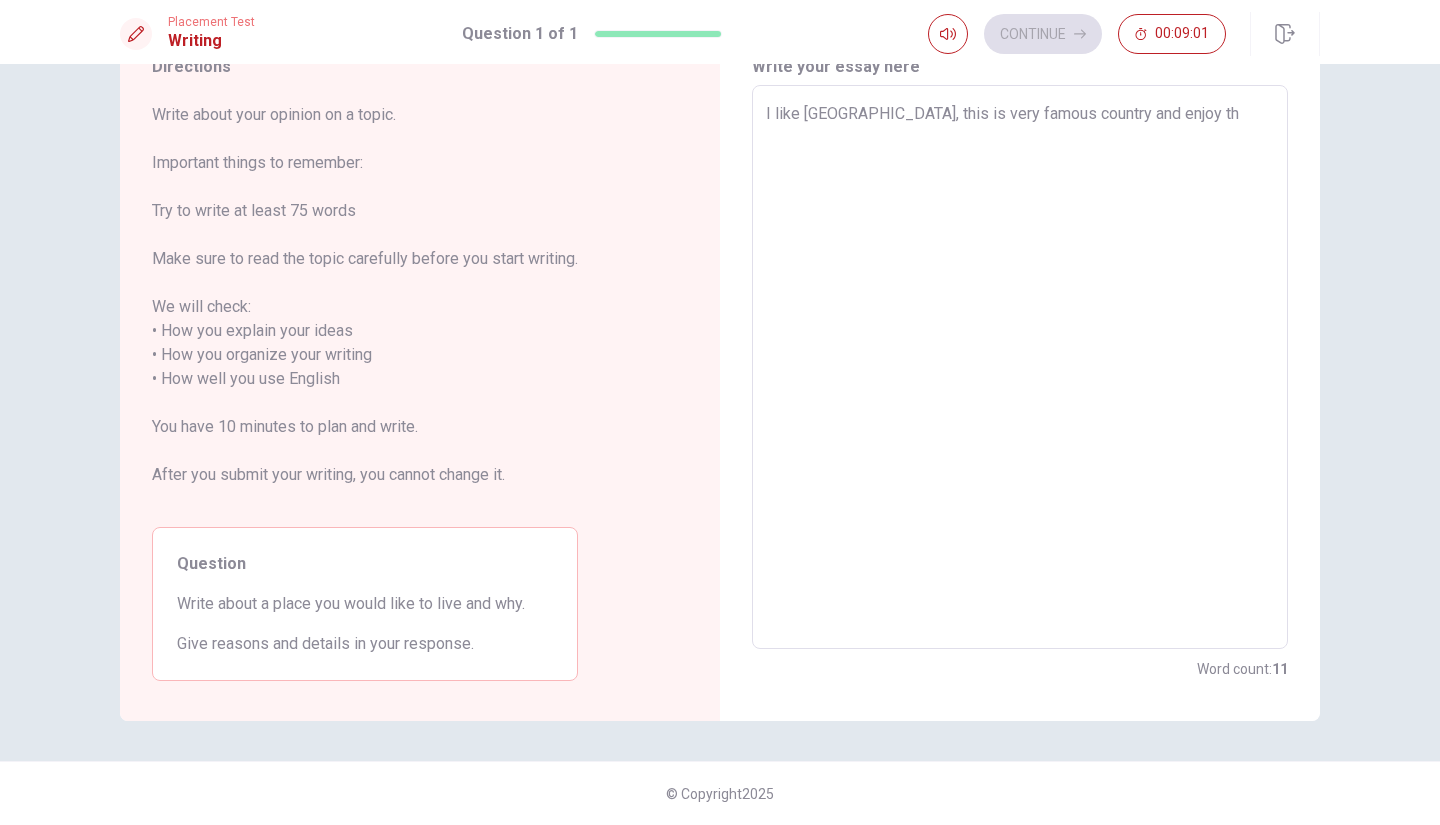type on "I like [GEOGRAPHIC_DATA], this is very famous country and enjoy the" 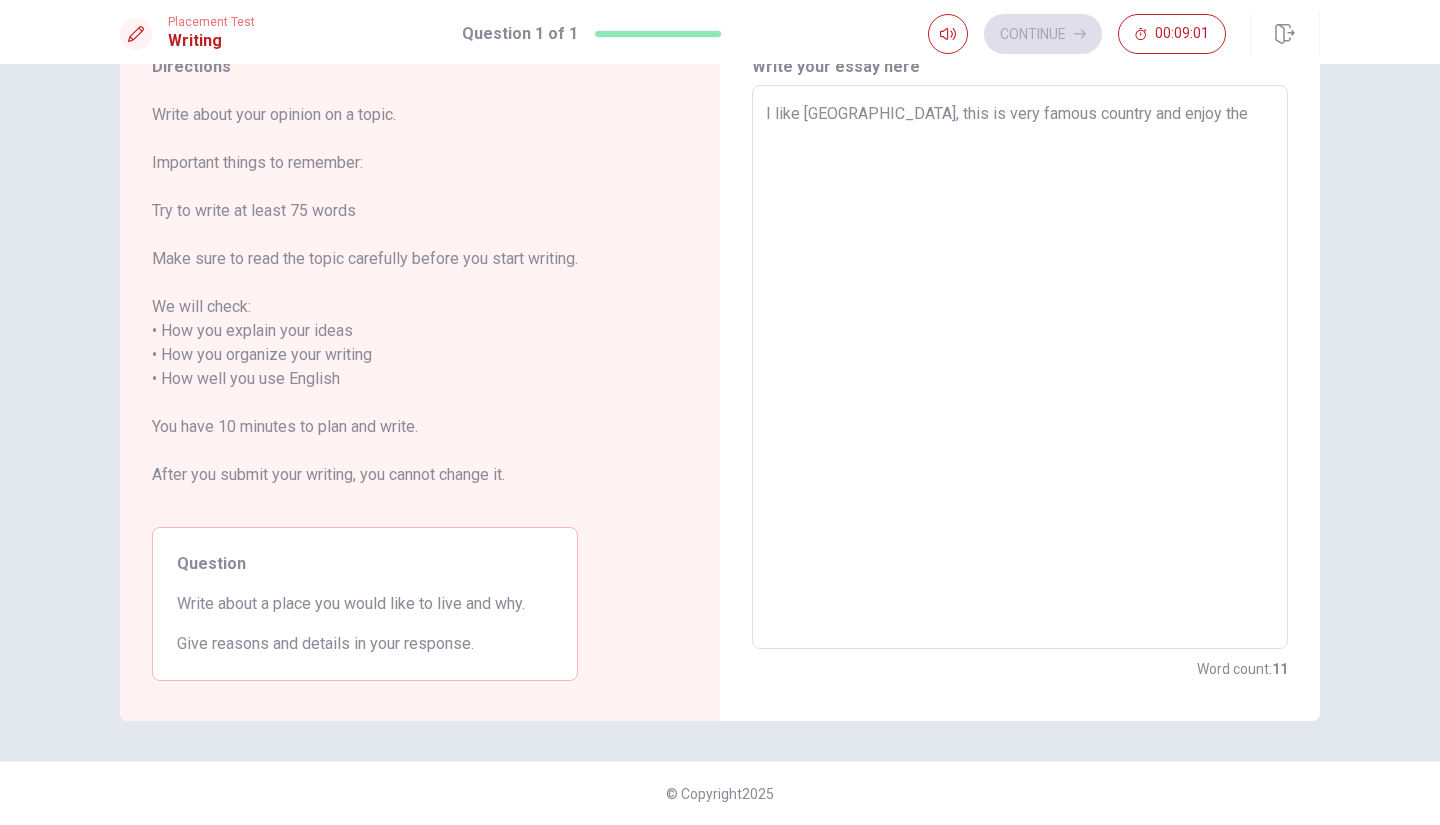 type on "x" 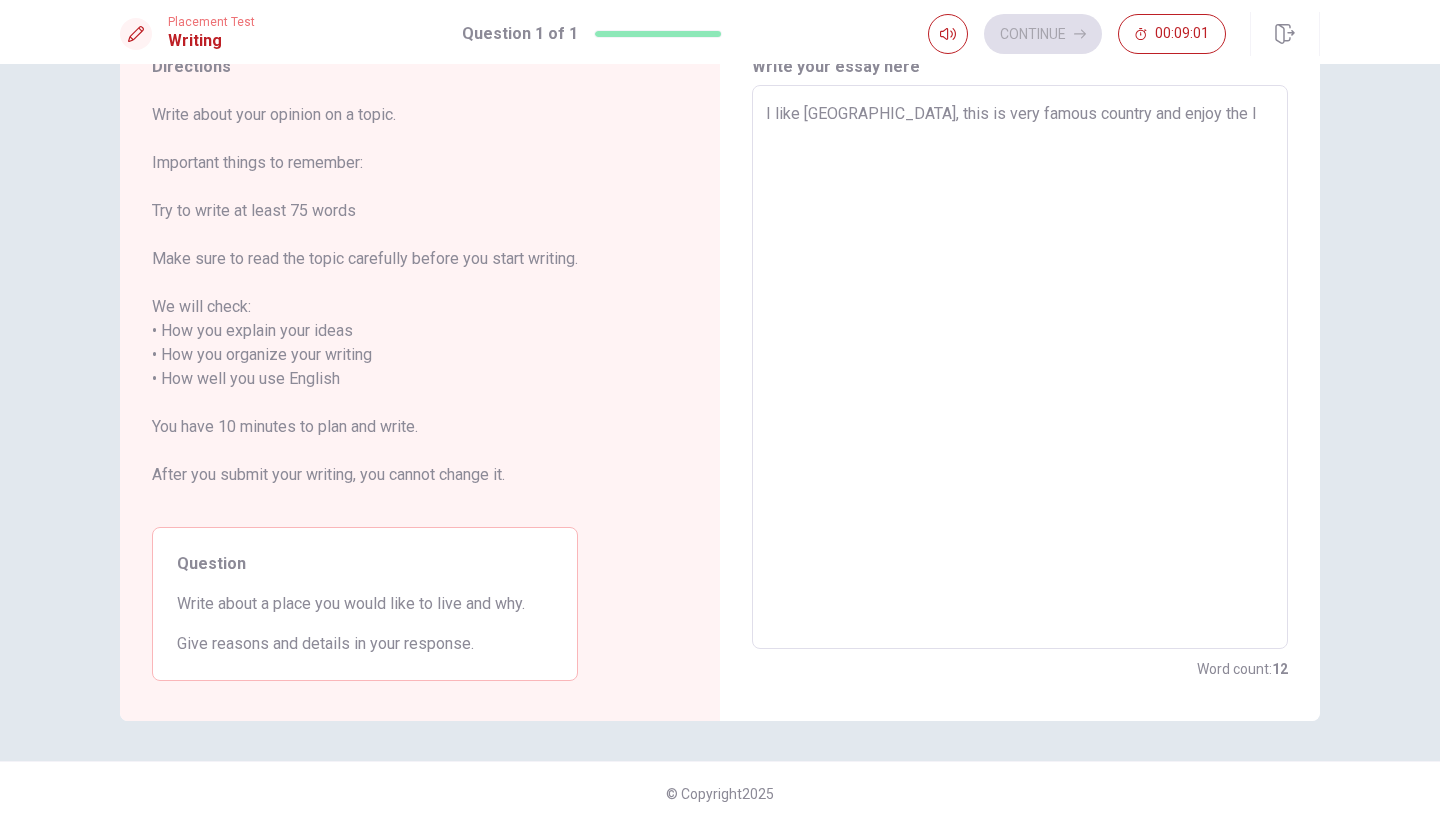 type on "x" 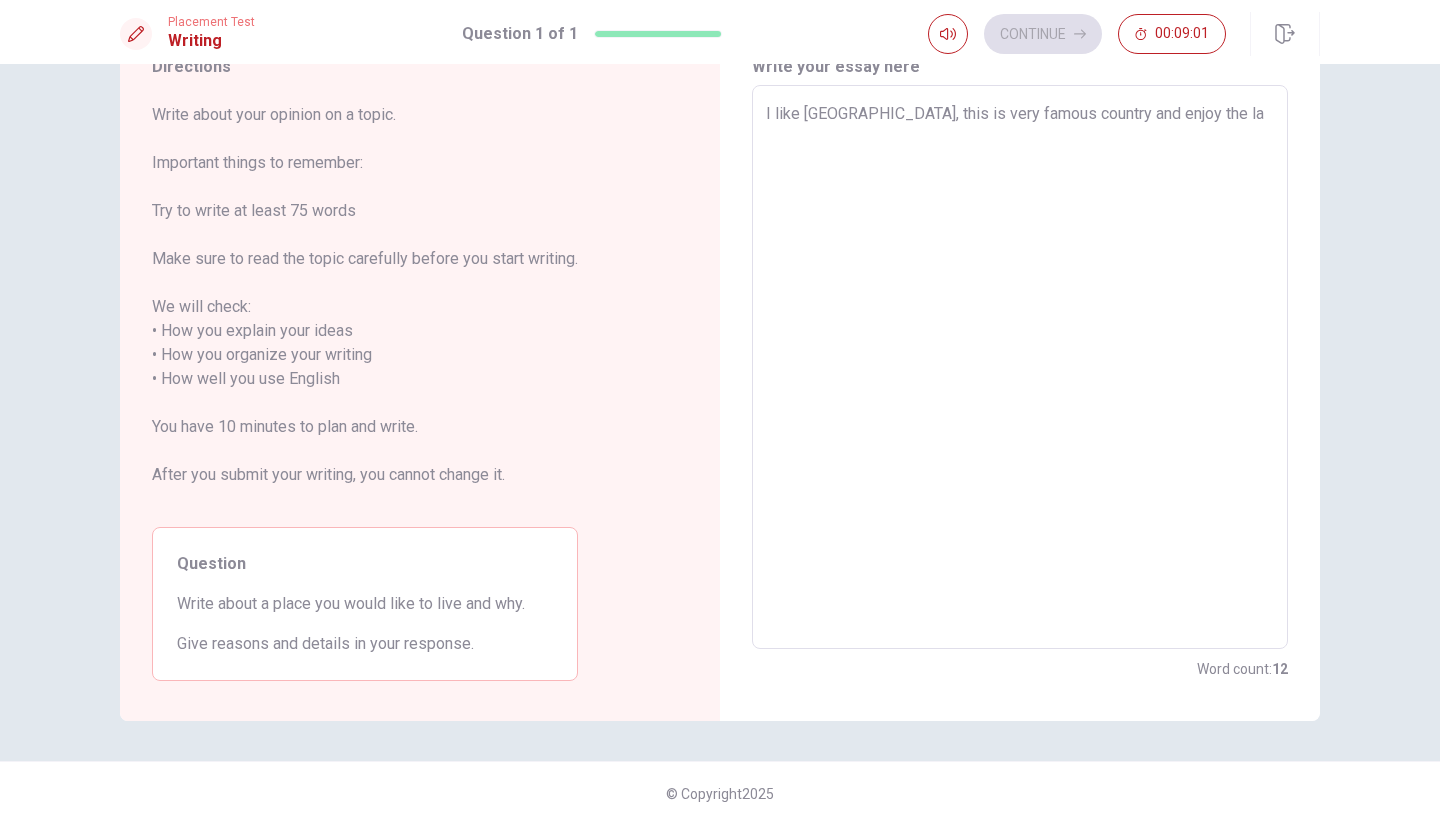 type on "x" 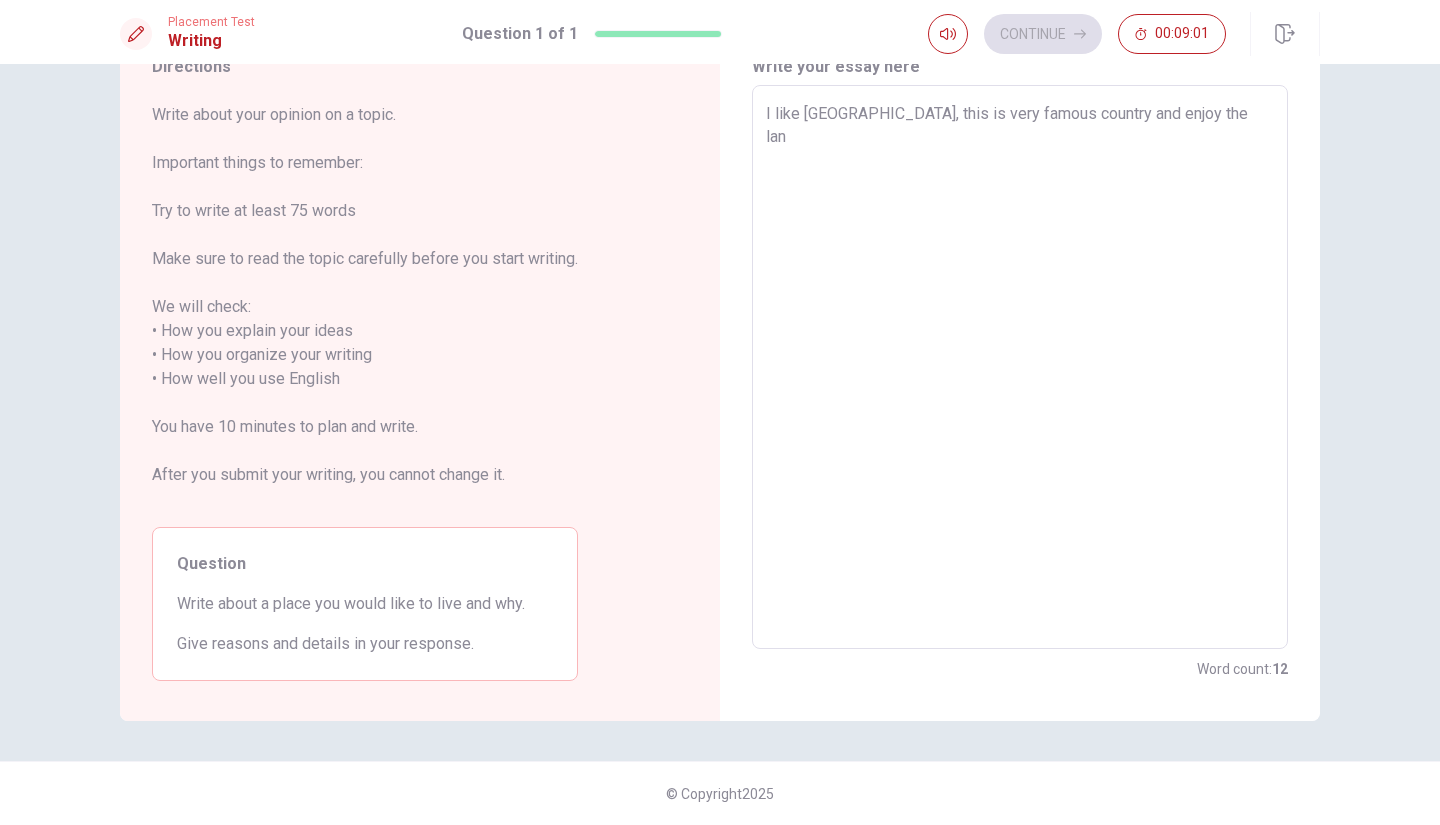 type on "x" 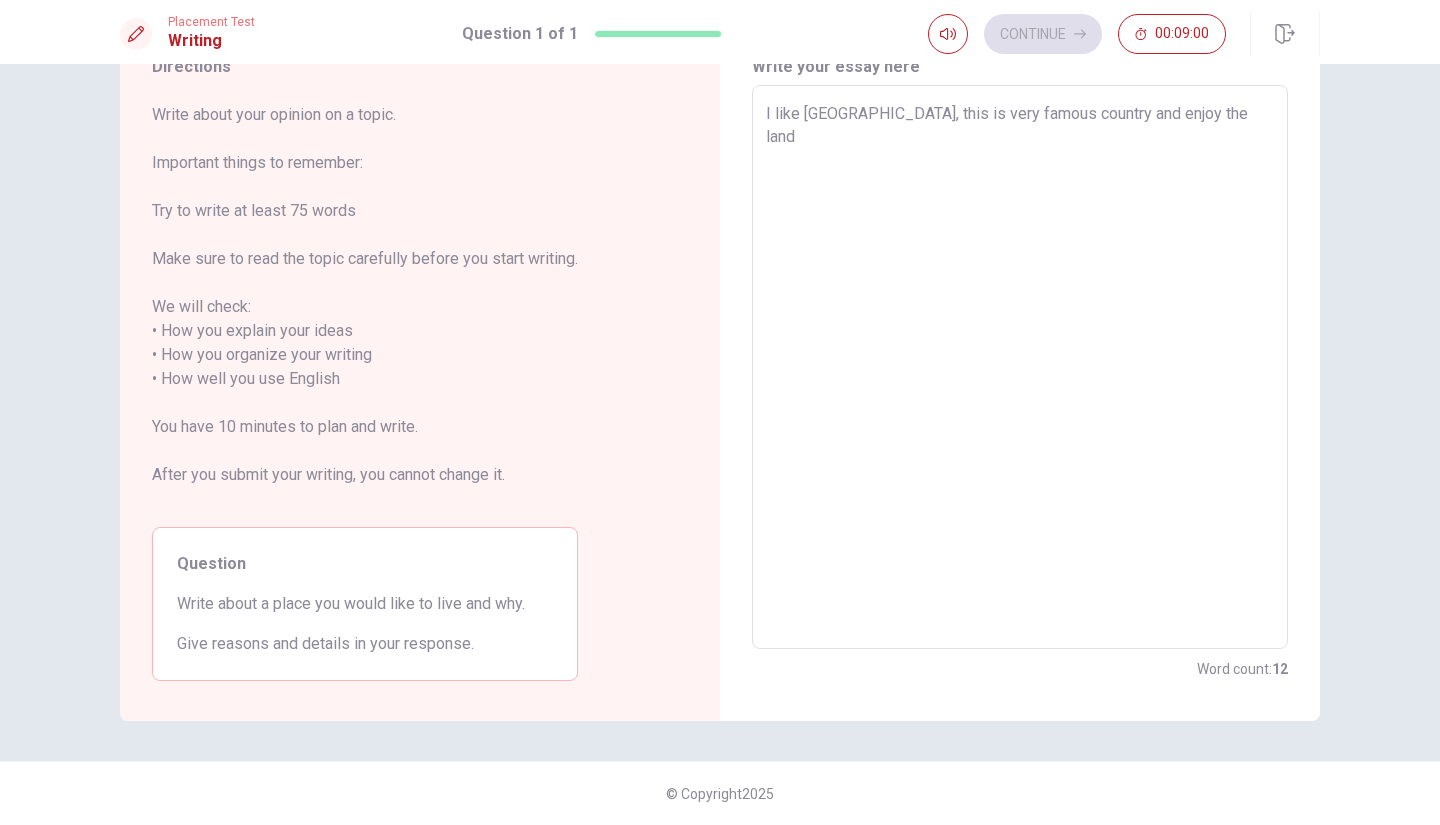 type on "x" 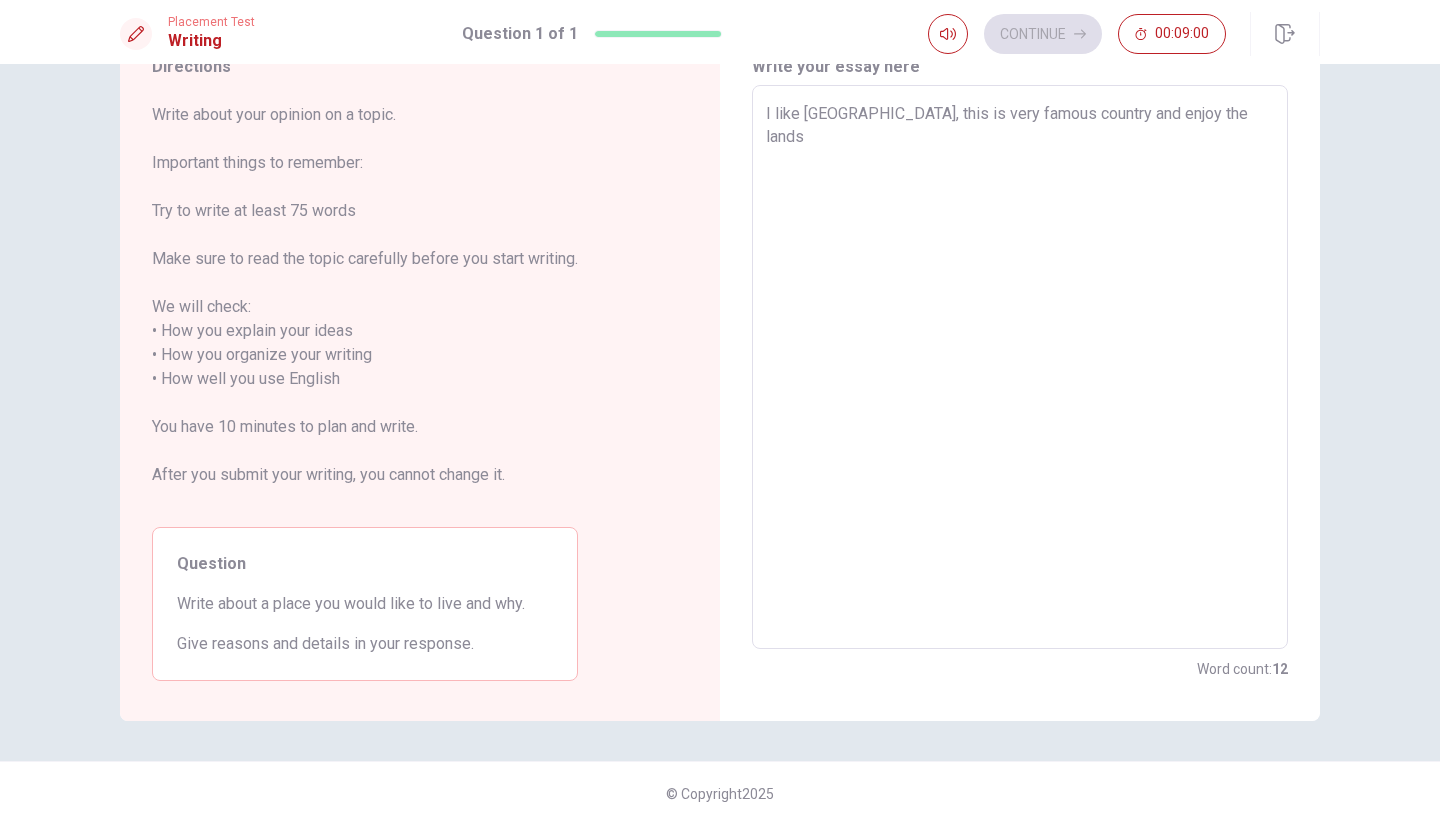 type on "x" 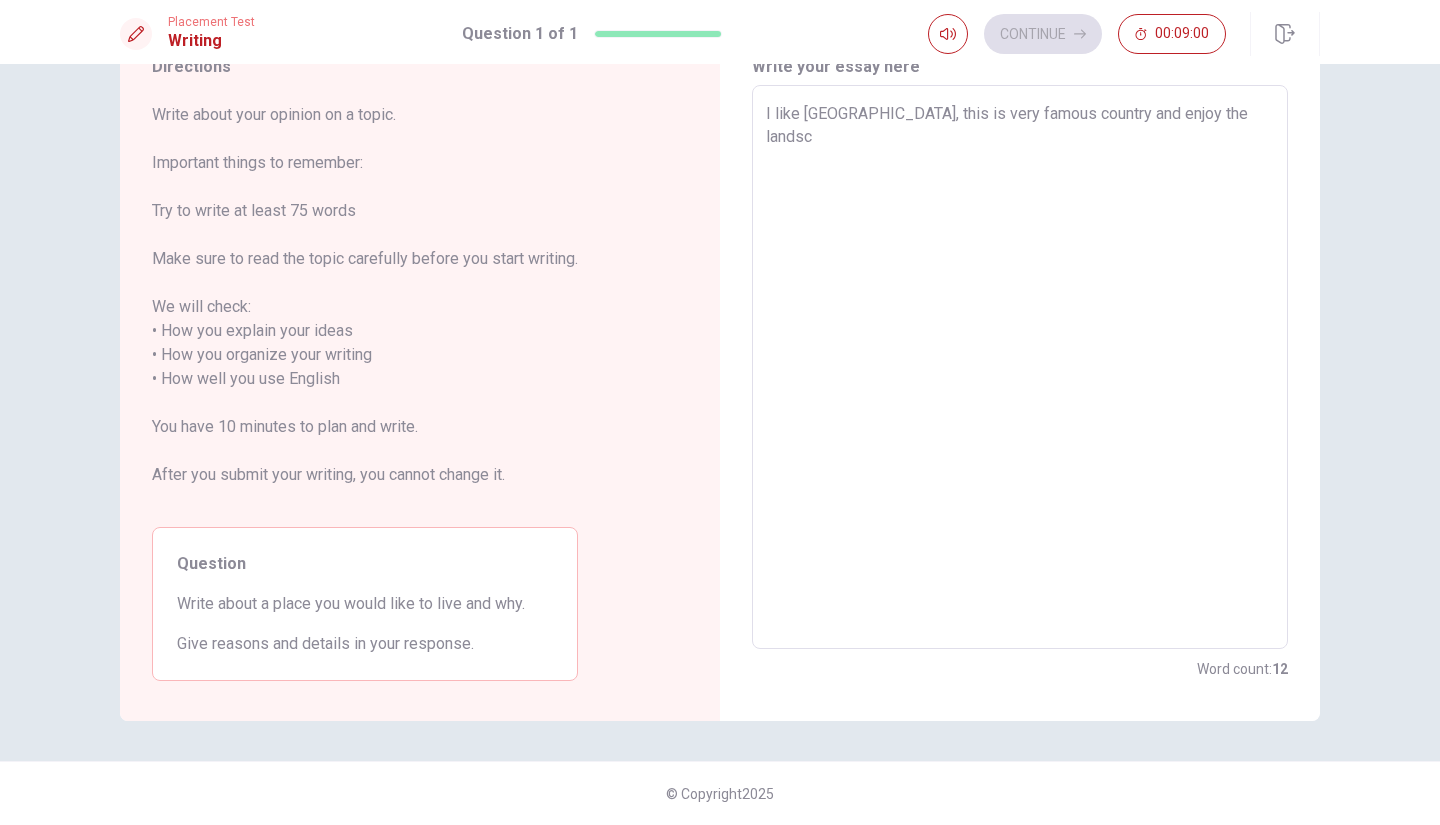 type on "x" 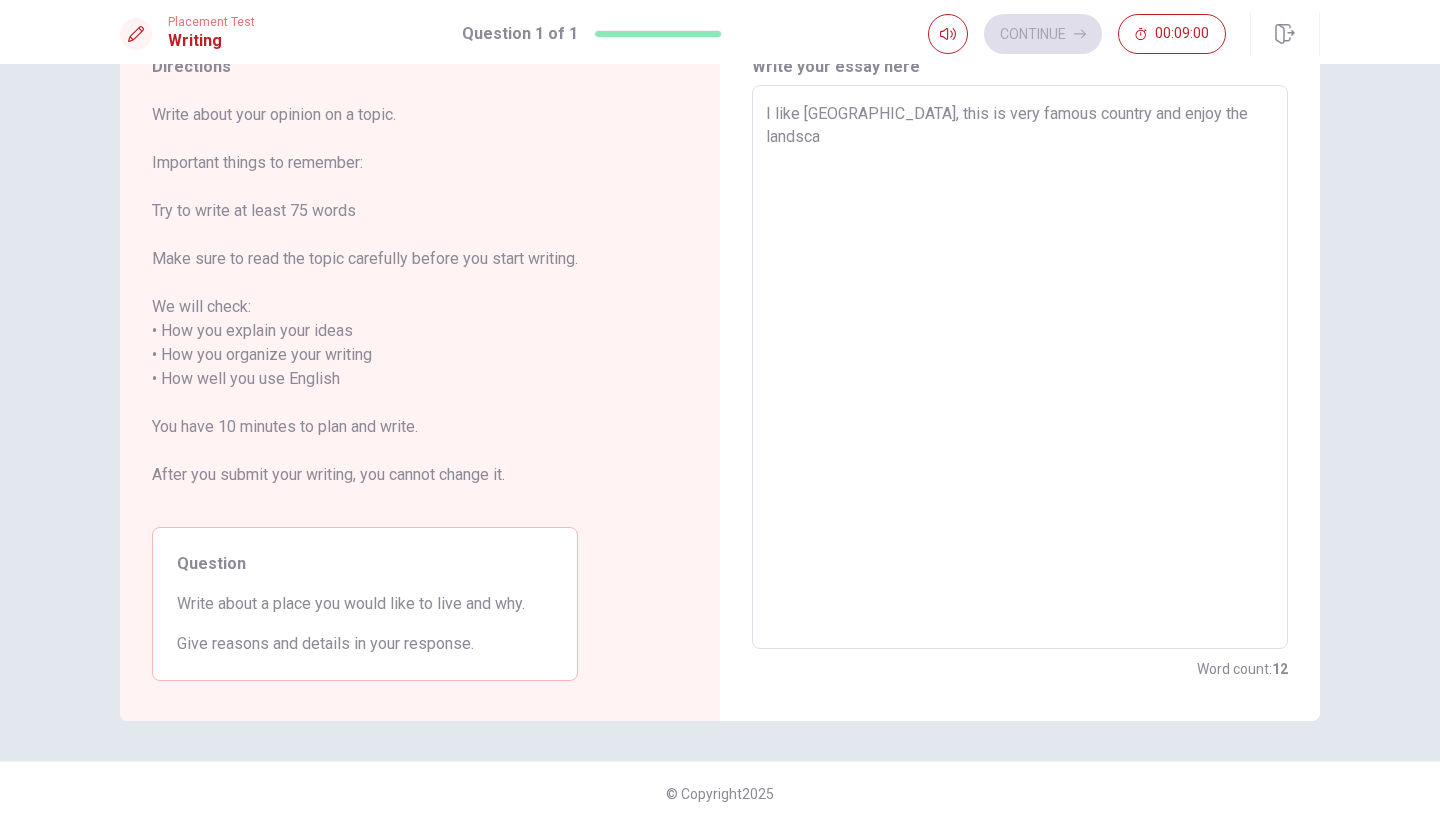 type on "x" 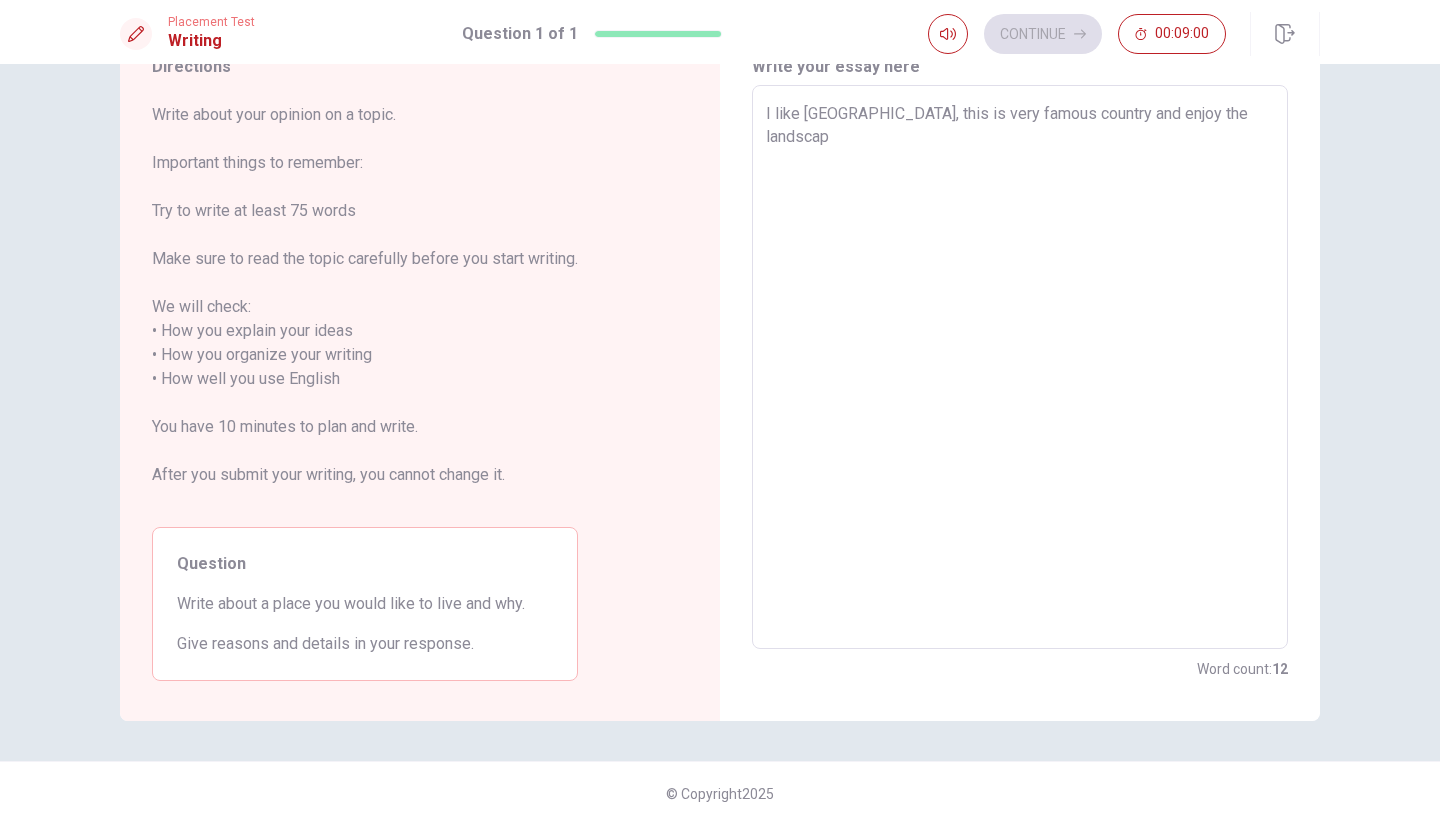 type on "x" 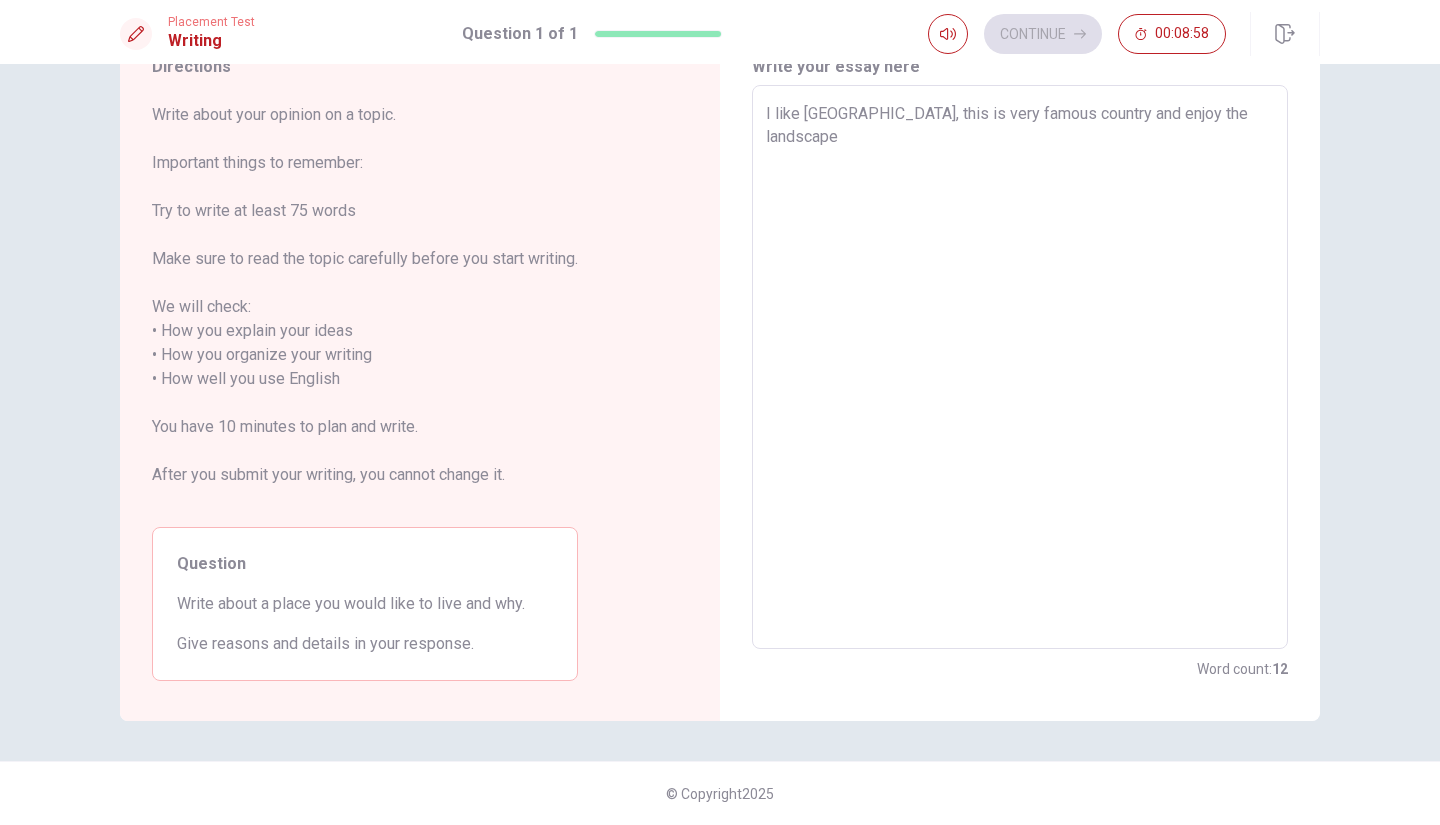type on "x" 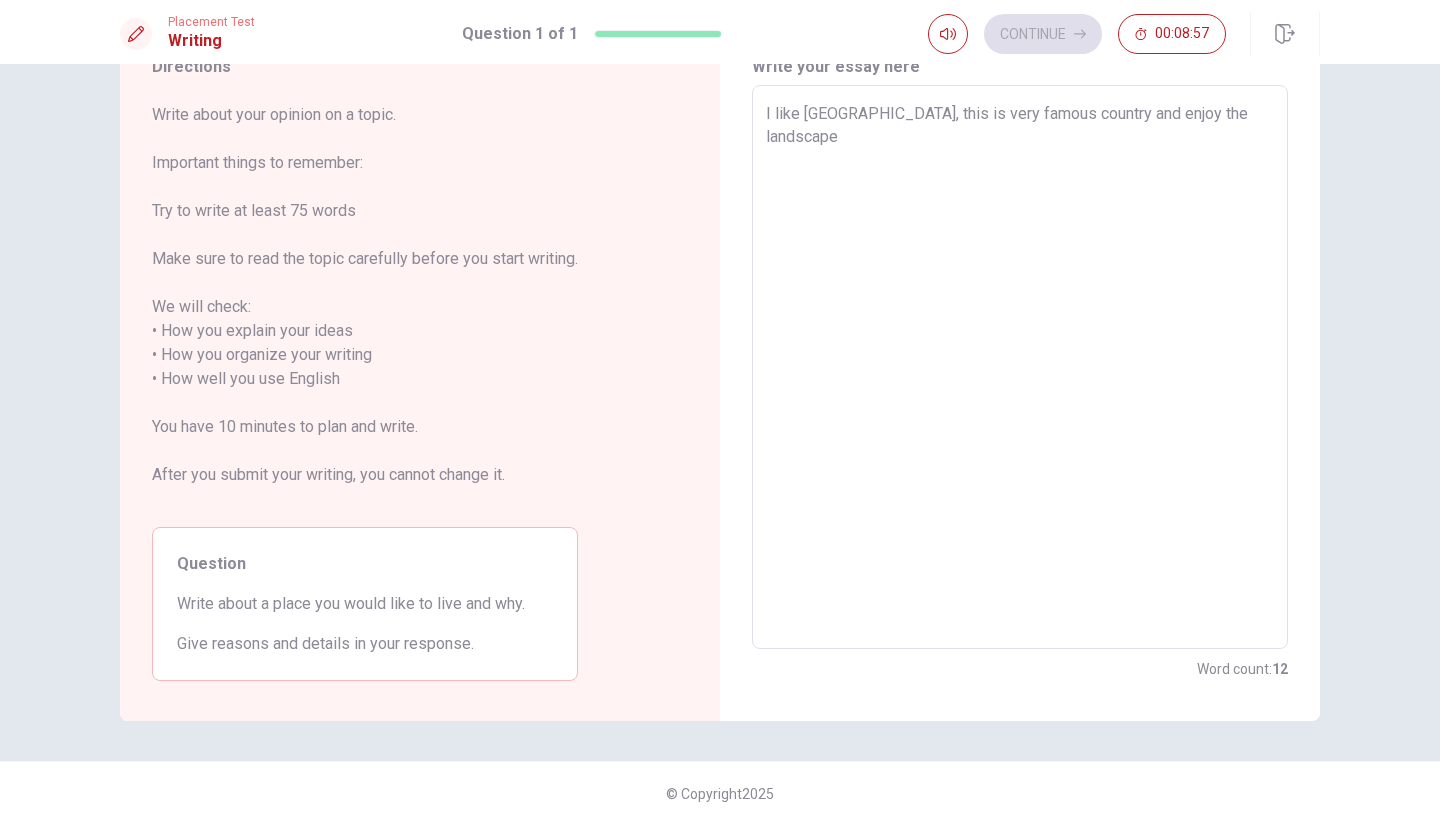 type on "I like [GEOGRAPHIC_DATA], this is very famous country and enjoy the landscape" 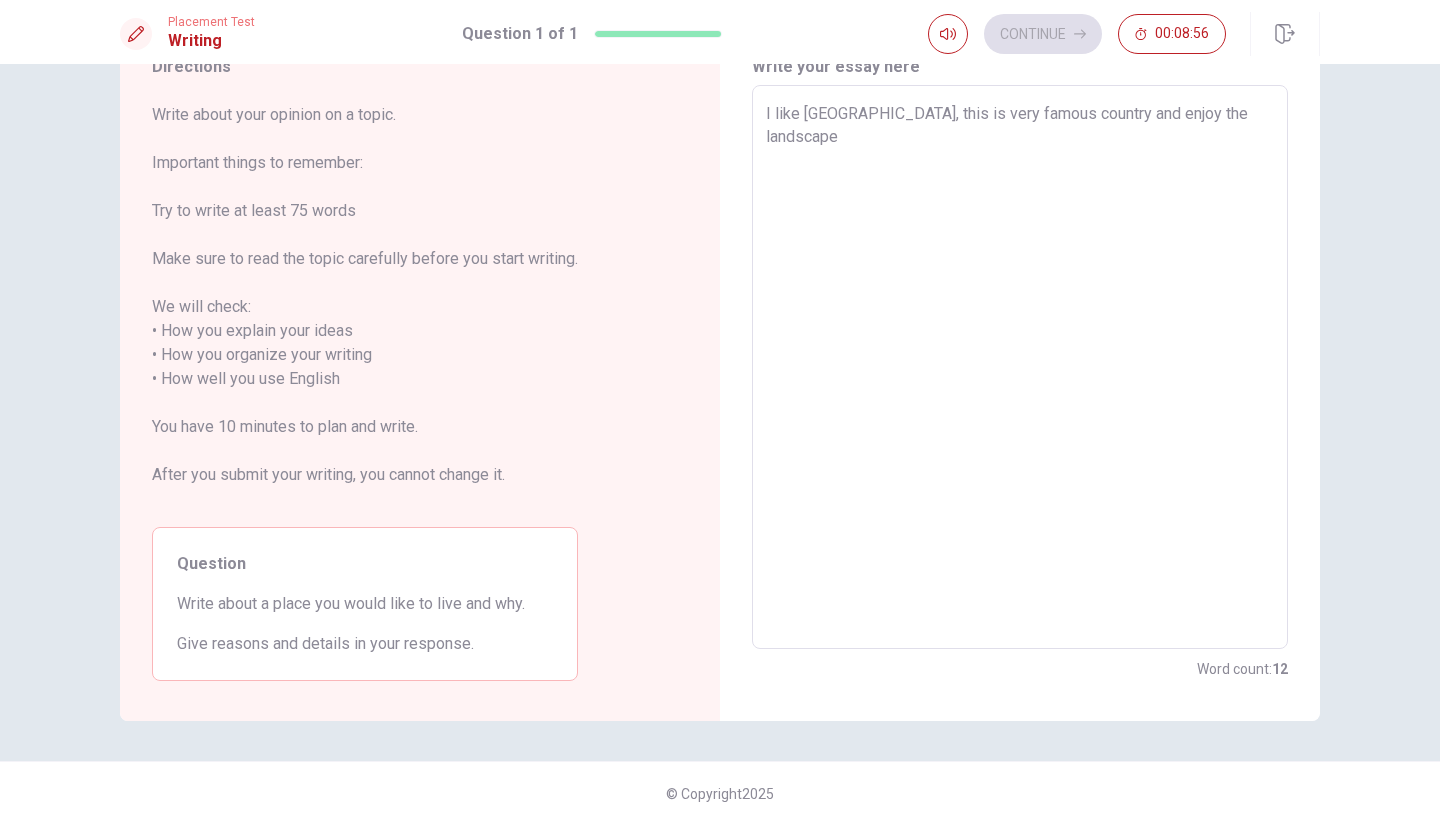 type on "I like [GEOGRAPHIC_DATA], this is very famous country and enjoy the landscape t" 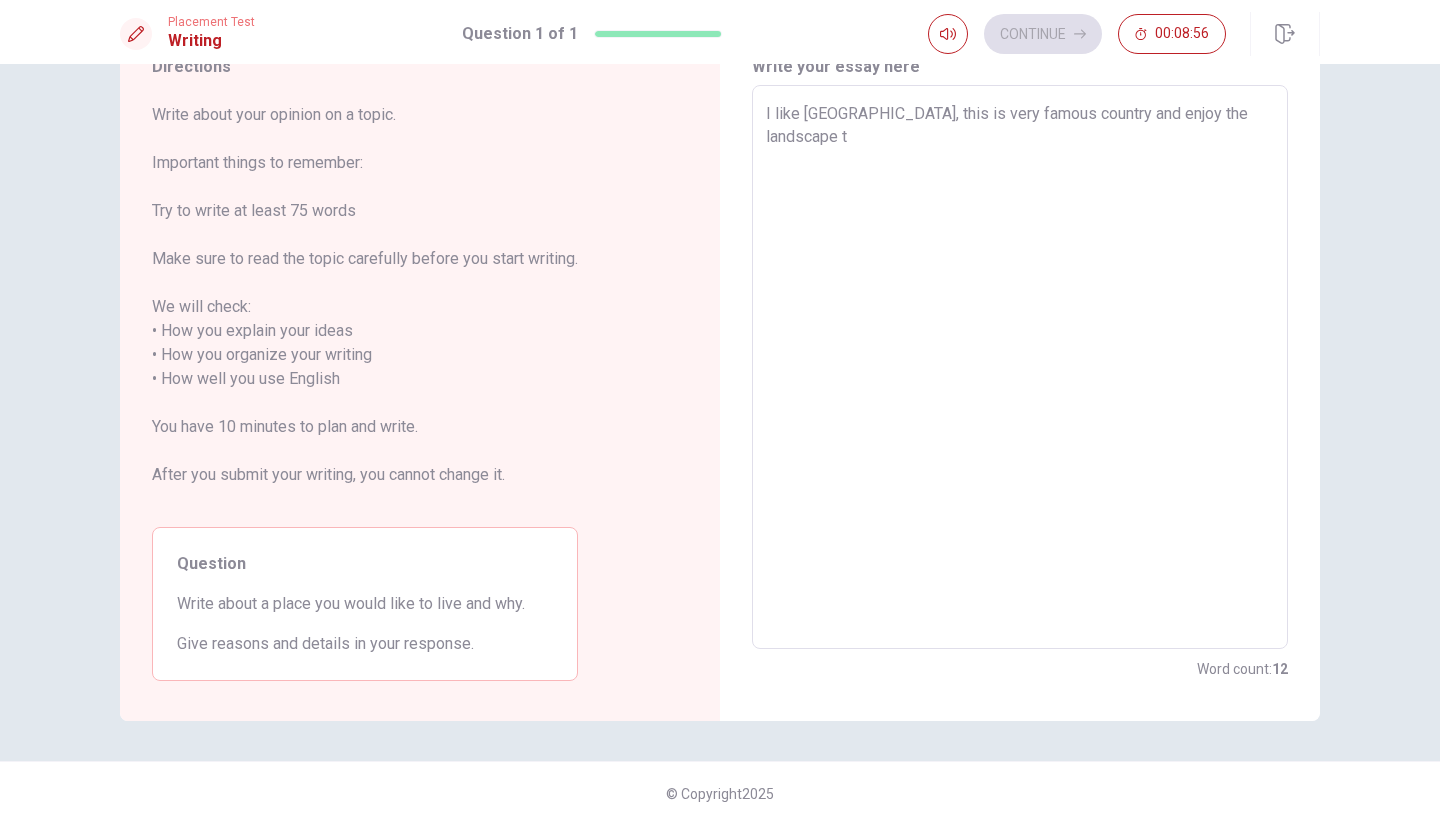 type on "x" 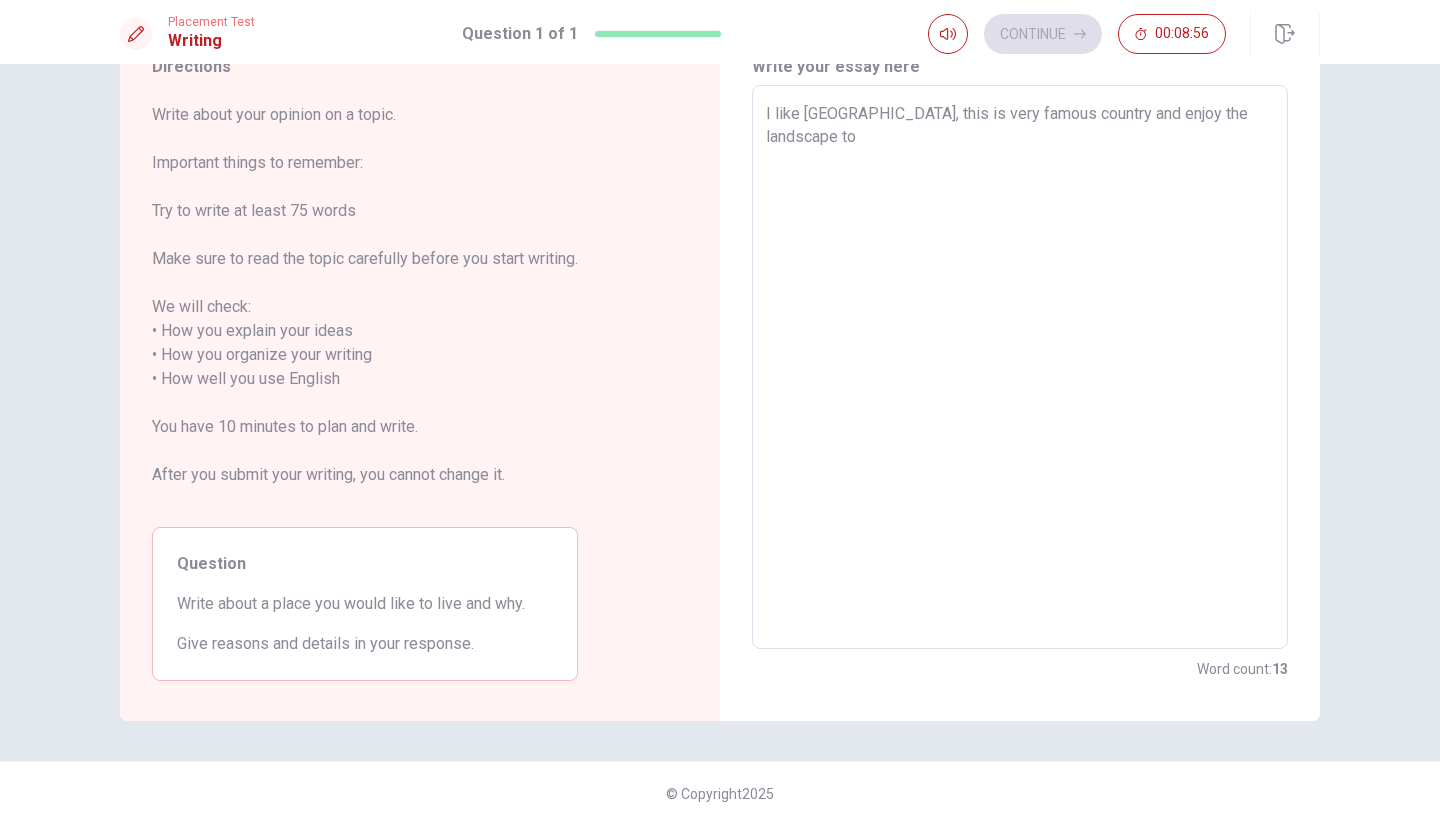 type on "x" 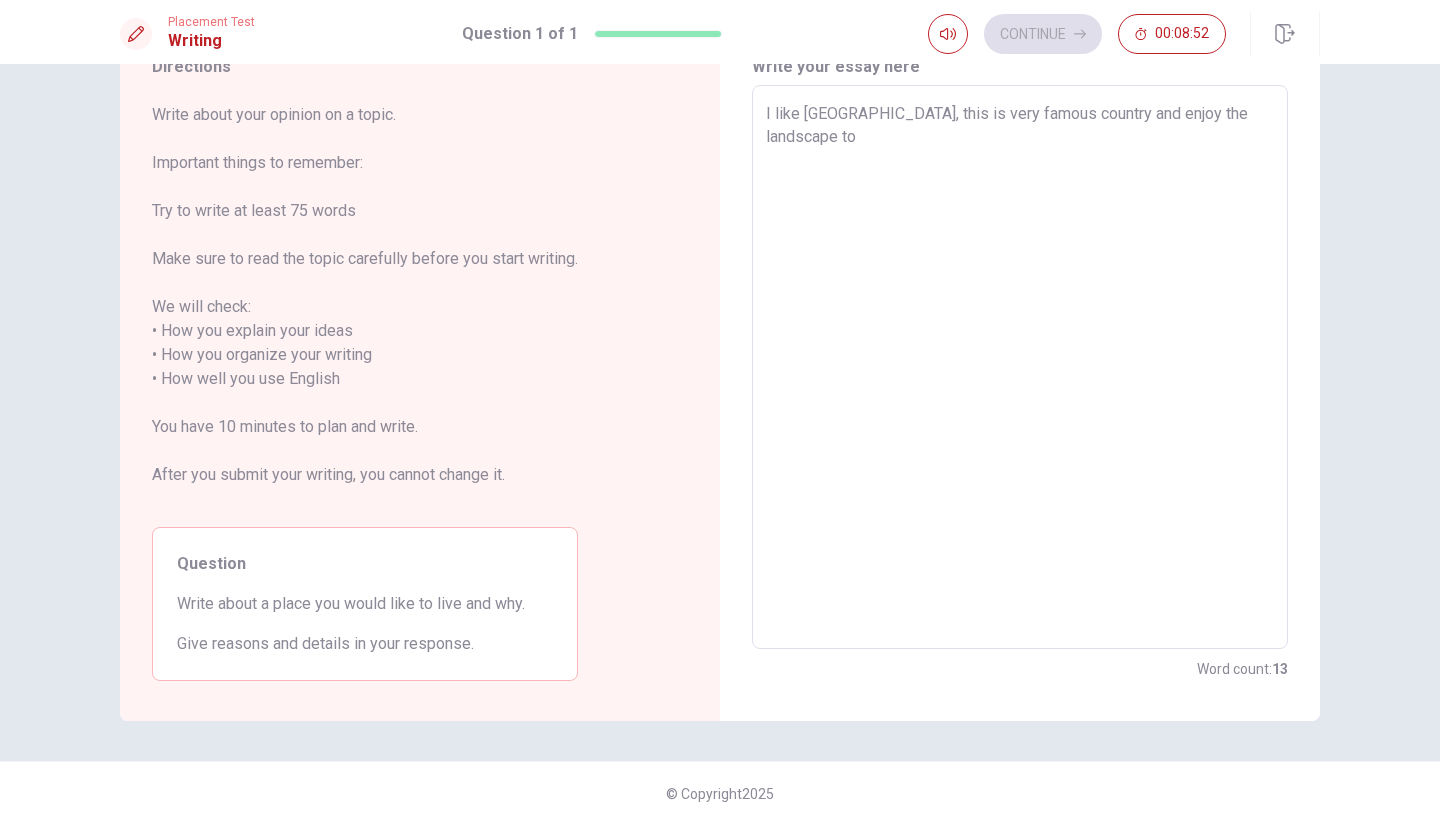 type on "x" 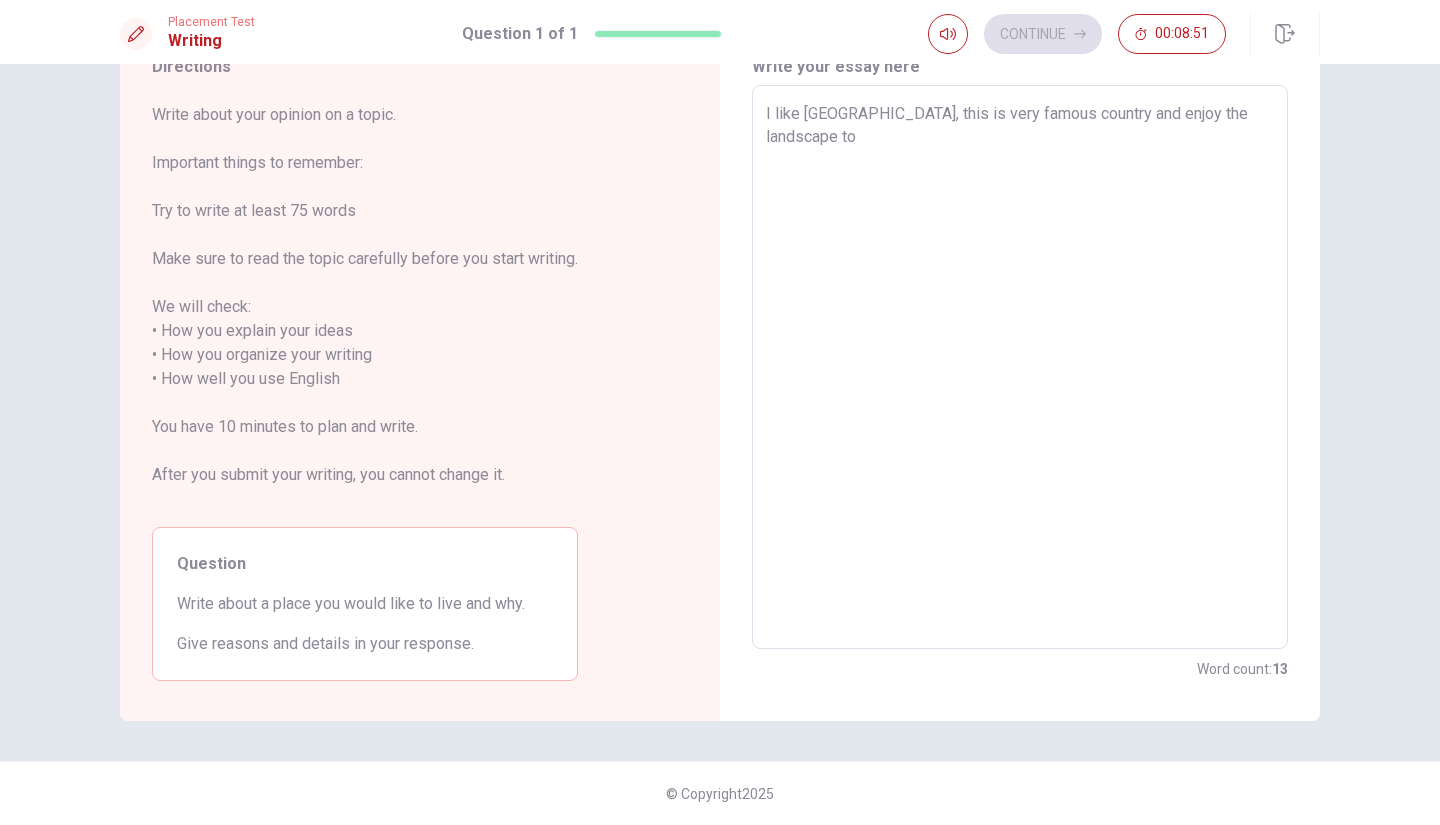 type on "I like [GEOGRAPHIC_DATA], this is very famous country and enjoy the landscape to" 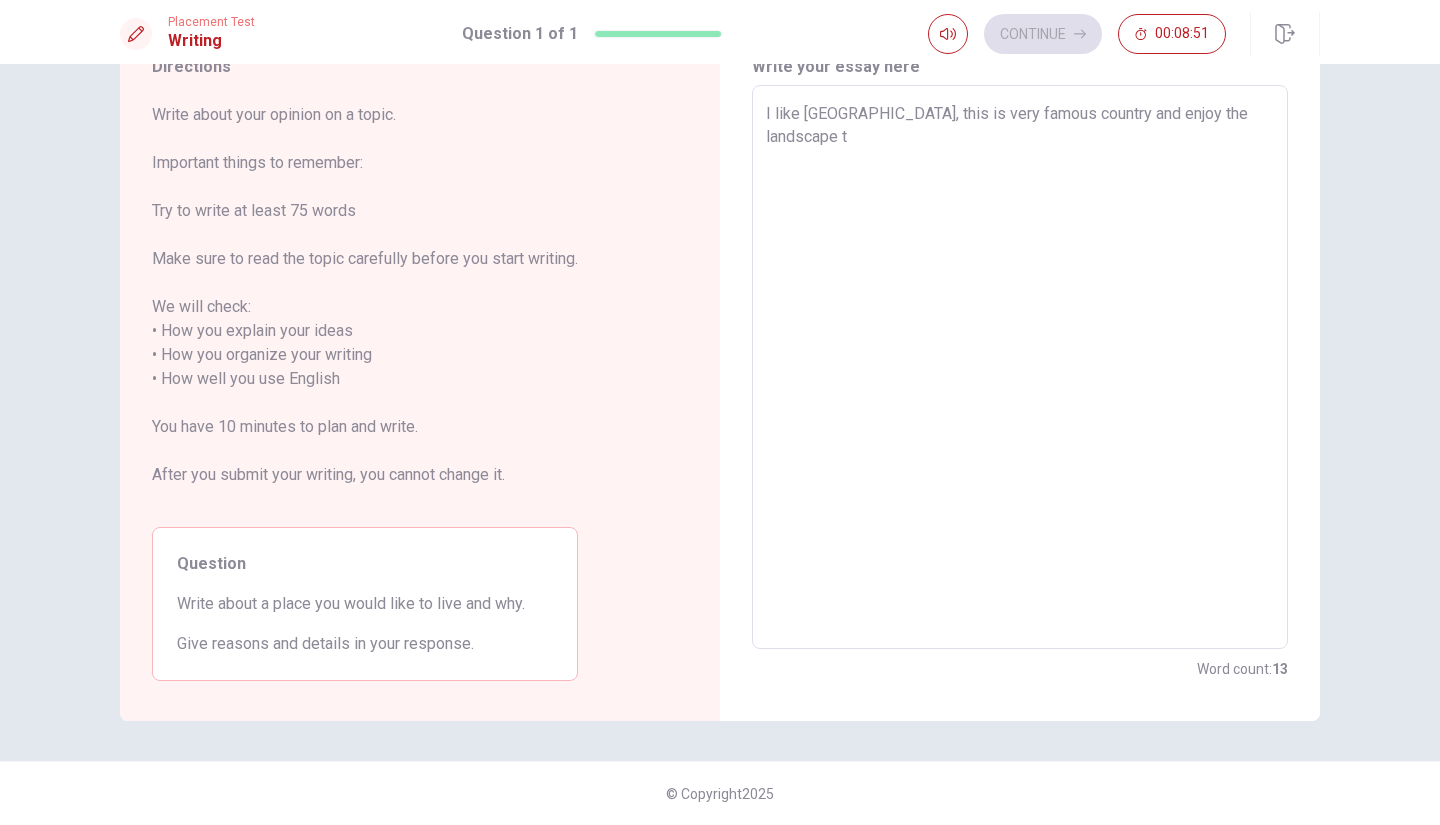 type on "x" 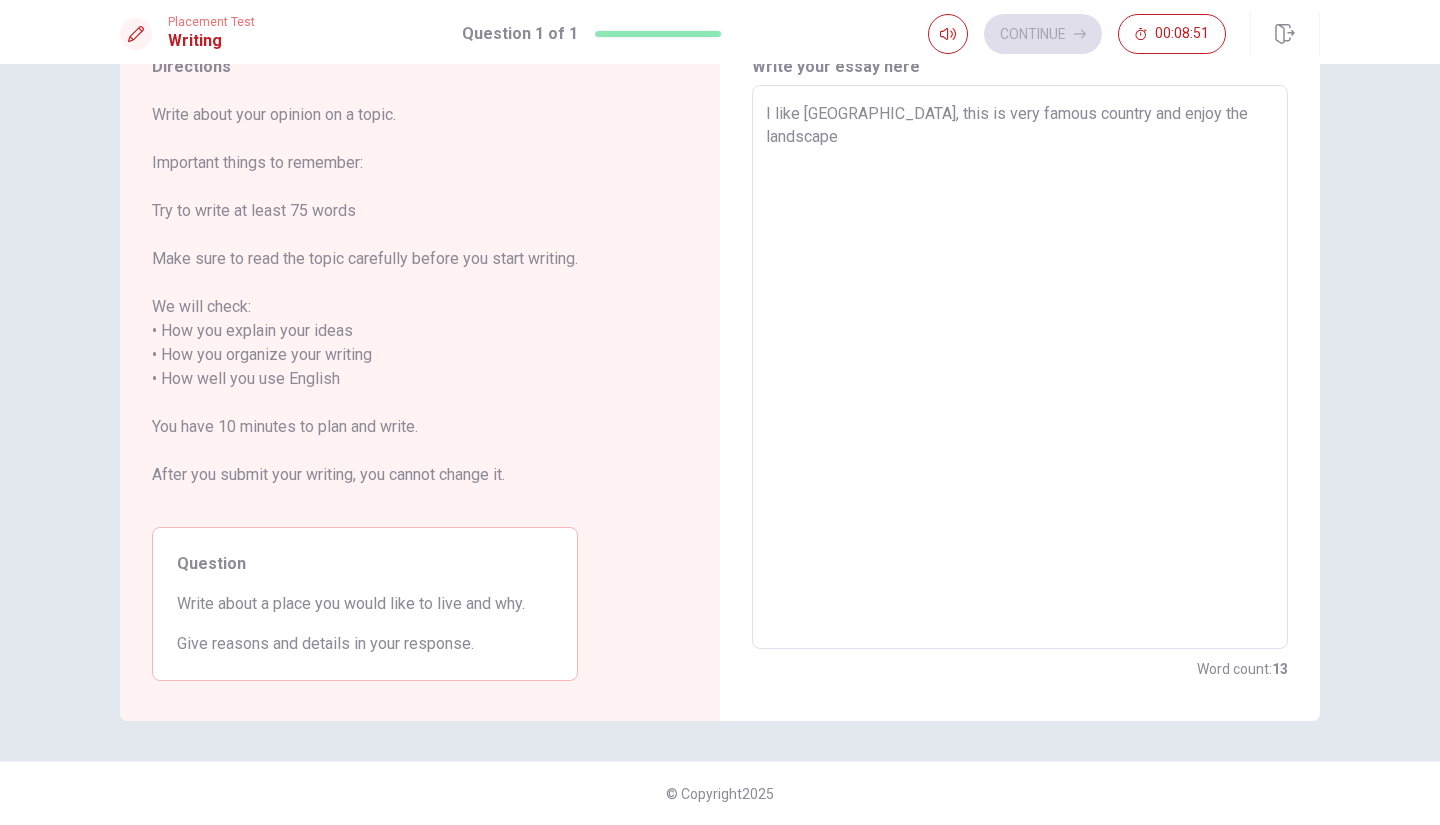 type on "x" 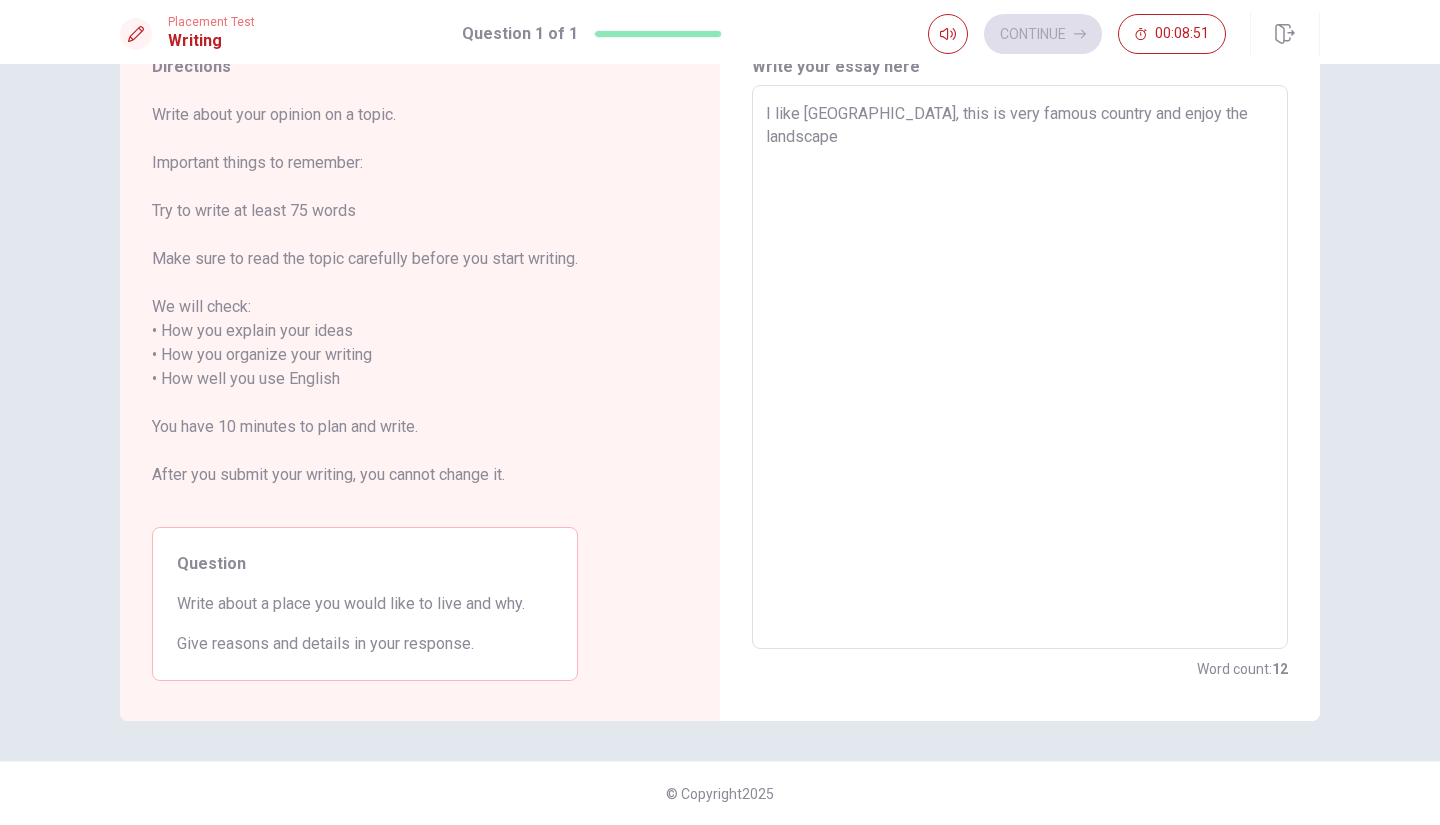 type on "I like [GEOGRAPHIC_DATA], this is very famous country and enjoy the landscape" 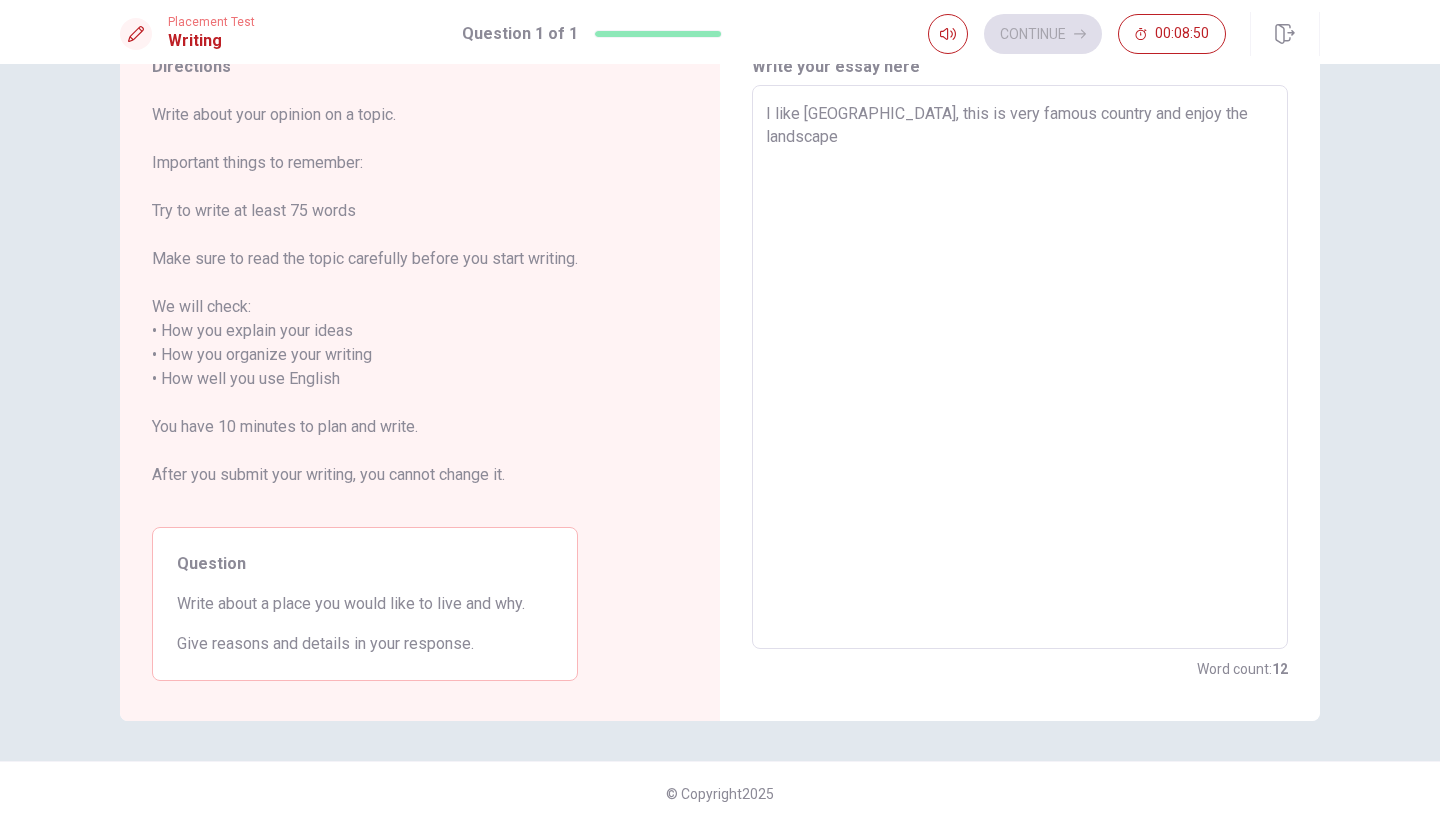 type on "x" 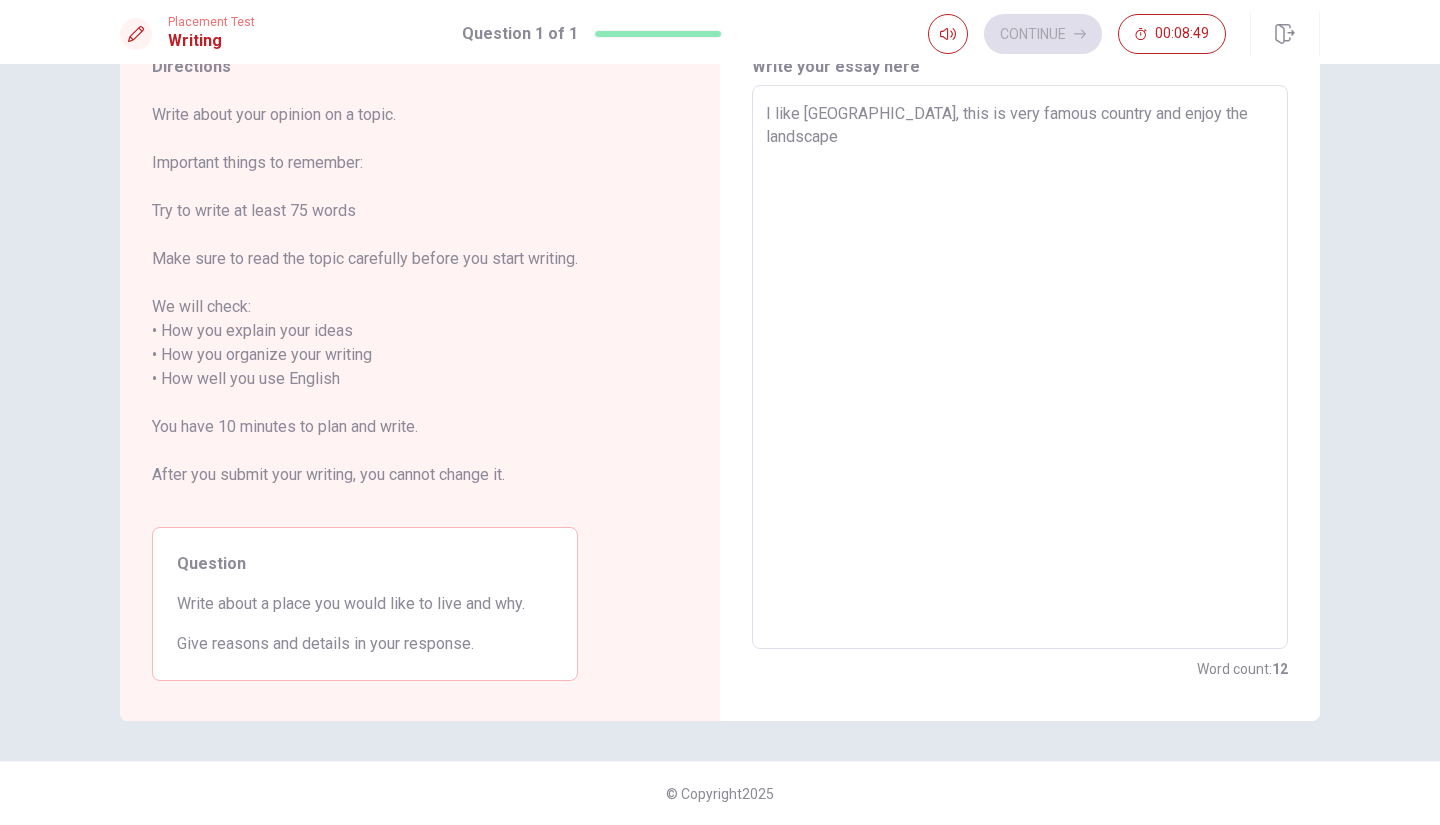 type on "I like [GEOGRAPHIC_DATA], this is very famous country and enjoy the landscape" 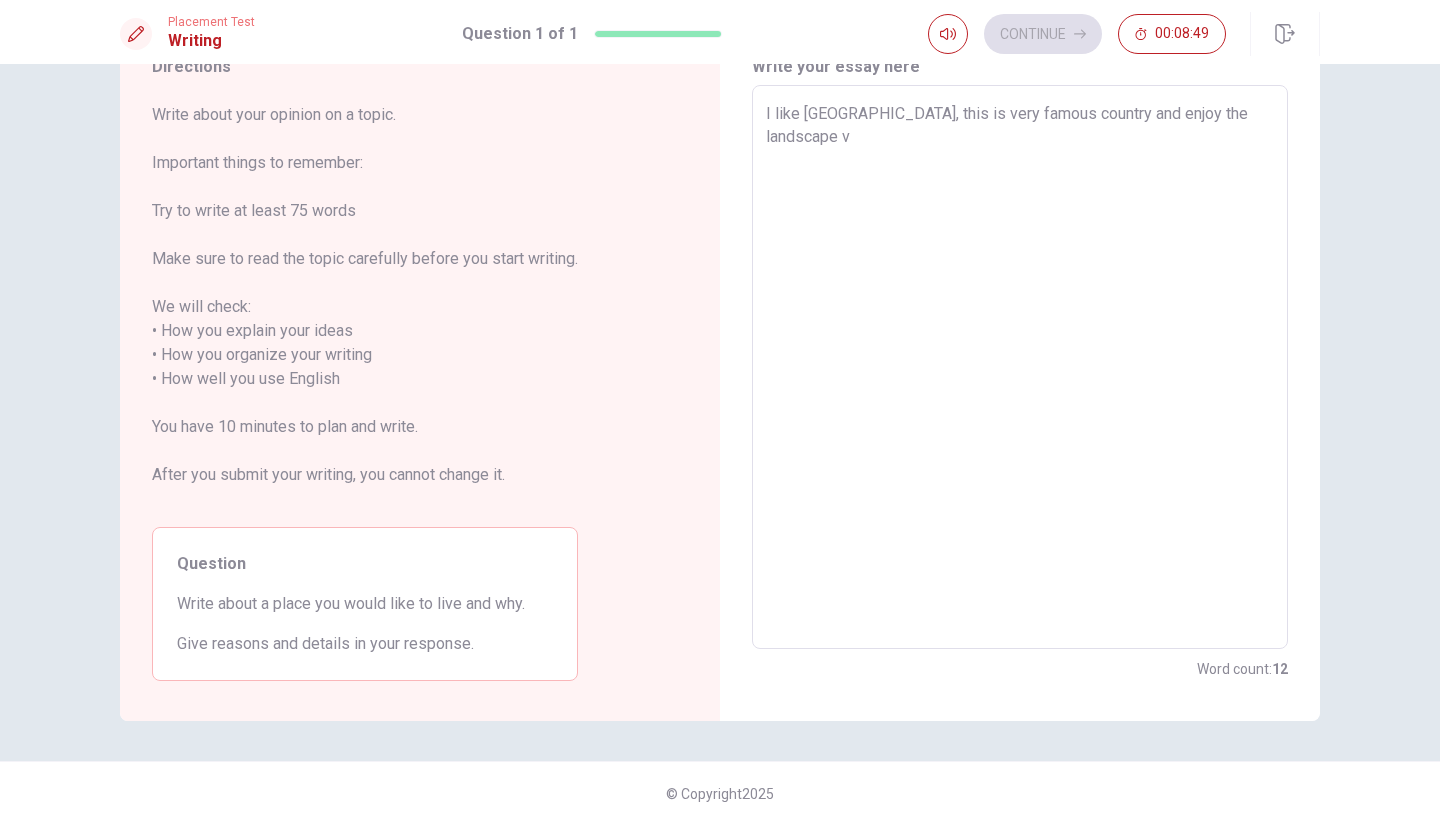 type on "x" 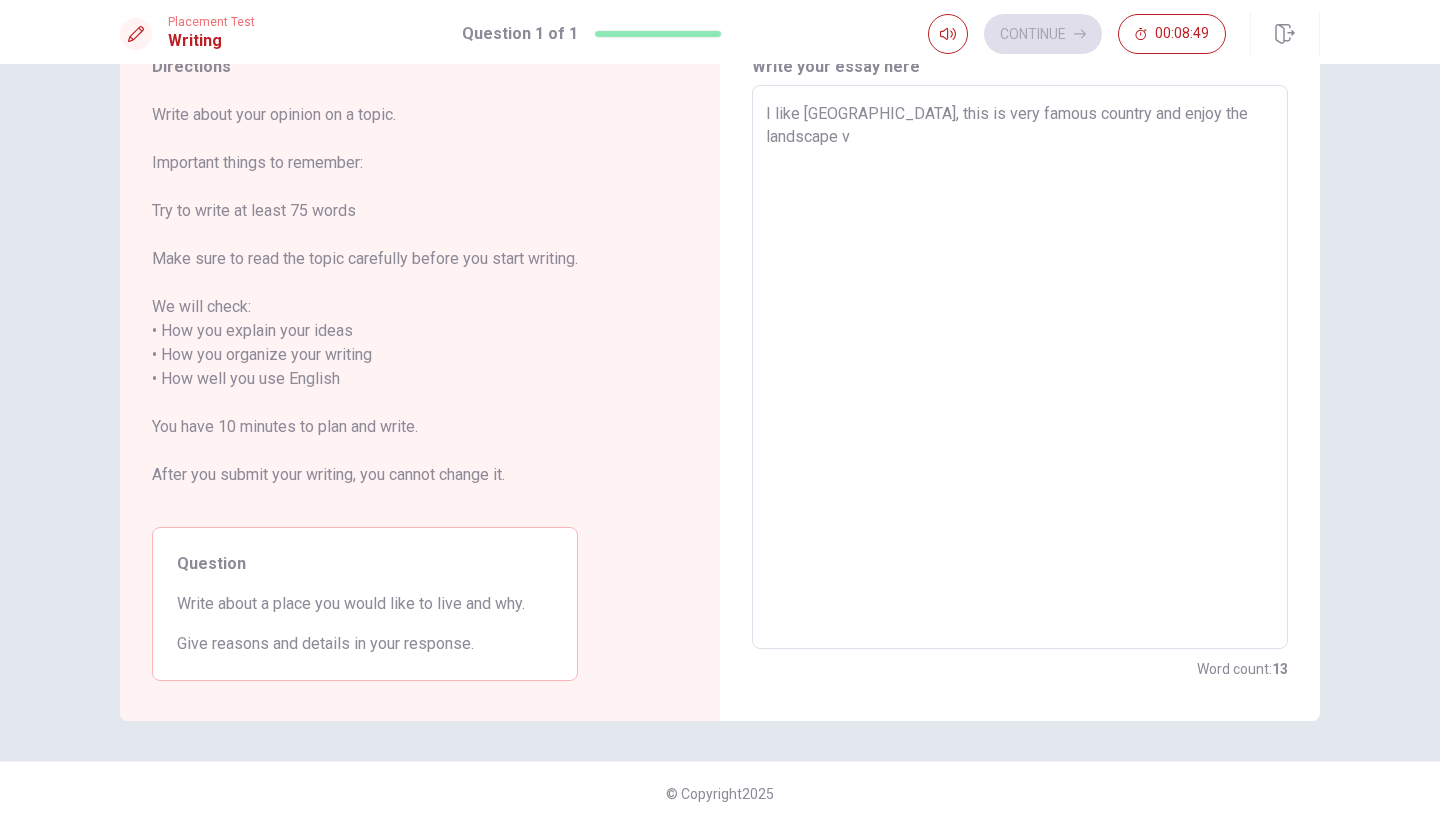type on "I like [GEOGRAPHIC_DATA], this is very famous country and enjoy the landscape vi" 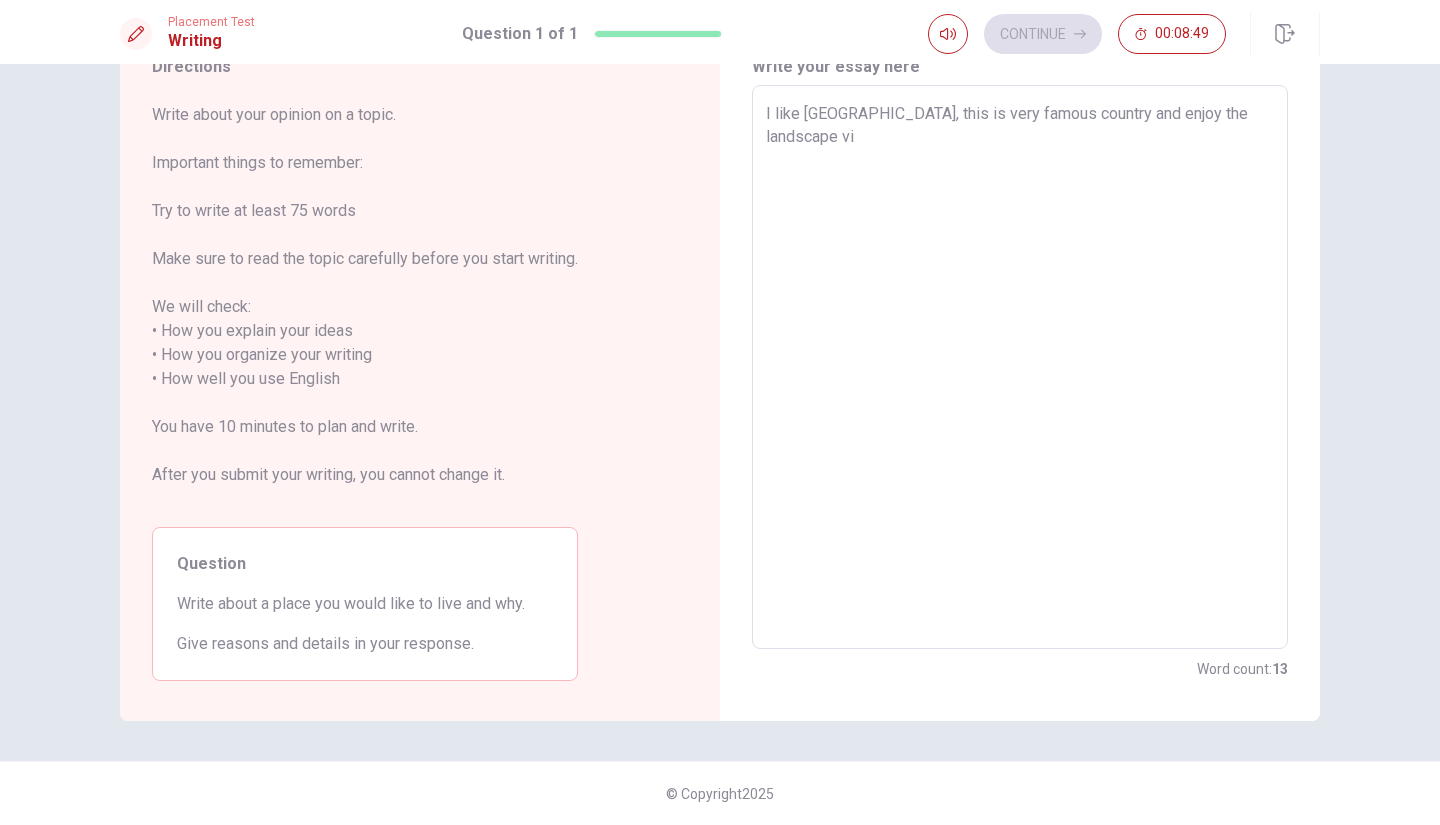 type on "x" 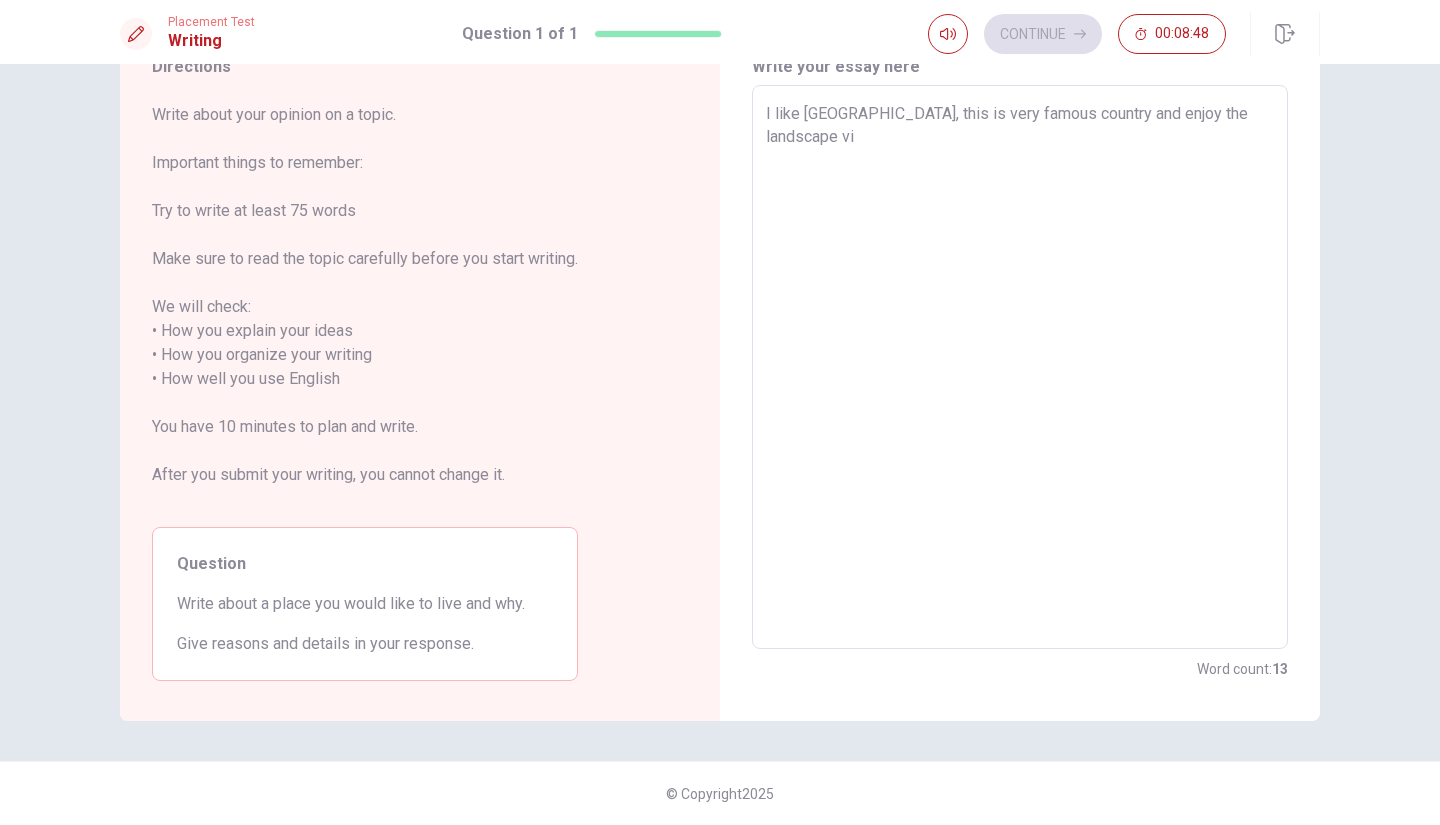 type on "I like [GEOGRAPHIC_DATA], this is very famous country and enjoy the landscape vie" 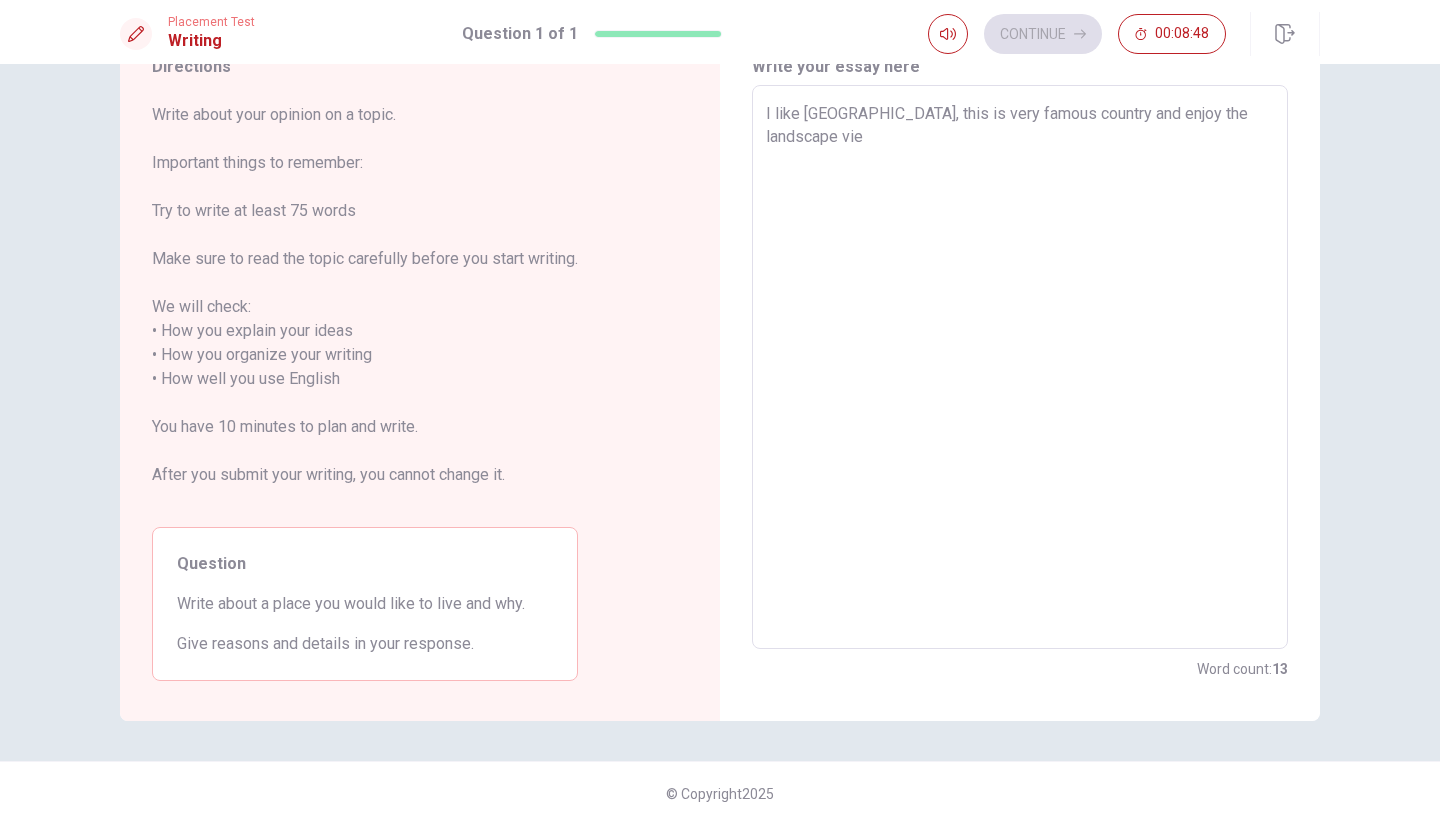 type on "x" 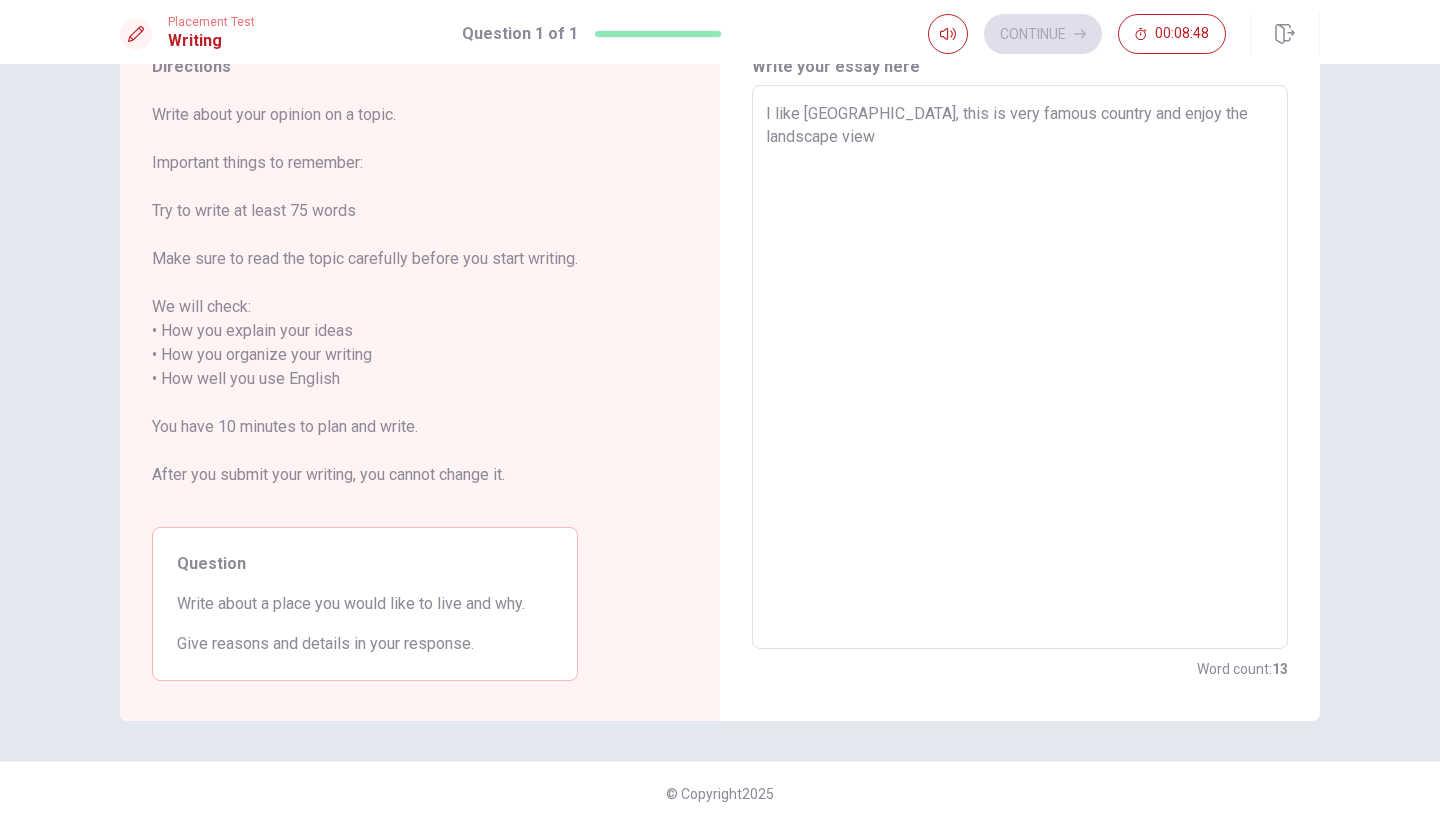 type on "x" 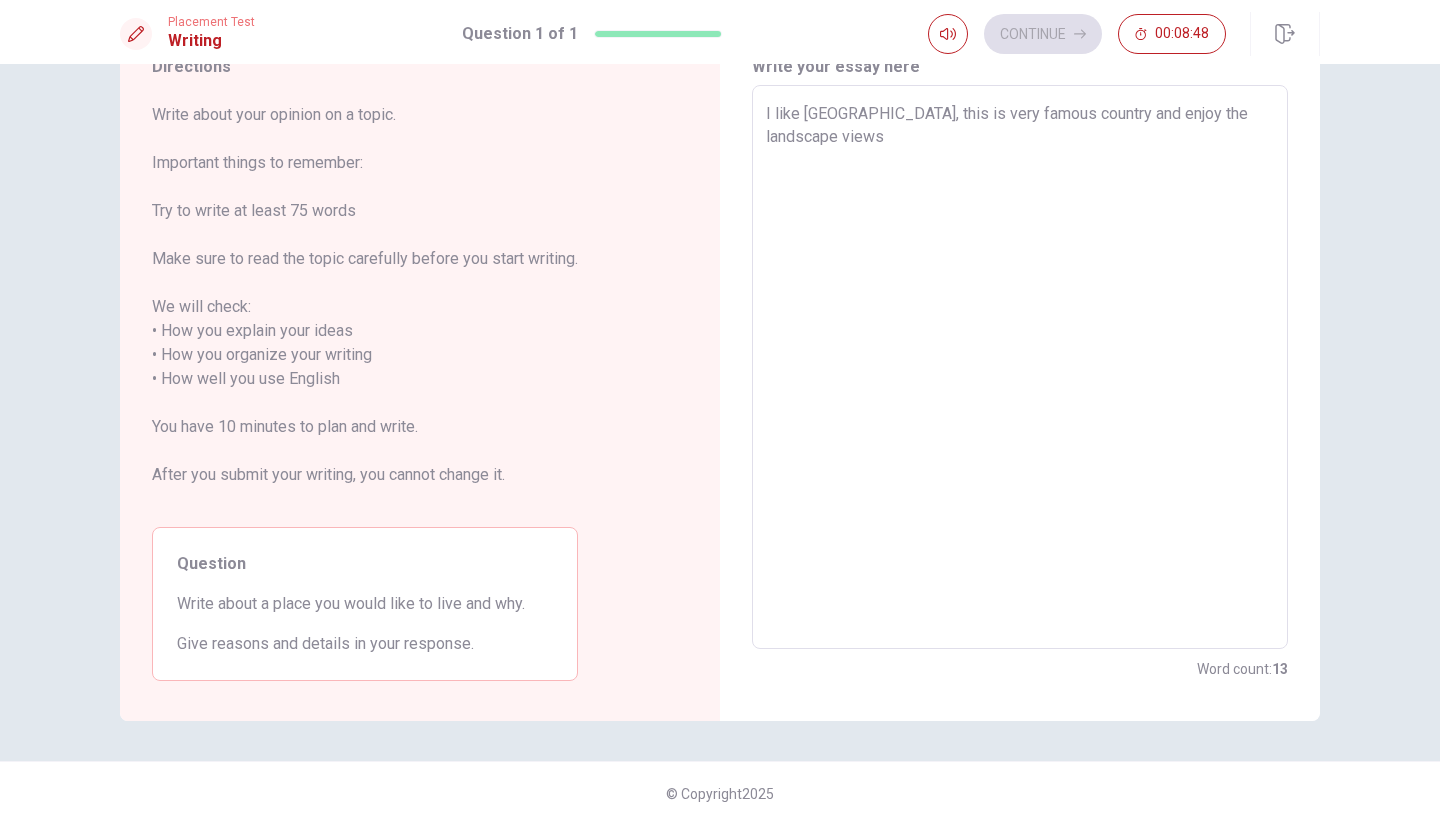 type on "x" 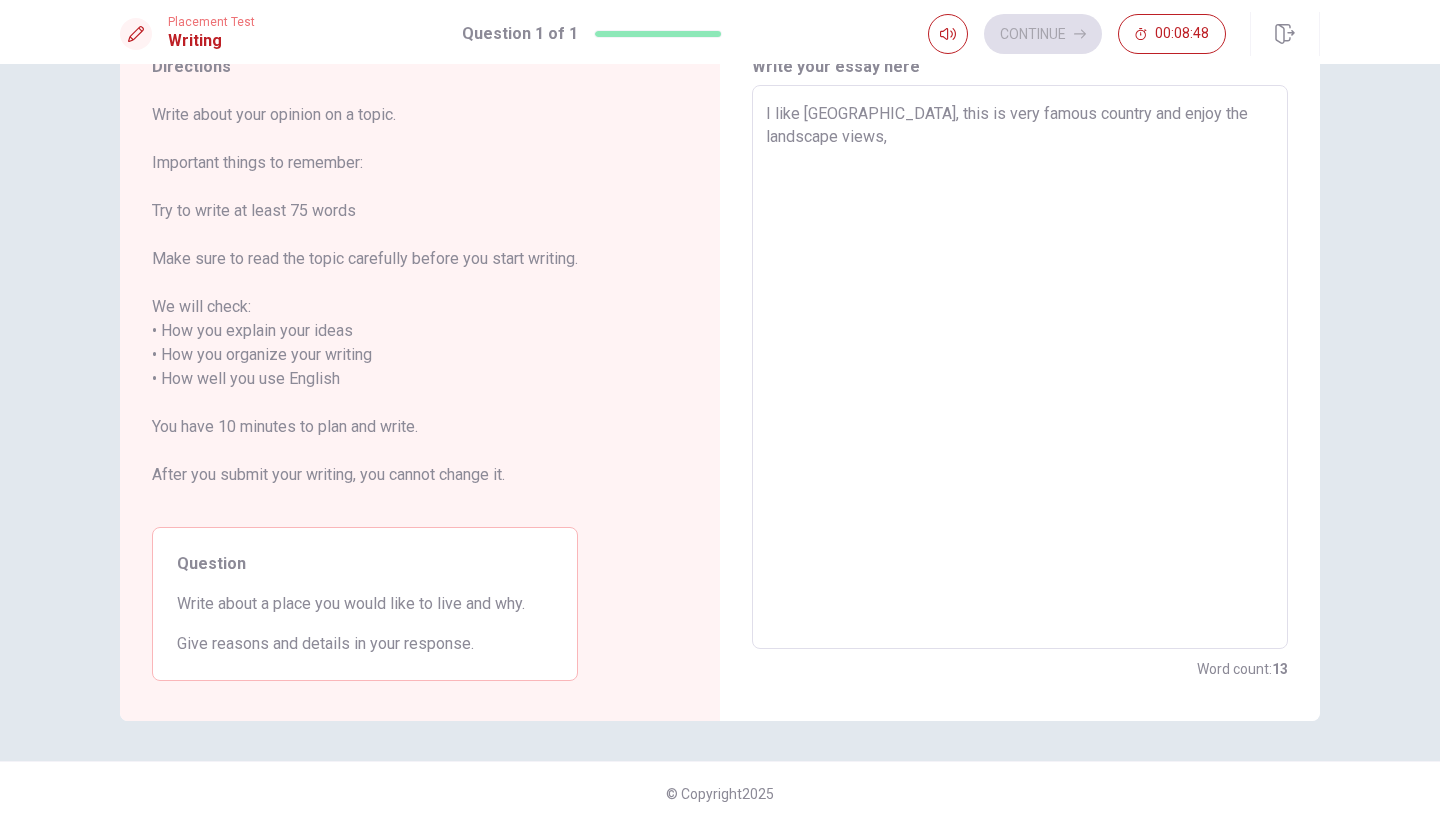 type 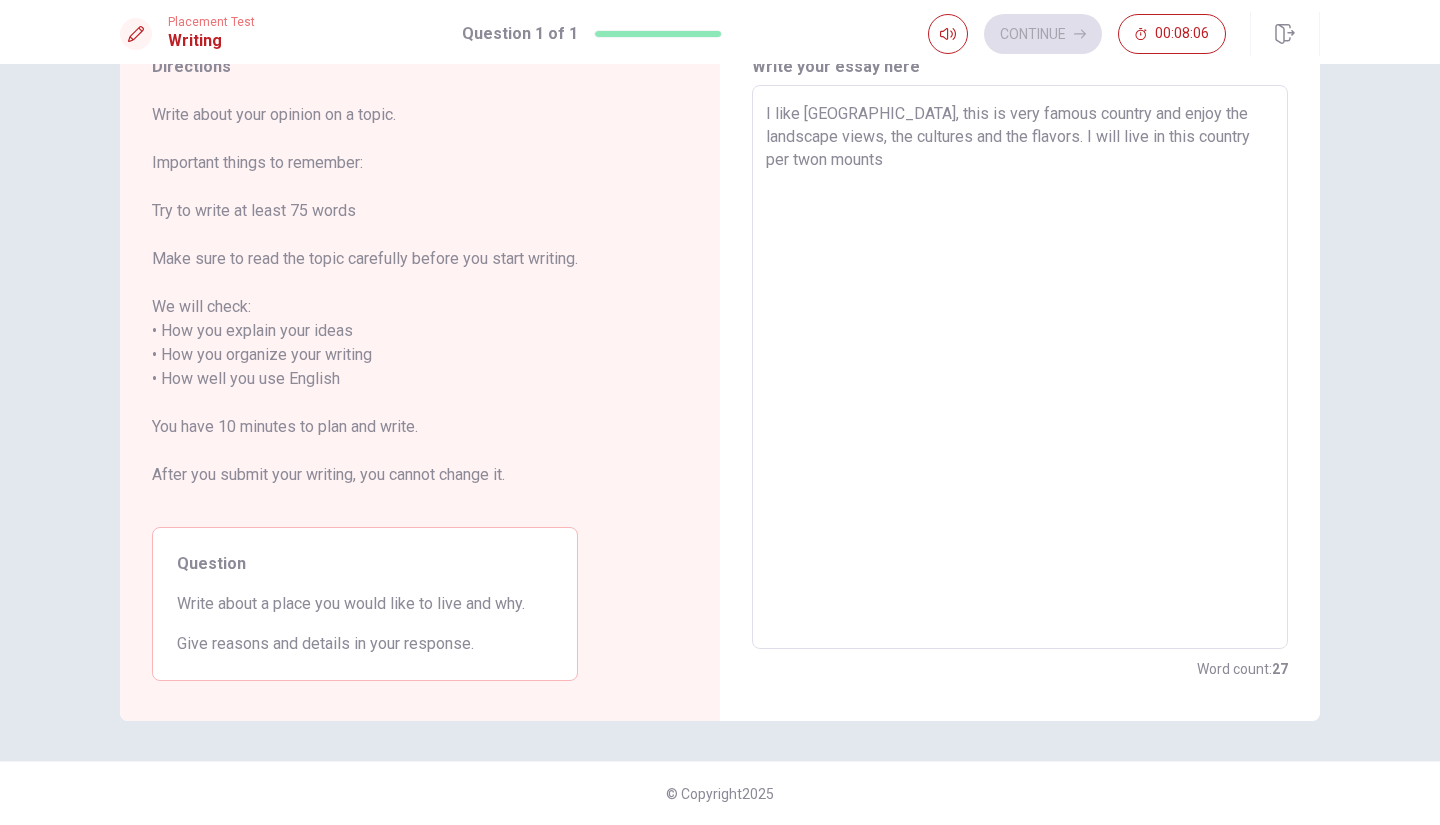 click on "I like [GEOGRAPHIC_DATA], this is very famous country and enjoy the landscape views, the cultures and the flavors. I will live in this country per twon mounts" at bounding box center [1020, 367] 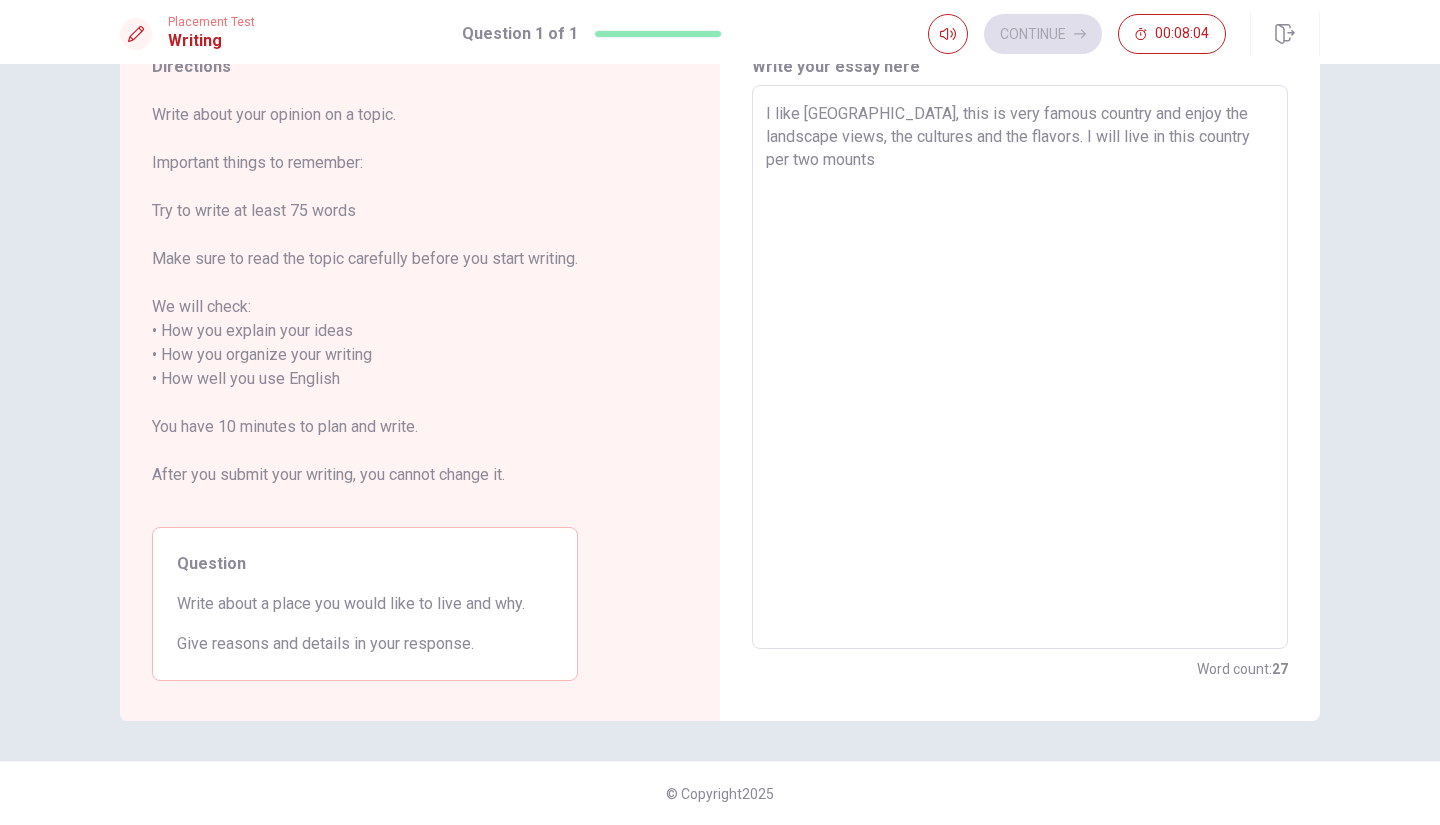 click on "I like [GEOGRAPHIC_DATA], this is very famous country and enjoy the landscape views, the cultures and the flavors. I will live in this country per two mounts" at bounding box center (1020, 367) 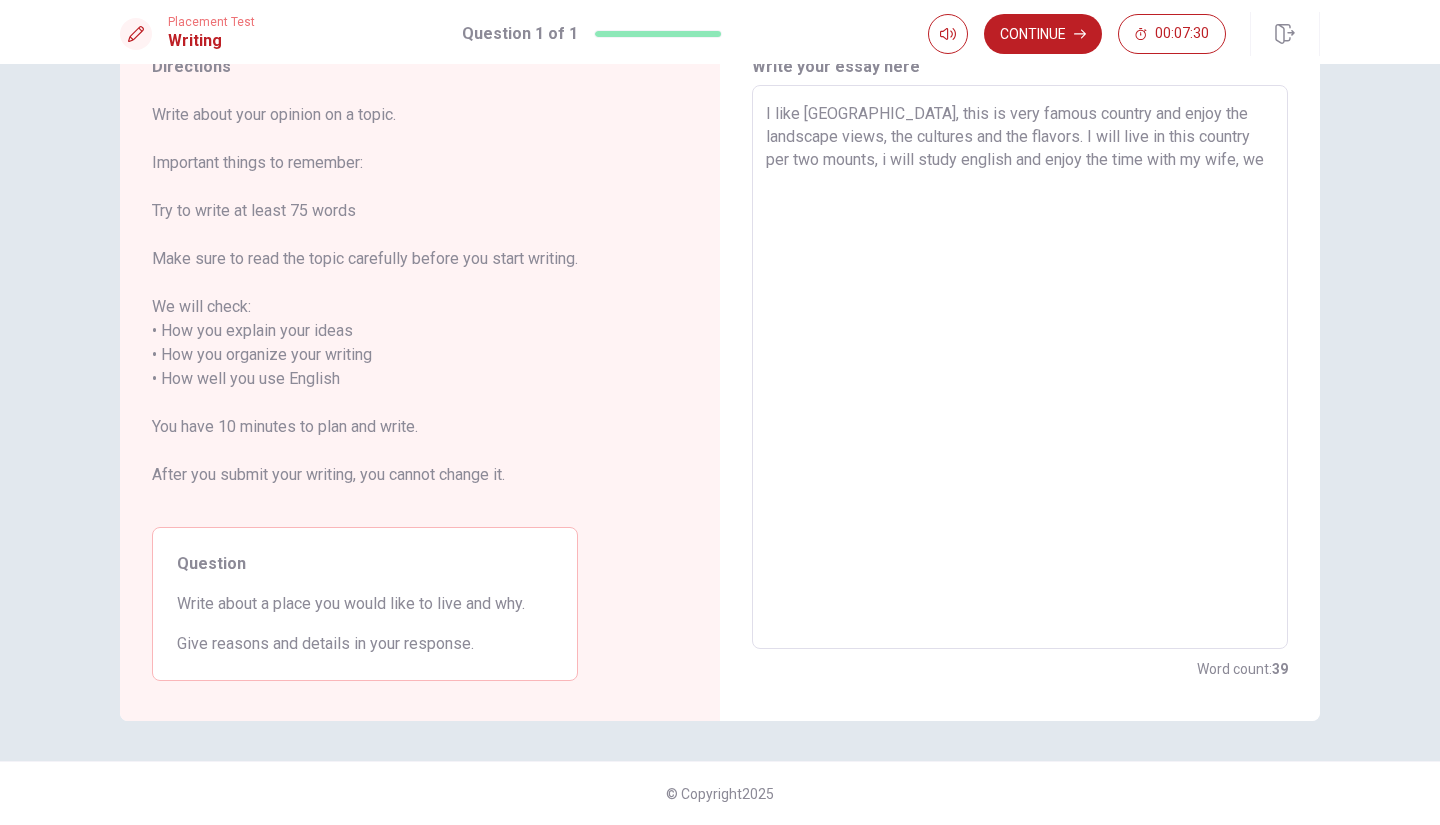 click on "I like [GEOGRAPHIC_DATA], this is very famous country and enjoy the landscape views, the cultures and the flavors. I will live in this country per two mounts, i will study english and enjoy the time with my wife, we" at bounding box center (1020, 367) 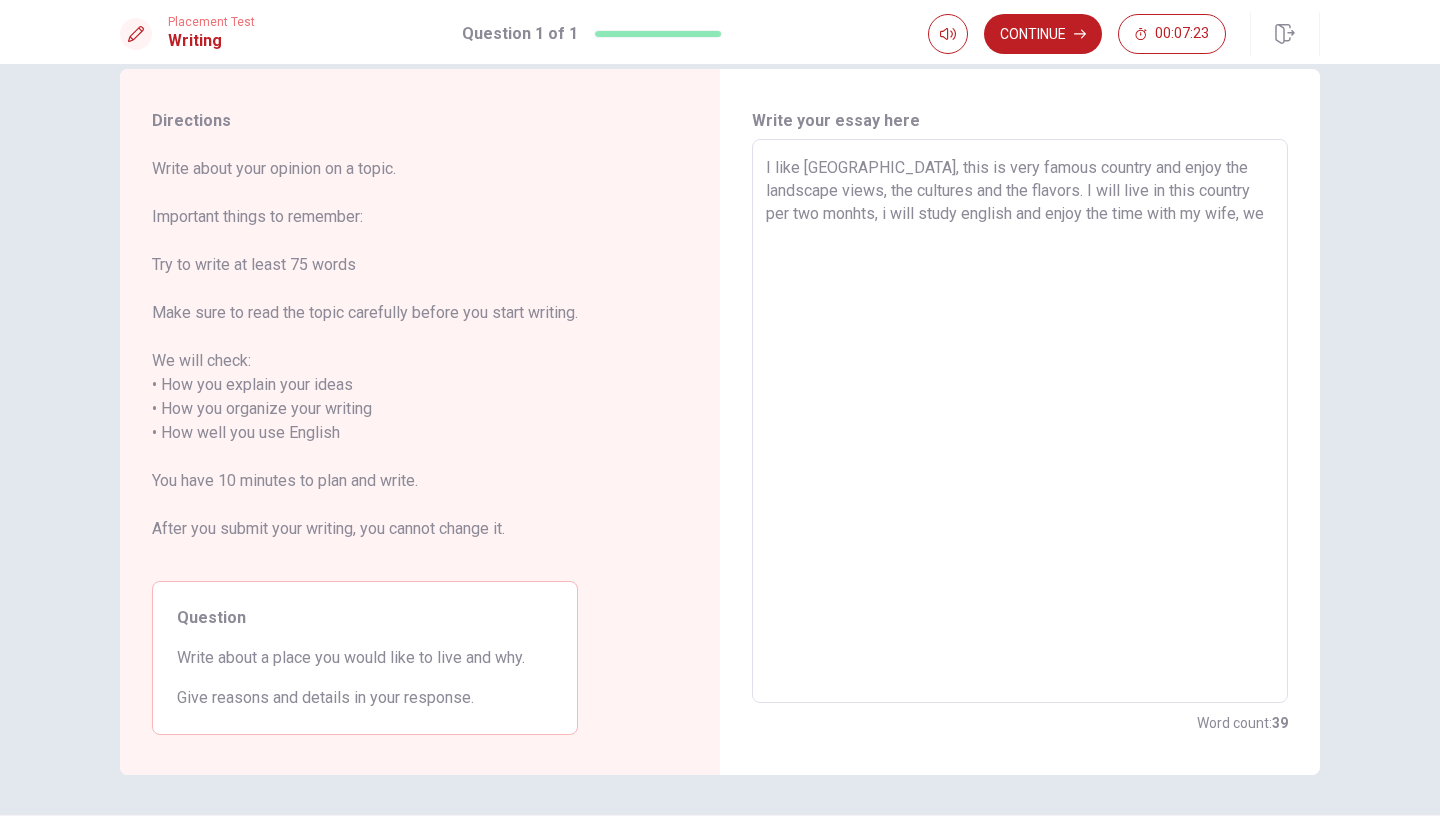 scroll, scrollTop: 0, scrollLeft: 0, axis: both 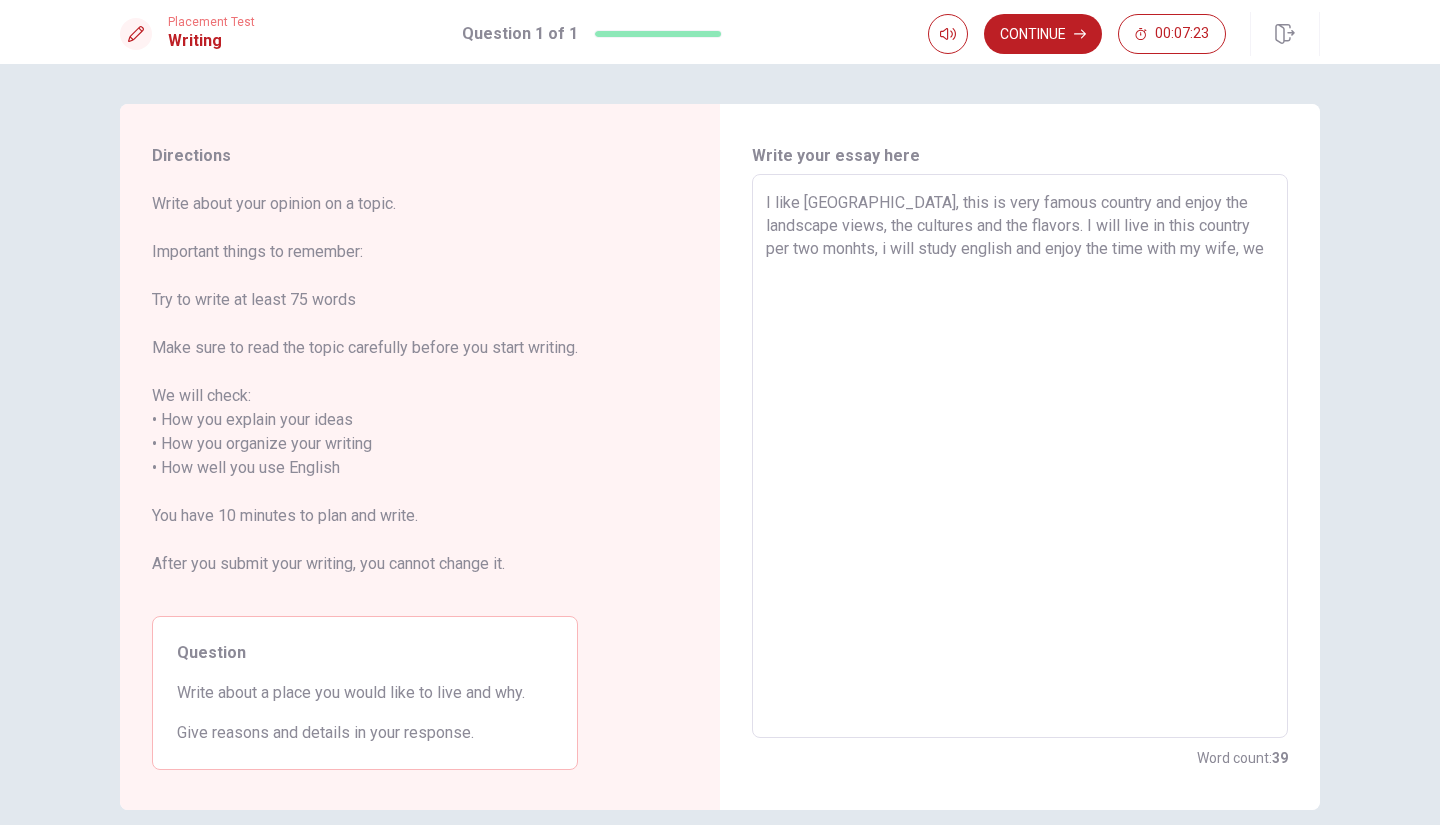 click on "I like [GEOGRAPHIC_DATA], this is very famous country and enjoy the landscape views, the cultures and the flavors. I will live in this country per two monhts, i will study english and enjoy the time with my wife, we" at bounding box center [1020, 456] 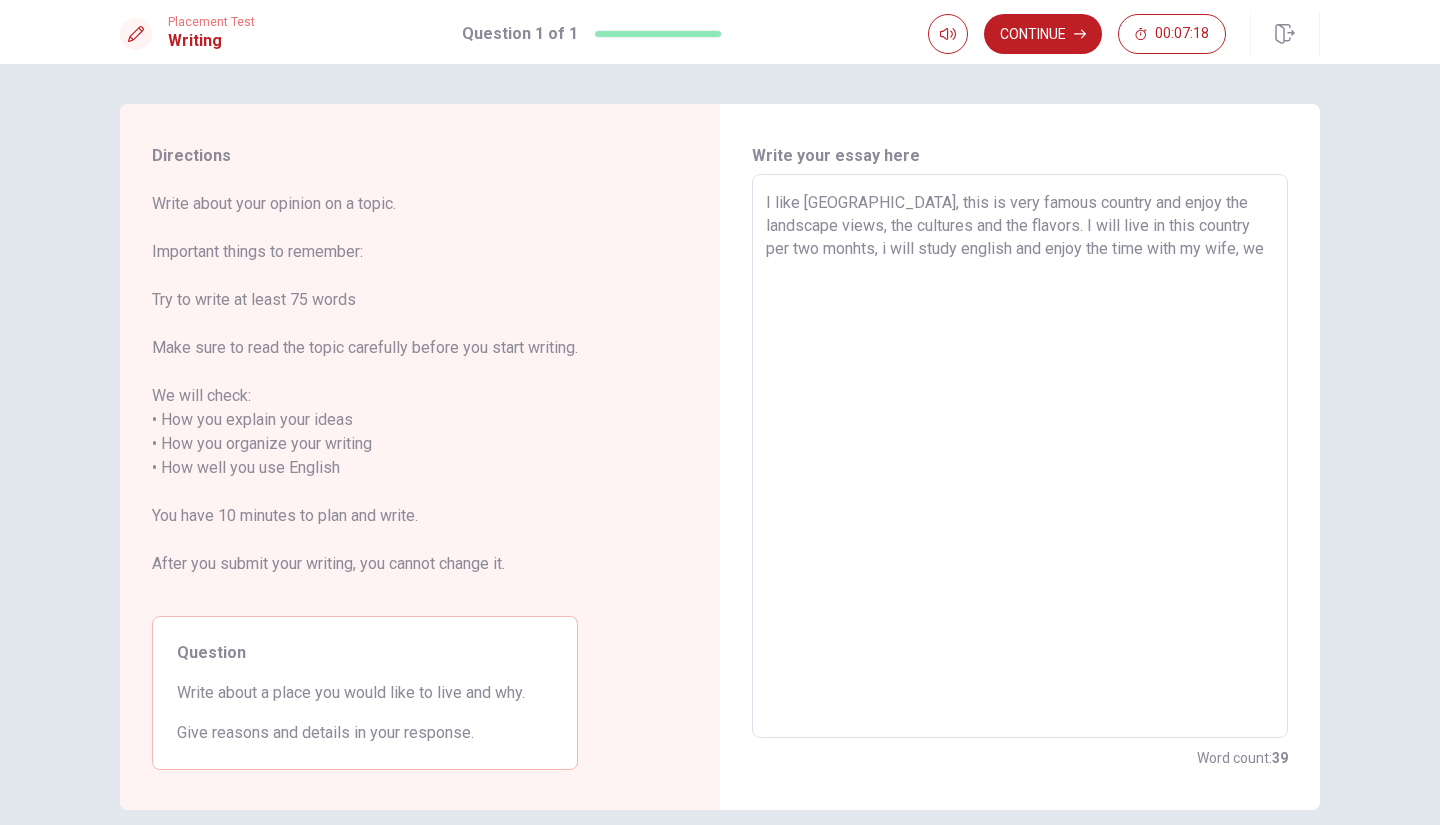 click on "I like [GEOGRAPHIC_DATA], this is very famous country and enjoy the landscape views, the cultures and the flavors. I will live in this country per two monhts, i will study english and enjoy the time with my wife, we" at bounding box center (1020, 456) 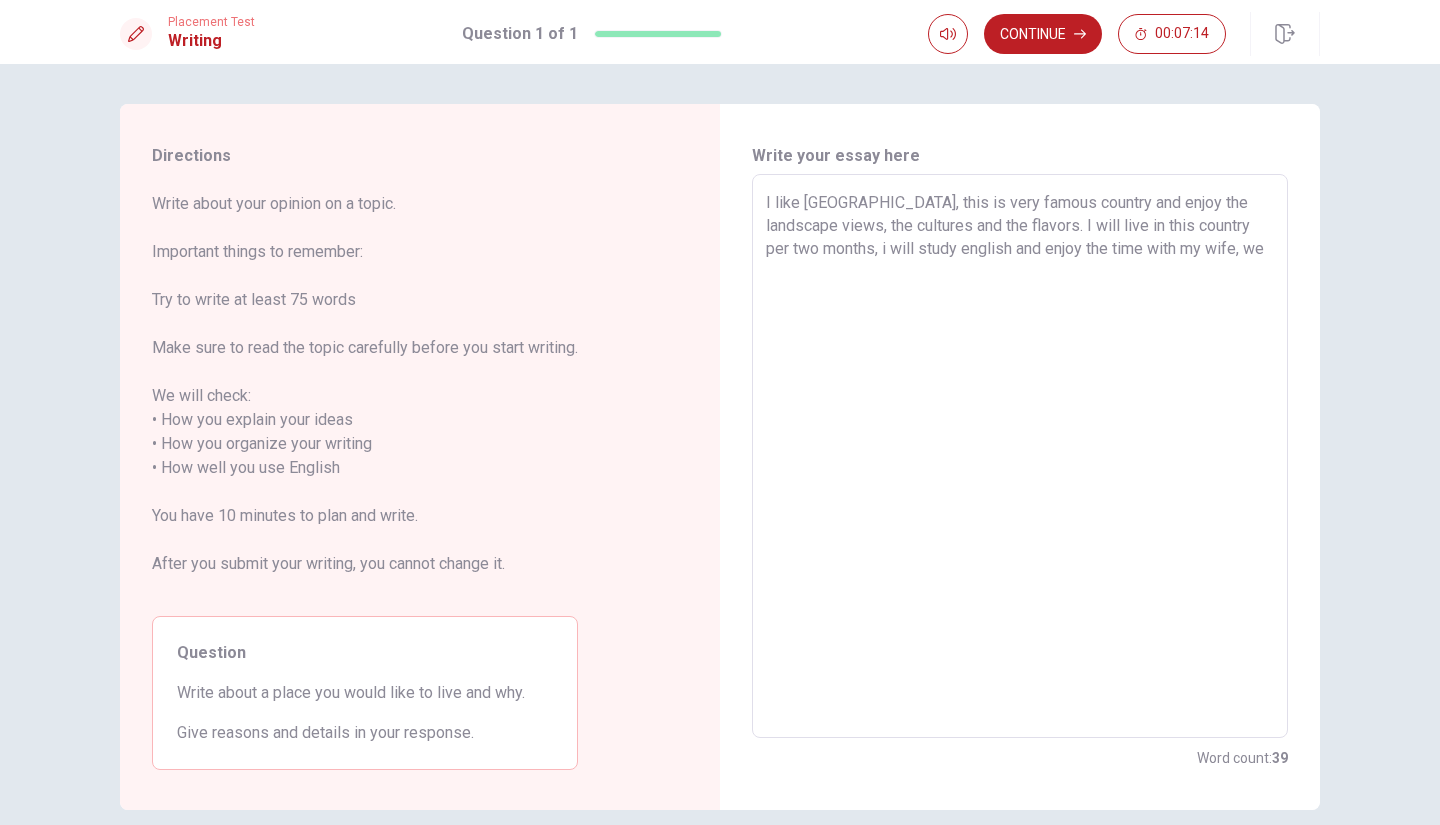 click on "I like [GEOGRAPHIC_DATA], this is very famous country and enjoy the landscape views, the cultures and the flavors. I will live in this country per two months, i will study english and enjoy the time with my wife, we" at bounding box center (1020, 456) 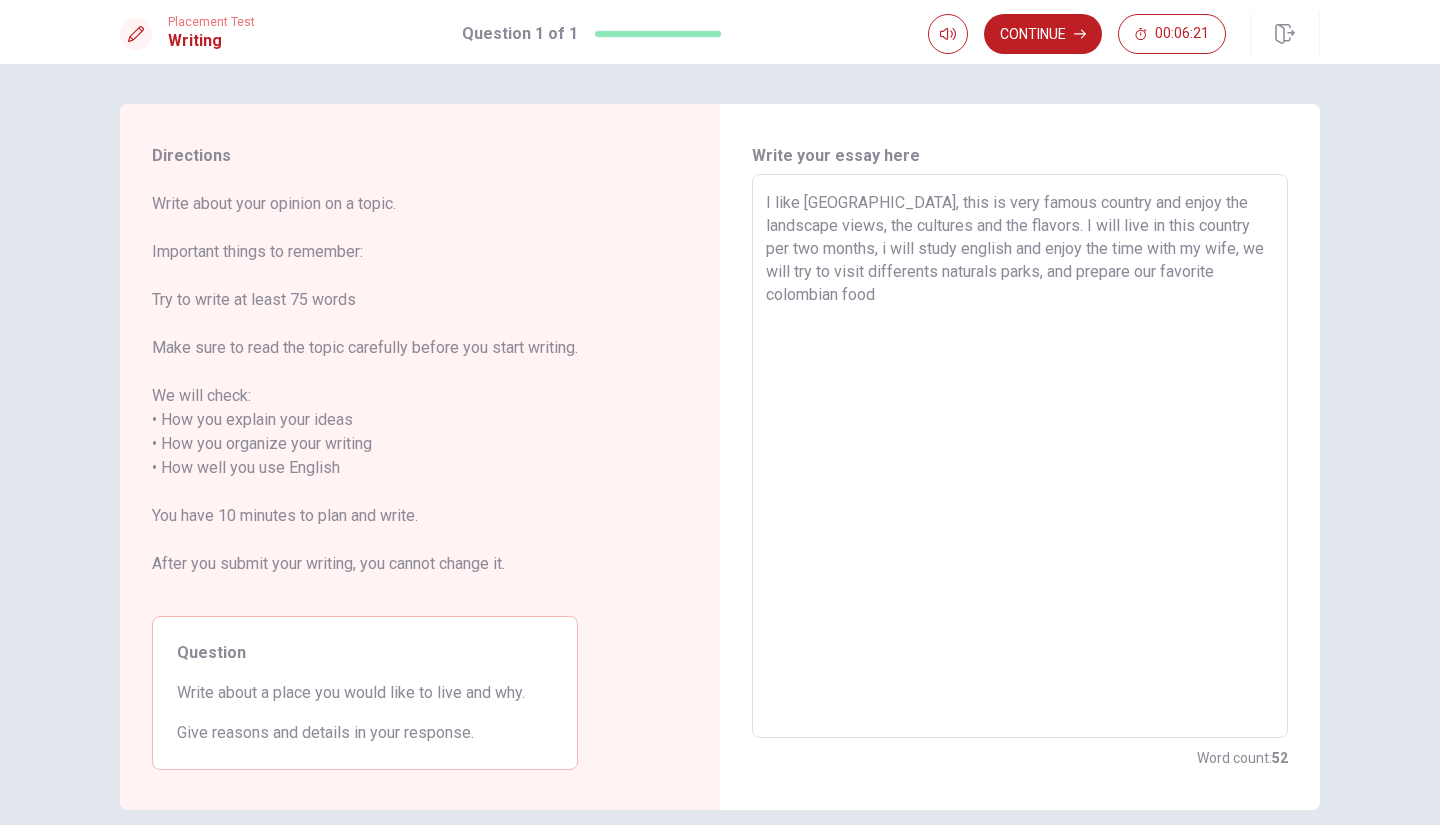 click on "I like [GEOGRAPHIC_DATA], this is very famous country and enjoy the landscape views, the cultures and the flavors. I will live in this country per two months, i will study english and enjoy the time with my wife, we will try to visit differents naturals parks, and prepare our favorite colombian food" at bounding box center [1020, 456] 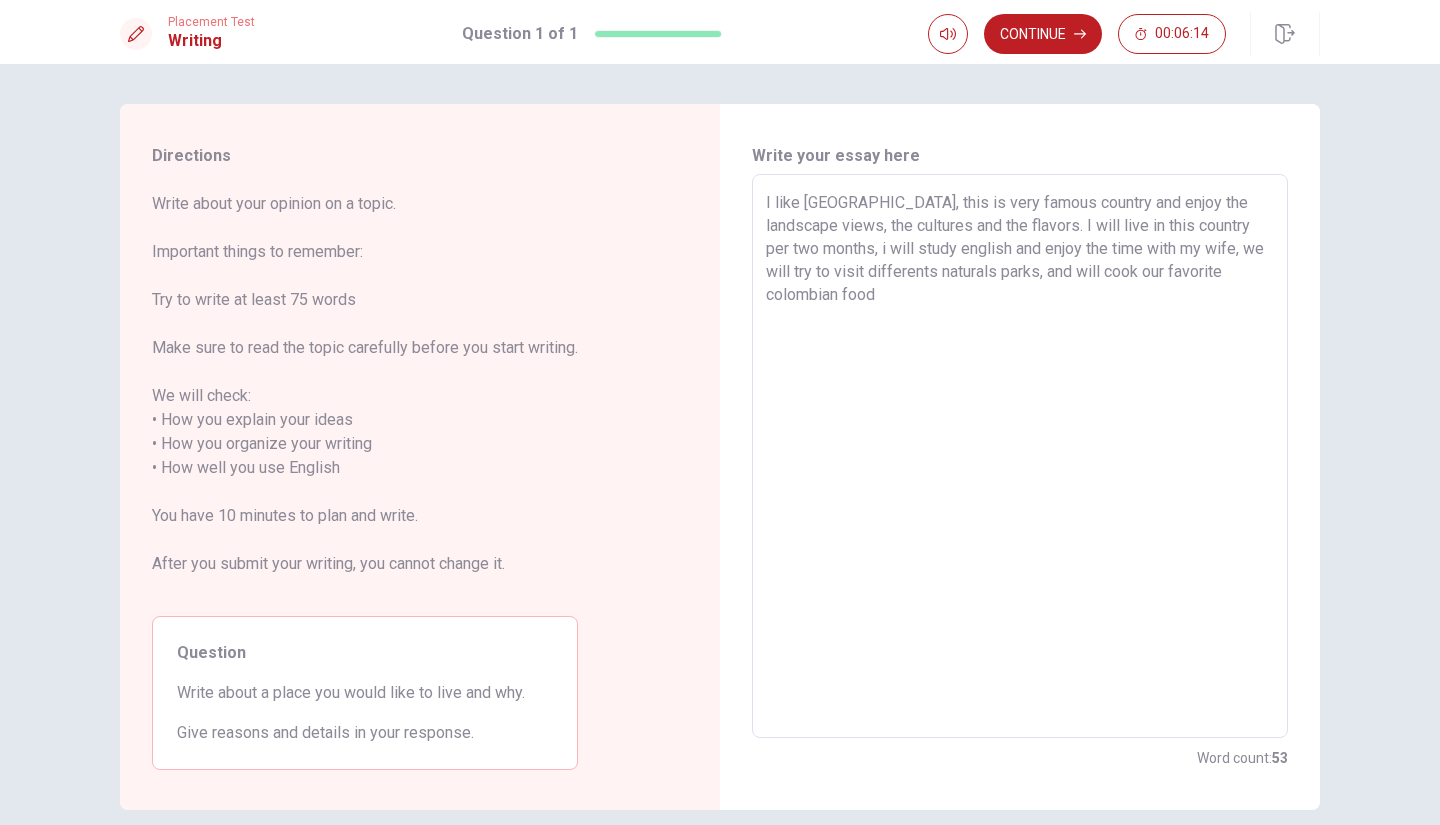 click on "I like [GEOGRAPHIC_DATA], this is very famous country and enjoy the landscape views, the cultures and the flavors. I will live in this country per two months, i will study english and enjoy the time with my wife, we will try to visit differents naturals parks, and will cook our favorite colombian food" at bounding box center (1020, 456) 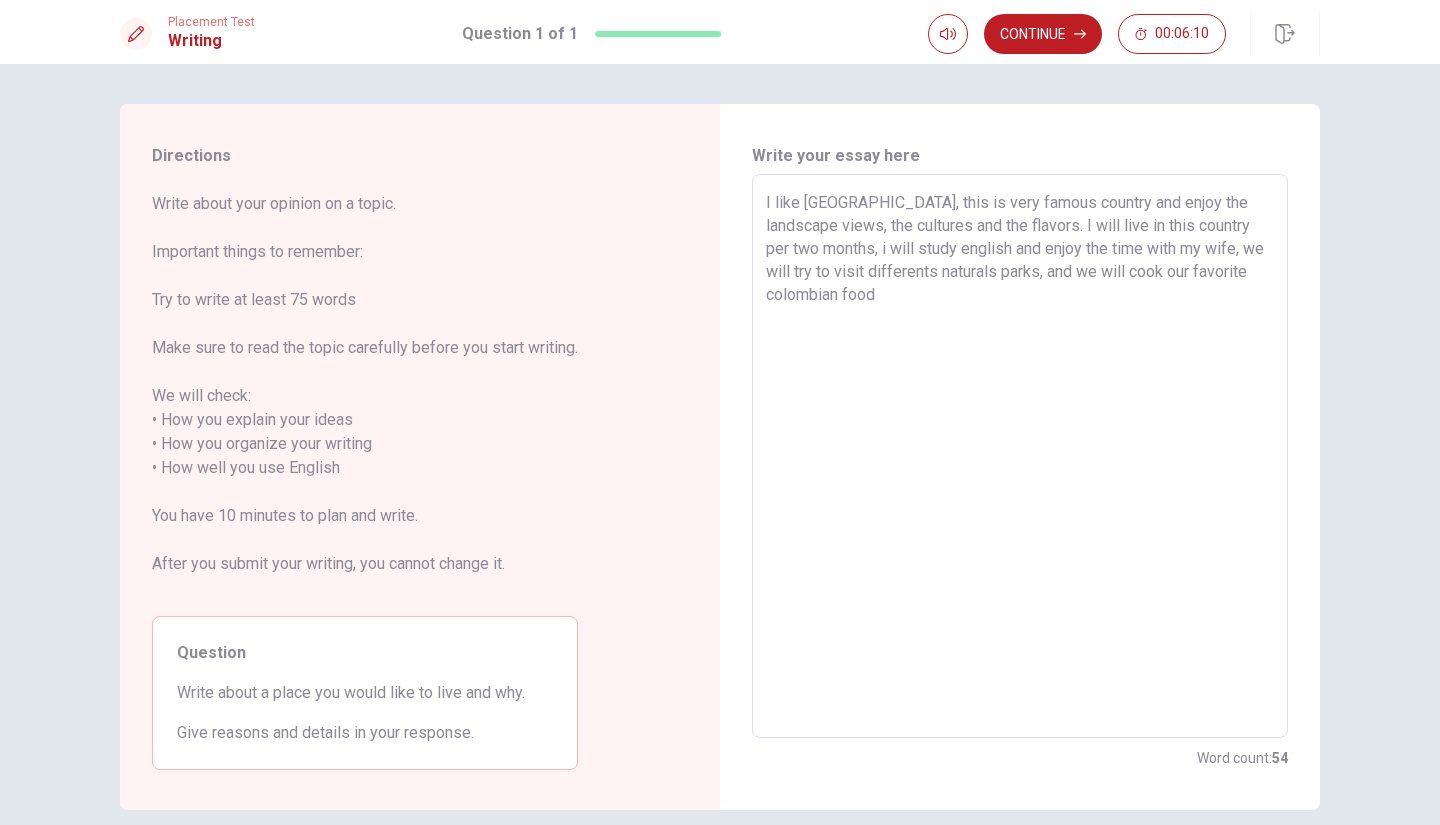click on "I like [GEOGRAPHIC_DATA], this is very famous country and enjoy the landscape views, the cultures and the flavors. I will live in this country per two months, i will study english and enjoy the time with my wife, we will try to visit differents naturals parks, and we will cook our favorite colombian food" at bounding box center [1020, 456] 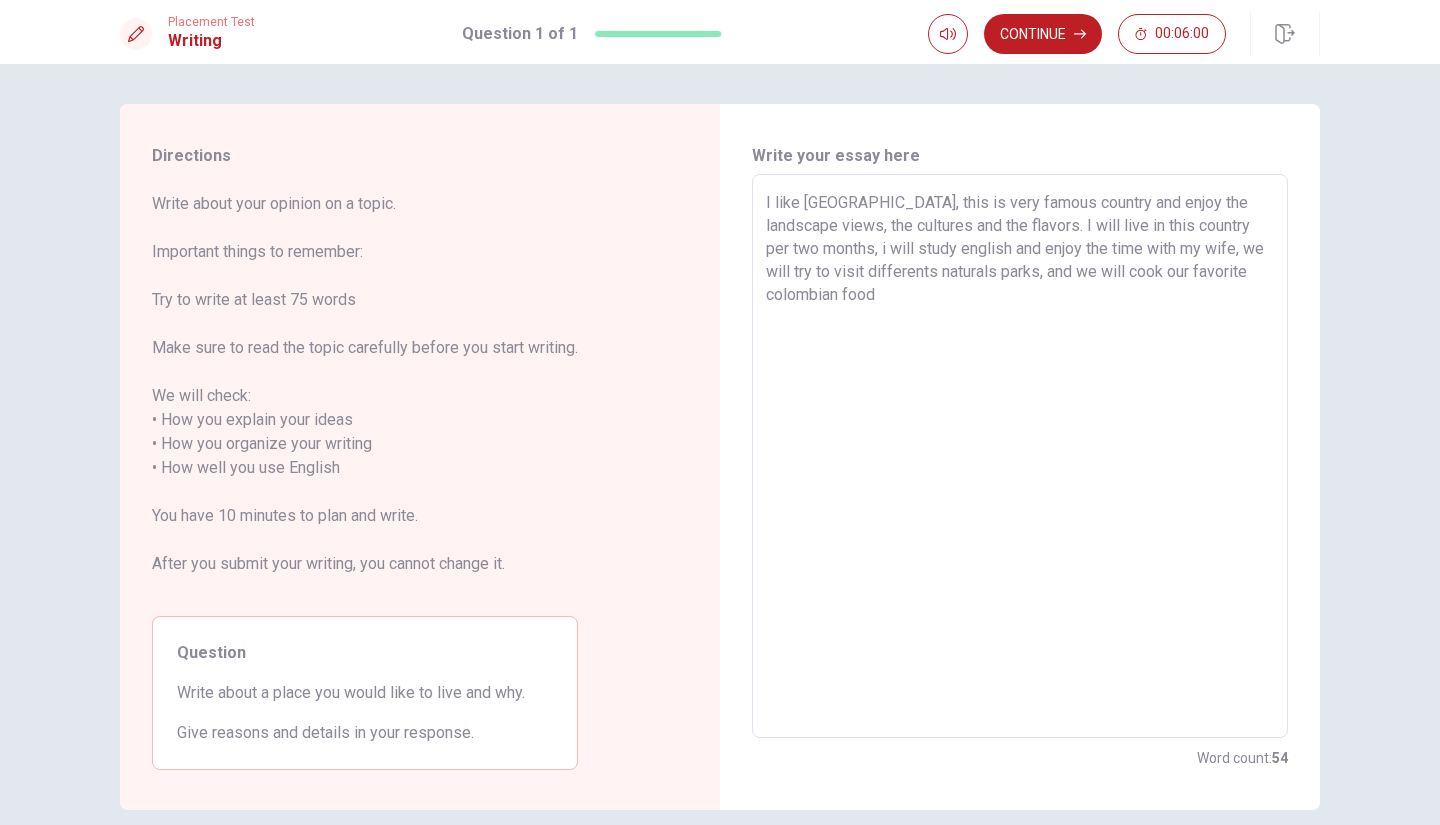 click on "I like [GEOGRAPHIC_DATA], this is very famous country and enjoy the landscape views, the cultures and the flavors. I will live in this country per two months, i will study english and enjoy the time with my wife, we will try to visit differents naturals parks, and we will cook our favorite colombian food" at bounding box center (1020, 456) 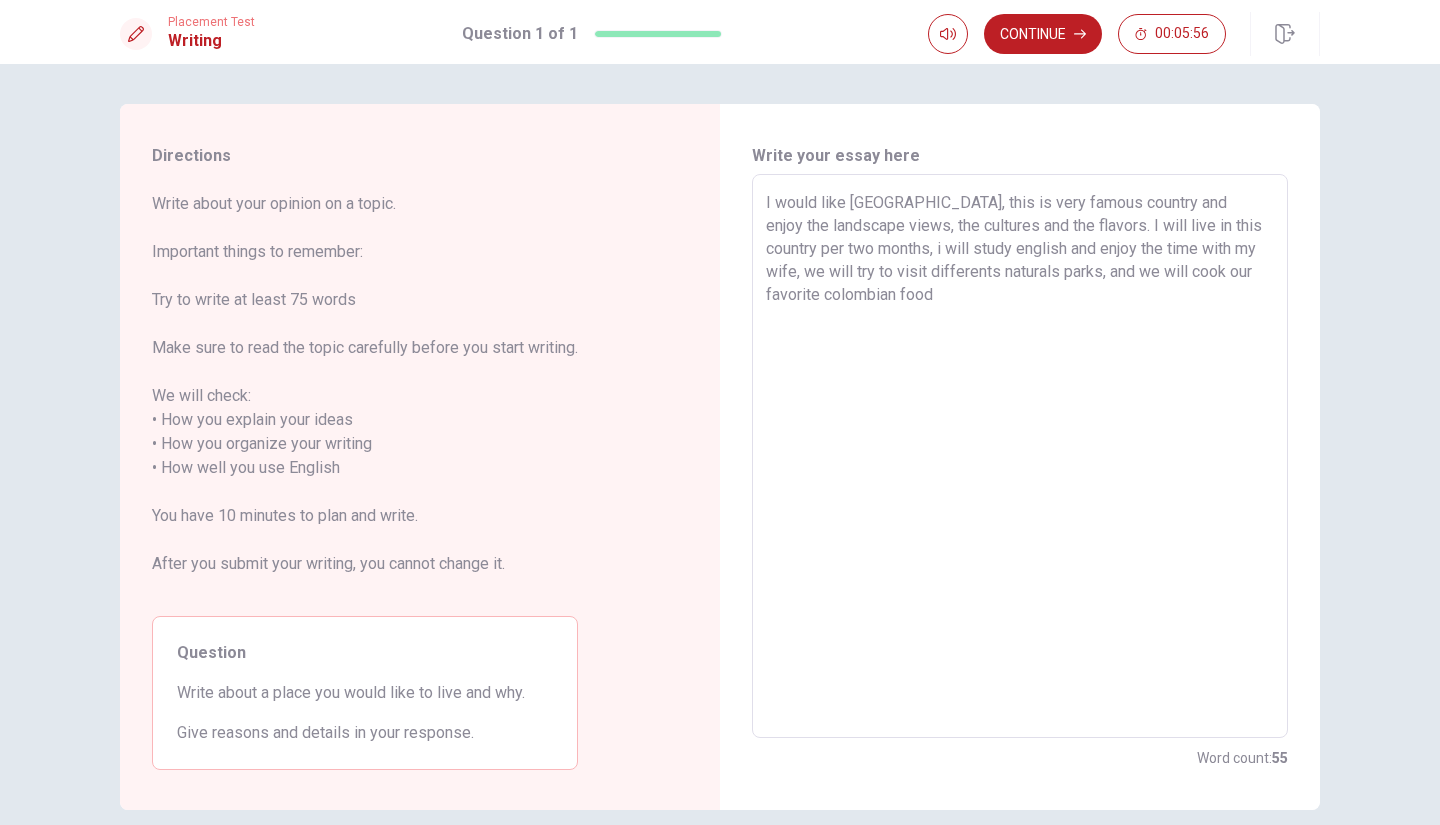 click on "I would like [GEOGRAPHIC_DATA], this is very famous country and enjoy the landscape views, the cultures and the flavors. I will live in this country per two months, i will study english and enjoy the time with my wife, we will try to visit differents naturals parks, and we will cook our favorite colombian food" at bounding box center (1020, 456) 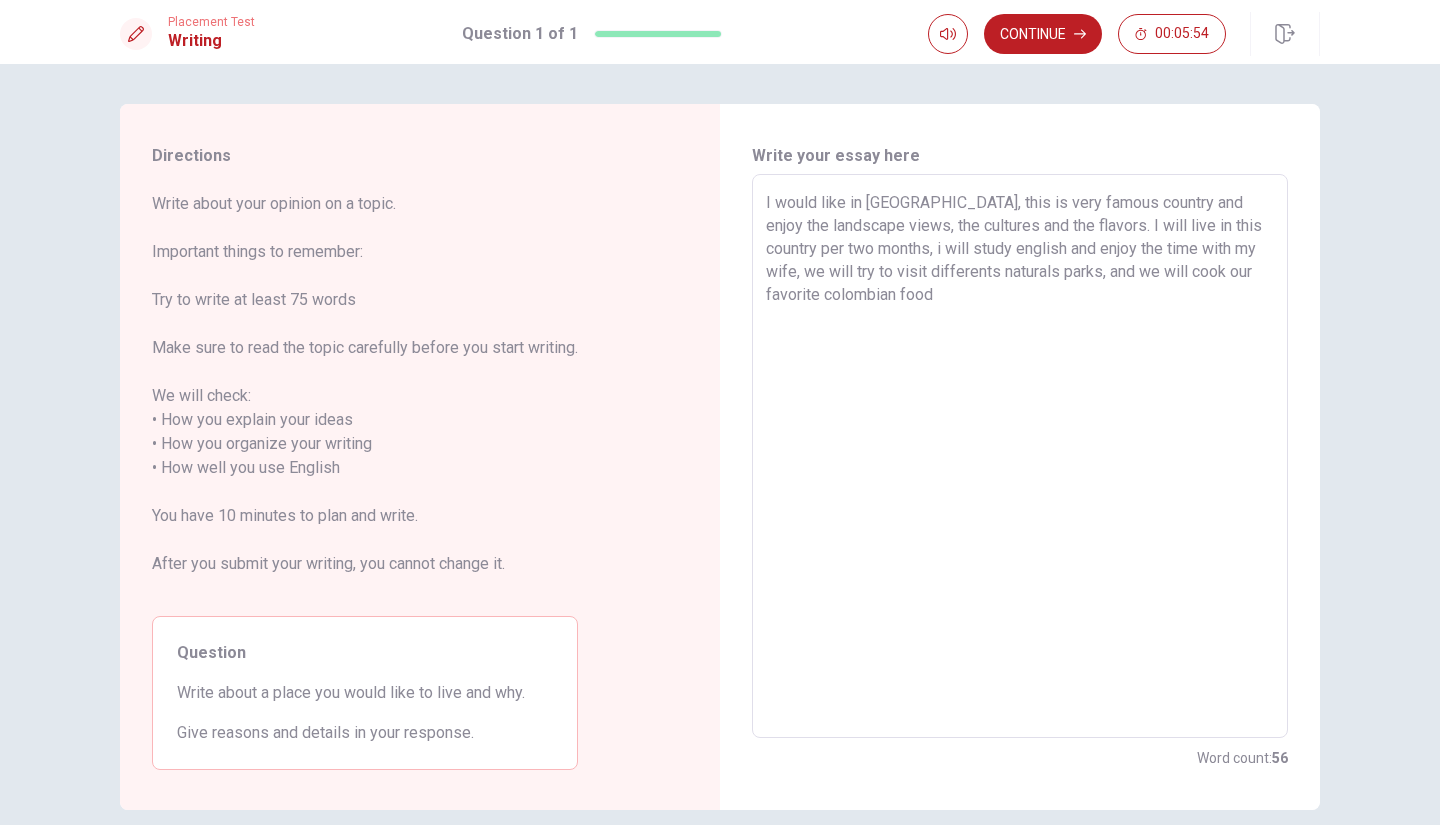 click on "I would like in [GEOGRAPHIC_DATA], this is very famous country and enjoy the landscape views, the cultures and the flavors. I will live in this country per two months, i will study english and enjoy the time with my wife, we will try to visit differents naturals parks, and we will cook our favorite colombian food" at bounding box center [1020, 456] 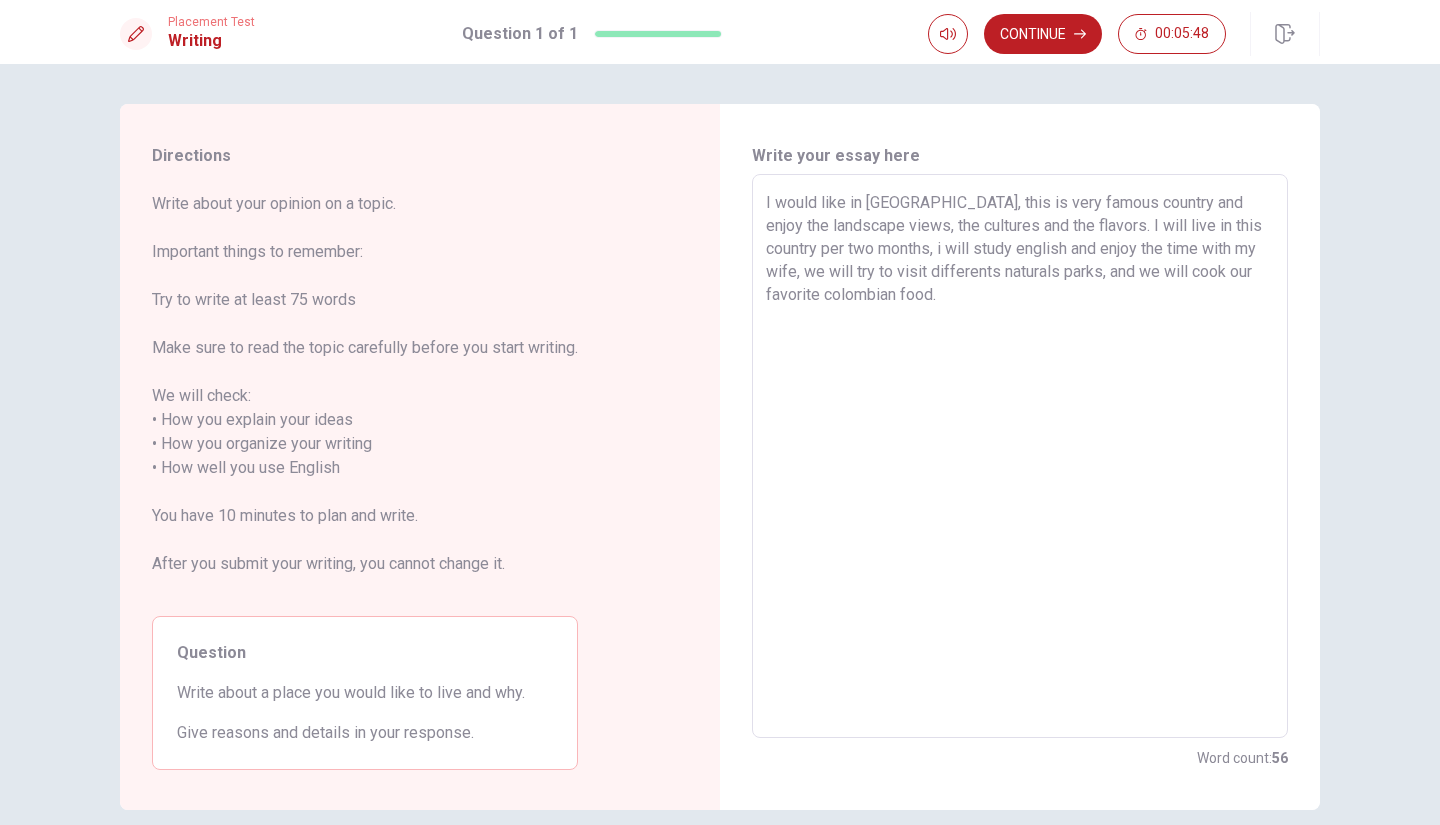 click on "I would like in [GEOGRAPHIC_DATA], this is very famous country and enjoy the landscape views, the cultures and the flavors. I will live in this country per two months, i will study english and enjoy the time with my wife, we will try to visit differents naturals parks, and we will cook our favorite colombian food." at bounding box center [1020, 456] 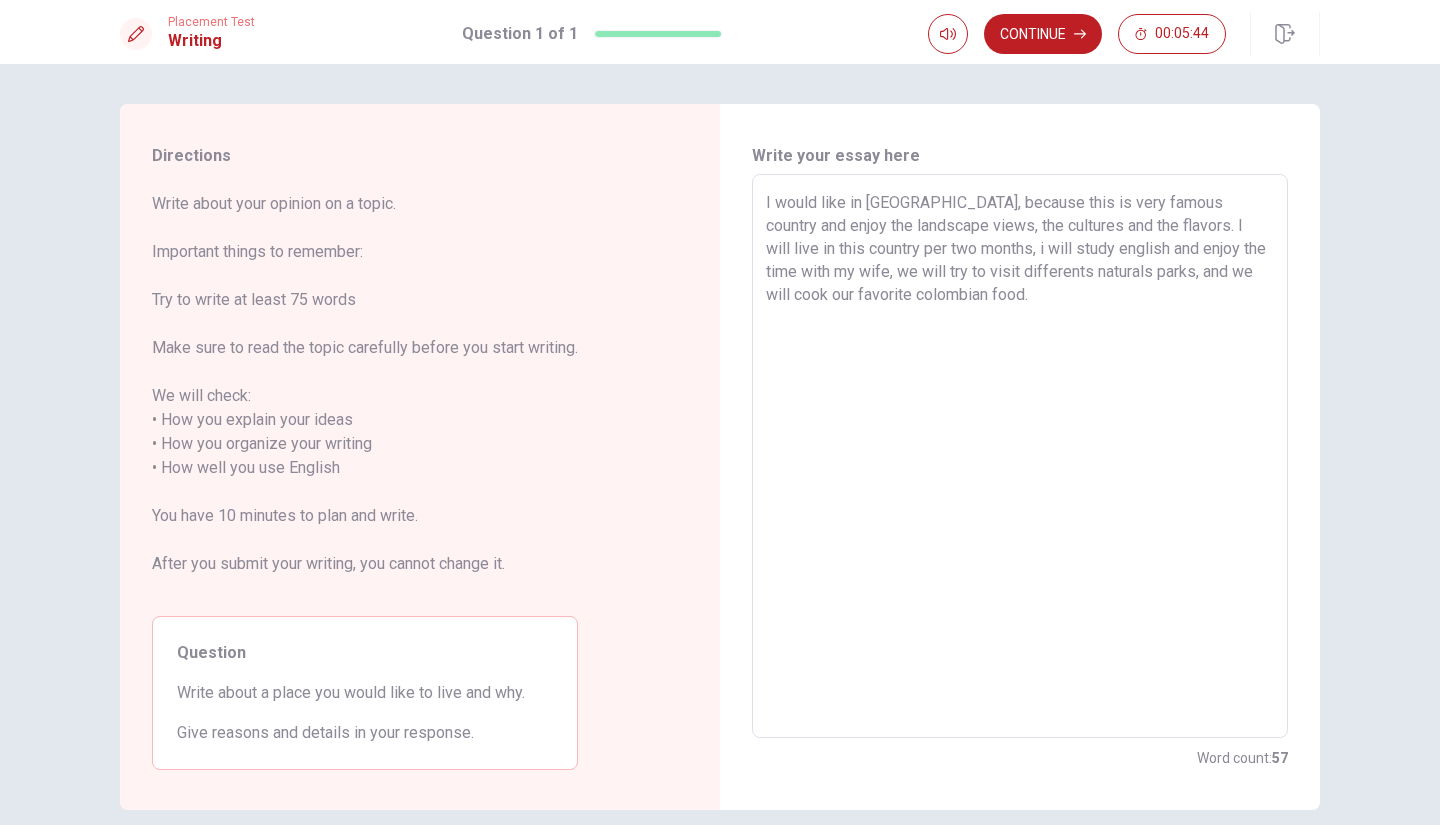 click on "I would like in [GEOGRAPHIC_DATA], because this is very famous country and enjoy the landscape views, the cultures and the flavors. I will live in this country per two months, i will study english and enjoy the time with my wife, we will try to visit differents naturals parks, and we will cook our favorite colombian food." at bounding box center [1020, 456] 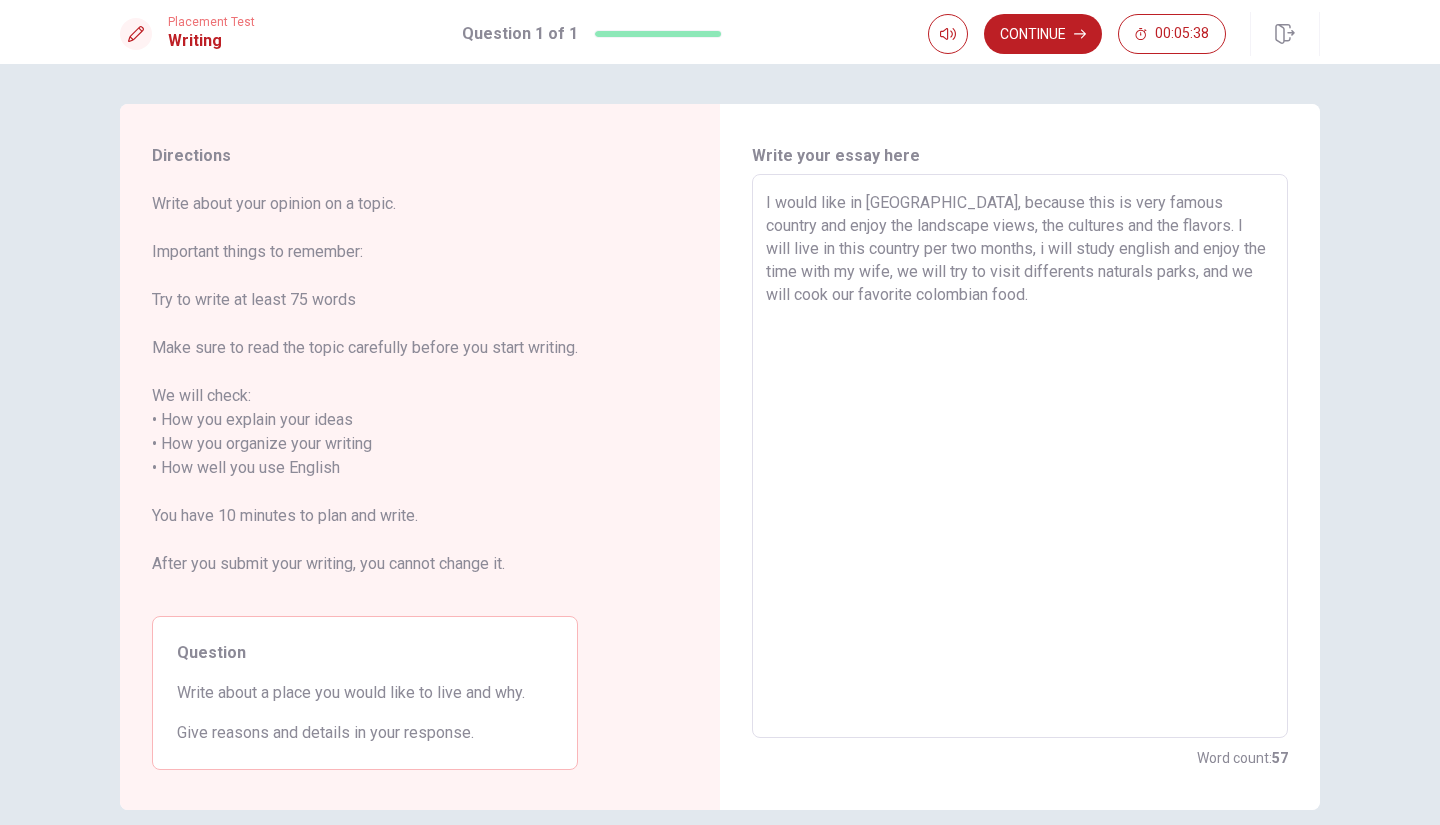 click on "I would like in [GEOGRAPHIC_DATA], because this is very famous country and enjoy the landscape views, the cultures and the flavors. I will live in this country per two months, i will study english and enjoy the time with my wife, we will try to visit differents naturals parks, and we will cook our favorite colombian food." at bounding box center [1020, 456] 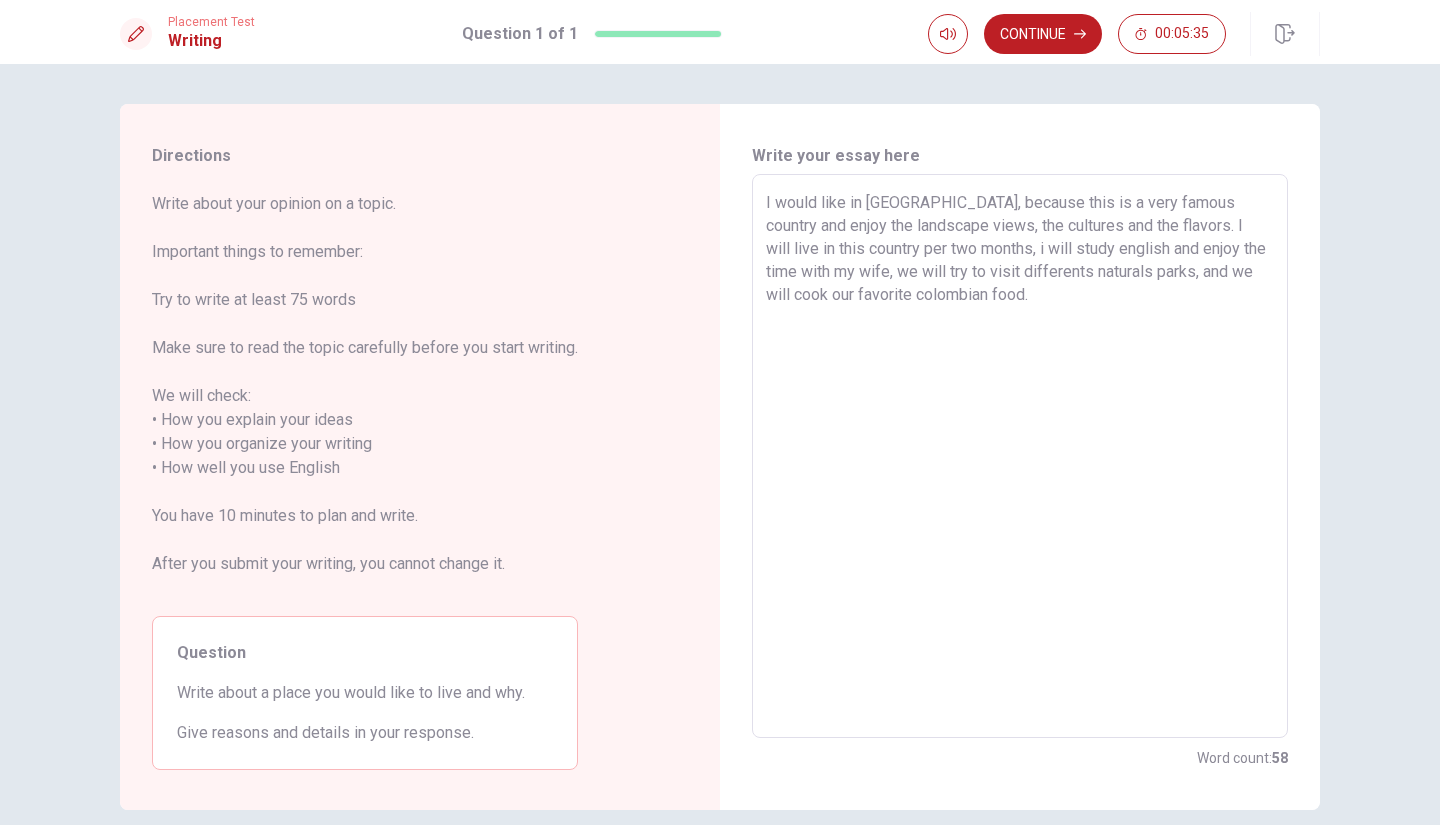 click on "I would like in [GEOGRAPHIC_DATA], because this is a very famous country and enjoy the landscape views, the cultures and the flavors. I will live in this country per two months, i will study english and enjoy the time with my wife, we will try to visit differents naturals parks, and we will cook our favorite colombian food." at bounding box center [1020, 456] 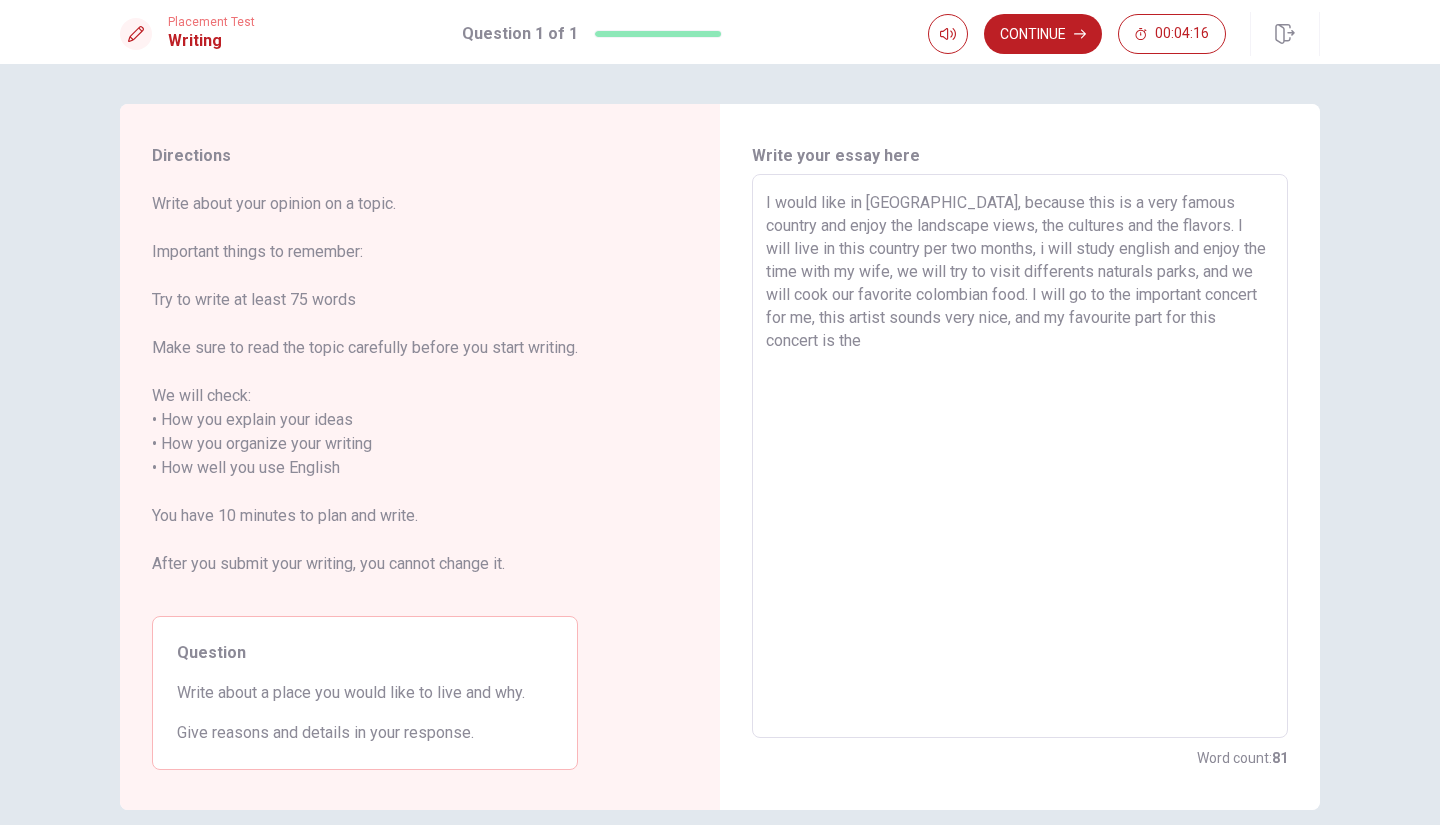 click on "I would like in [GEOGRAPHIC_DATA], because this is a very famous country and enjoy the landscape views, the cultures and the flavors. I will live in this country per two months, i will study english and enjoy the time with my wife, we will try to visit differents naturals parks, and we will cook our favorite colombian food. I will go to the important concert for me, this artist sounds very nice, and my favourite part for this concert is the" at bounding box center (1020, 456) 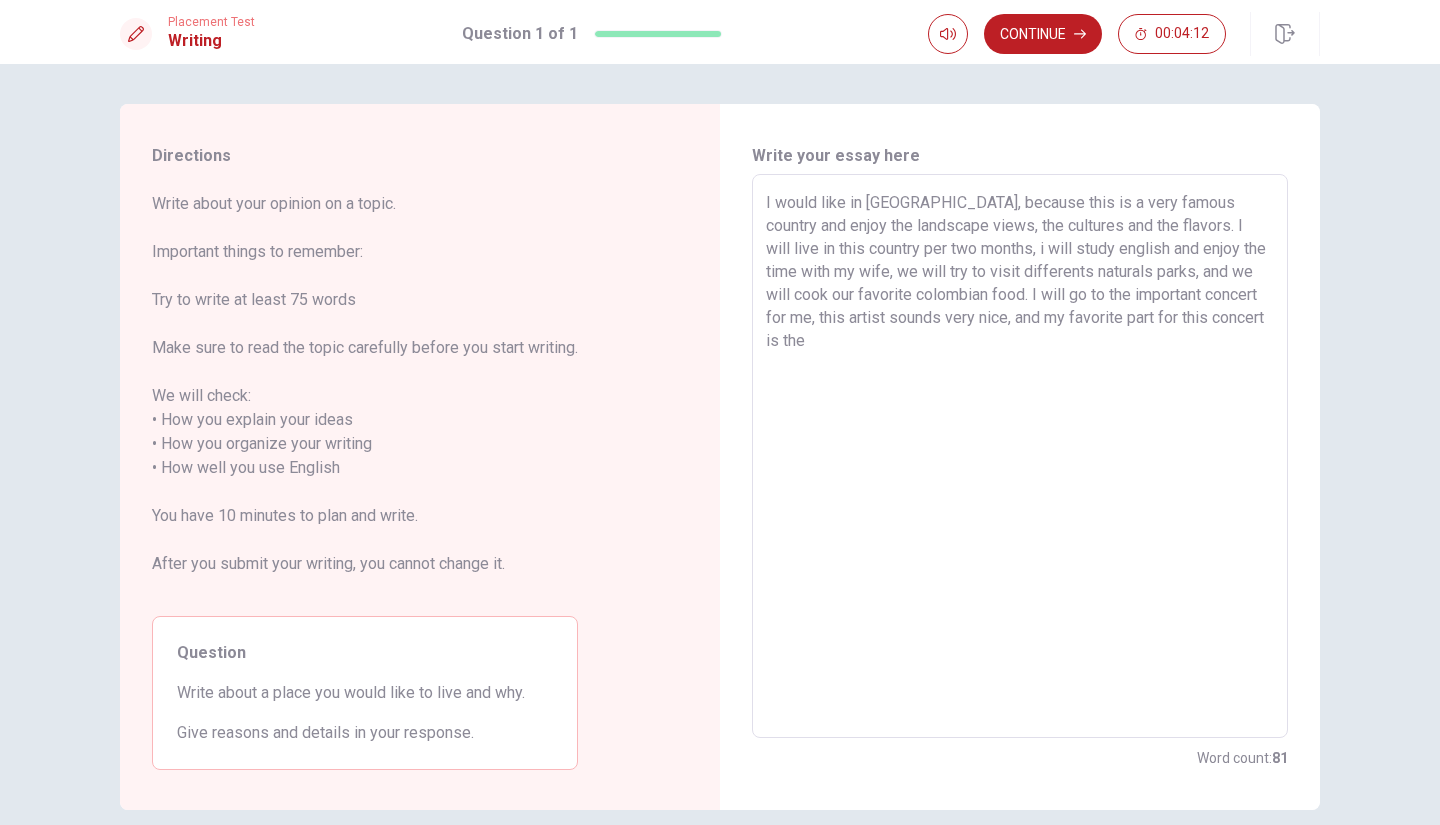 click on "I would like in [GEOGRAPHIC_DATA], because this is a very famous country and enjoy the landscape views, the cultures and the flavors. I will live in this country per two months, i will study english and enjoy the time with my wife, we will try to visit differents naturals parks, and we will cook our favorite colombian food. I will go to the important concert for me, this artist sounds very nice, and my favorite part for this concert is the" at bounding box center (1020, 456) 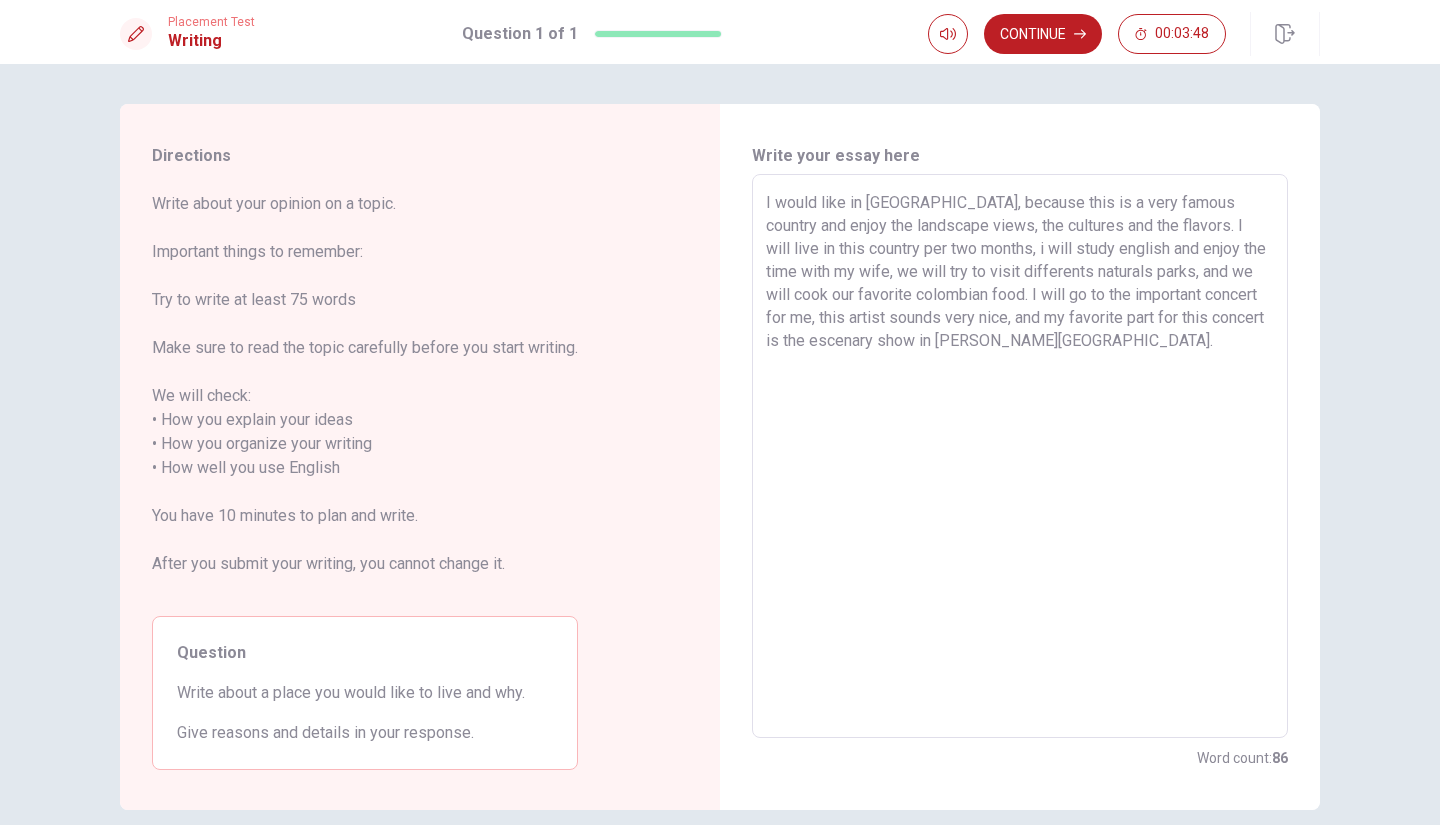 click on "I would like in [GEOGRAPHIC_DATA], because this is a very famous country and enjoy the landscape views, the cultures and the flavors. I will live in this country per two months, i will study english and enjoy the time with my wife, we will try to visit differents naturals parks, and we will cook our favorite colombian food. I will go to the important concert for me, this artist sounds very nice, and my favorite part for this concert is the escenary show in [PERSON_NAME][GEOGRAPHIC_DATA]." at bounding box center (1020, 456) 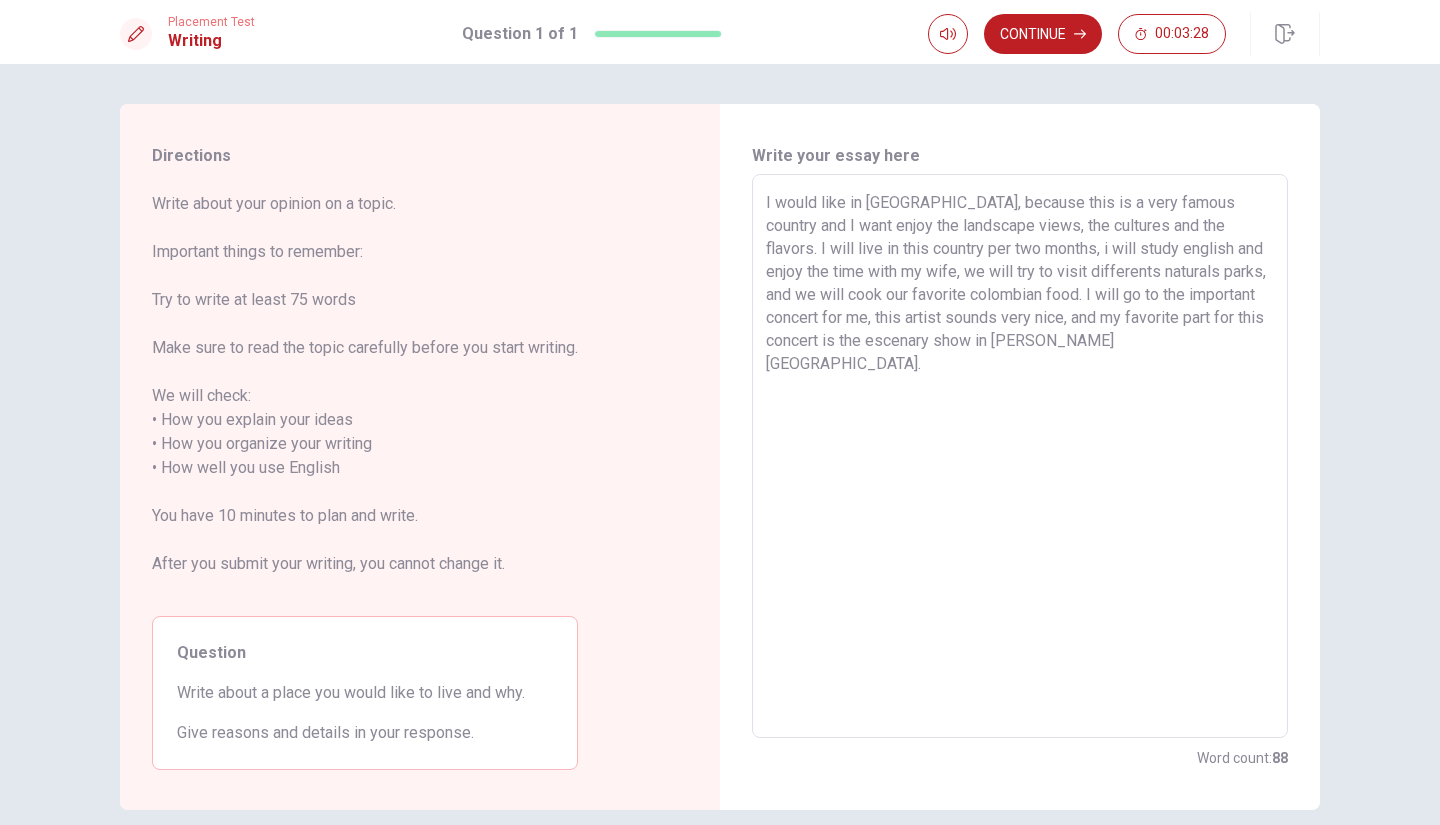 click on "I would like in [GEOGRAPHIC_DATA], because this is a very famous country and I want enjoy the landscape views, the cultures and the flavors. I will live in this country per two months, i will study english and enjoy the time with my wife, we will try to visit differents naturals parks, and we will cook our favorite colombian food. I will go to the important concert for me, this artist sounds very nice, and my favorite part for this concert is the escenary show in [PERSON_NAME][GEOGRAPHIC_DATA]." at bounding box center [1020, 456] 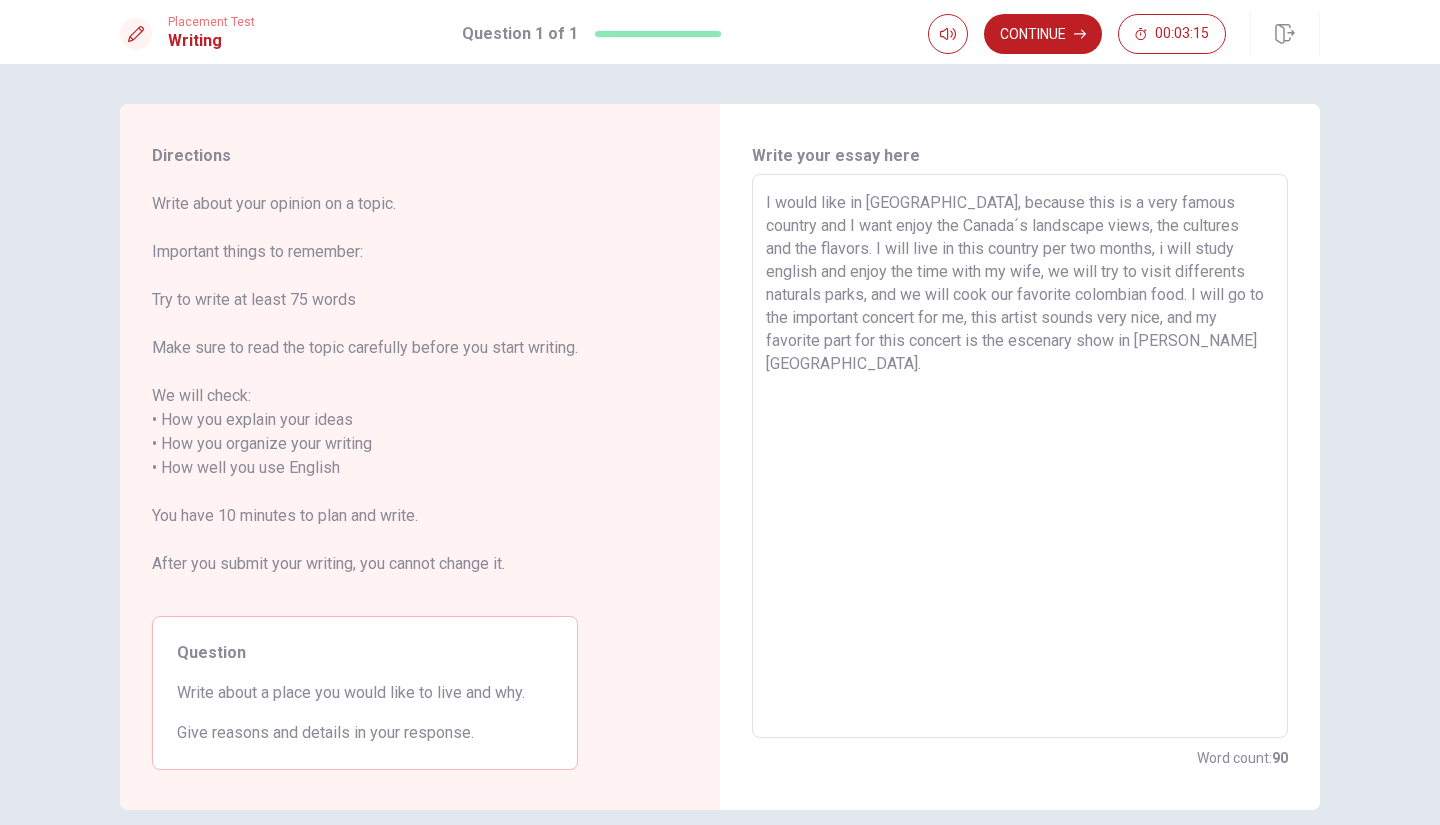 click on "I would like in [GEOGRAPHIC_DATA], because this is a very famous country and I want enjoy the Canada´s landscape views, the cultures and the flavors. I will live in this country per two months, i will study english and enjoy the time with my wife, we will try to visit differents naturals parks, and we will cook our favorite colombian food. I will go to the important concert for me, this artist sounds very nice, and my favorite part for this concert is the escenary show in [PERSON_NAME][GEOGRAPHIC_DATA]." at bounding box center [1020, 456] 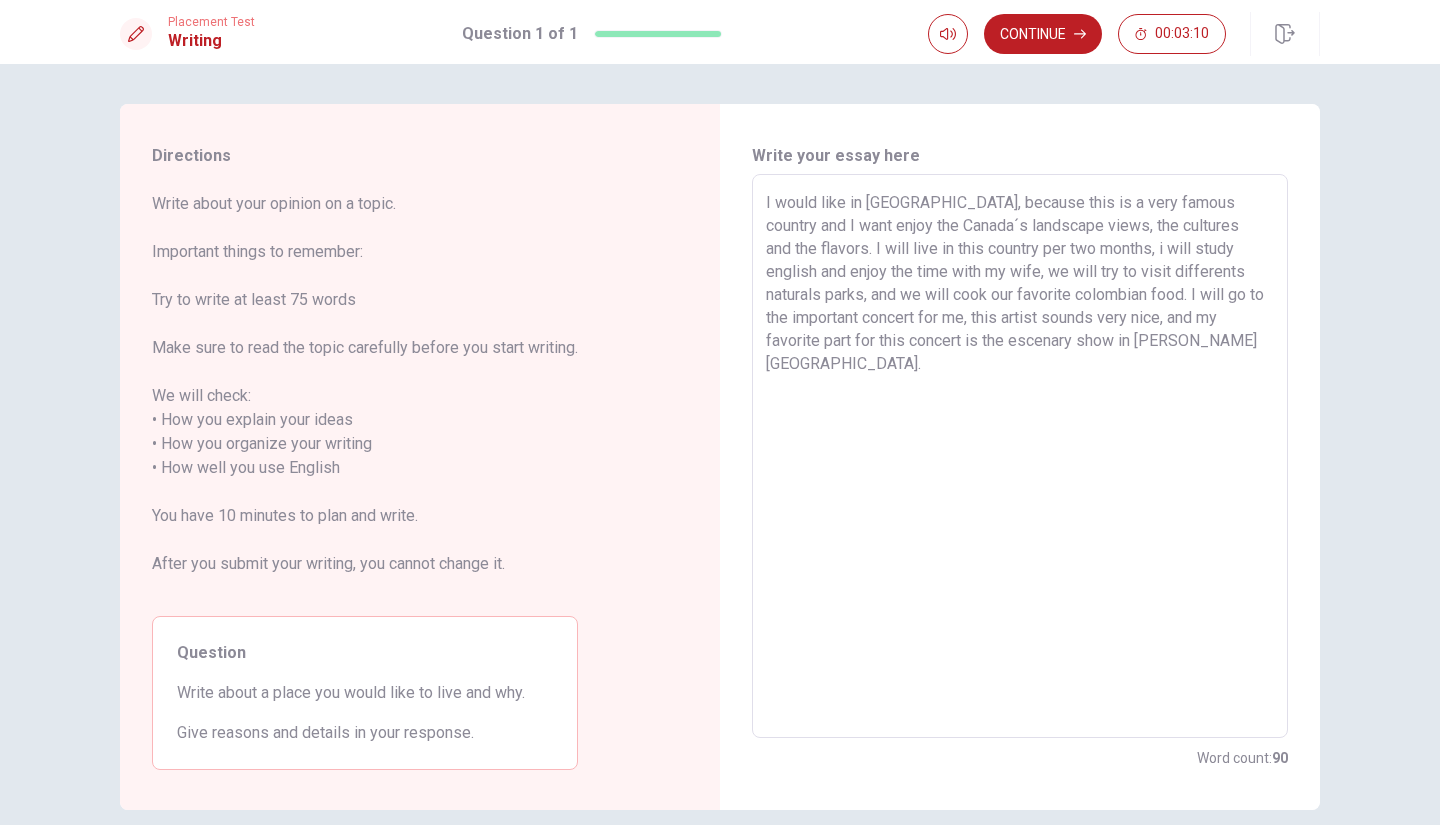 click on "I would like in [GEOGRAPHIC_DATA], because this is a very famous country and I want enjoy the Canada´s landscape views, the cultures and the flavors. I will live in this country per two months, i will study english and enjoy the time with my wife, we will try to visit differents naturals parks, and we will cook our favorite colombian food. I will go to the important concert for me, this artist sounds very nice, and my favorite part for this concert is the escenary show in [PERSON_NAME][GEOGRAPHIC_DATA]." at bounding box center [1020, 456] 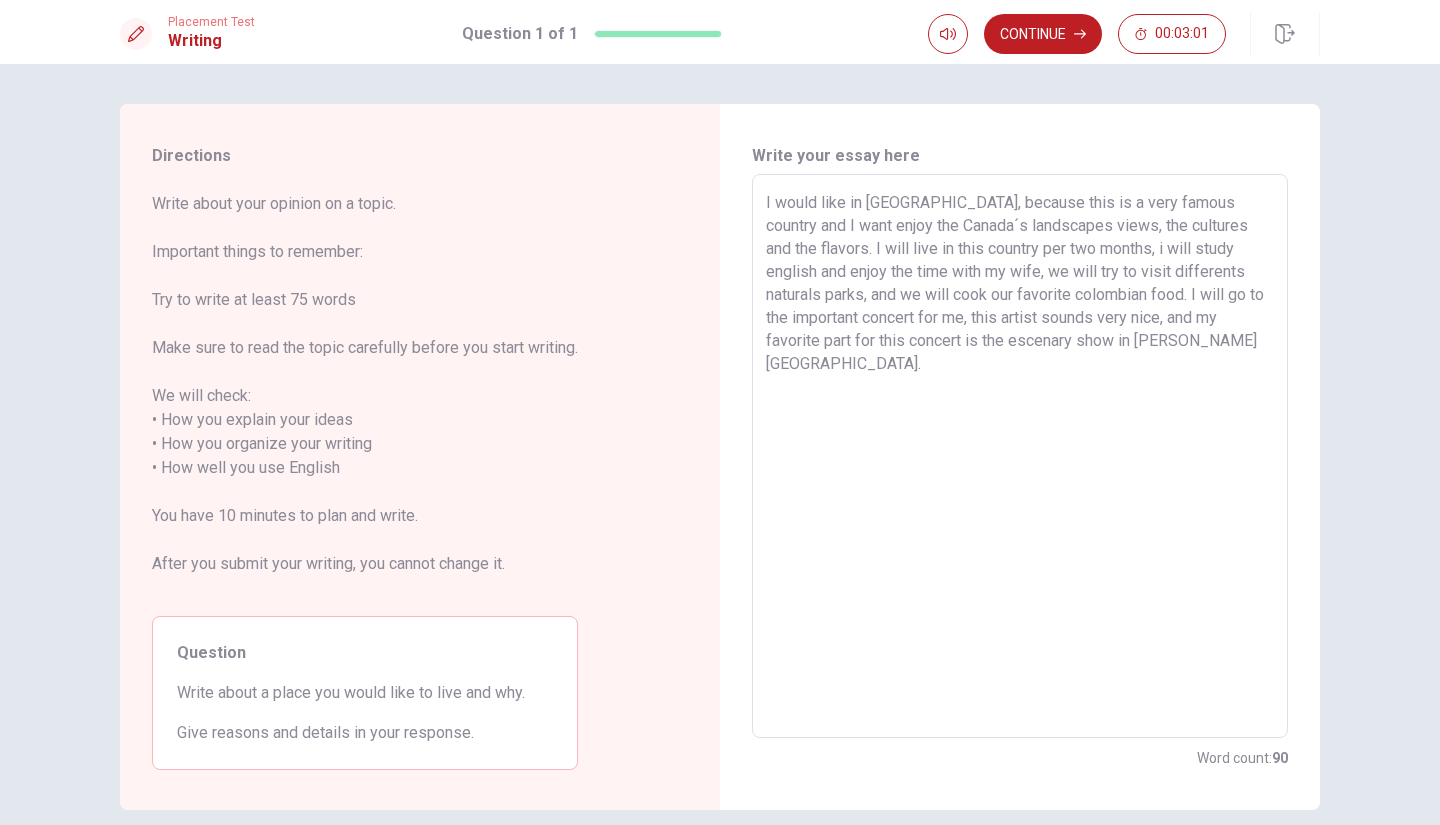 click on "I would like in [GEOGRAPHIC_DATA], because this is a very famous country and I want enjoy the Canada´s landscapes views, the cultures and the flavors. I will live in this country per two months, i will study english and enjoy the time with my wife, we will try to visit differents naturals parks, and we will cook our favorite colombian food. I will go to the important concert for me, this artist sounds very nice, and my favorite part for this concert is the escenary show in [PERSON_NAME][GEOGRAPHIC_DATA]." at bounding box center [1020, 456] 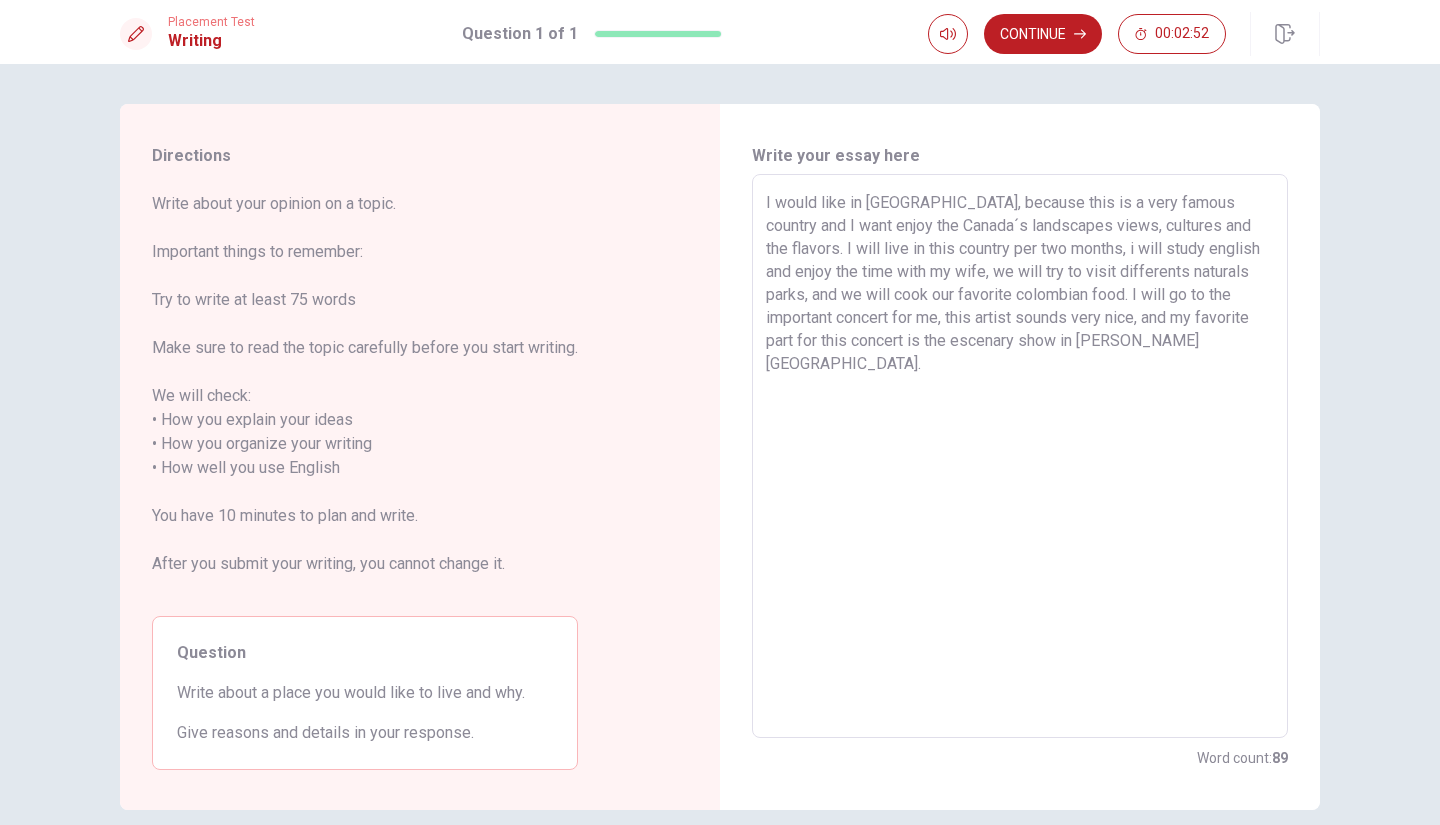 click on "I would like in [GEOGRAPHIC_DATA], because this is a very famous country and I want enjoy the Canada´s landscapes views, cultures and the flavors. I will live in this country per two months, i will study english and enjoy the time with my wife, we will try to visit differents naturals parks, and we will cook our favorite colombian food. I will go to the important concert for me, this artist sounds very nice, and my favorite part for this concert is the escenary show in [PERSON_NAME][GEOGRAPHIC_DATA]." at bounding box center [1020, 456] 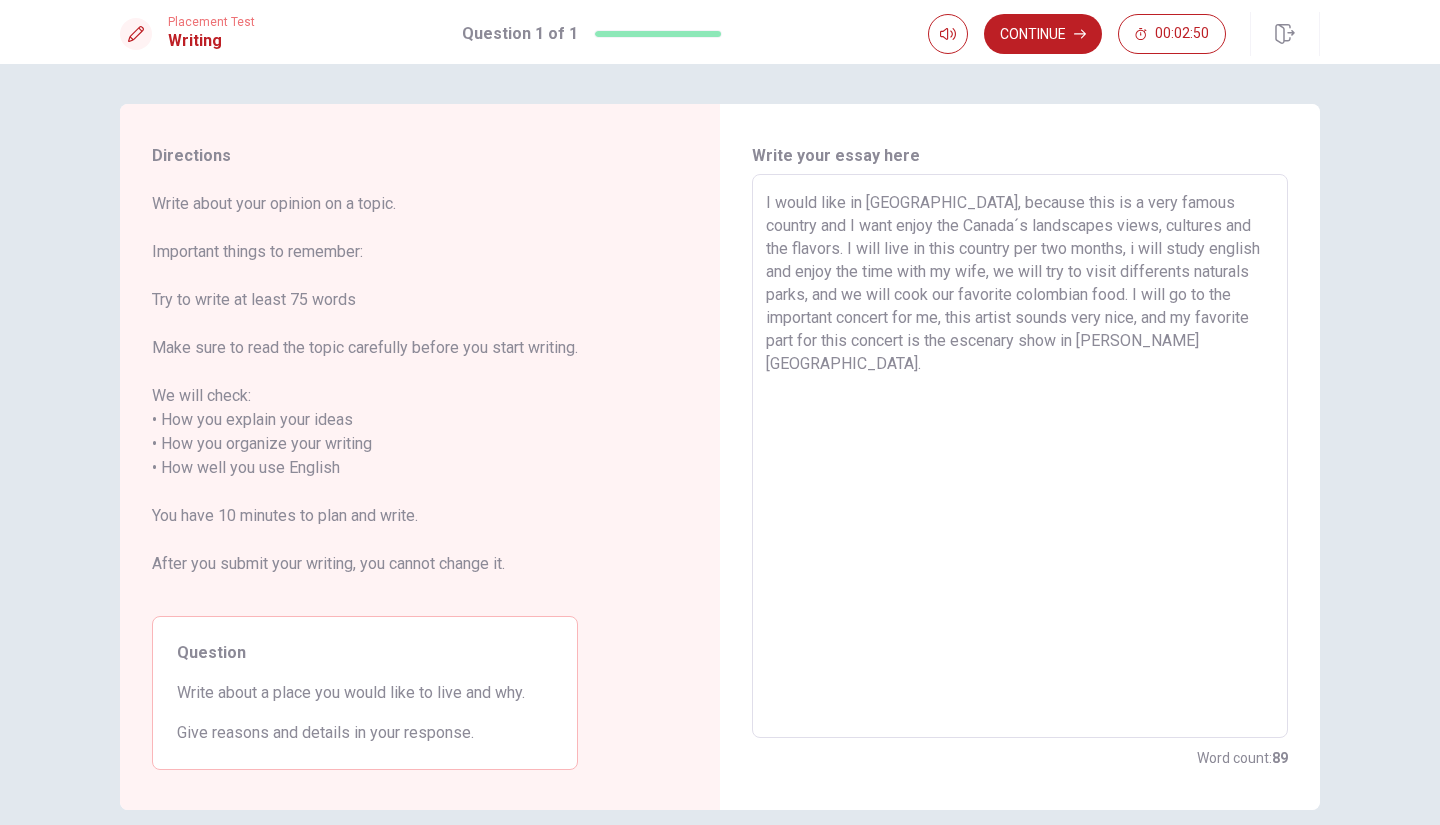 click on "I would like in [GEOGRAPHIC_DATA], because this is a very famous country and I want enjoy the Canada´s landscapes views, cultures and the flavors. I will live in this country per two months, i will study english and enjoy the time with my wife, we will try to visit differents naturals parks, and we will cook our favorite colombian food. I will go to the important concert for me, this artist sounds very nice, and my favorite part for this concert is the escenary show in [PERSON_NAME][GEOGRAPHIC_DATA]." at bounding box center [1020, 456] 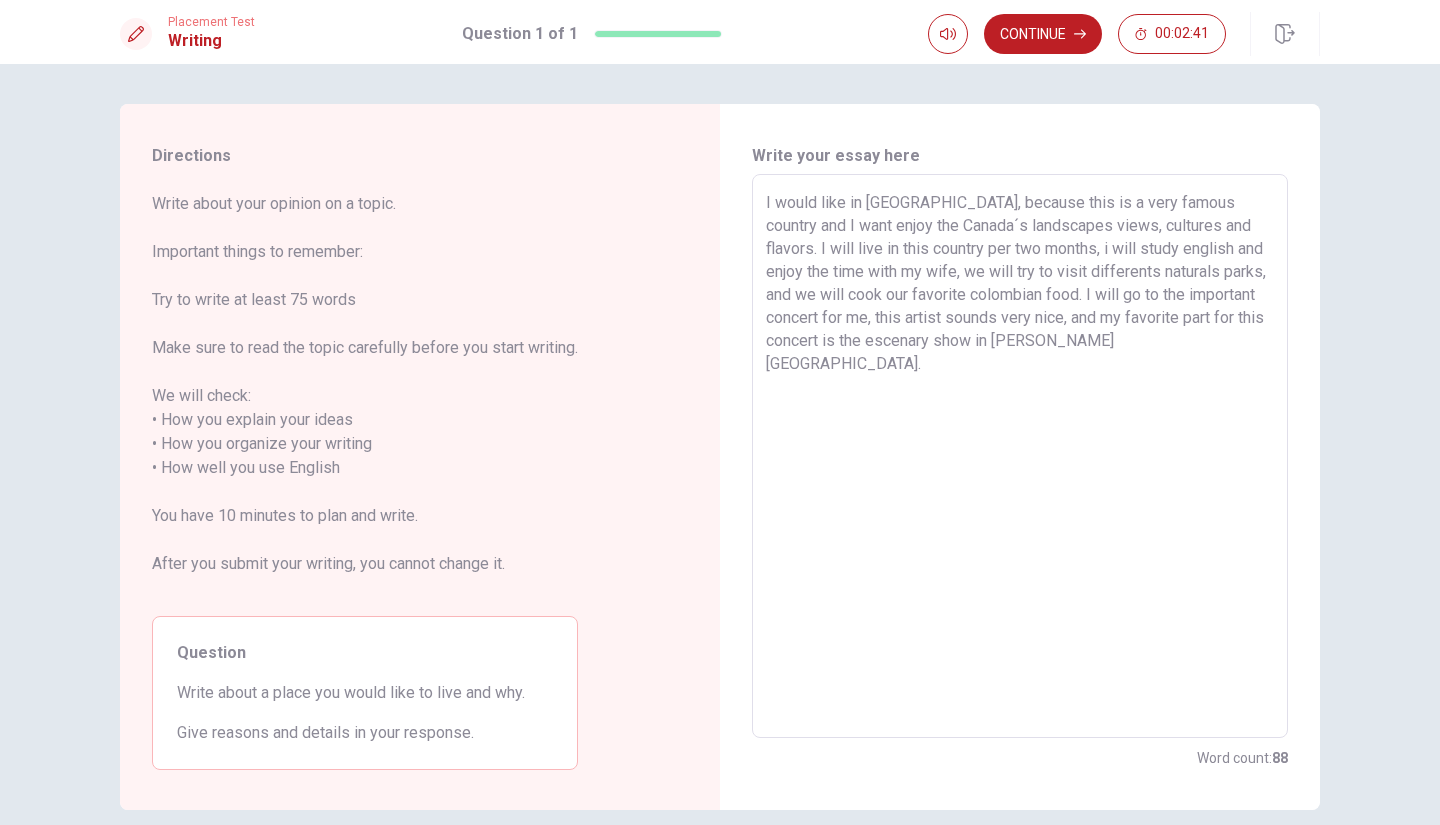 click on "I would like in [GEOGRAPHIC_DATA], because this is a very famous country and I want enjoy the Canada´s landscapes views, cultures and flavors. I will live in this country per two months, i will study english and enjoy the time with my wife, we will try to visit differents naturals parks, and we will cook our favorite colombian food. I will go to the important concert for me, this artist sounds very nice, and my favorite part for this concert is the escenary show in [PERSON_NAME][GEOGRAPHIC_DATA]." at bounding box center (1020, 456) 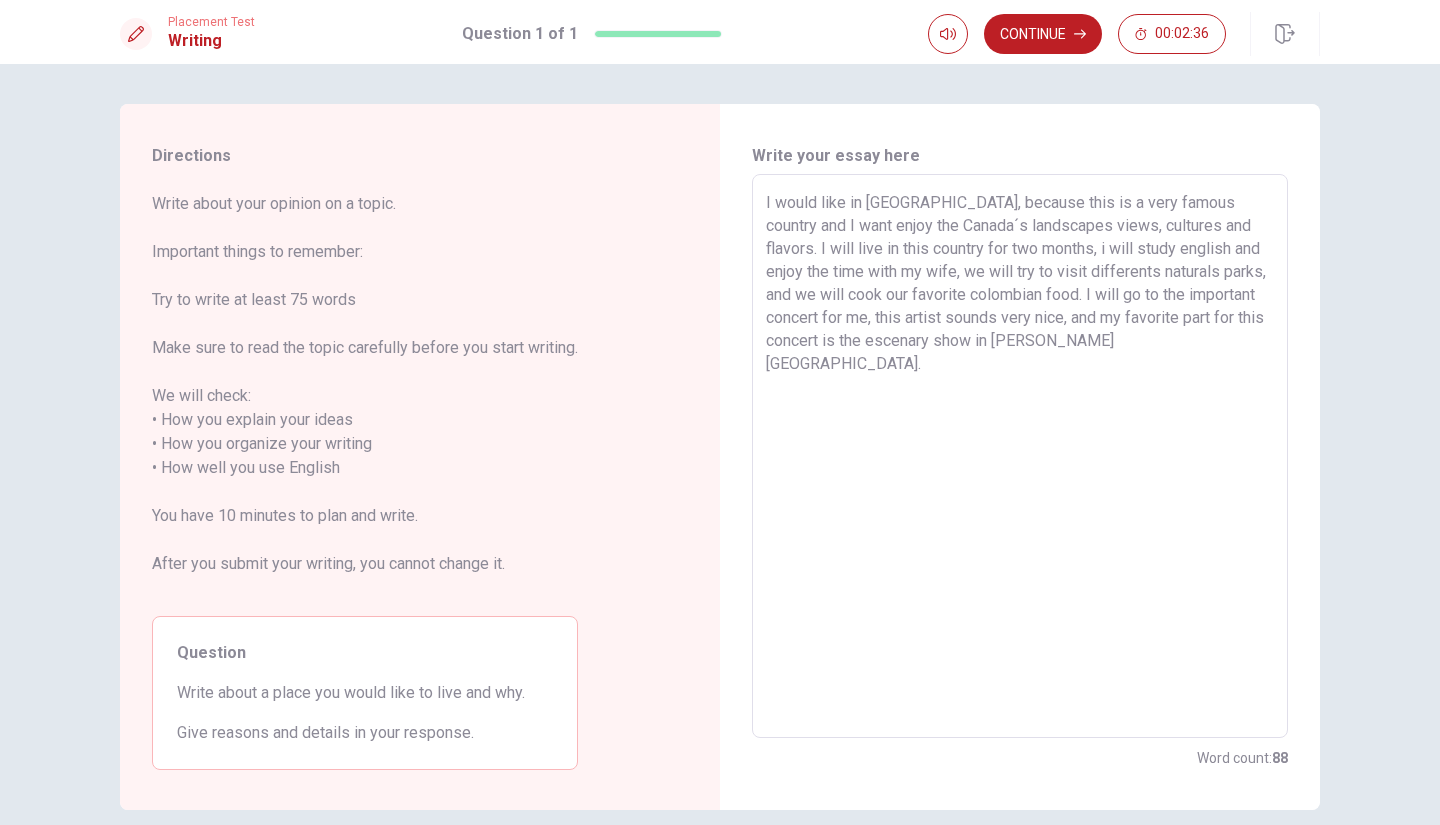 click on "I would like in [GEOGRAPHIC_DATA], because this is a very famous country and I want enjoy the Canada´s landscapes views, cultures and flavors. I will live in this country for two months, i will study english and enjoy the time with my wife, we will try to visit differents naturals parks, and we will cook our favorite colombian food. I will go to the important concert for me, this artist sounds very nice, and my favorite part for this concert is the escenary show in [PERSON_NAME][GEOGRAPHIC_DATA]." at bounding box center [1020, 456] 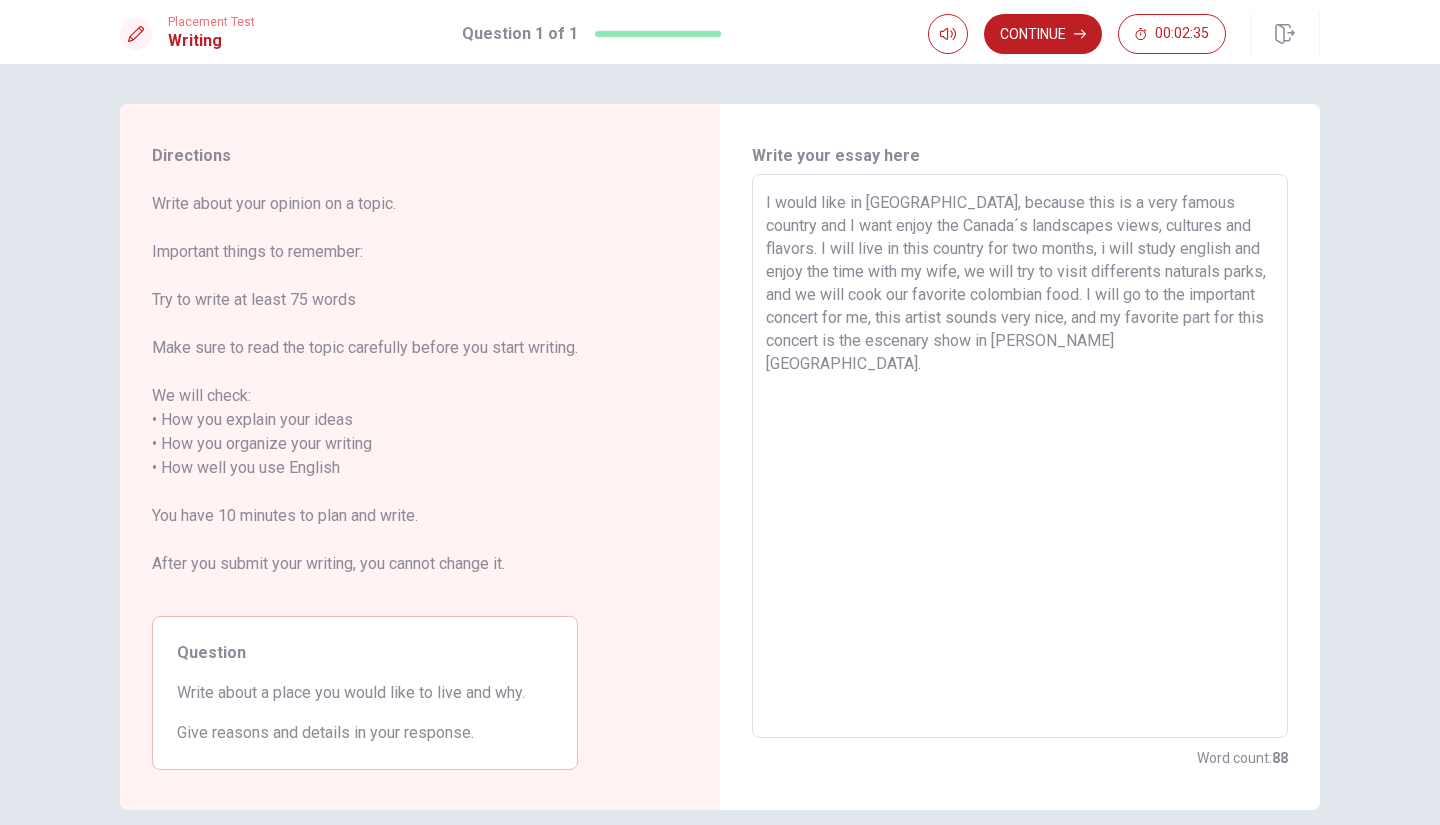 click on "I would like in [GEOGRAPHIC_DATA], because this is a very famous country and I want enjoy the Canada´s landscapes views, cultures and flavors. I will live in this country for two months, i will study english and enjoy the time with my wife, we will try to visit differents naturals parks, and we will cook our favorite colombian food. I will go to the important concert for me, this artist sounds very nice, and my favorite part for this concert is the escenary show in [PERSON_NAME][GEOGRAPHIC_DATA]." at bounding box center [1020, 456] 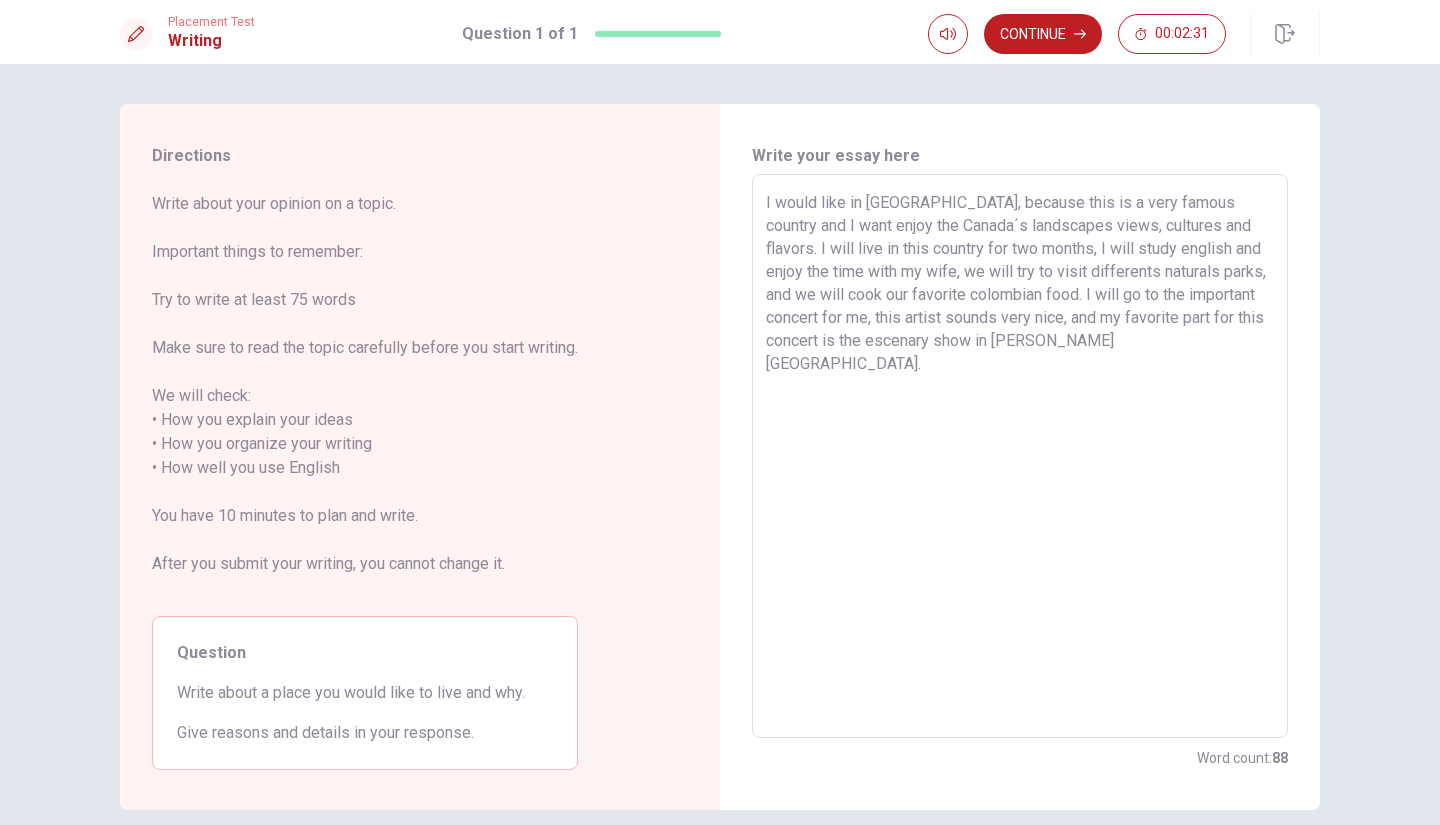 click on "I would like in [GEOGRAPHIC_DATA], because this is a very famous country and I want enjoy the Canada´s landscapes views, cultures and flavors. I will live in this country for two months, I will study english and enjoy the time with my wife, we will try to visit differents naturals parks, and we will cook our favorite colombian food. I will go to the important concert for me, this artist sounds very nice, and my favorite part for this concert is the escenary show in [PERSON_NAME][GEOGRAPHIC_DATA]." at bounding box center [1020, 456] 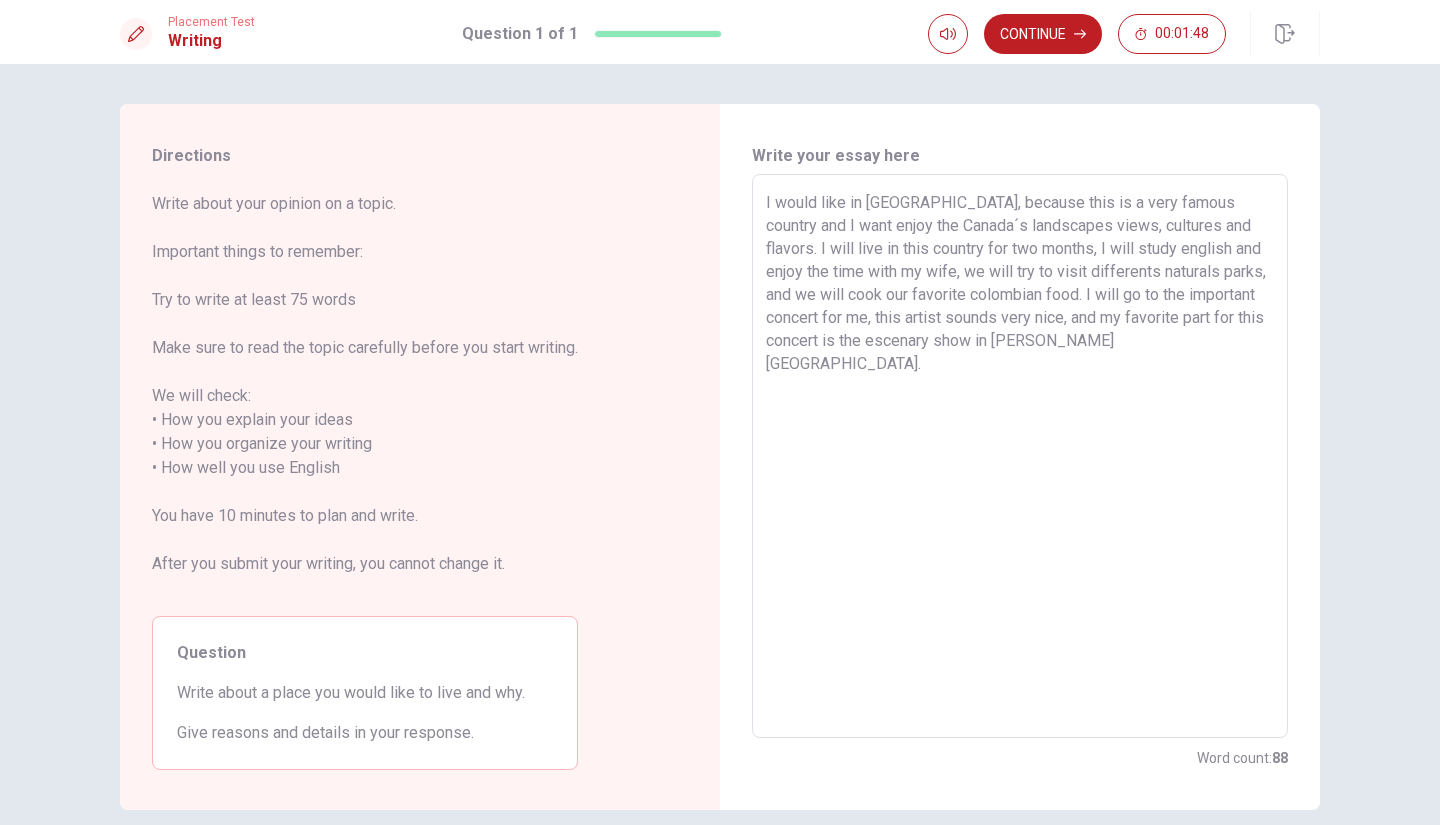 click on "I would like in [GEOGRAPHIC_DATA], because this is a very famous country and I want enjoy the Canada´s landscapes views, cultures and flavors. I will live in this country for two months, I will study english and enjoy the time with my wife, we will try to visit differents naturals parks, and we will cook our favorite colombian food. I will go to the important concert for me, this artist sounds very nice, and my favorite part for this concert is the escenary show in [PERSON_NAME][GEOGRAPHIC_DATA]." at bounding box center (1020, 456) 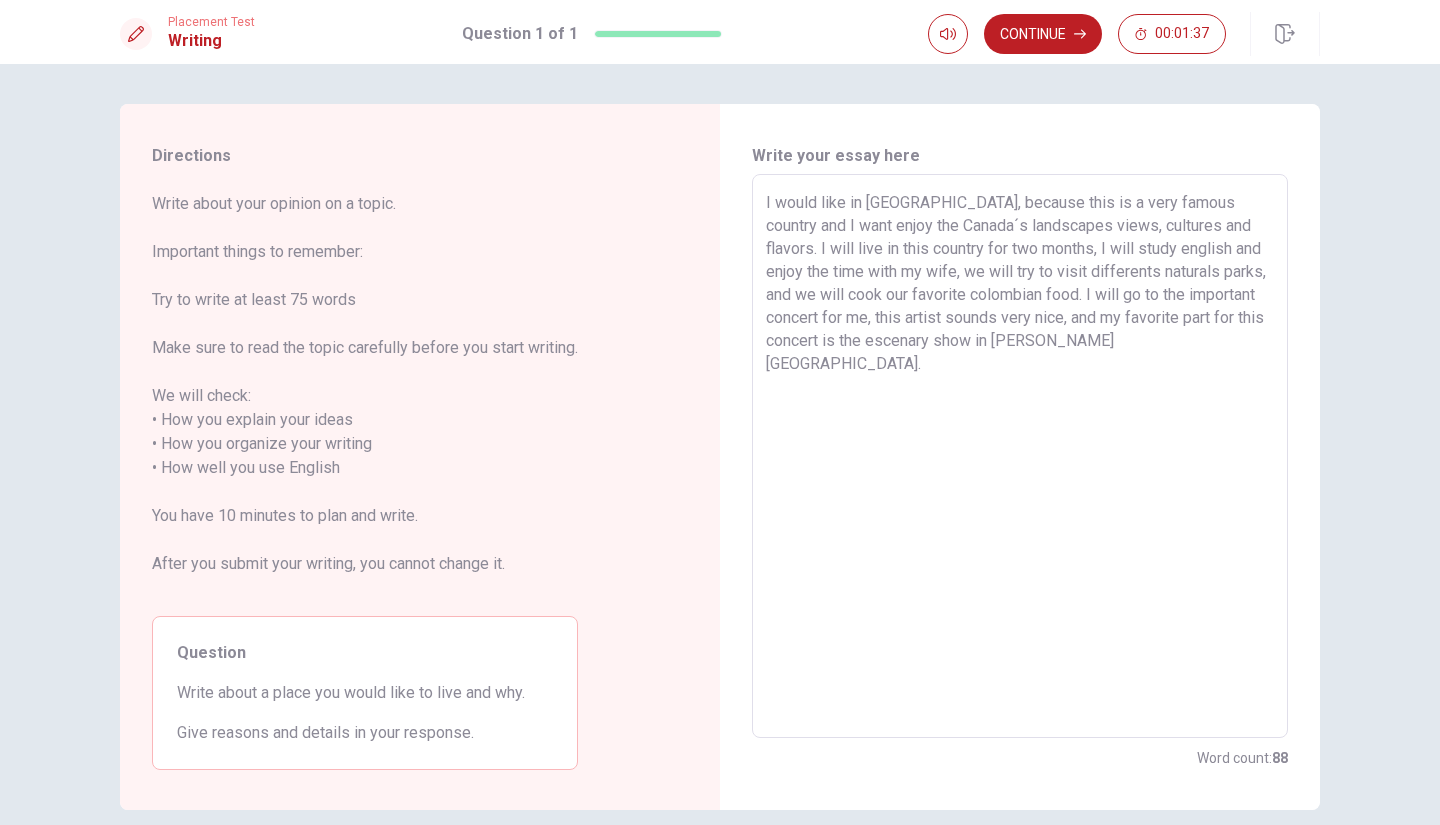 click on "Continue" at bounding box center (1043, 34) 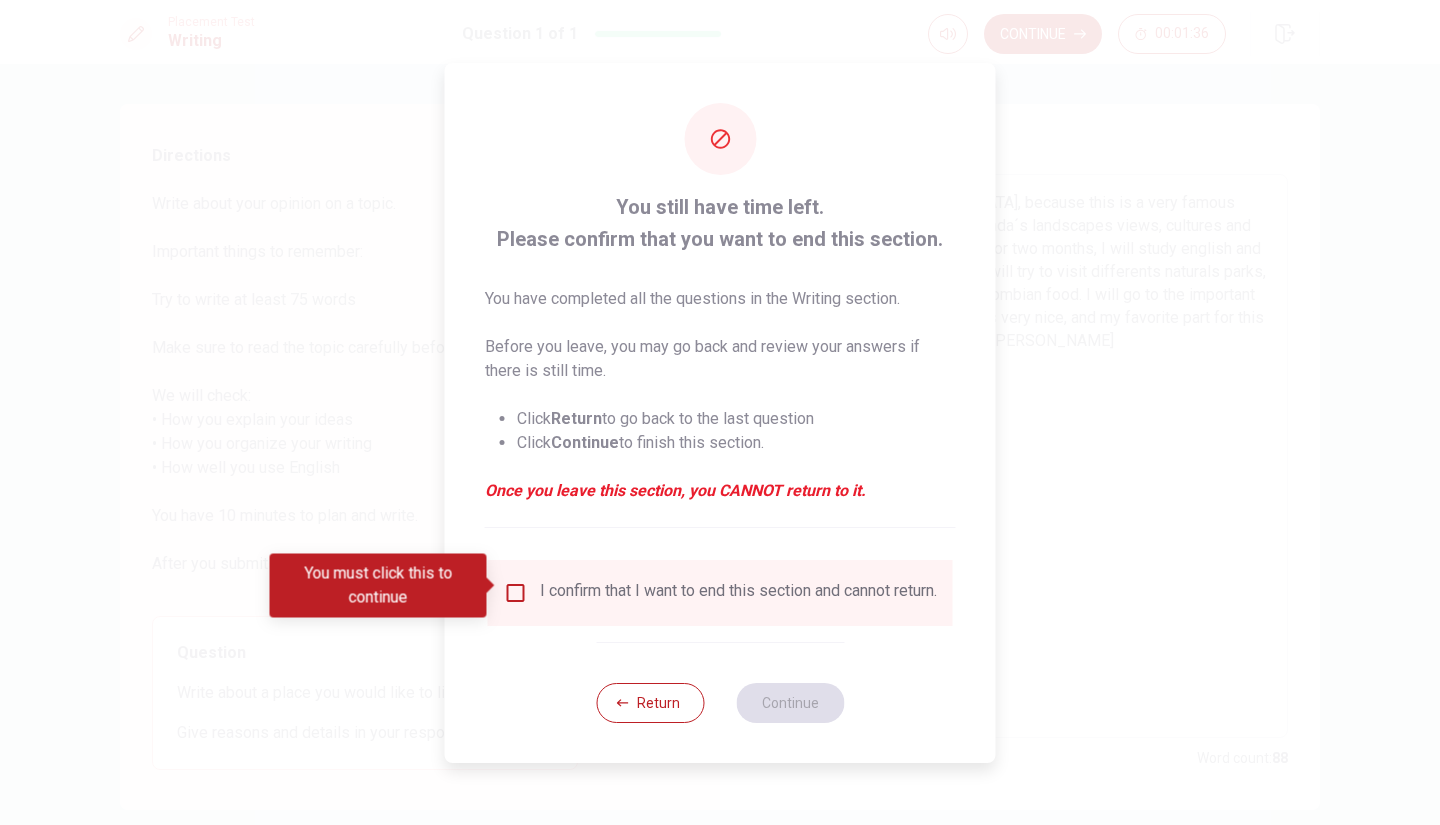 click at bounding box center (516, 593) 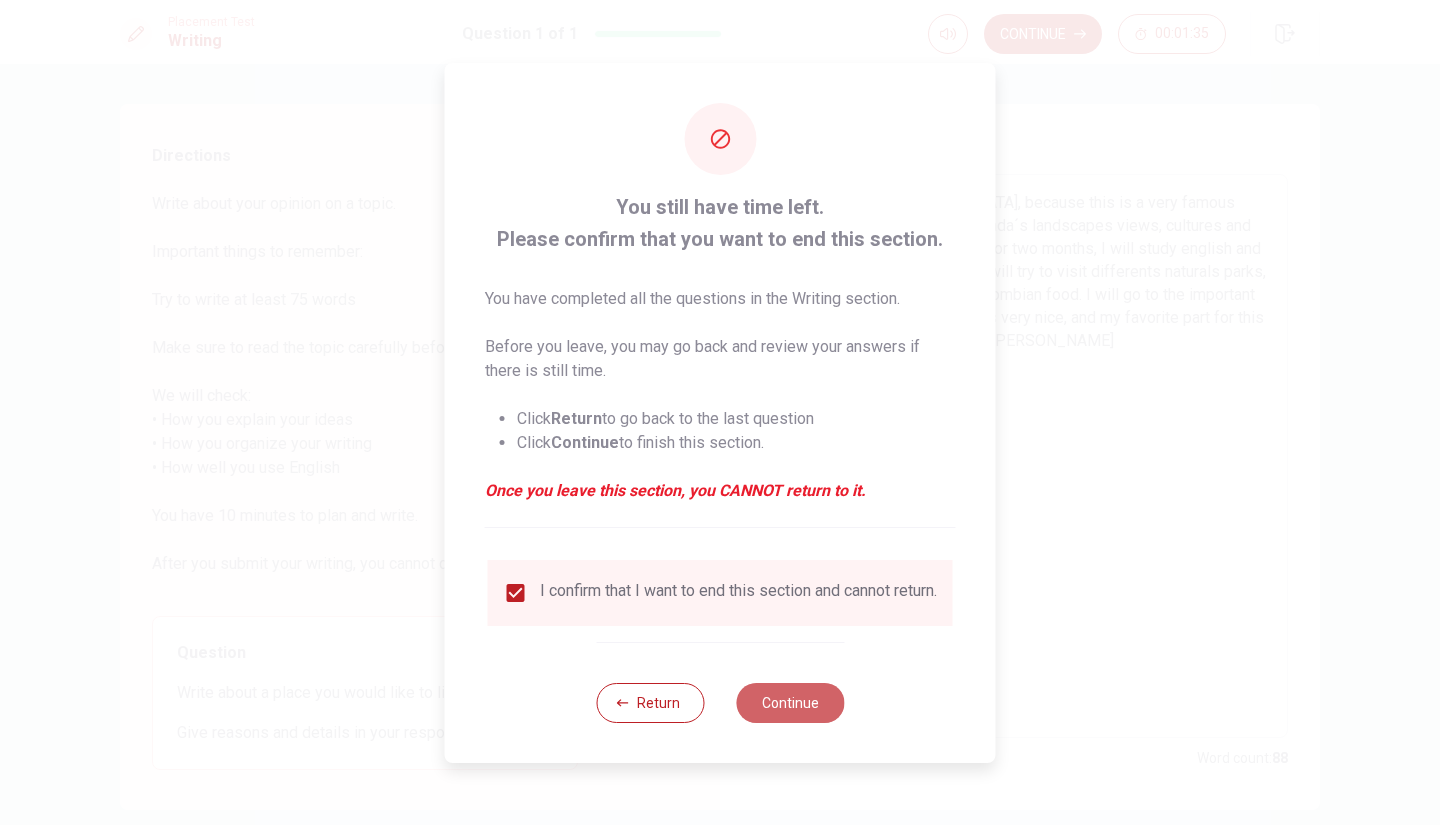 click on "Continue" at bounding box center [790, 703] 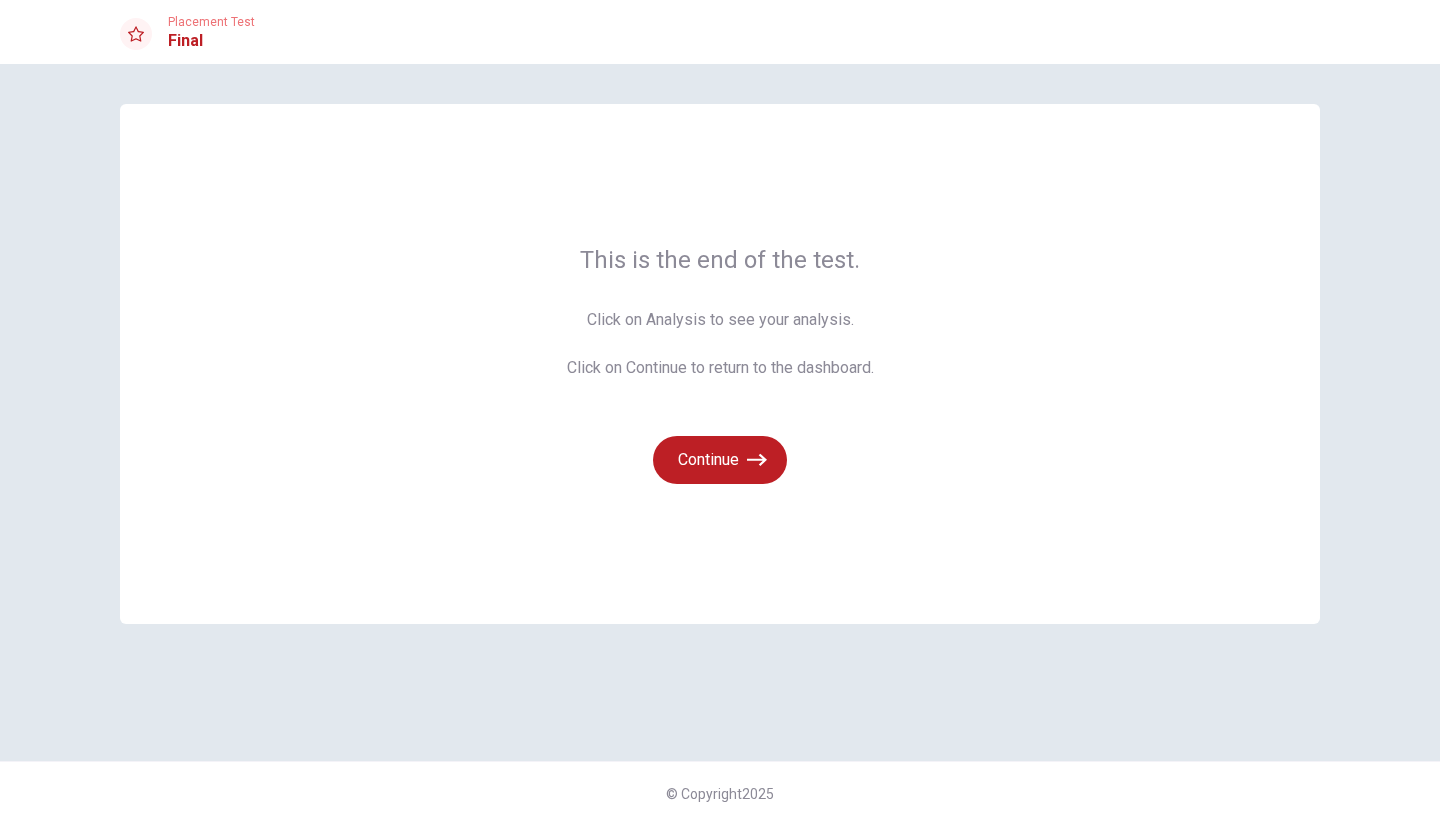 click 